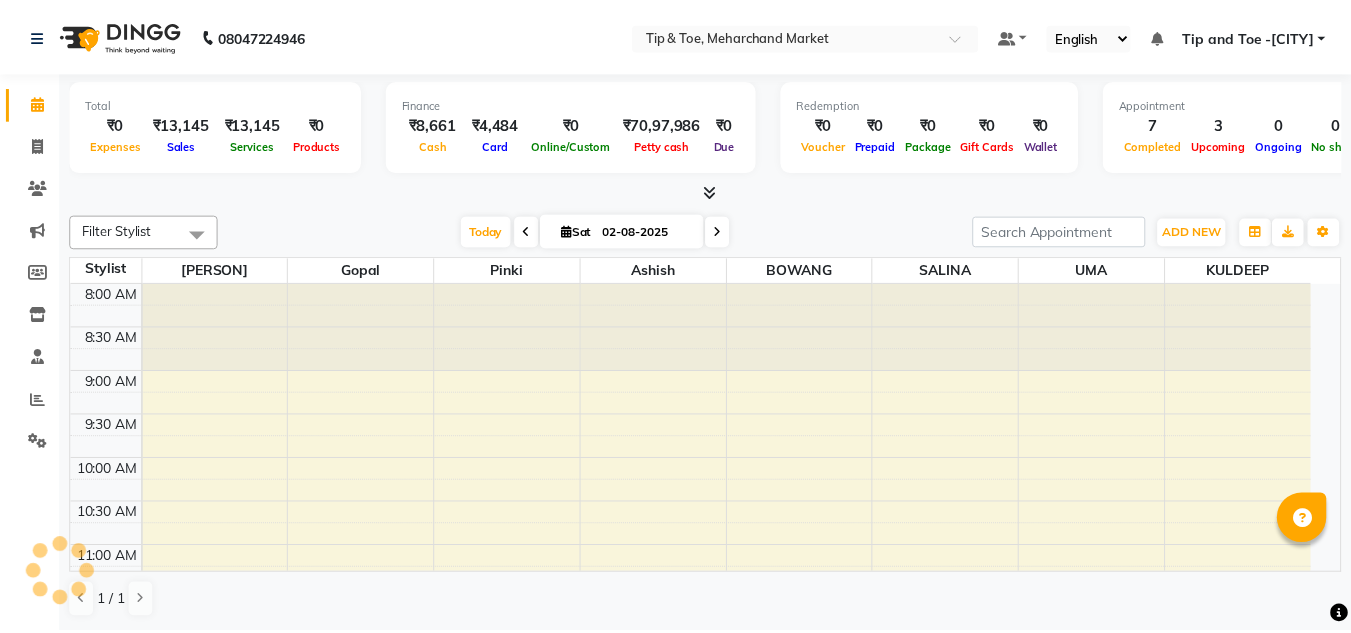 scroll, scrollTop: 0, scrollLeft: 0, axis: both 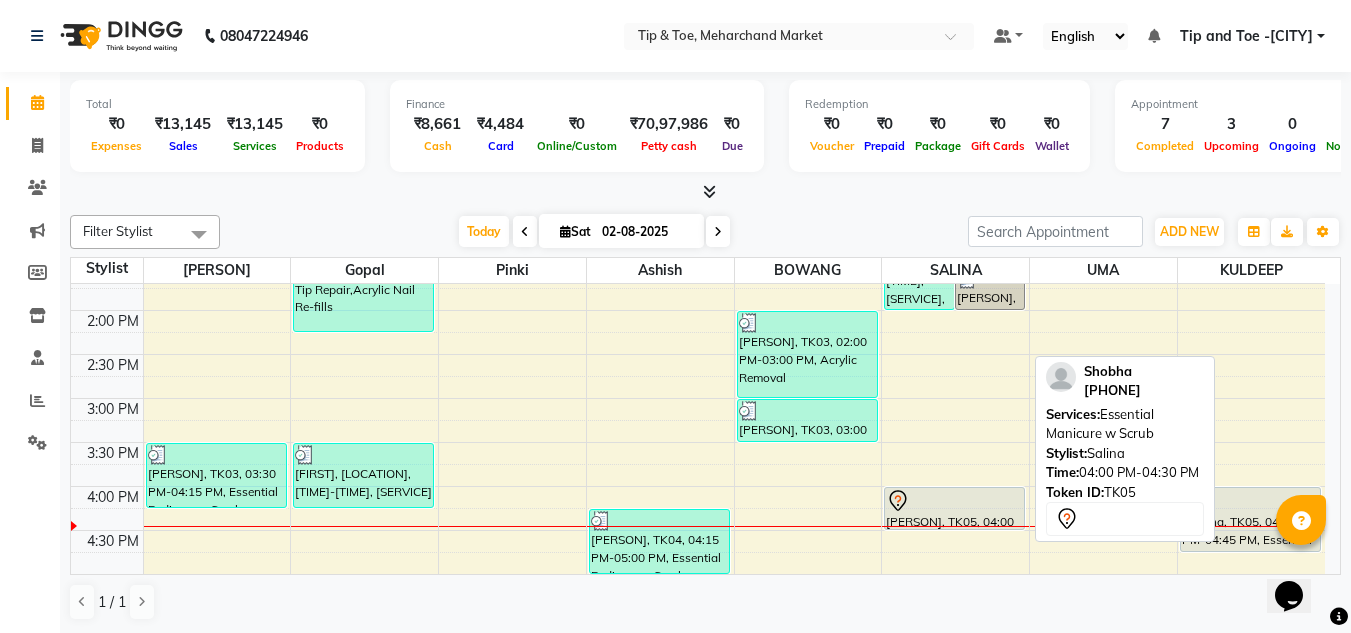 click at bounding box center (954, 501) 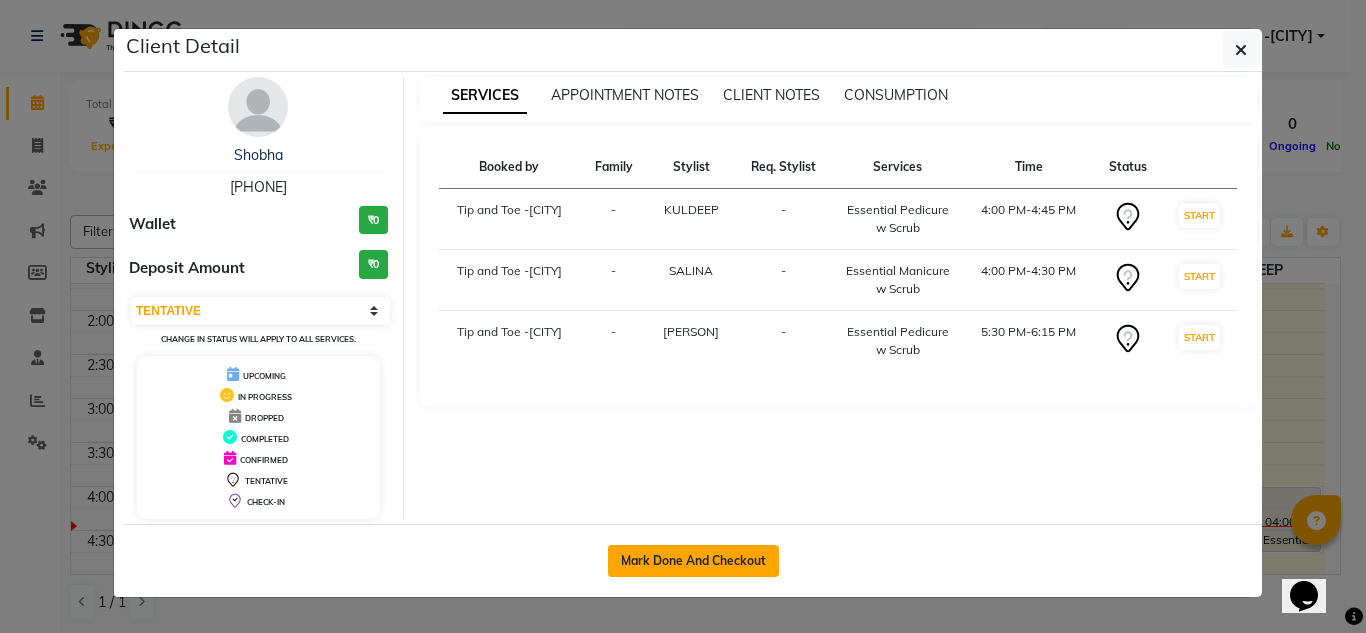 click on "Mark Done And Checkout" 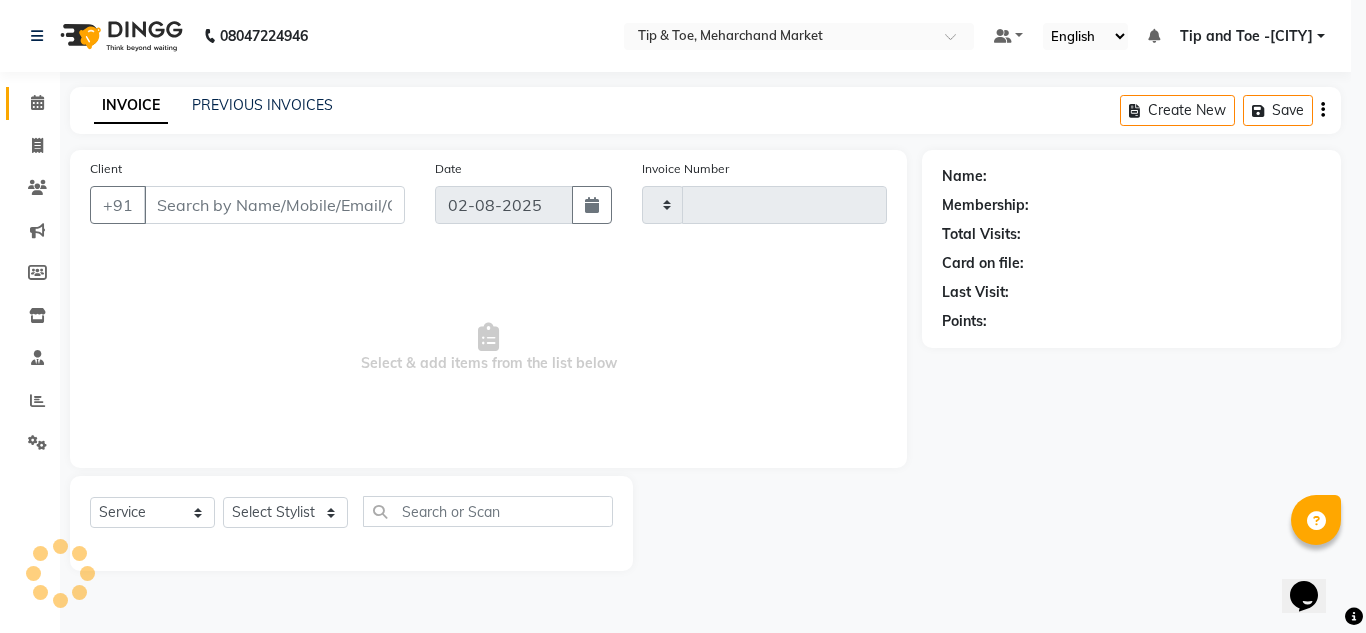 type on "1046" 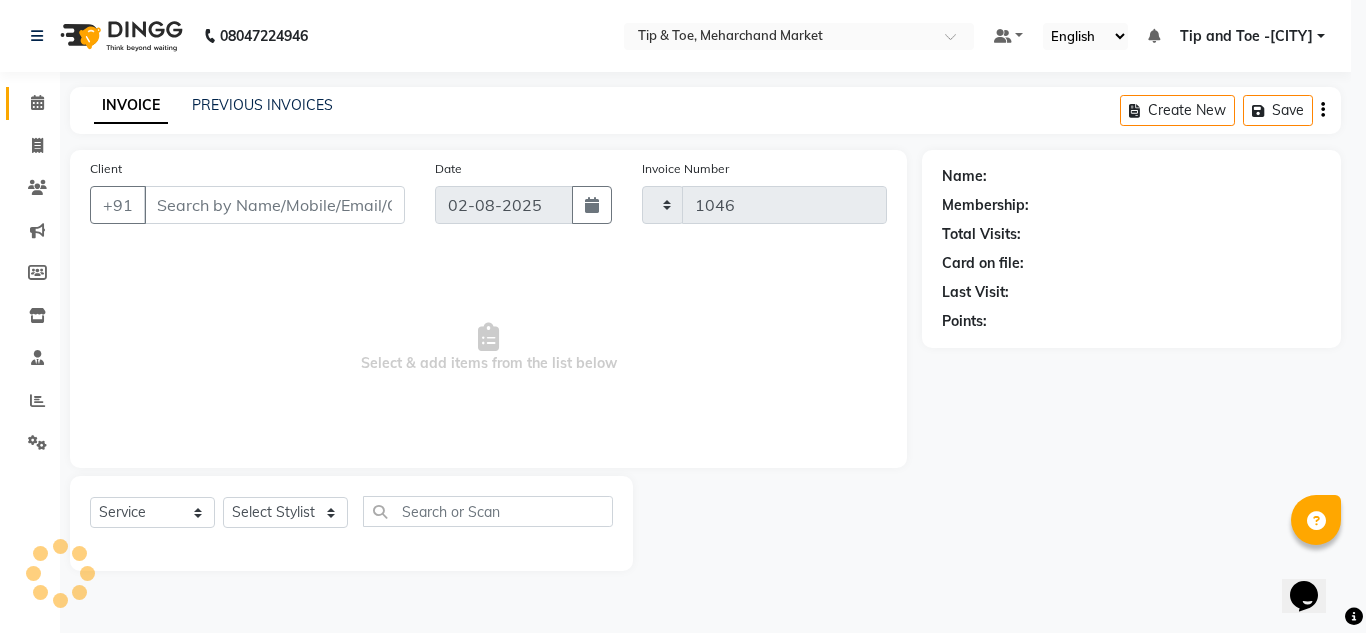 select on "5940" 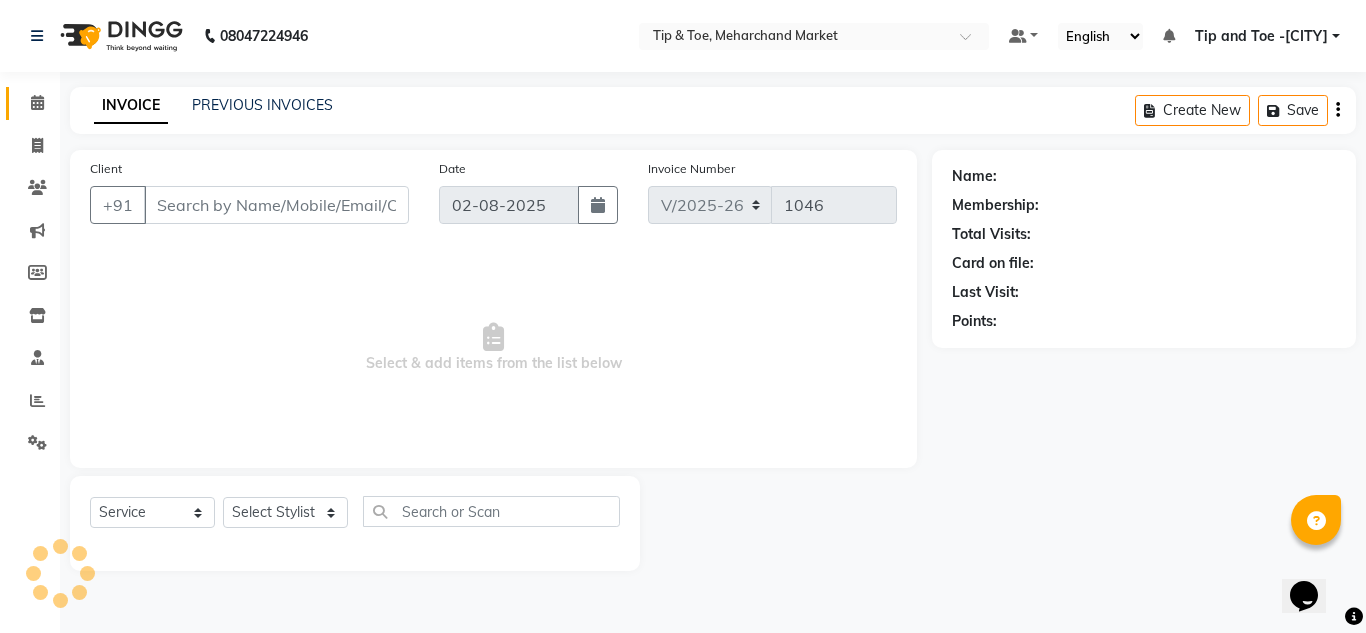 type on "9539919232" 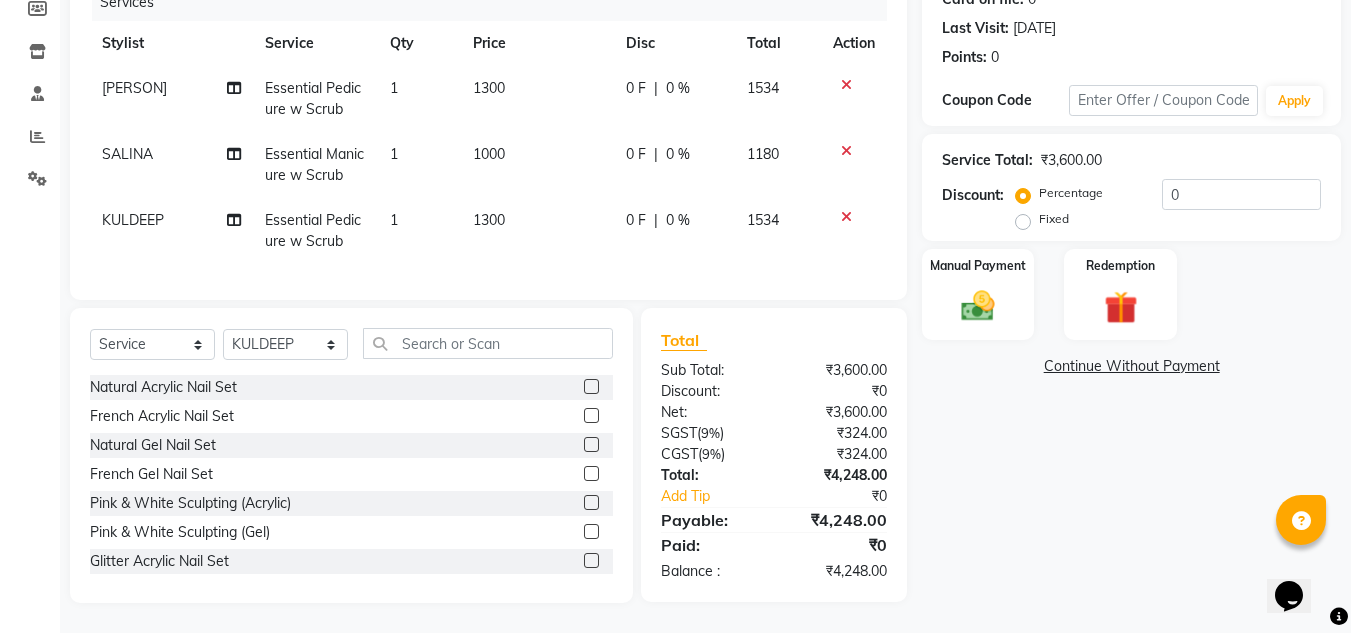 scroll, scrollTop: 279, scrollLeft: 0, axis: vertical 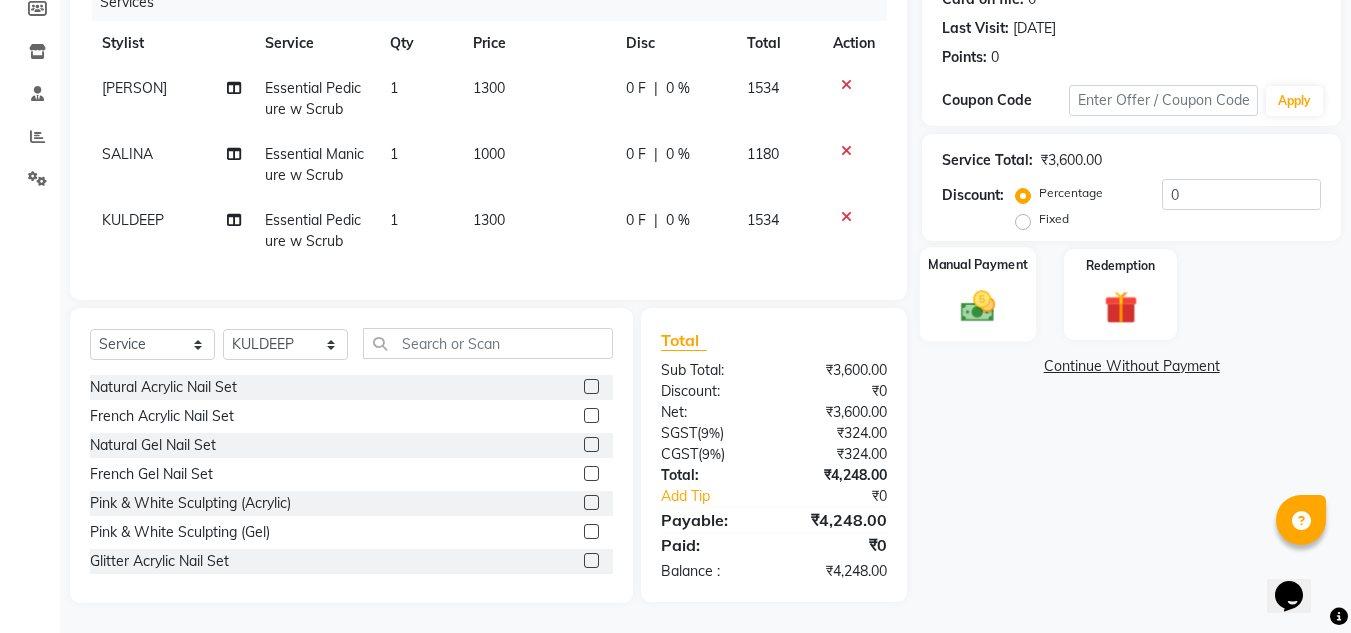 click on "Manual Payment" 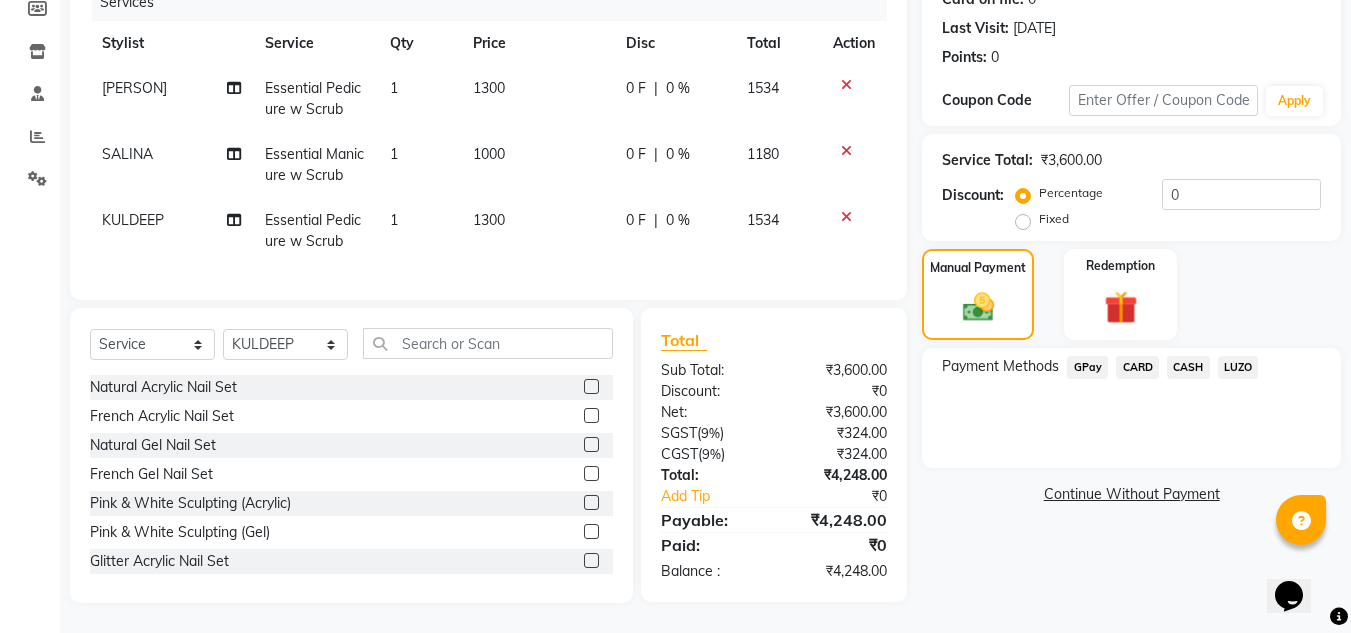 click on "CARD" 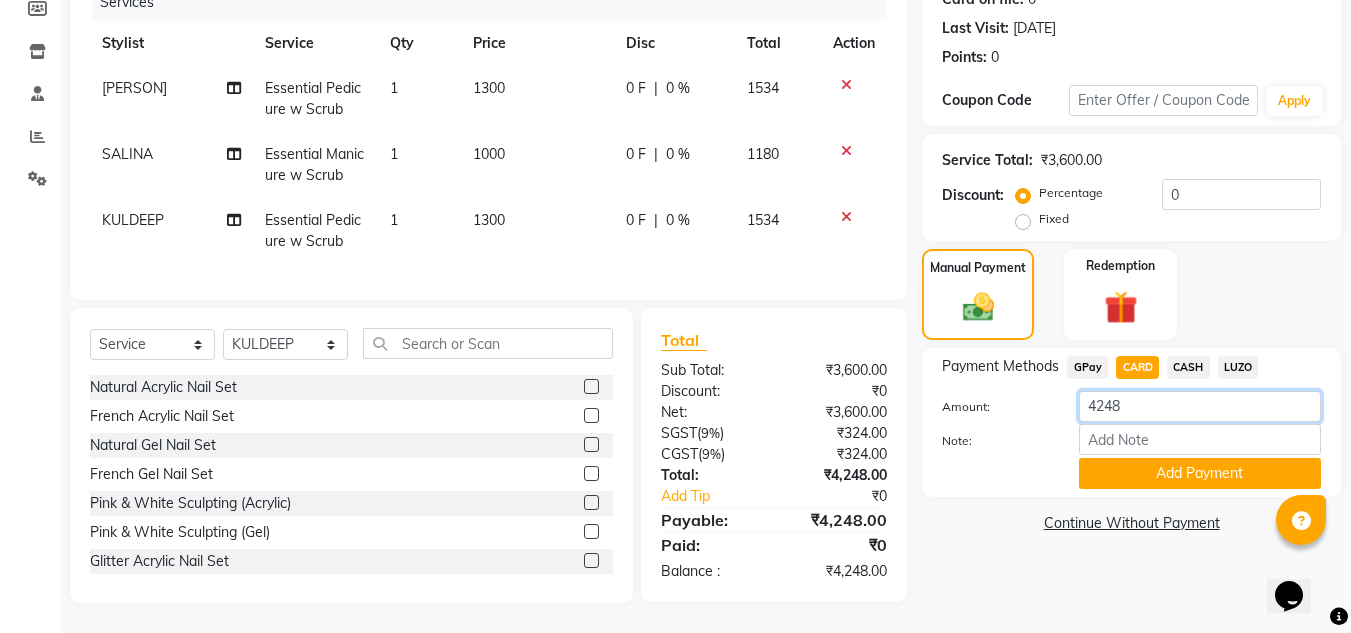 click on "4248" 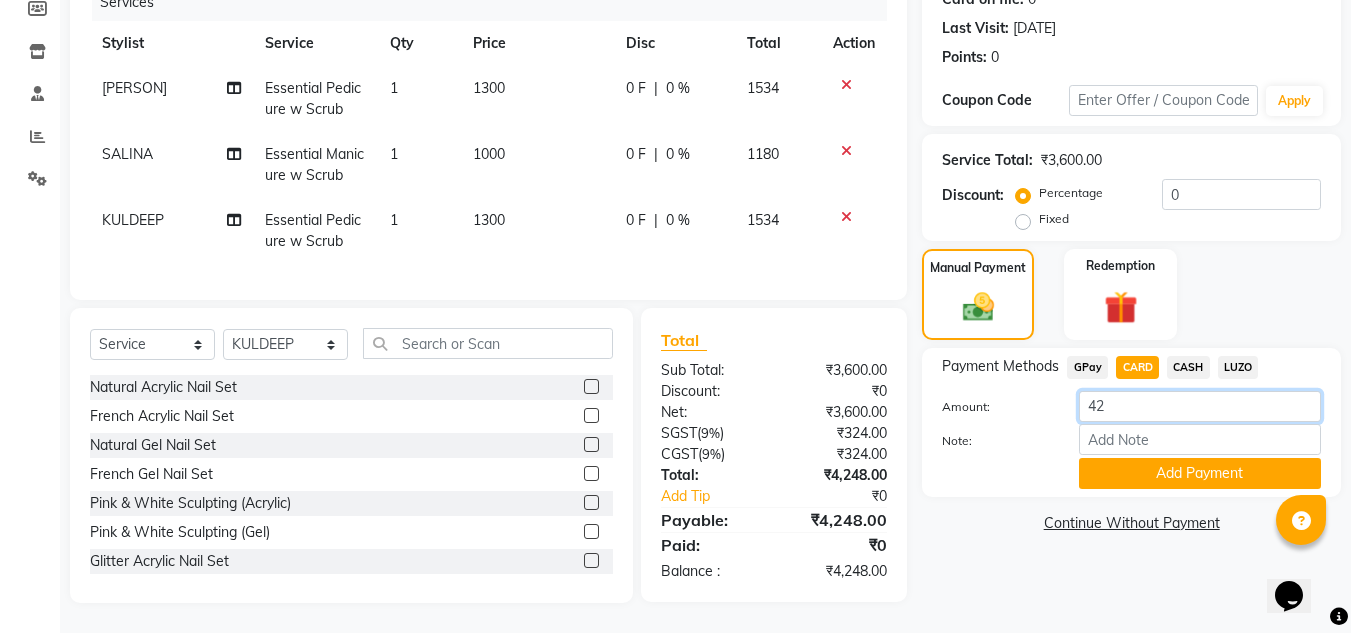 type on "4" 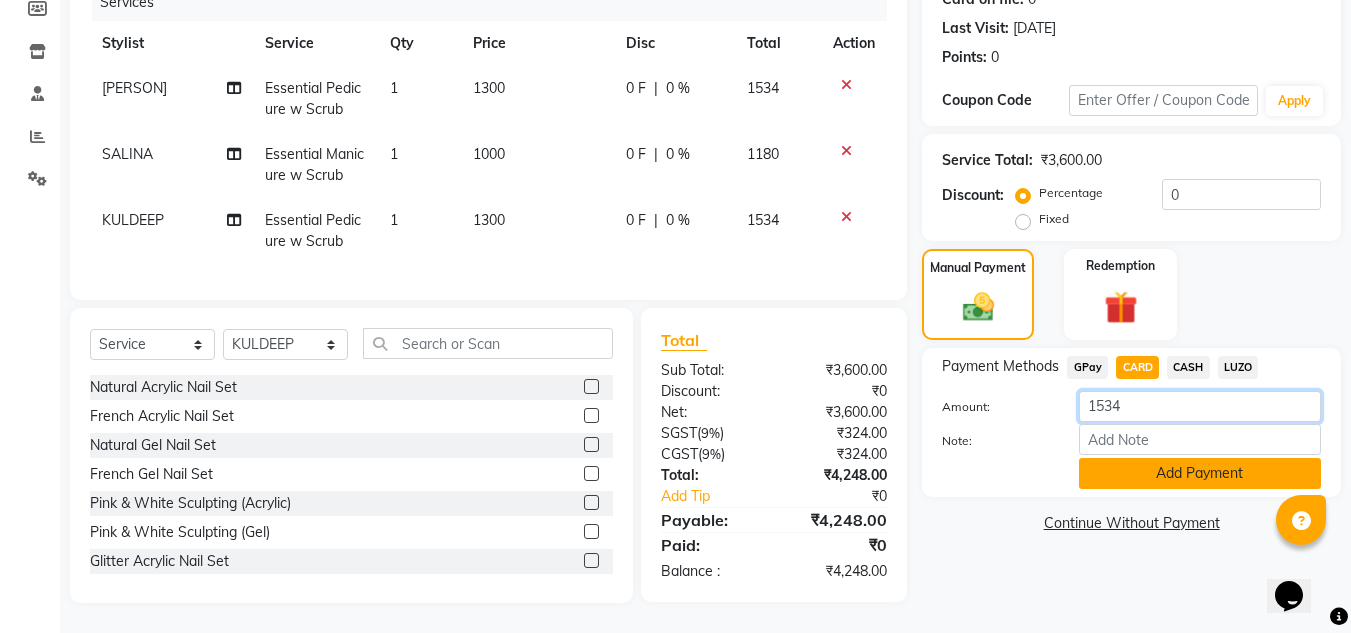 type on "1534" 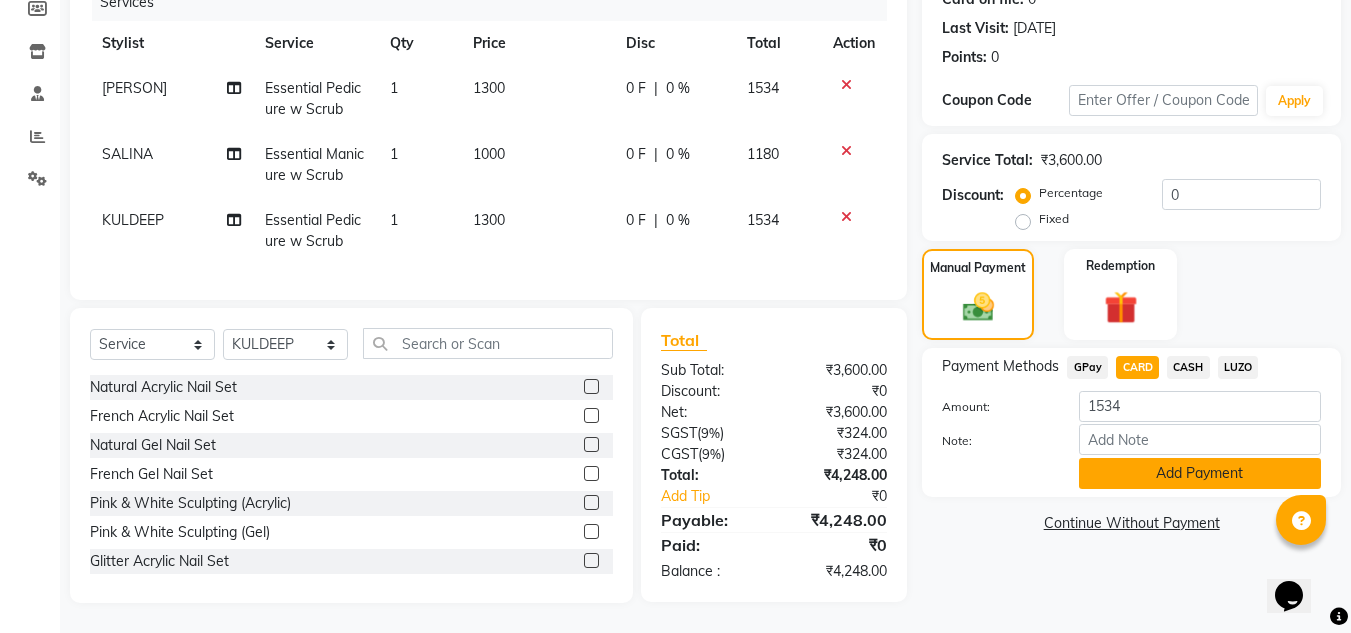 click on "Add Payment" 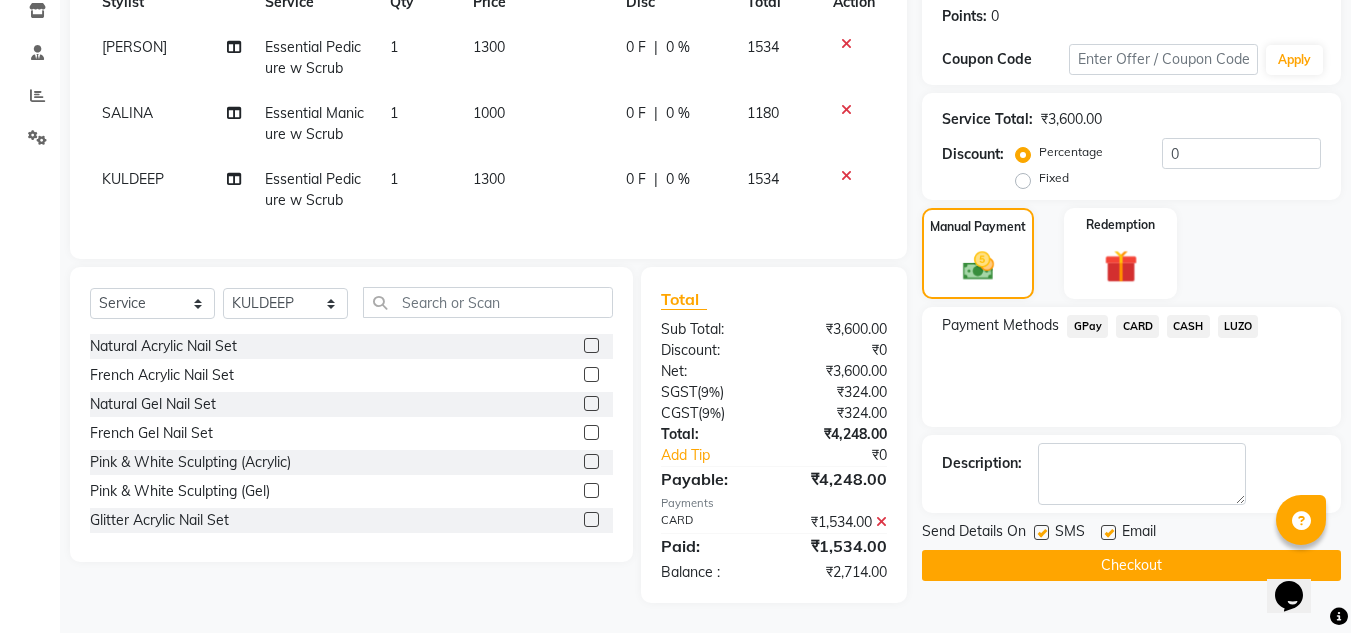 scroll, scrollTop: 320, scrollLeft: 0, axis: vertical 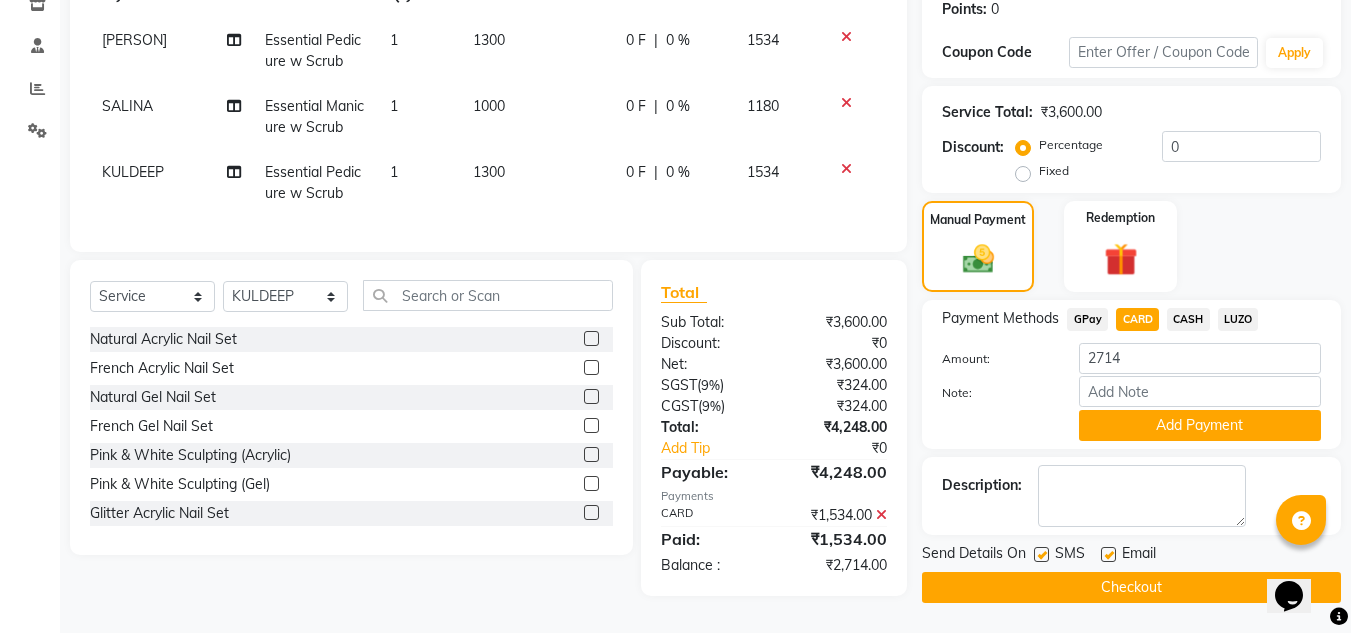 click on "Checkout" 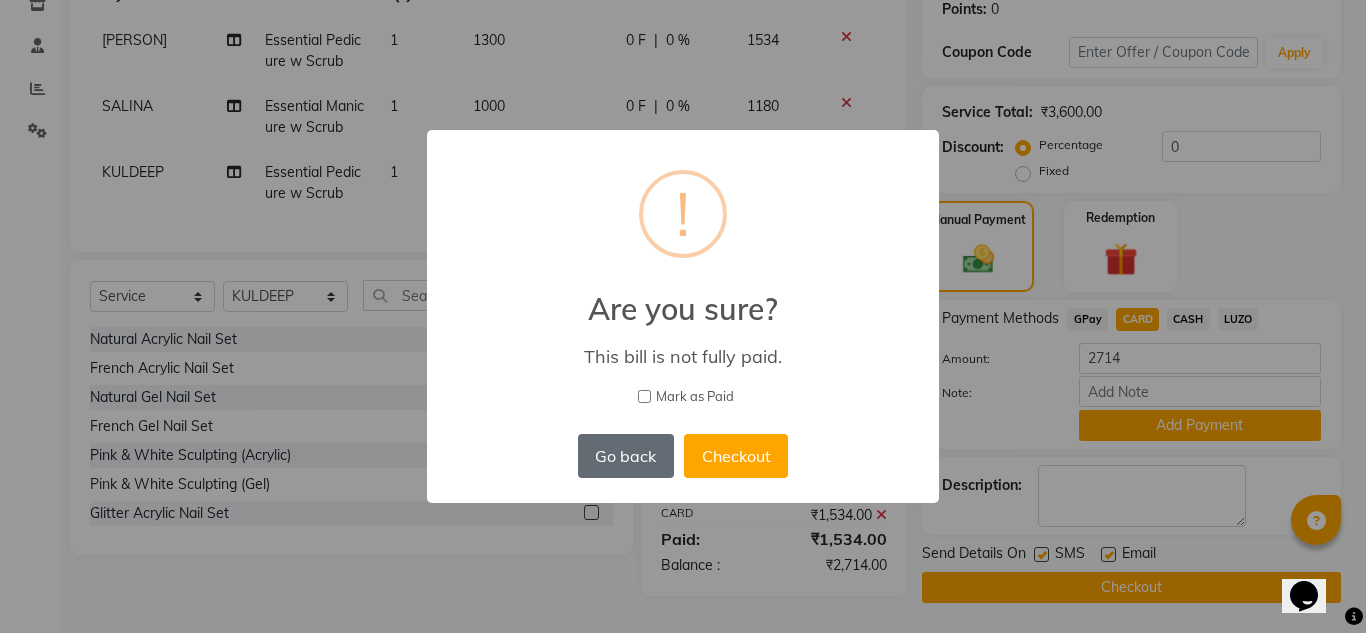 click on "Go back" at bounding box center [626, 456] 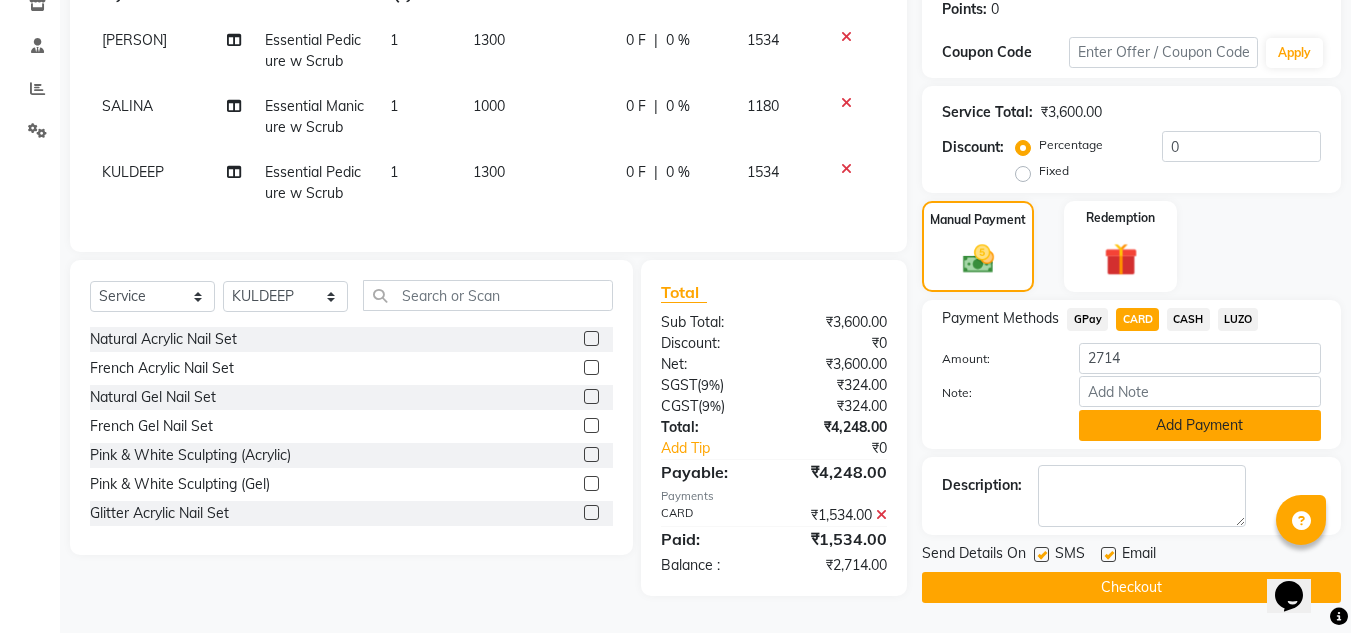 click on "Add Payment" 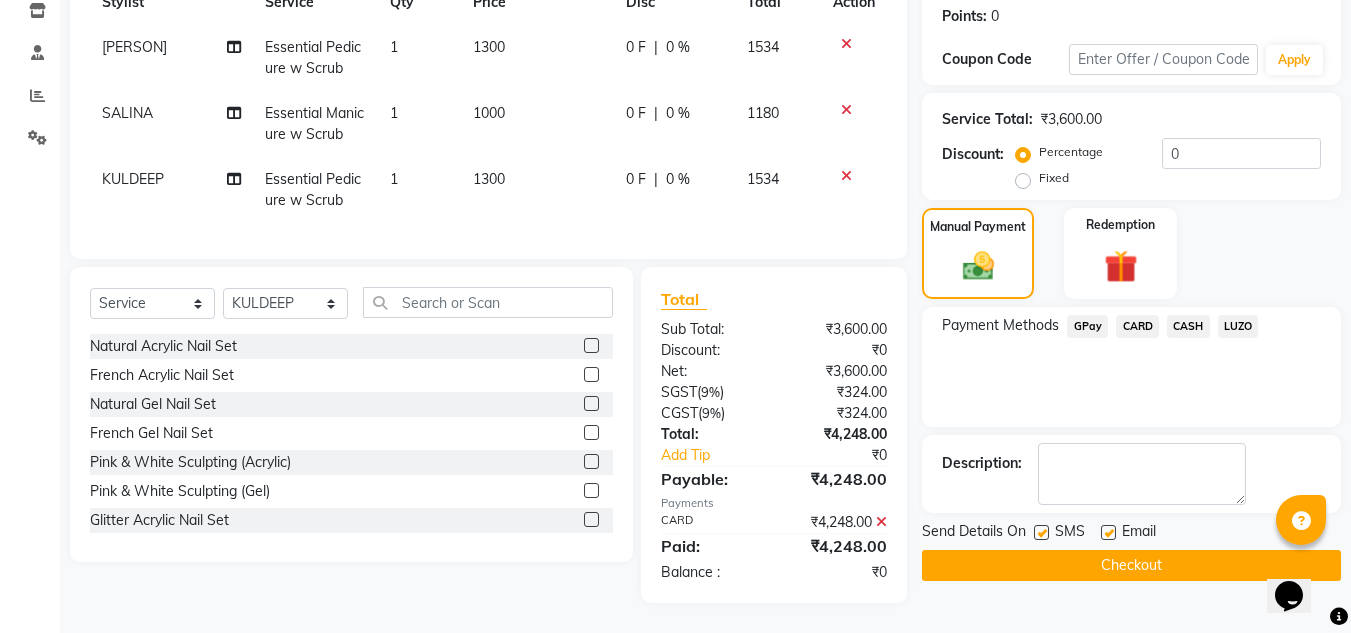 click on "Checkout" 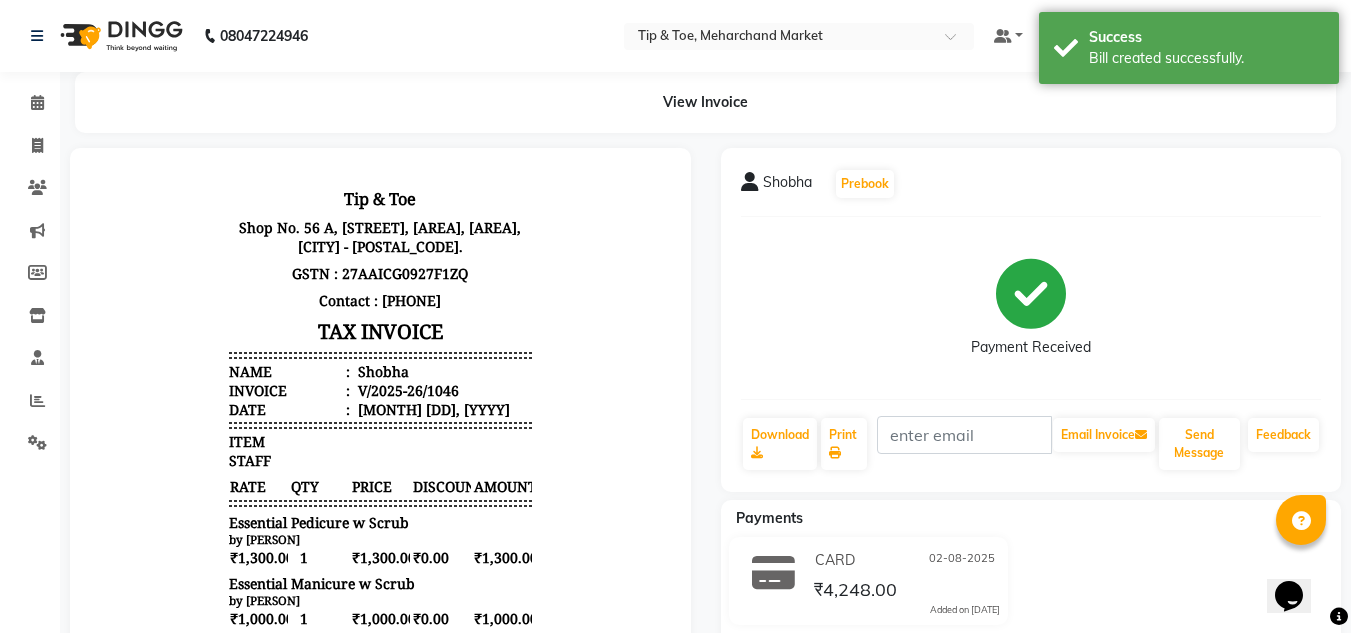 scroll, scrollTop: 0, scrollLeft: 0, axis: both 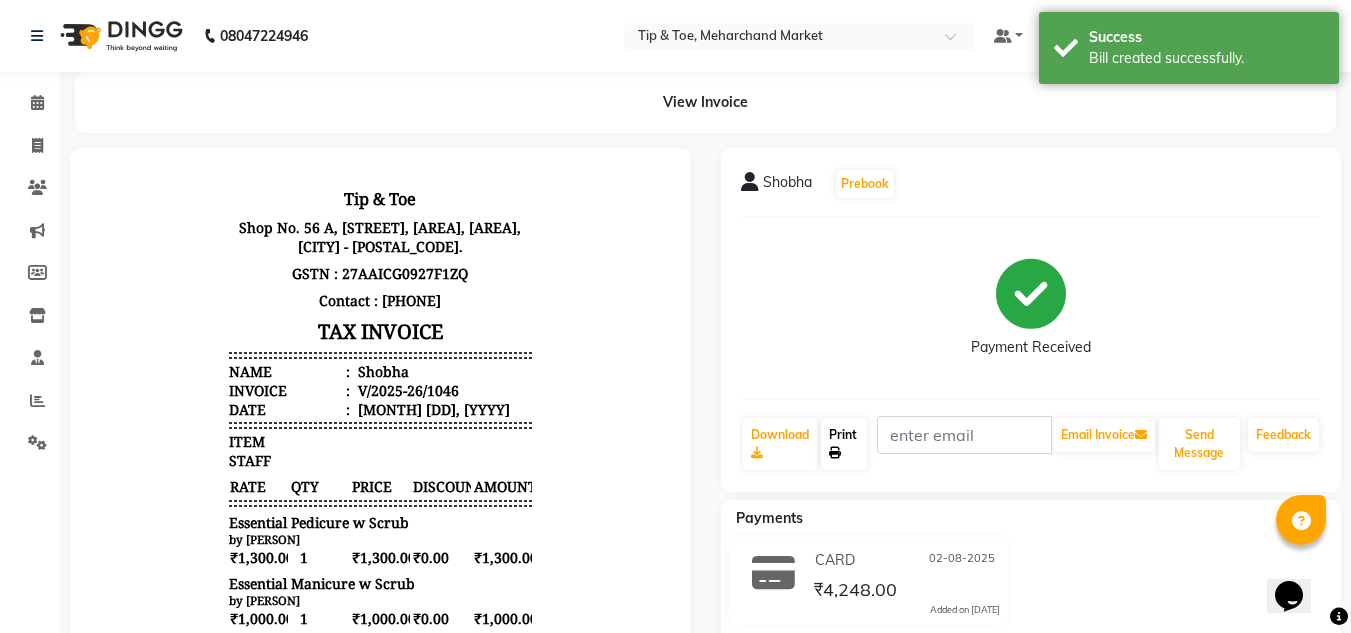 click on "Print" 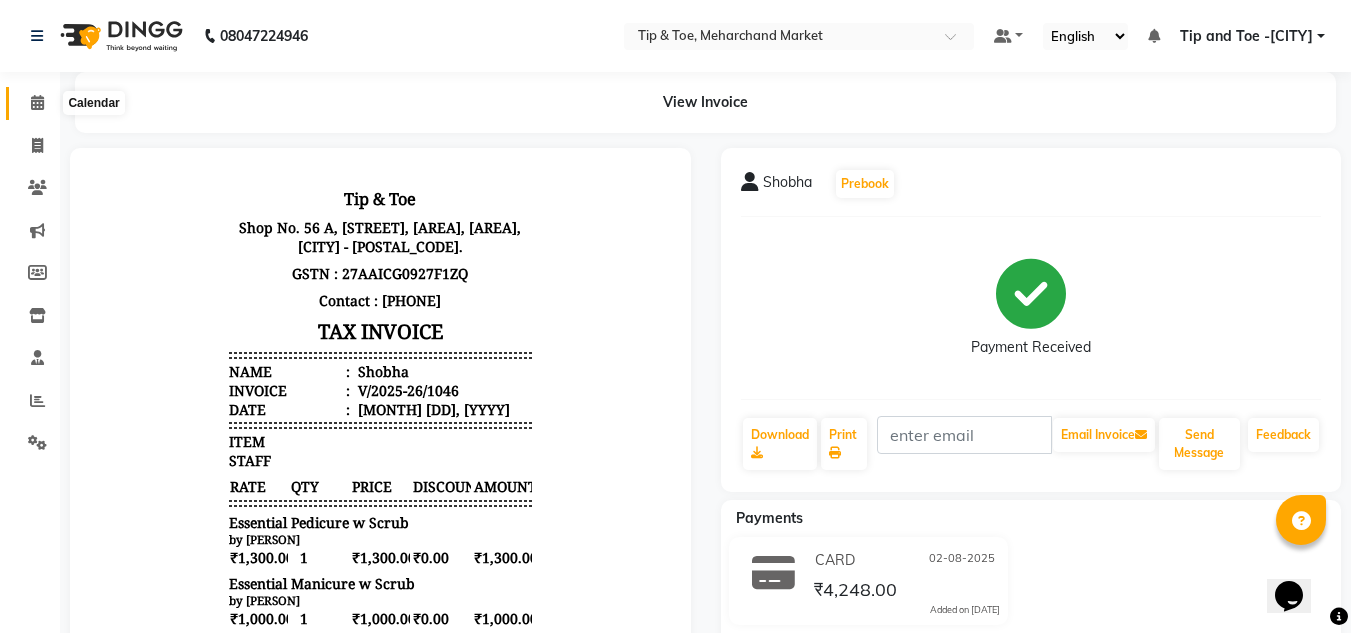click 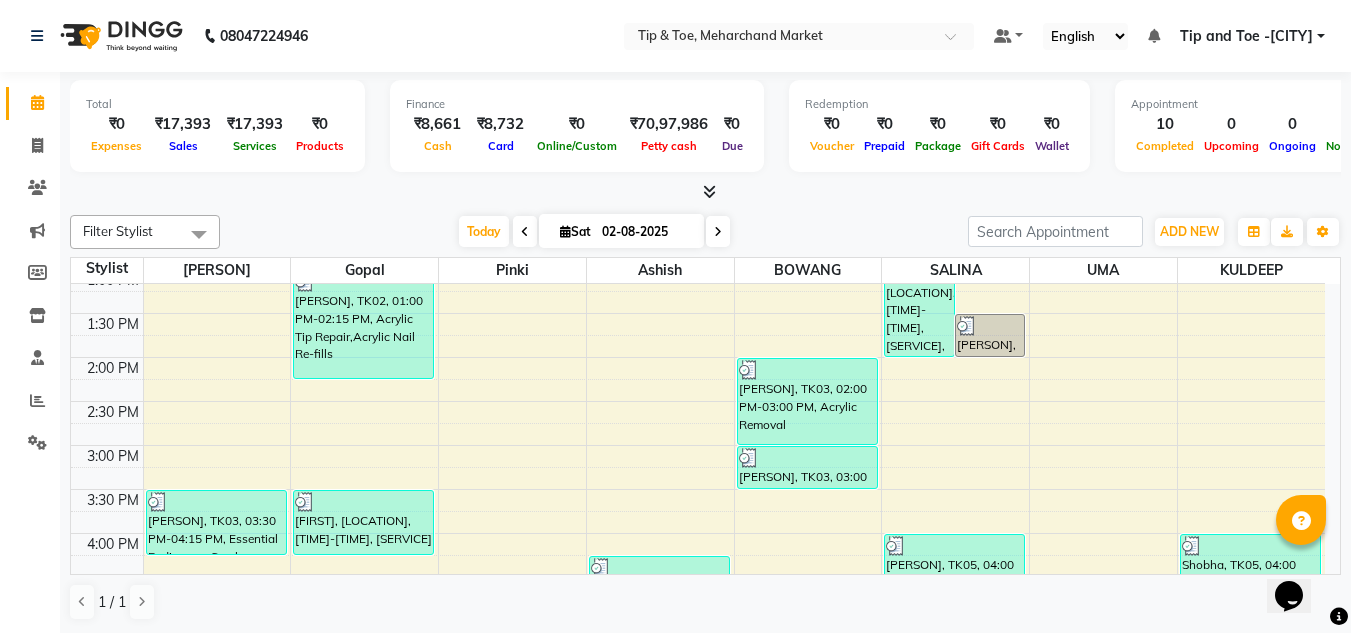 scroll, scrollTop: 600, scrollLeft: 0, axis: vertical 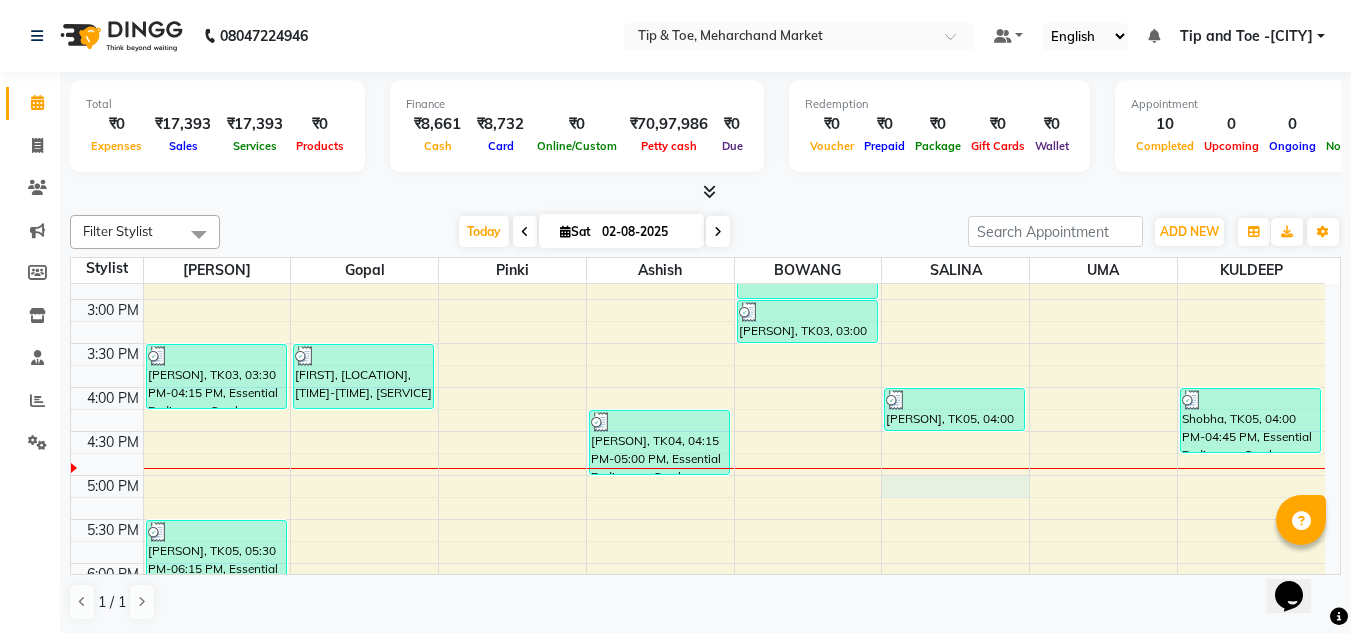 click on "8:00 AM 8:30 AM 9:00 AM 9:30 AM 10:00 AM 10:30 AM 11:00 AM 11:30 AM 12:00 PM 12:30 PM 1:00 PM 1:30 PM 2:00 PM 2:30 PM 3:00 PM 3:30 PM 4:00 PM 4:30 PM 5:00 PM 5:30 PM 6:00 PM 6:30 PM 7:00 PM 7:30 PM 8:00 PM 8:30 PM     ARPITA, TK03, 03:30 PM-04:15 PM, Essential Pedicure w Scrub     Shobha, TK05, 05:30 PM-06:15 PM, Essential Pedicure w Scrub     PRIYA NAIR, TK02, 01:00 PM-02:15 PM, Acrylic Tip Repair,Acrylic Nail Re-fills     ELIN, TK04, 03:30 PM-04:15 PM, Cateye Gel Polish     ELIN, TK04, 04:15 PM-05:00 PM, Essential Pedicure w Scrub     ARPITA, TK03, 02:00 PM-03:00 PM, Acrylic Removal     ARPITA, TK03, 03:00 PM-03:30 PM, Essential Manicure w Scrub     ANOUSHKA JHA, TK01, 12:30 PM-02:00 PM, T&T Permanent Gel Polish,Natural Acrylic Nail Set     ANOUSHKA JHA, TK01, 01:30 PM-02:00 PM, Permanent Gel Polish     Shobha, TK05, 04:00 PM-04:30 PM, Essential Manicure w Scrub     Shobha, TK05, 04:00 PM-04:45 PM, Essential Pedicure w Scrub" at bounding box center [698, 255] 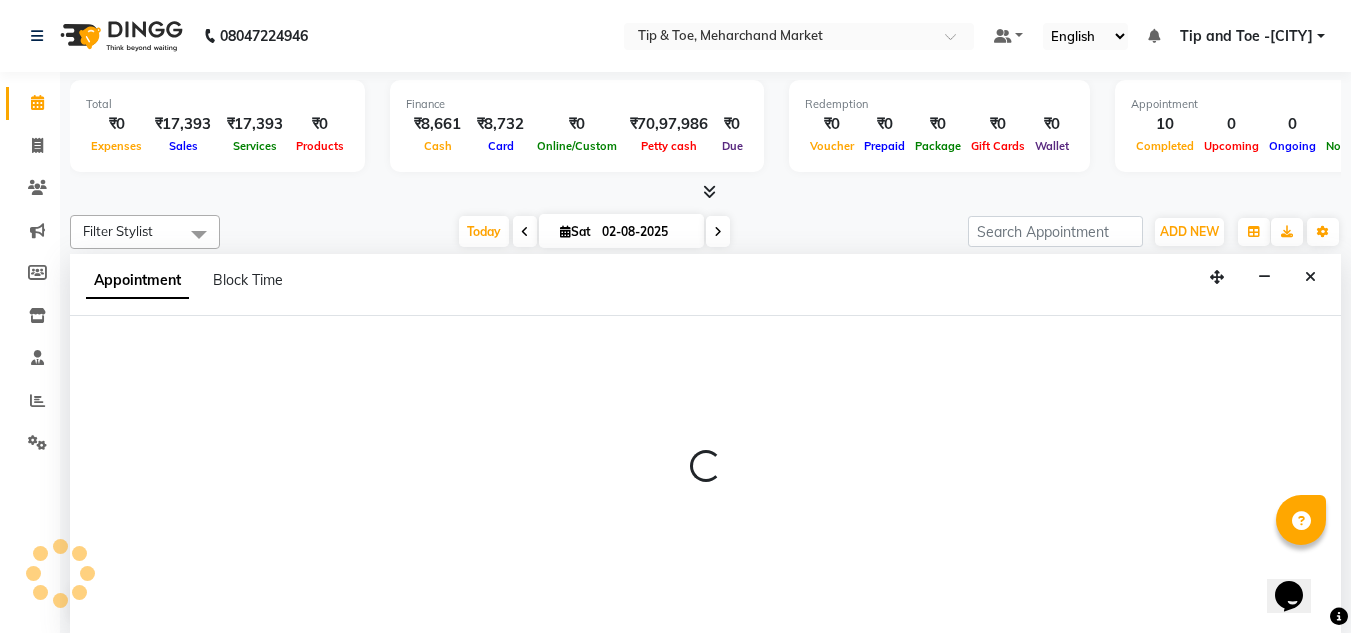scroll, scrollTop: 1, scrollLeft: 0, axis: vertical 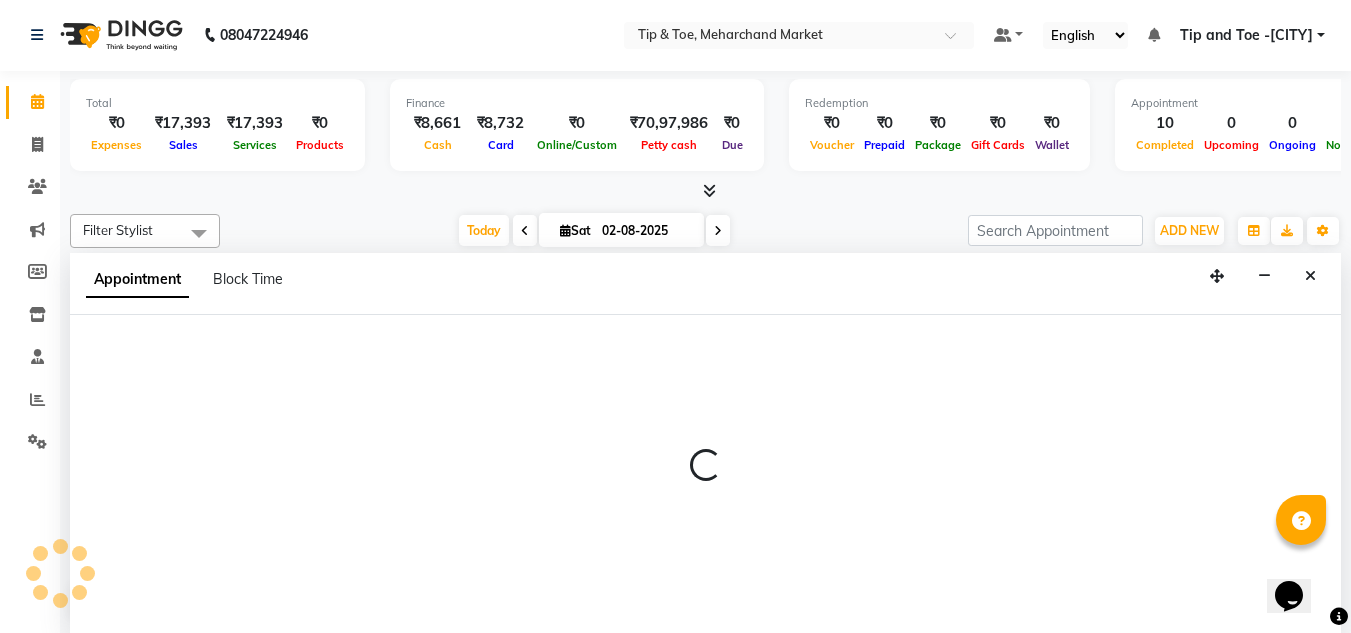 select on "41987" 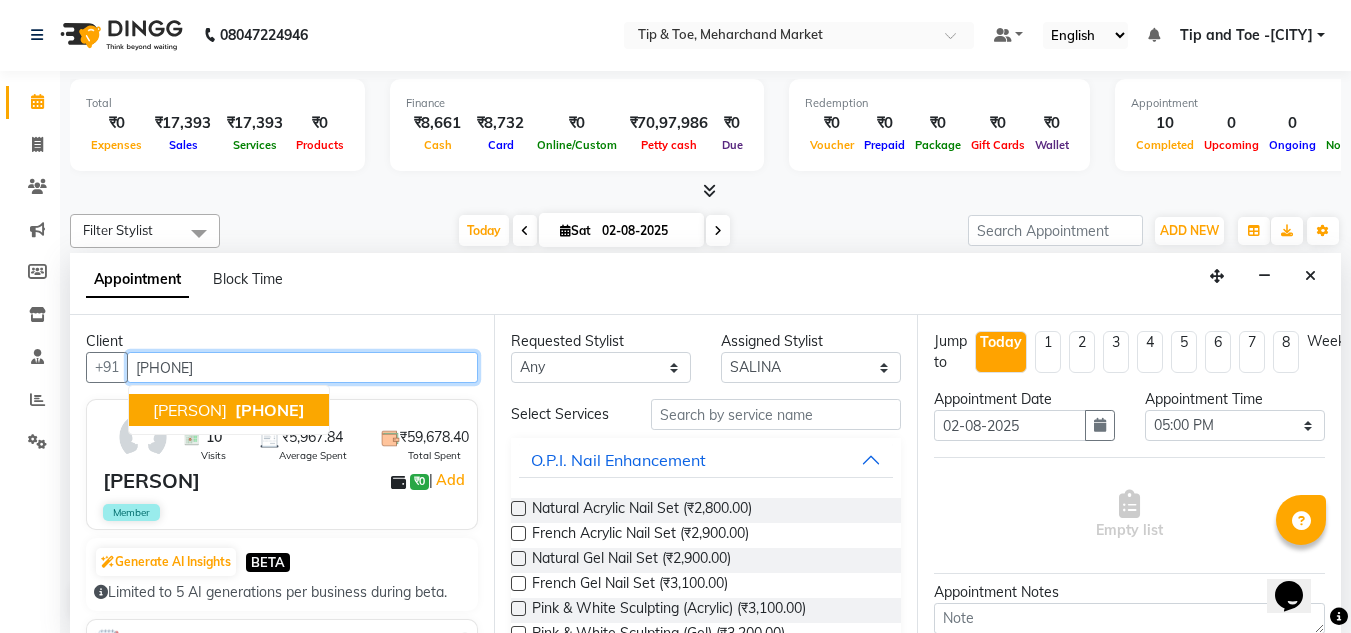 click on "ZOE WOODLEE" at bounding box center (190, 410) 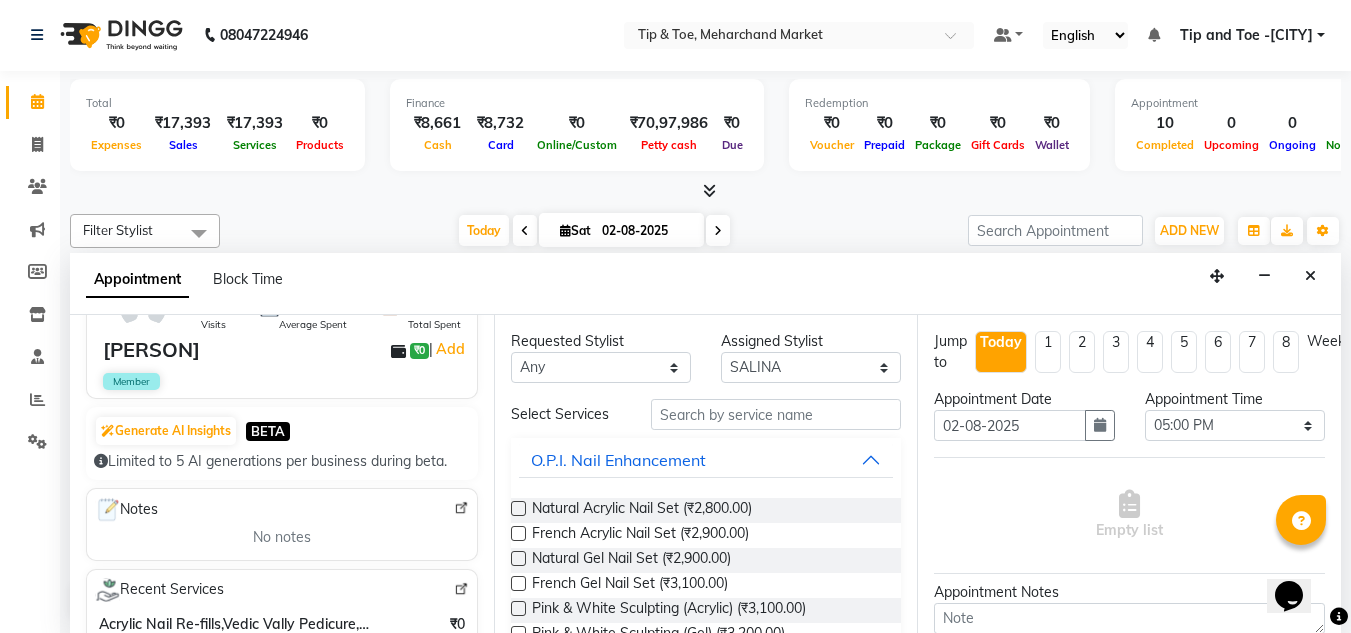 scroll, scrollTop: 0, scrollLeft: 0, axis: both 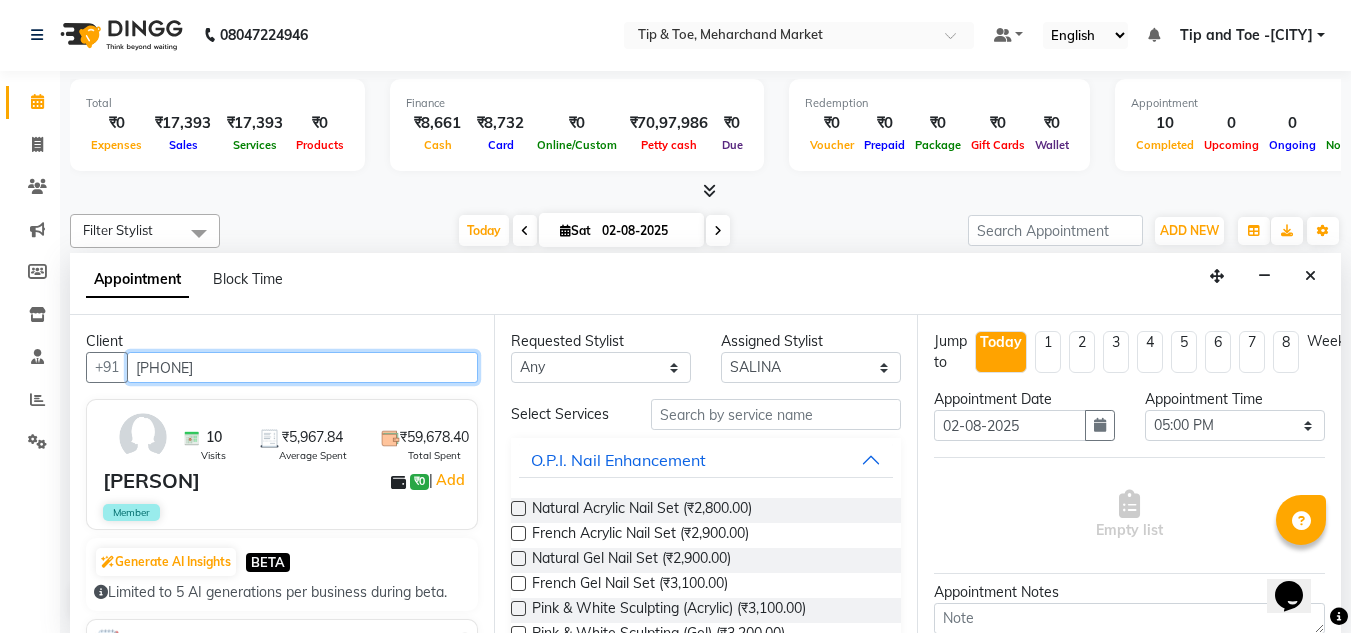 type on "9667866265" 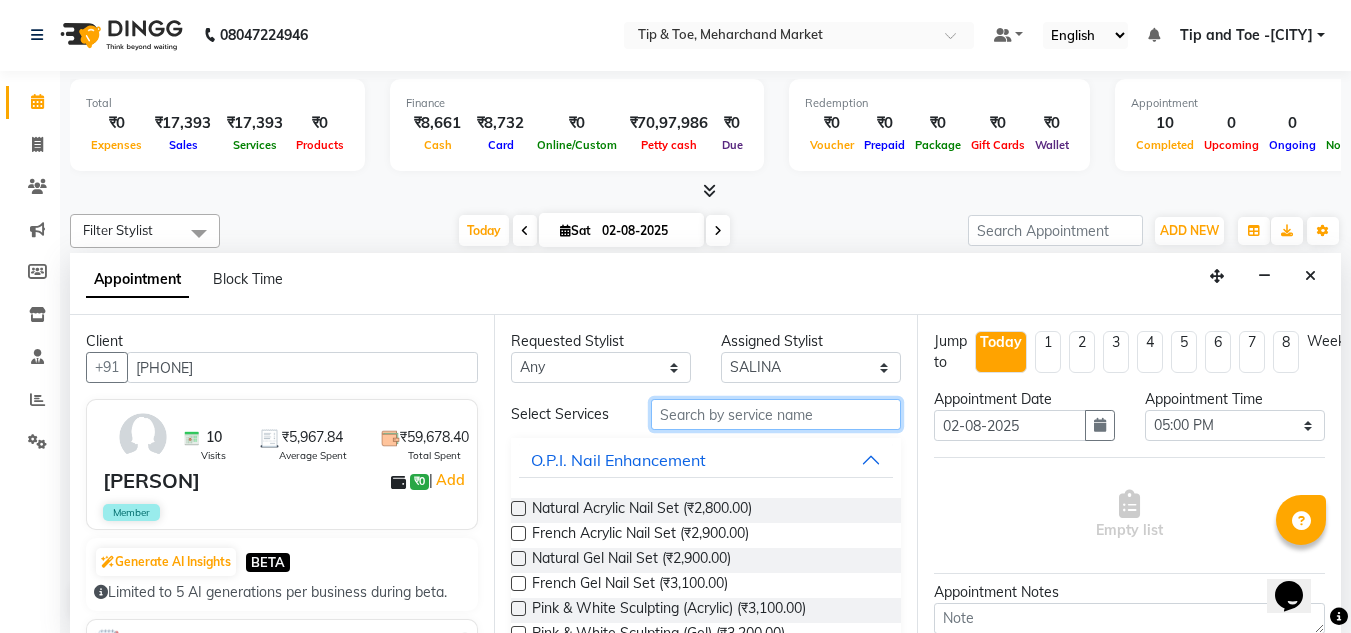 click at bounding box center [776, 414] 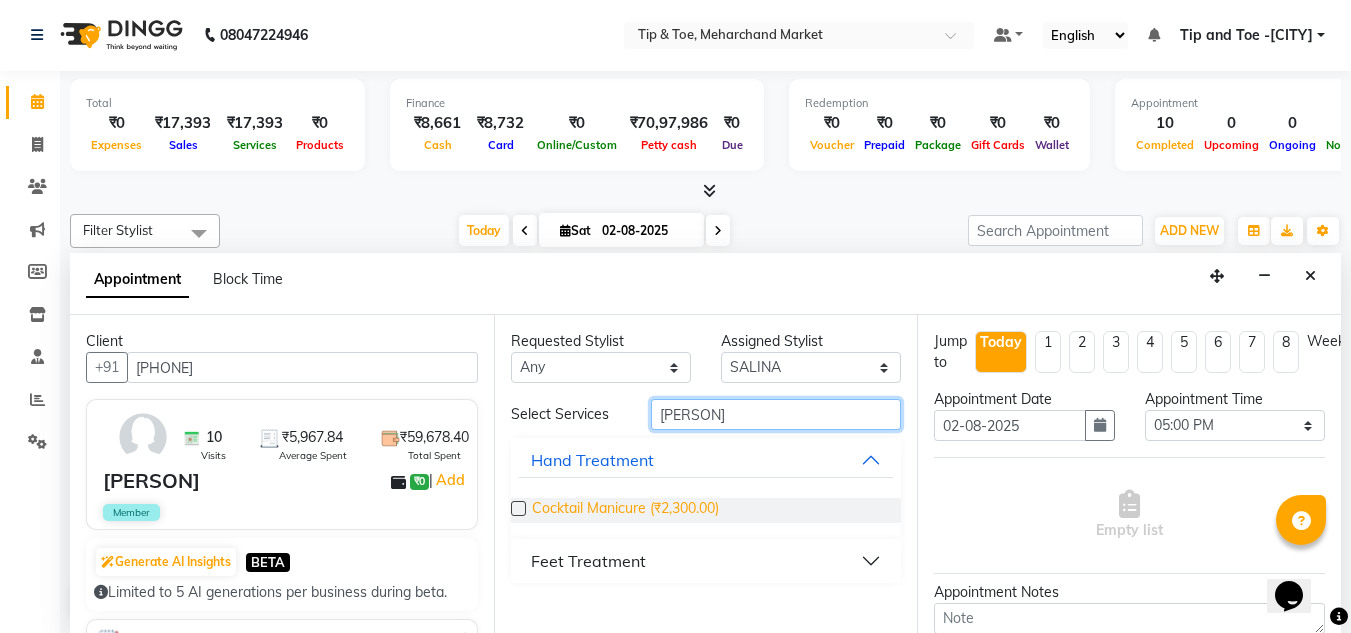 type on "COCK" 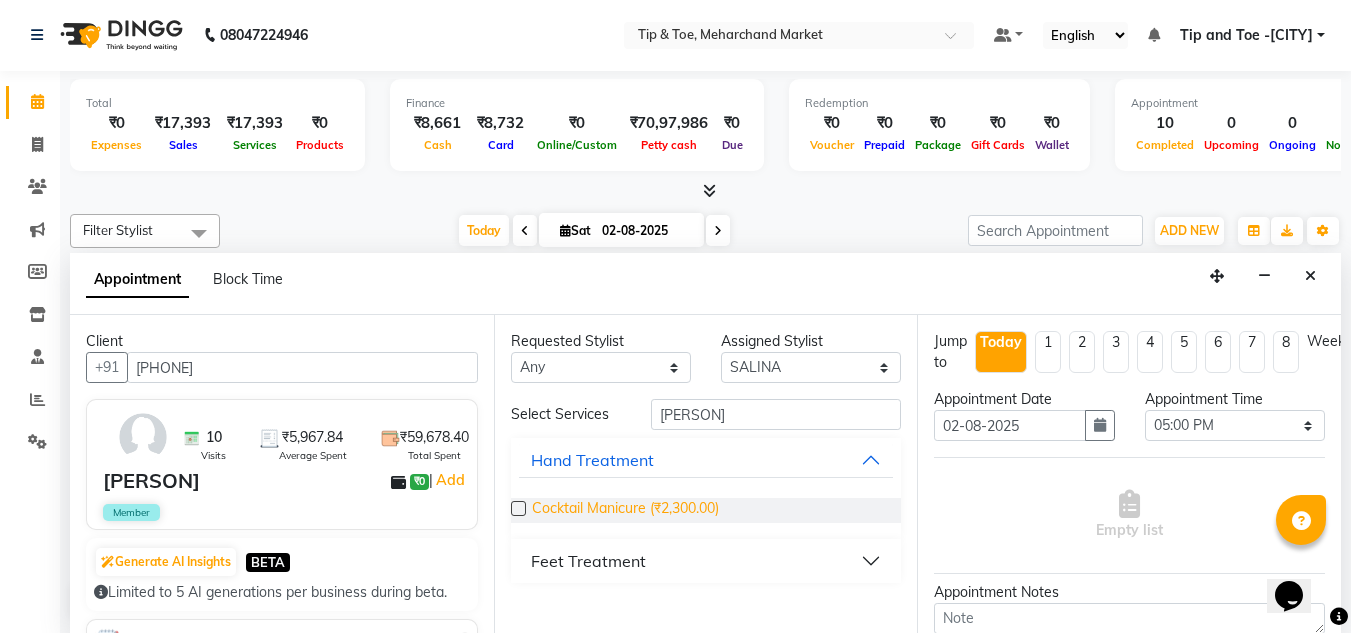 click on "Cocktail Manicure (₹2,300.00)" at bounding box center (625, 510) 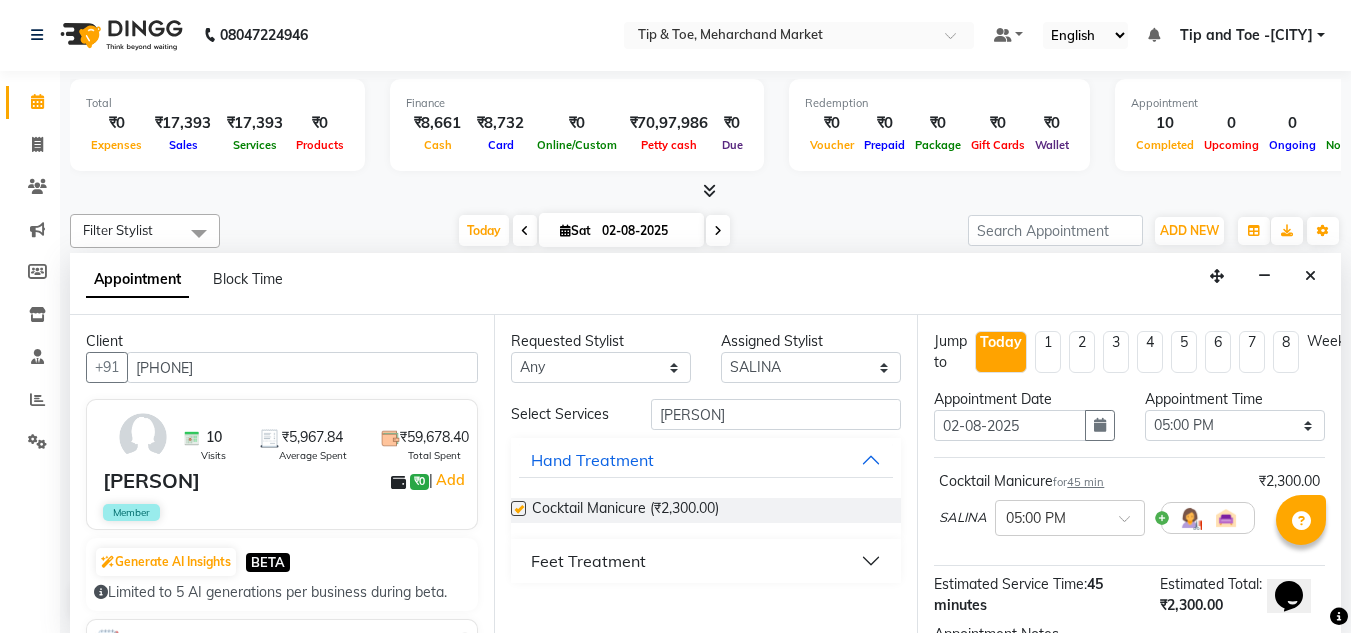 checkbox on "false" 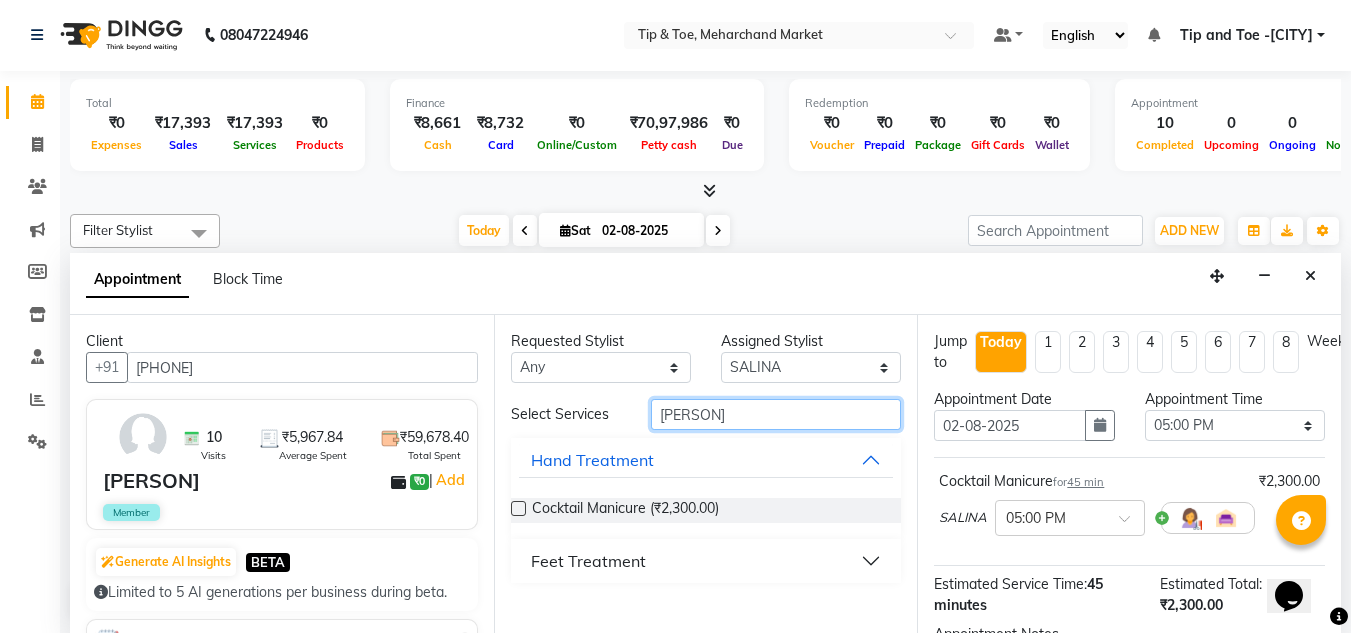 click on "COCK" at bounding box center (776, 414) 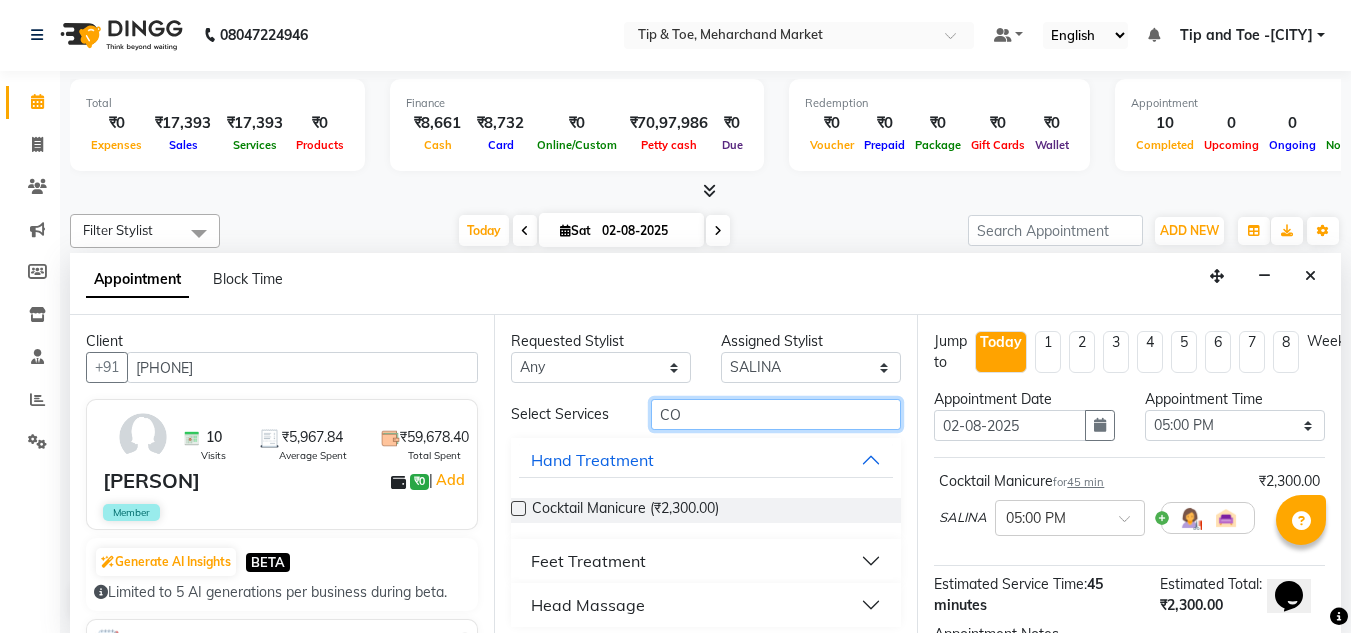 type on "C" 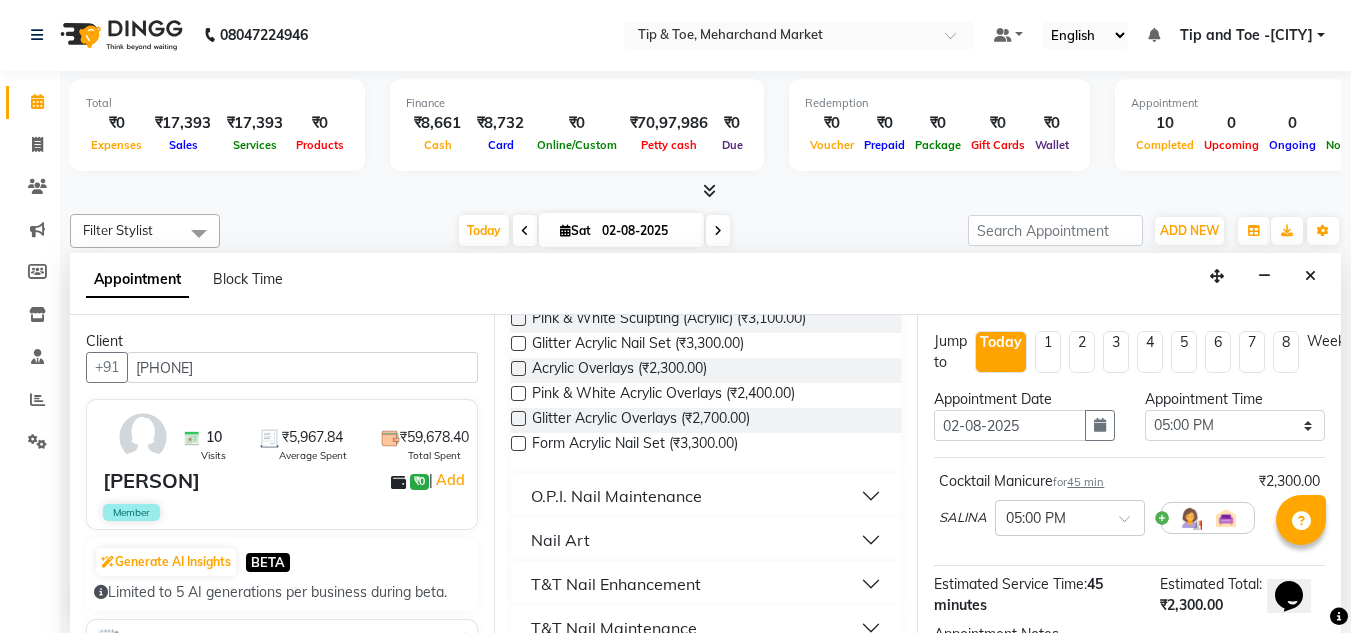 scroll, scrollTop: 273, scrollLeft: 0, axis: vertical 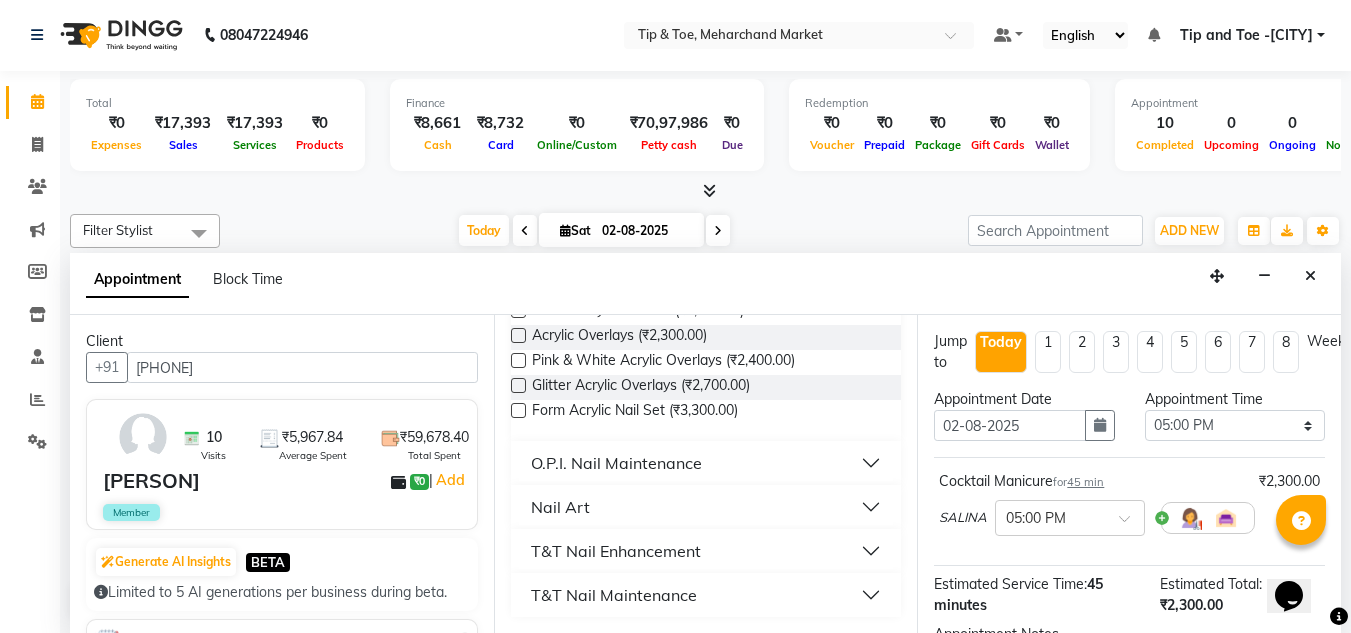 type on "ACR" 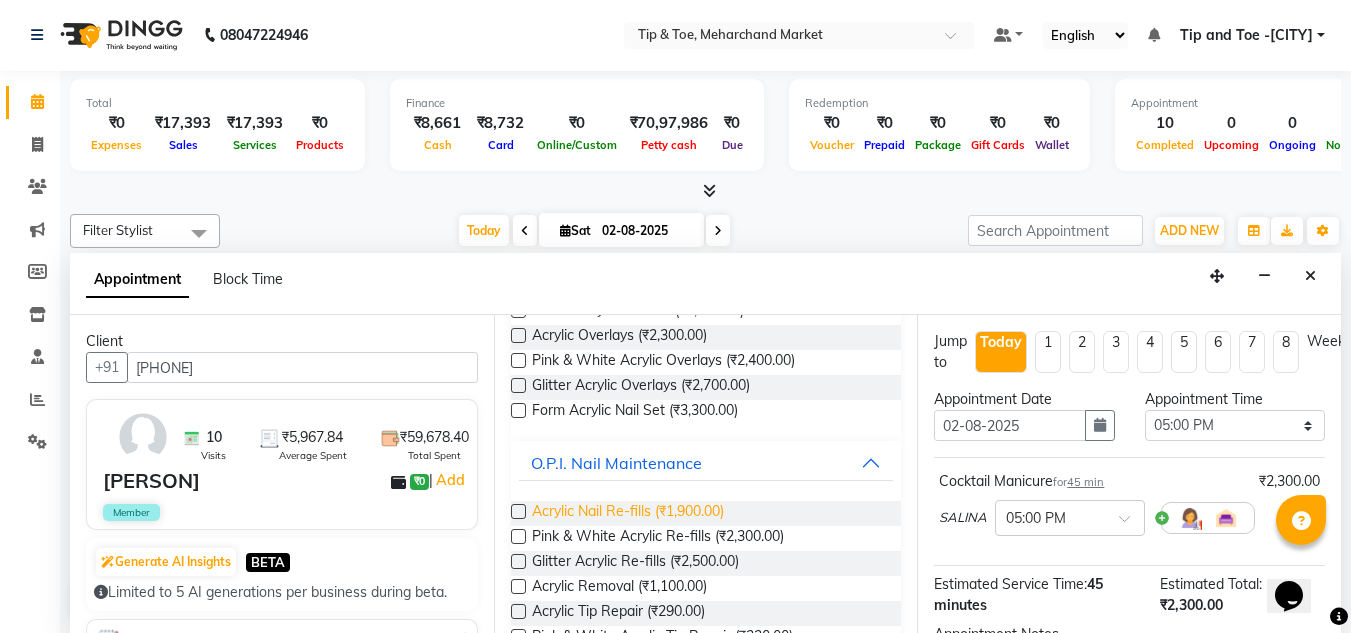 click on "Acrylic Nail Re-fills (₹1,900.00)" at bounding box center (628, 513) 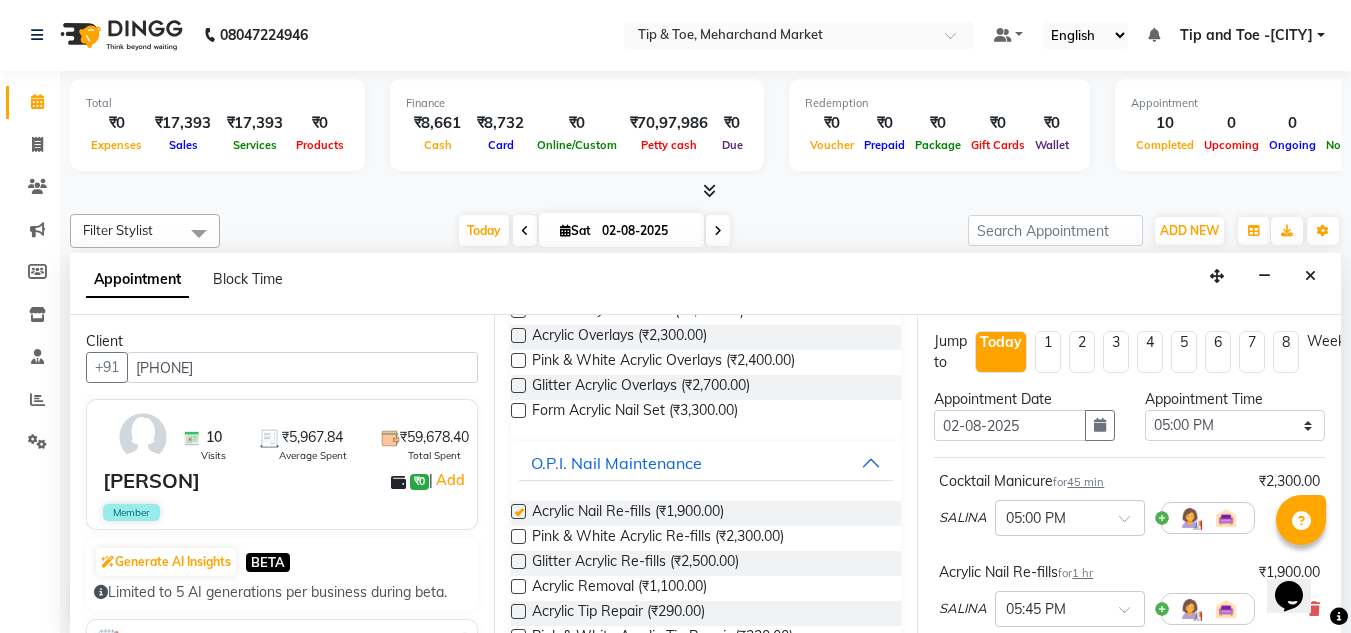 checkbox on "false" 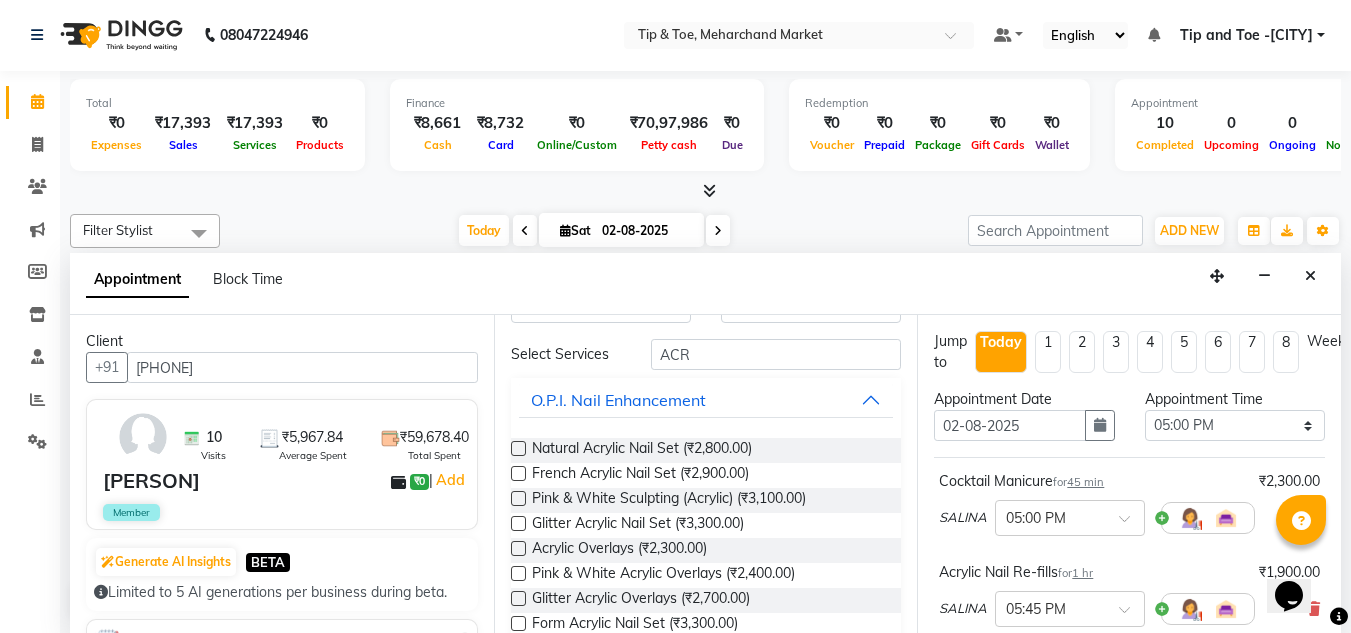 scroll, scrollTop: 0, scrollLeft: 0, axis: both 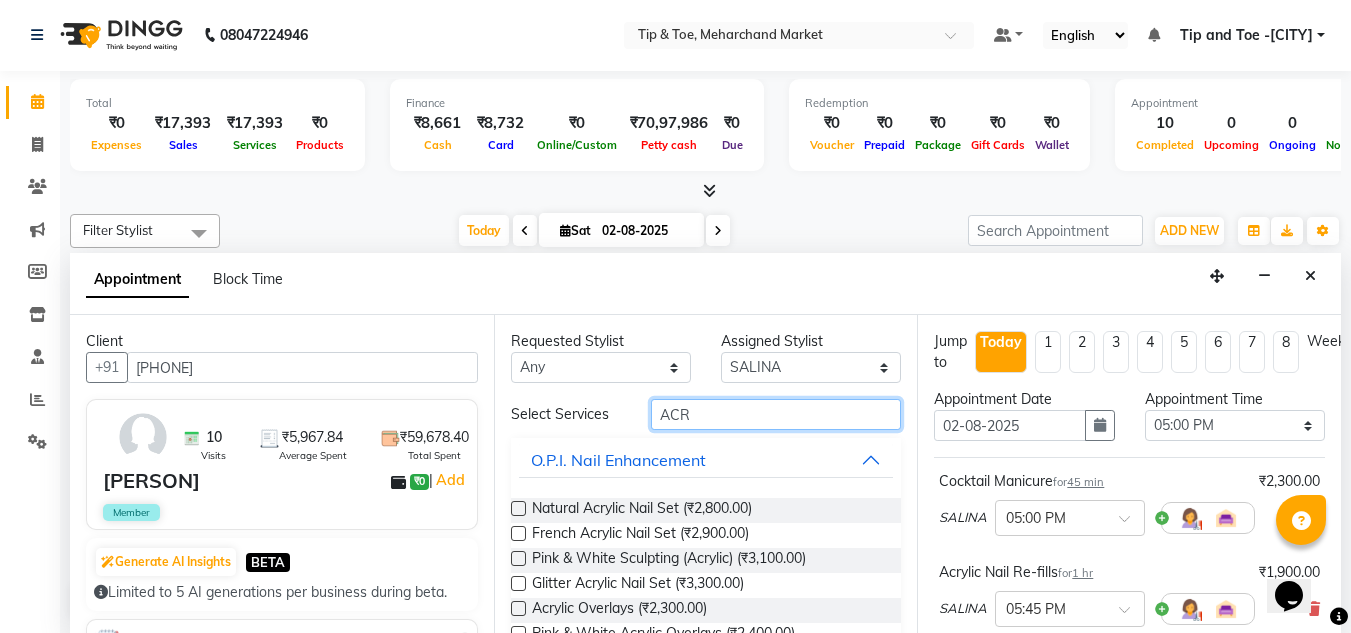 click on "ACR" at bounding box center [776, 414] 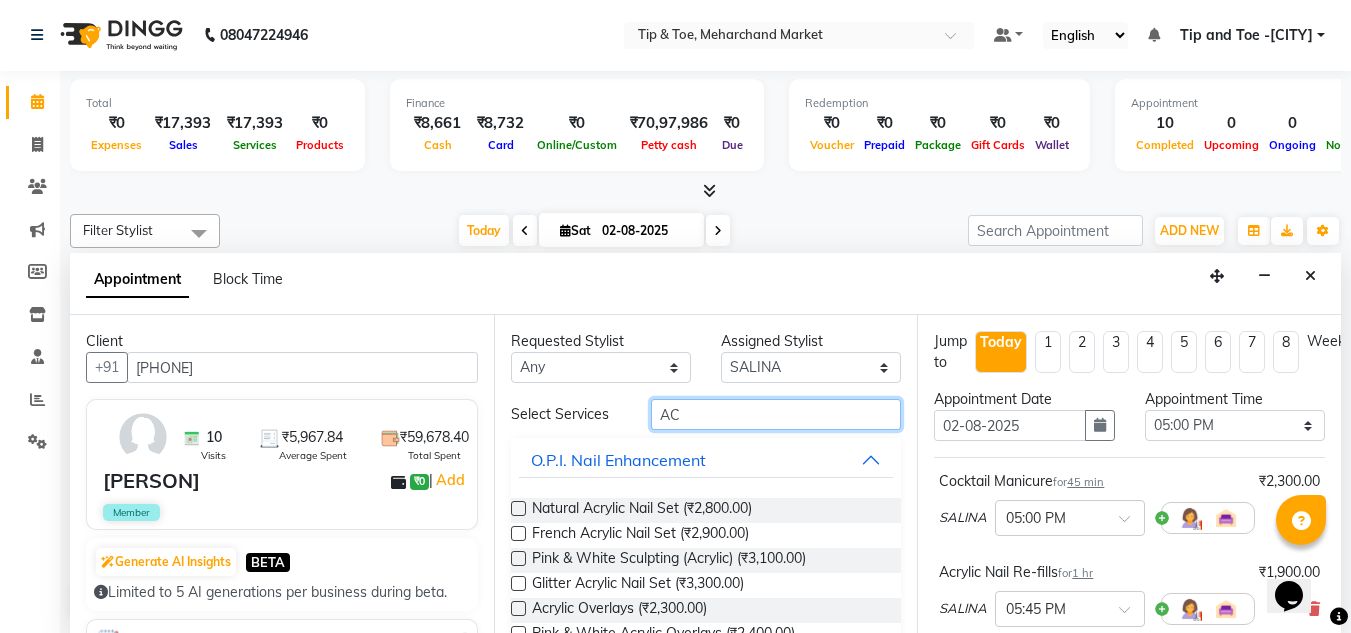 type on "A" 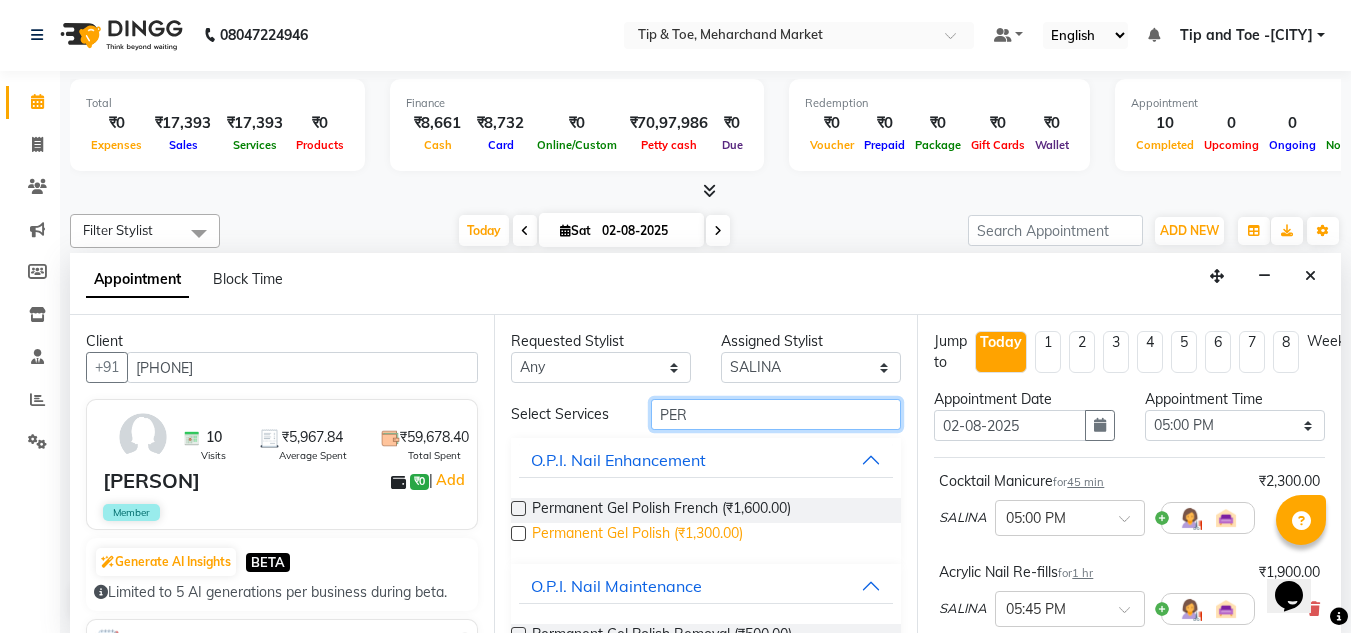 type on "PER" 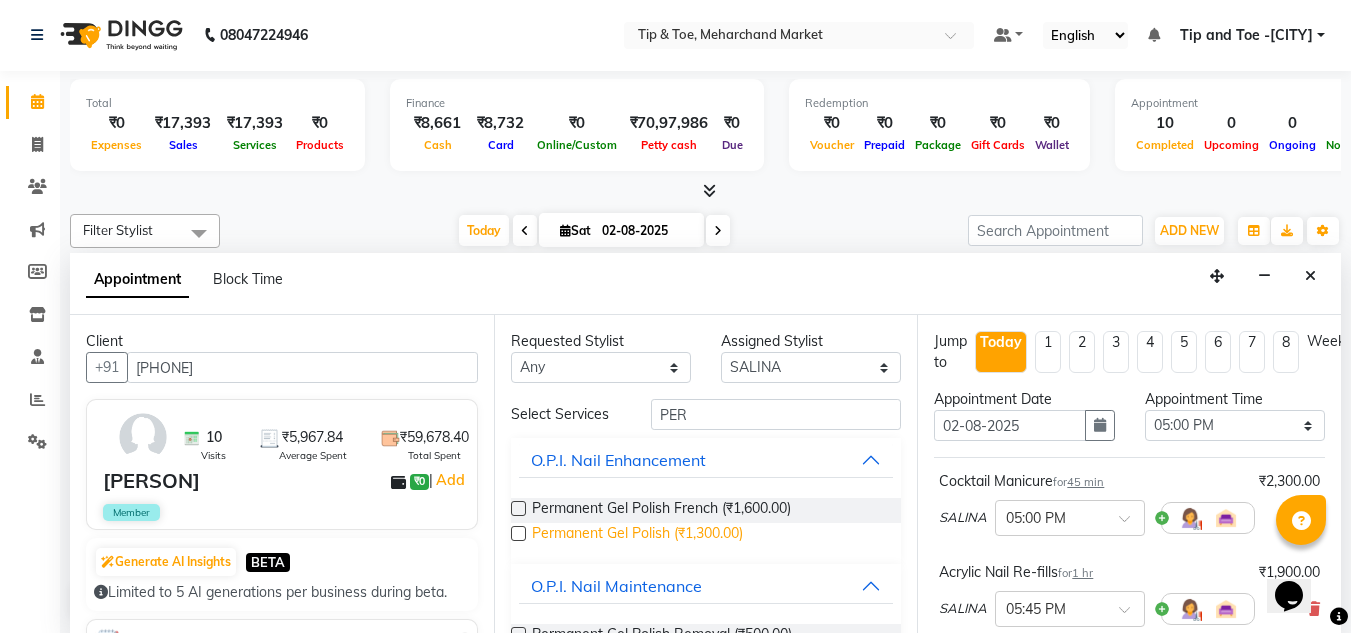 click on "Permanent Gel Polish (₹1,300.00)" at bounding box center [637, 535] 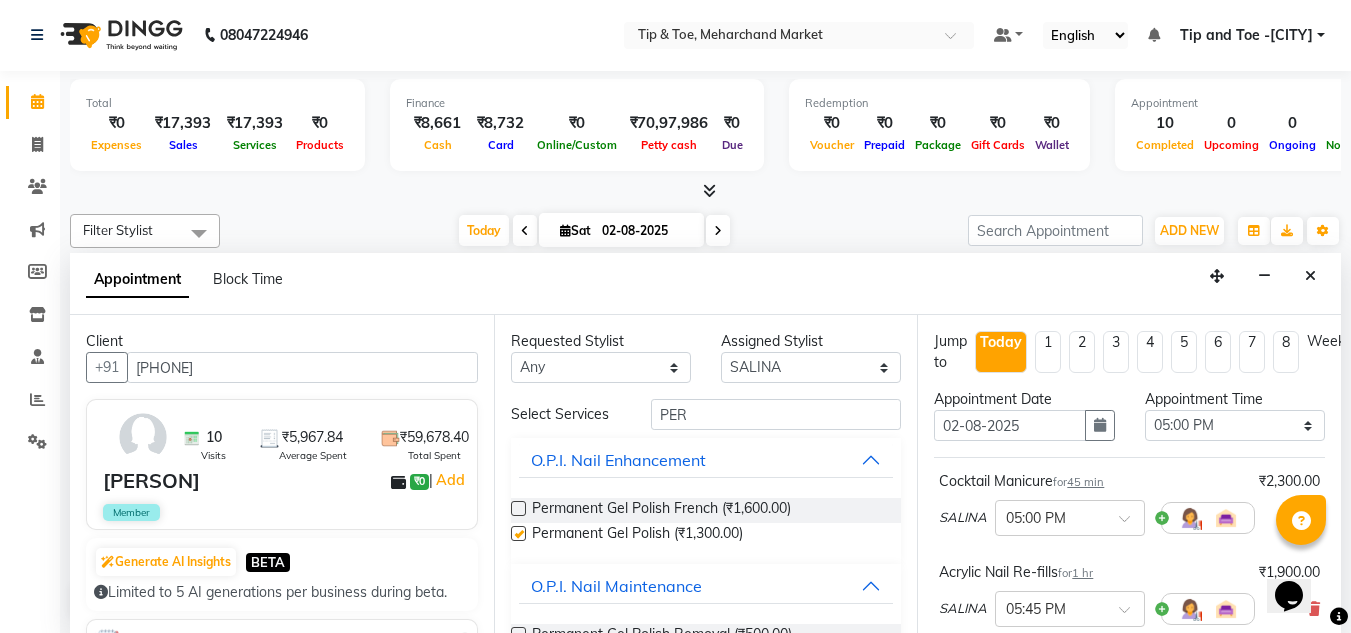 checkbox on "false" 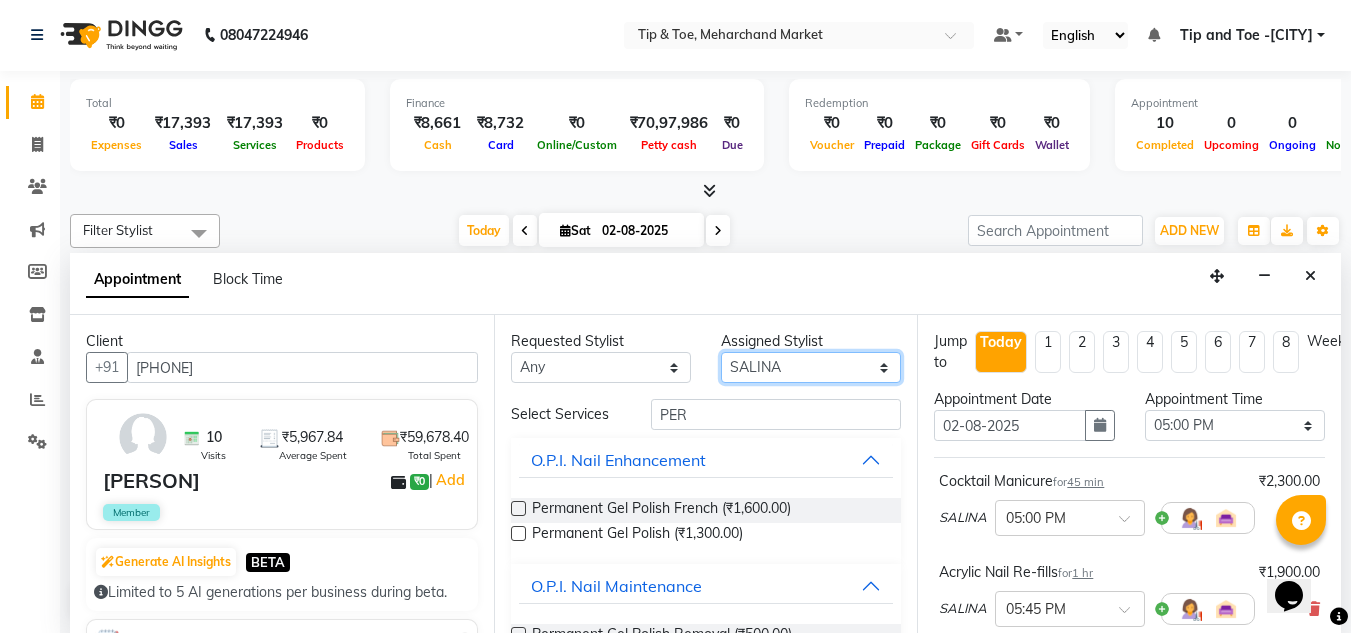 click on "Select Ashish BOWANG Gopal KULDEEP Pinki SALINA Salman UMA" at bounding box center (811, 367) 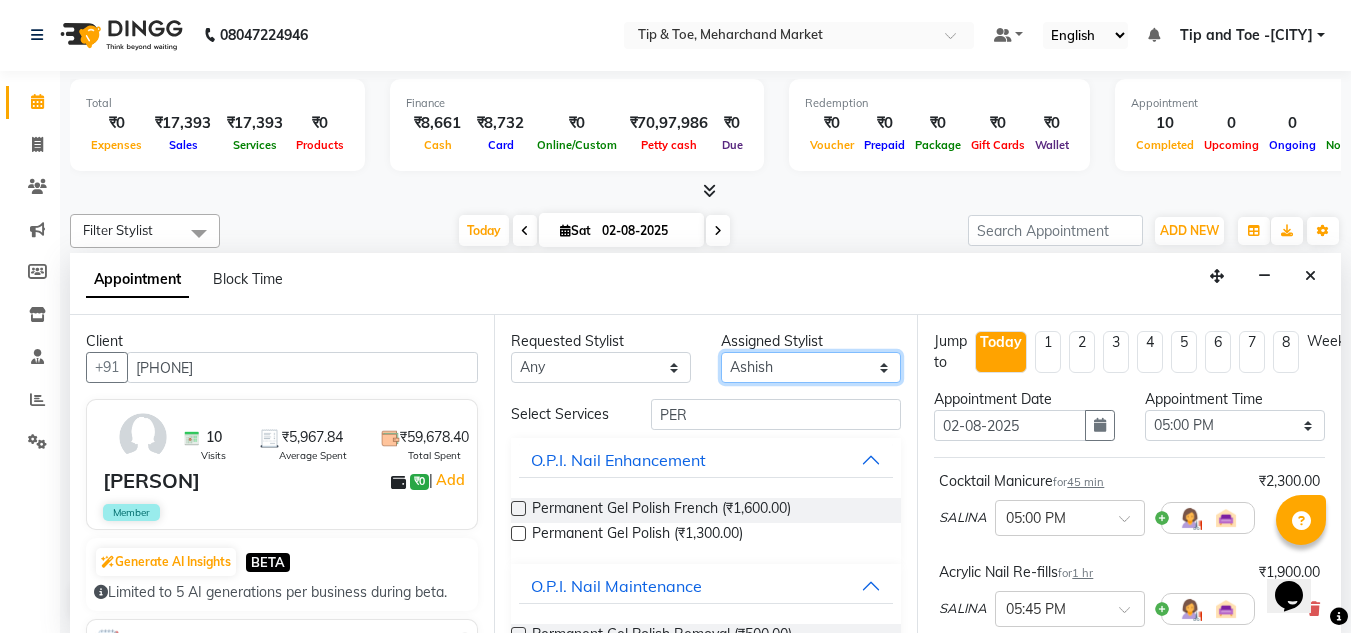 click on "Select Ashish BOWANG Gopal KULDEEP Pinki SALINA Salman UMA" at bounding box center (811, 367) 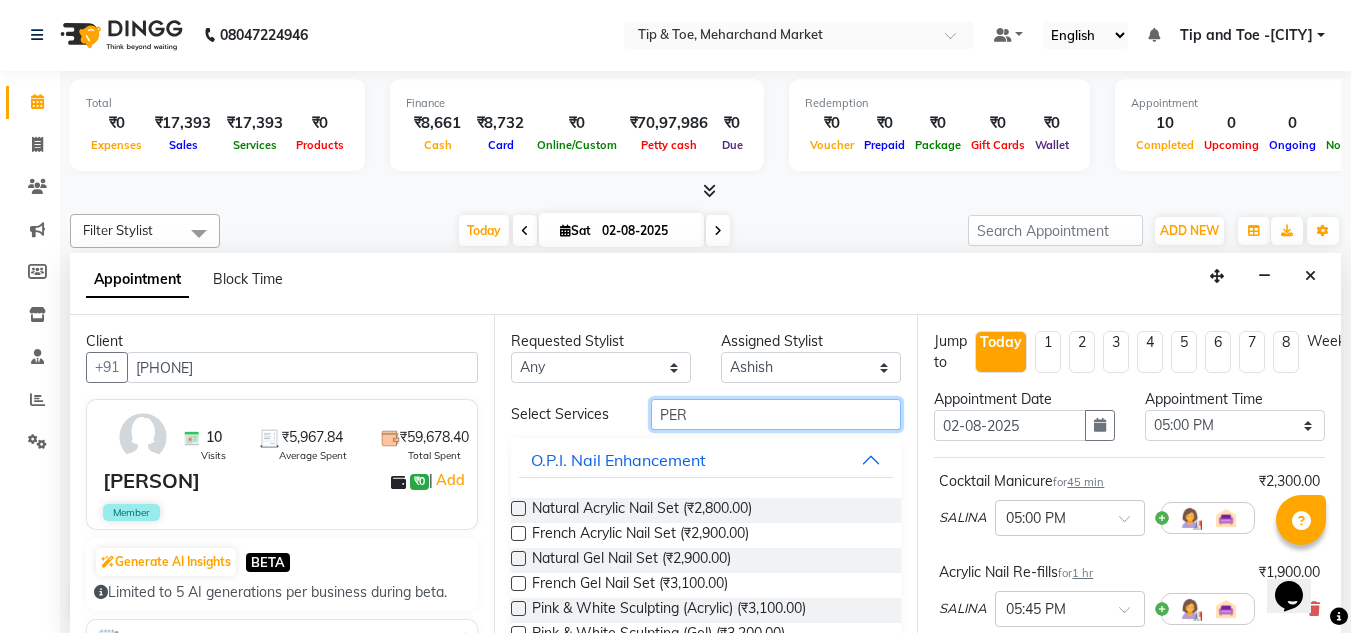 click on "PER" at bounding box center [776, 414] 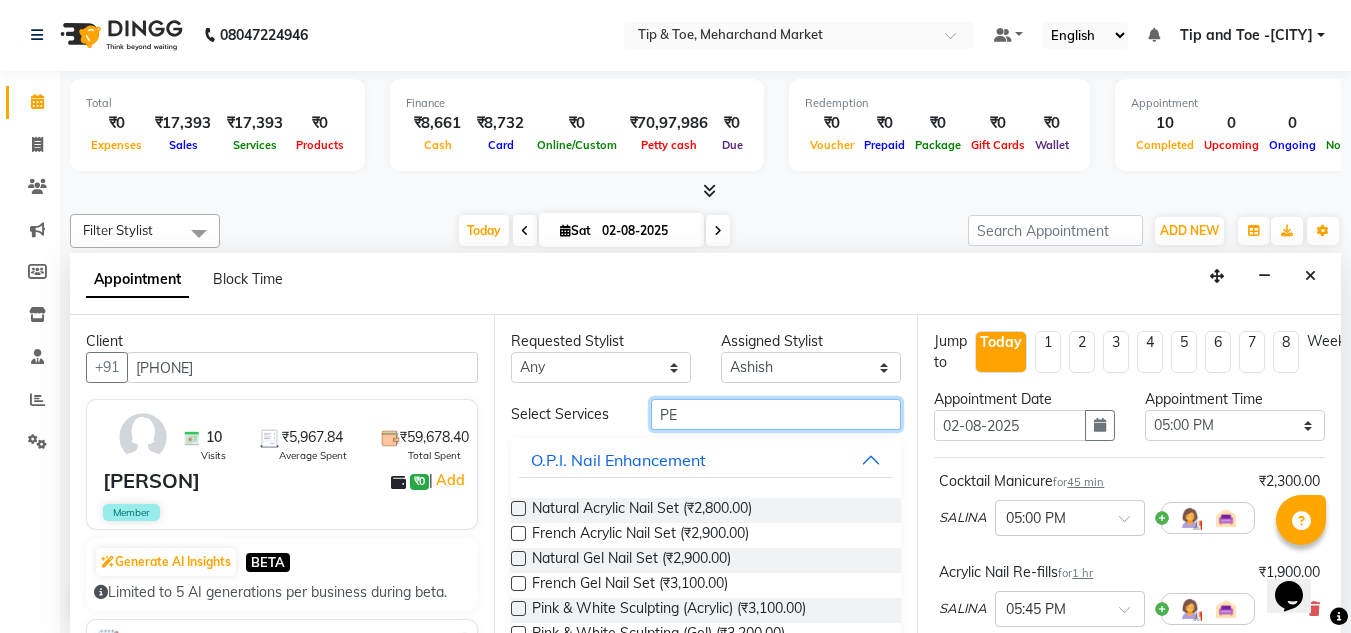 type on "P" 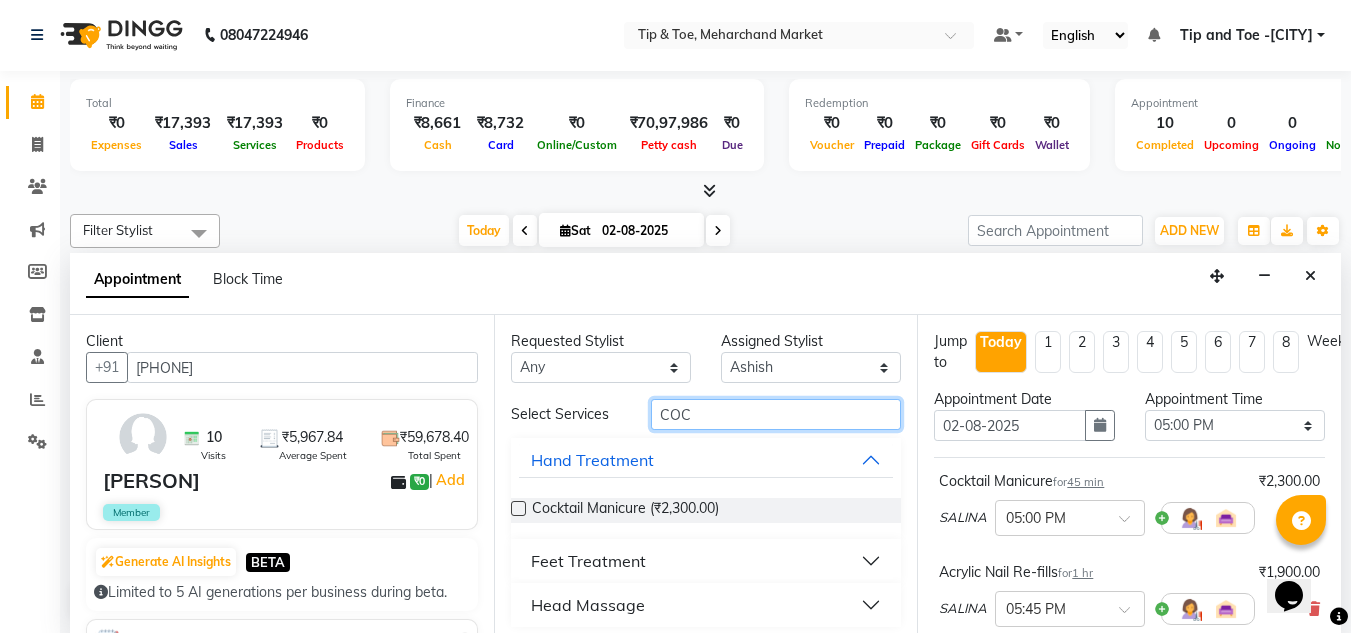 type on "COC" 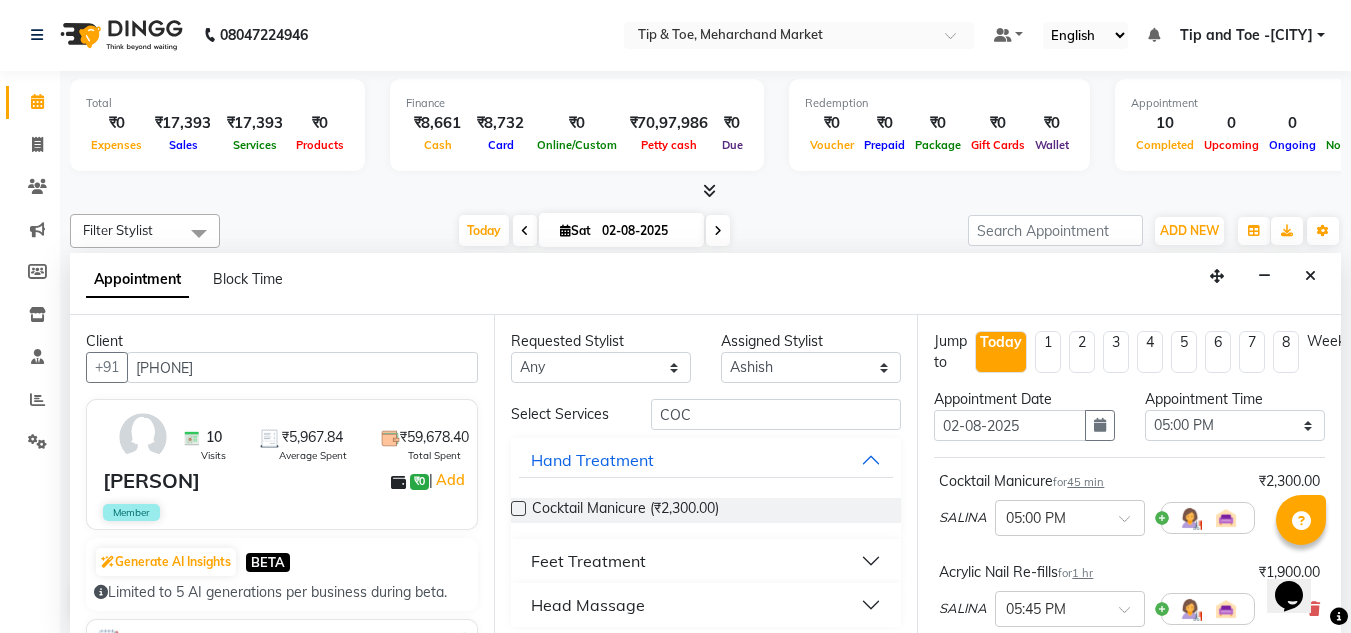 click on "Feet Treatment" at bounding box center (706, 561) 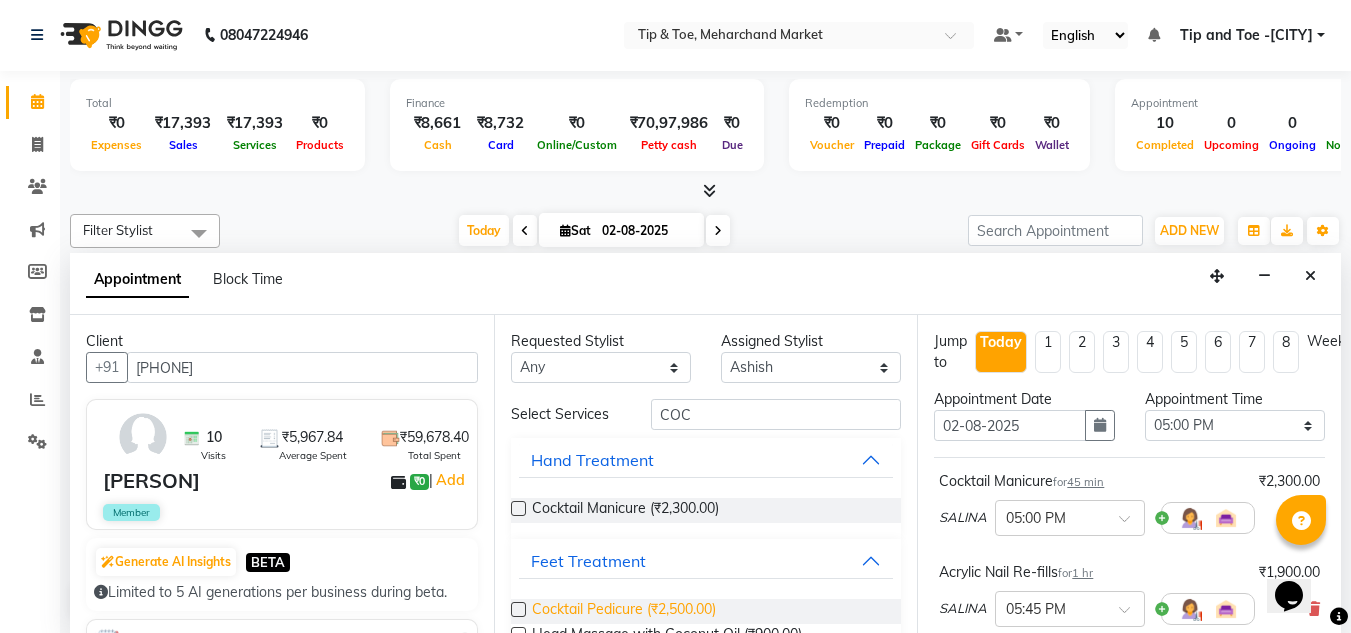 click on "Cocktail Pedicure (₹2,500.00)" at bounding box center (624, 611) 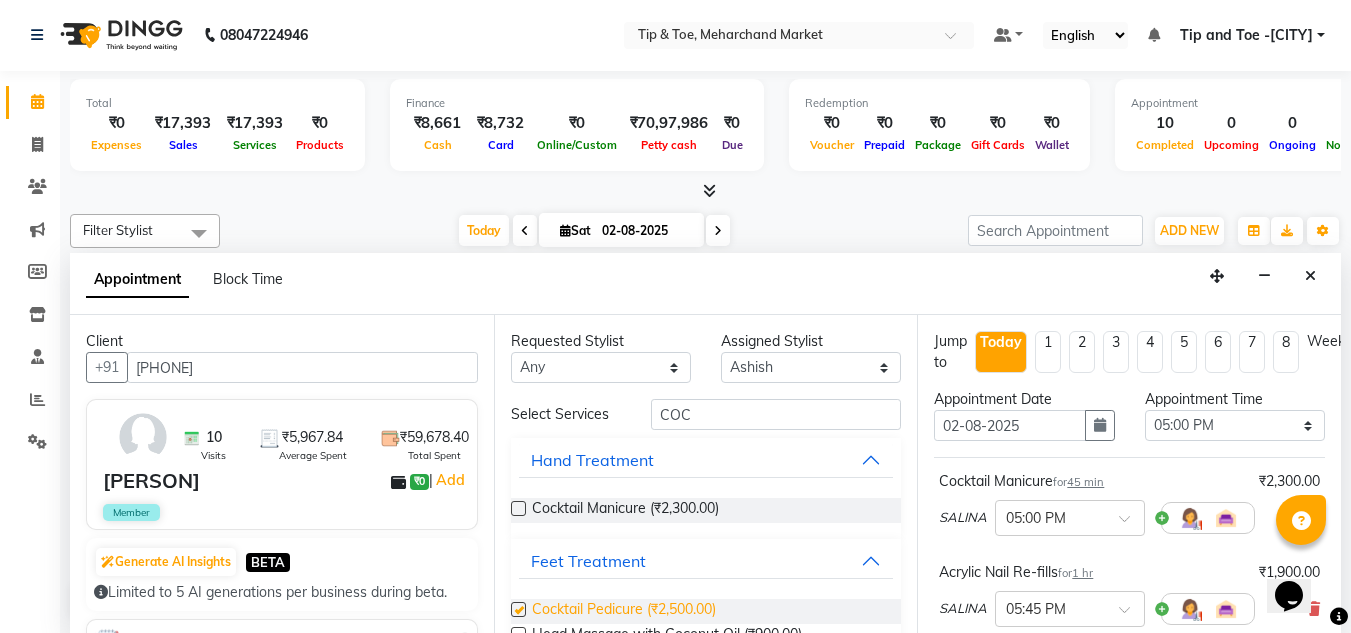 checkbox on "false" 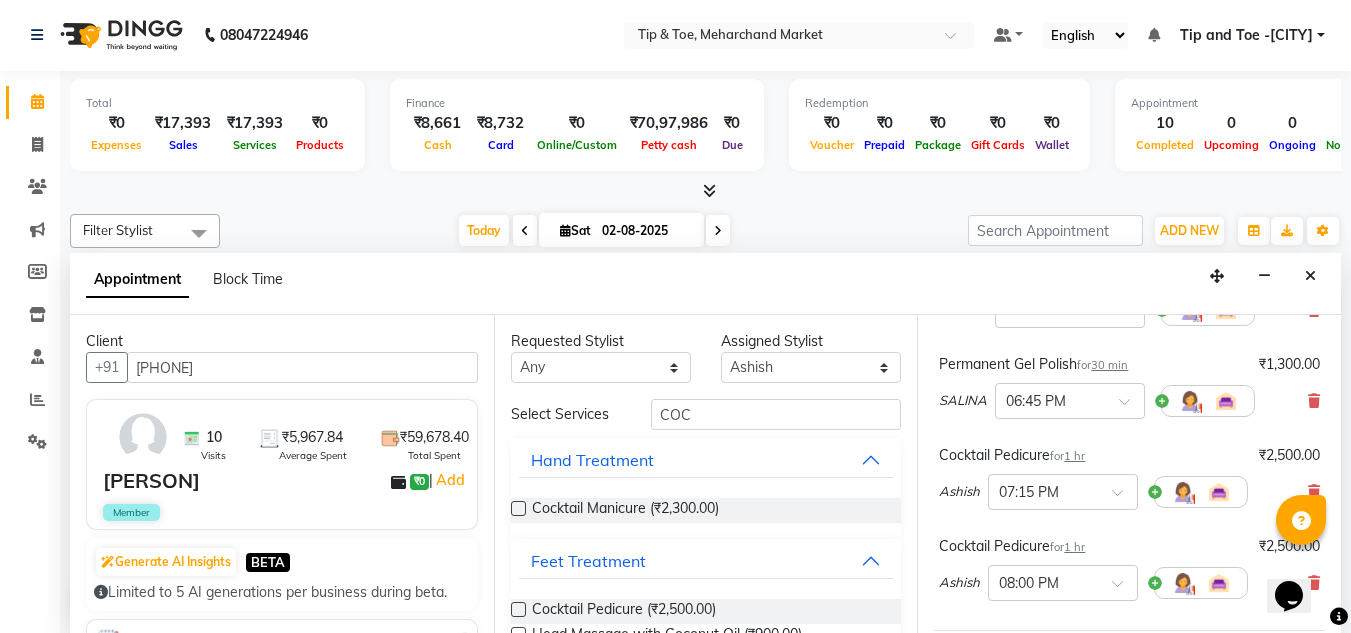 scroll, scrollTop: 400, scrollLeft: 0, axis: vertical 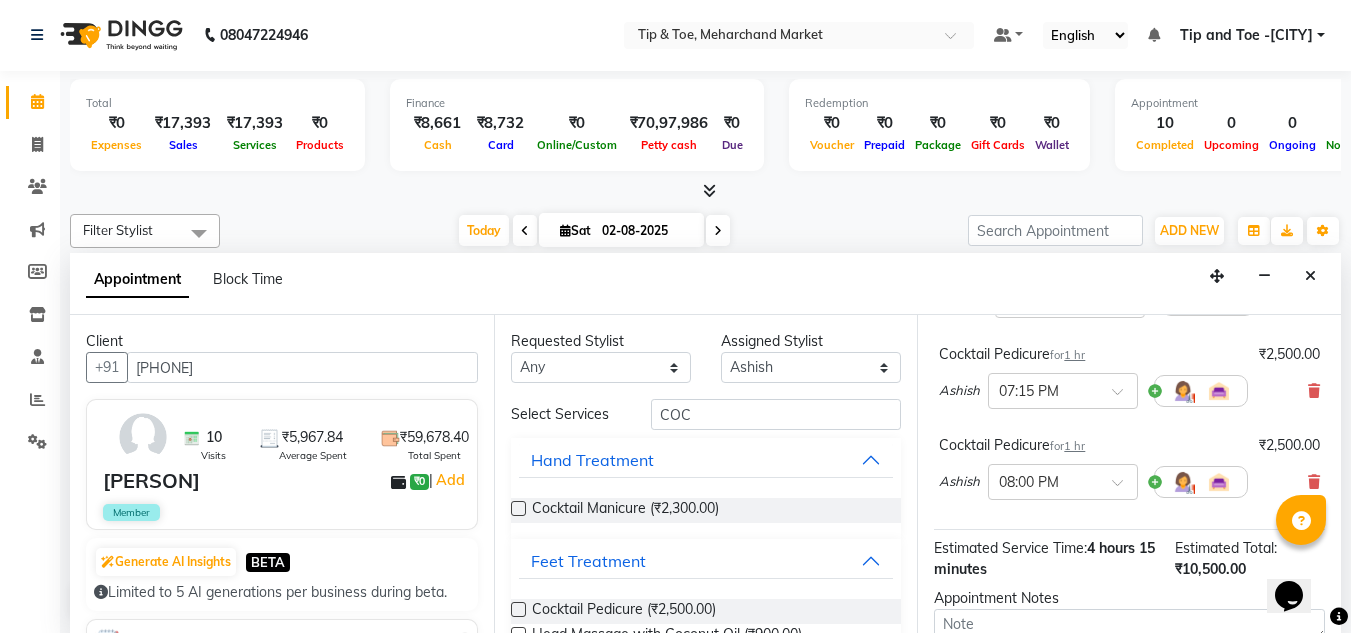 click at bounding box center [1314, 482] 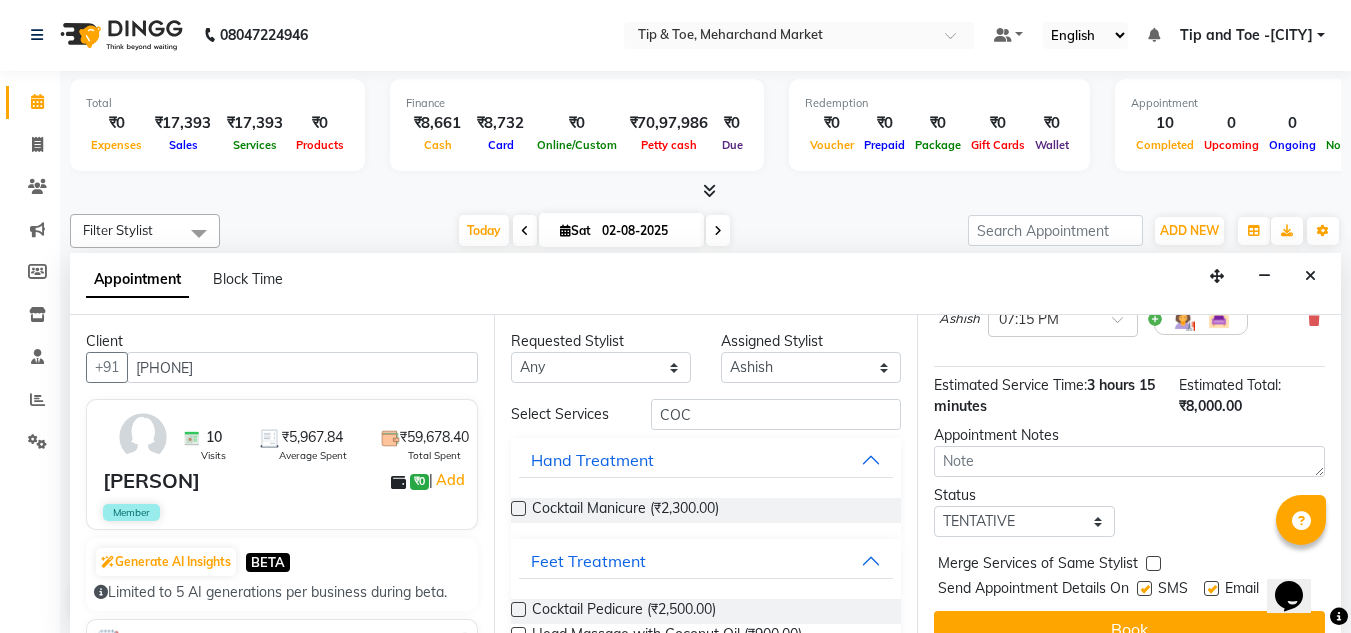 scroll, scrollTop: 517, scrollLeft: 0, axis: vertical 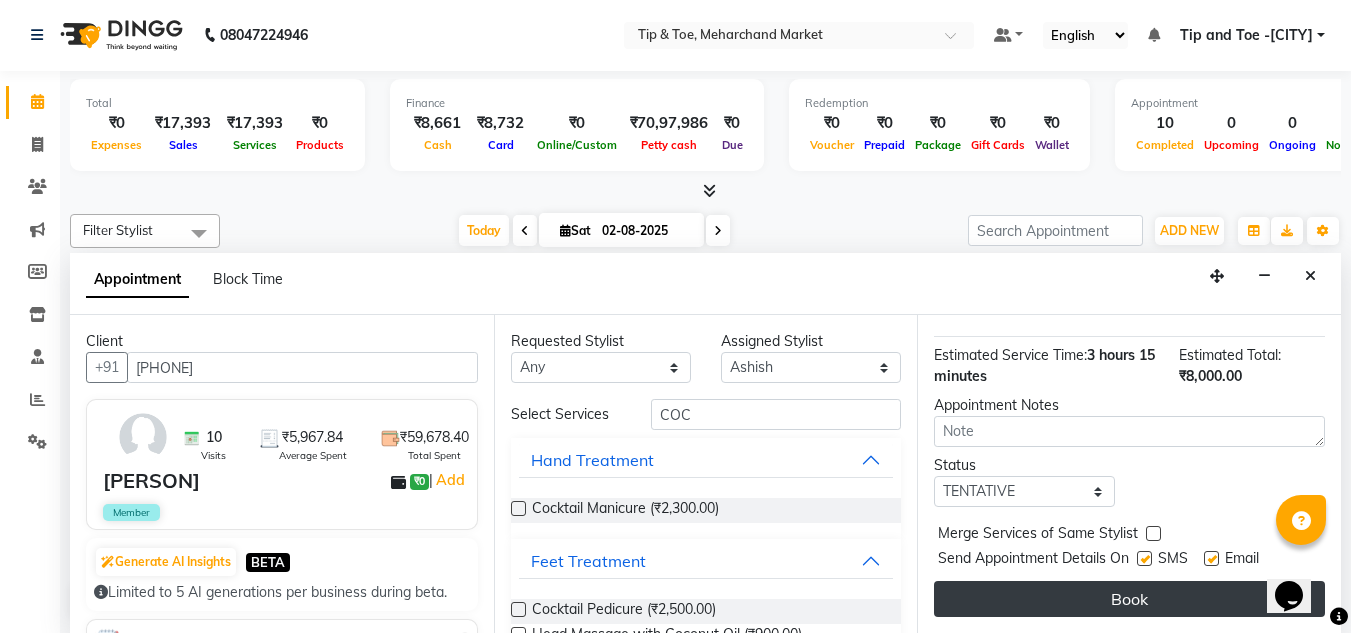 click on "Book" at bounding box center (1129, 599) 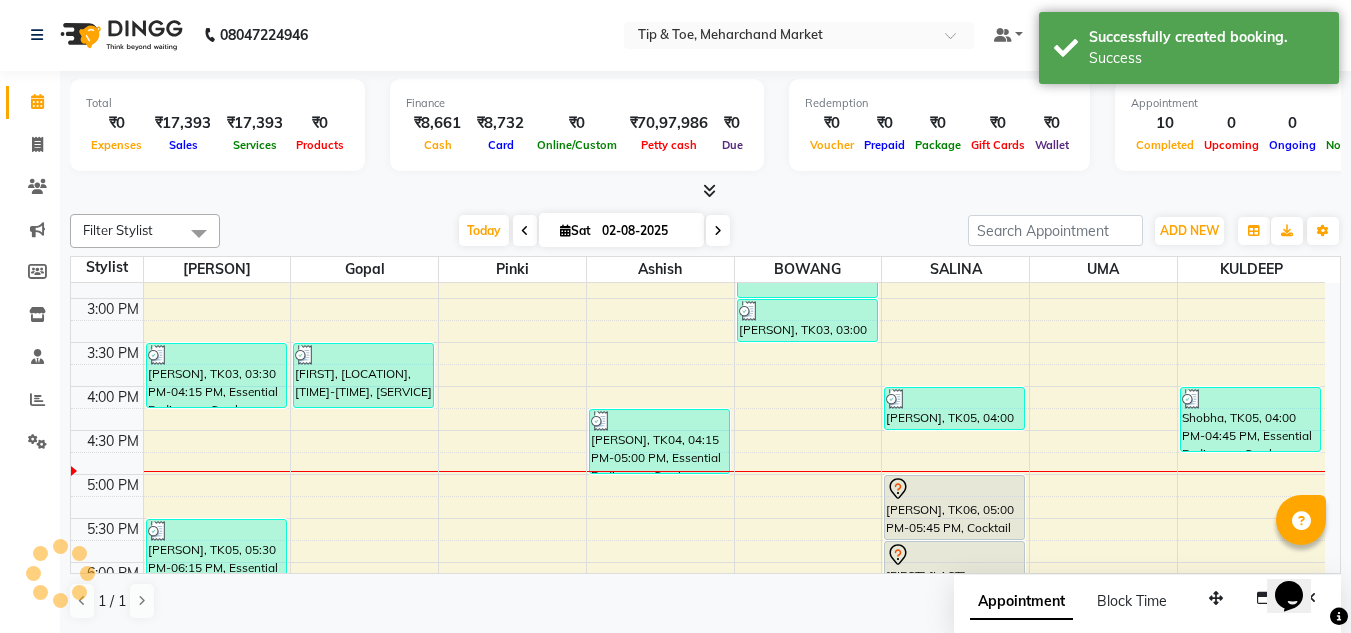 scroll, scrollTop: 0, scrollLeft: 0, axis: both 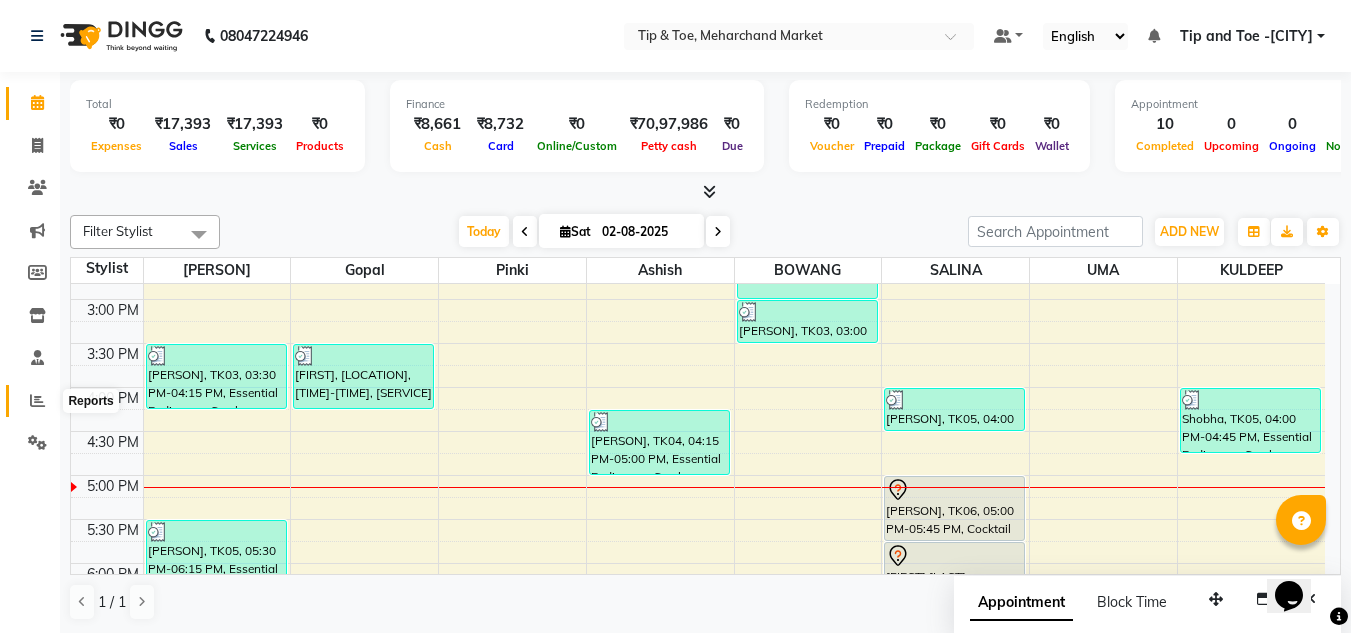click 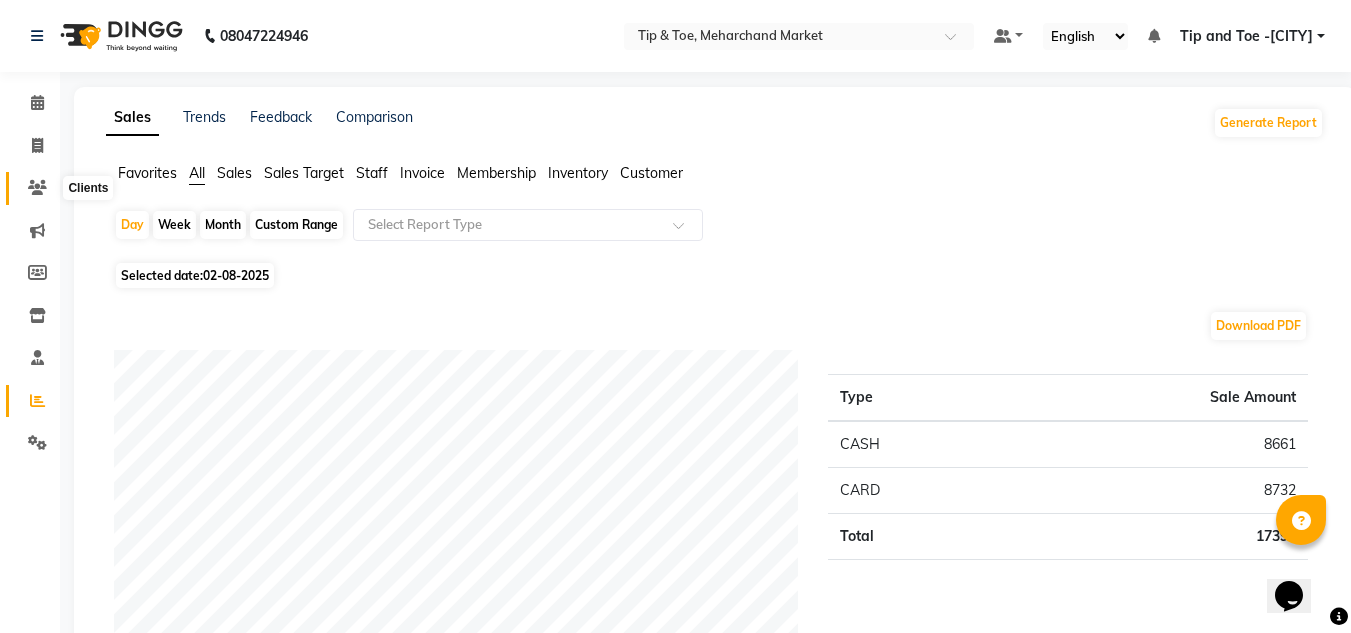 drag, startPoint x: 43, startPoint y: 183, endPoint x: 53, endPoint y: 182, distance: 10.049875 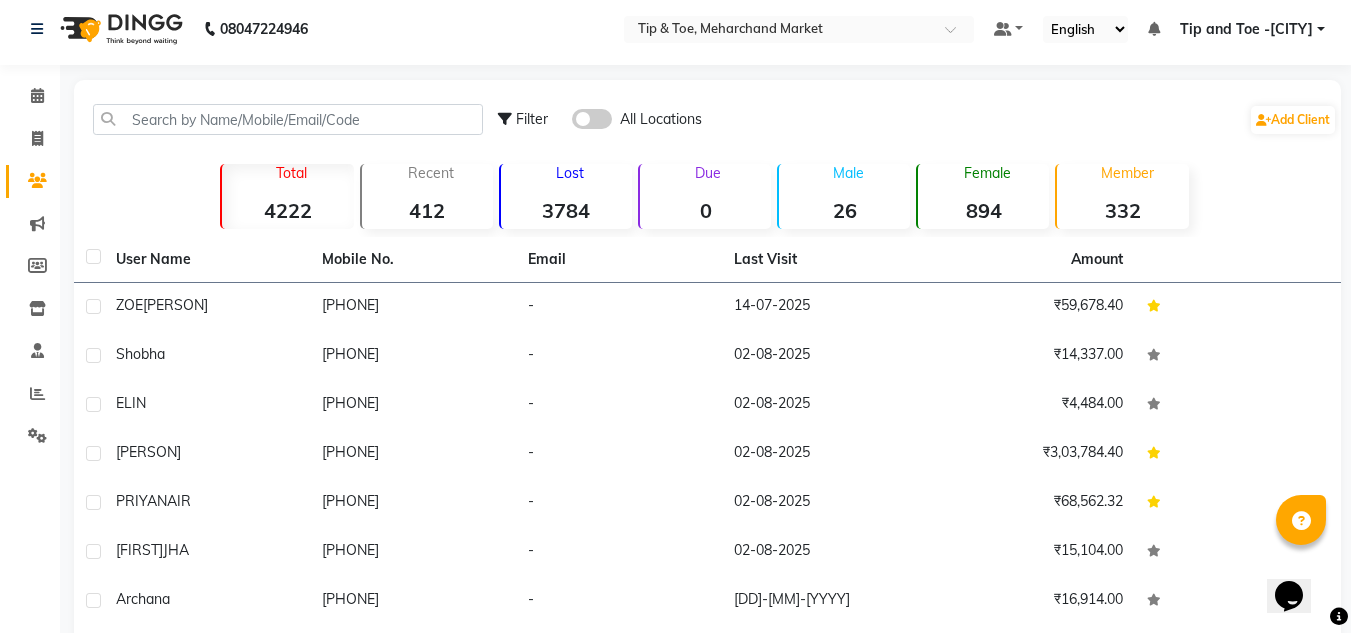 scroll, scrollTop: 0, scrollLeft: 0, axis: both 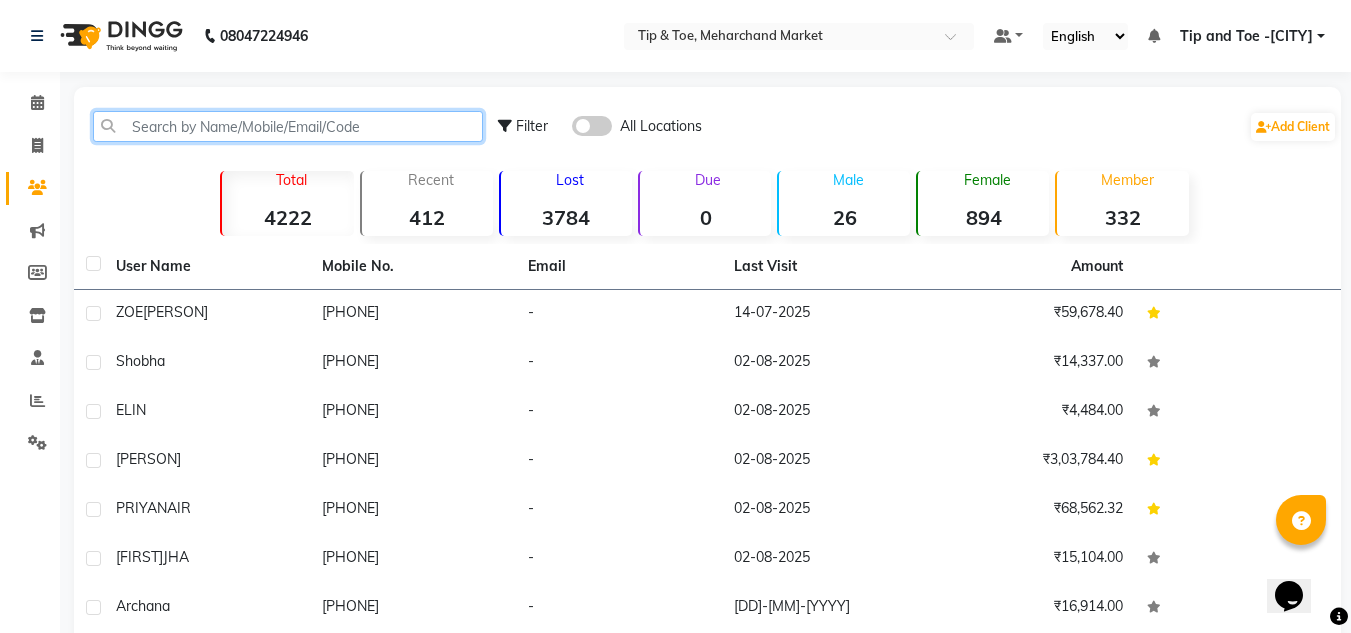 click 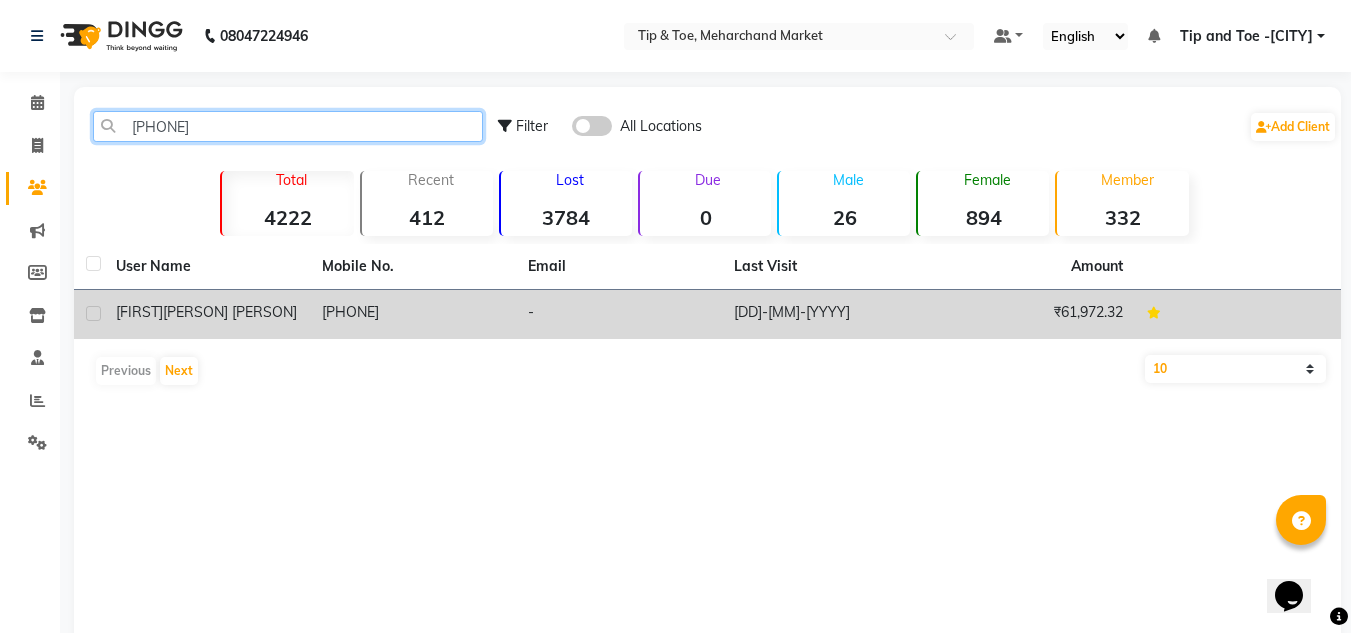 type on "9811132" 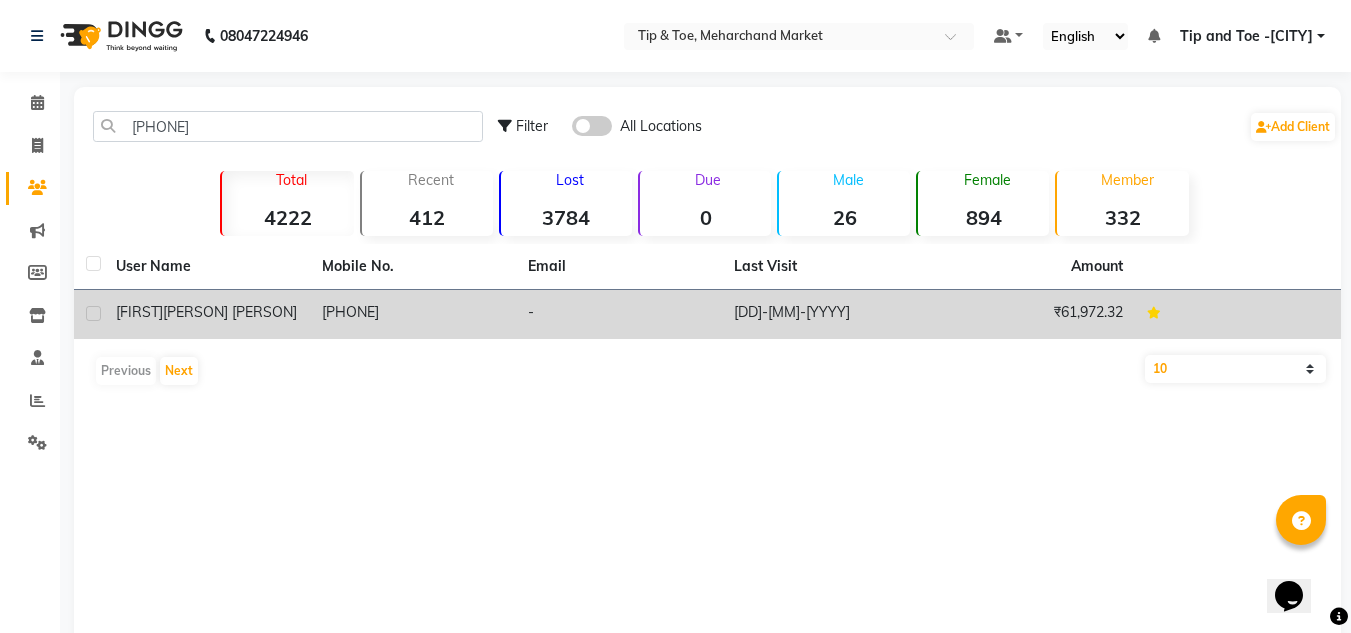 click on "[PHONE]" 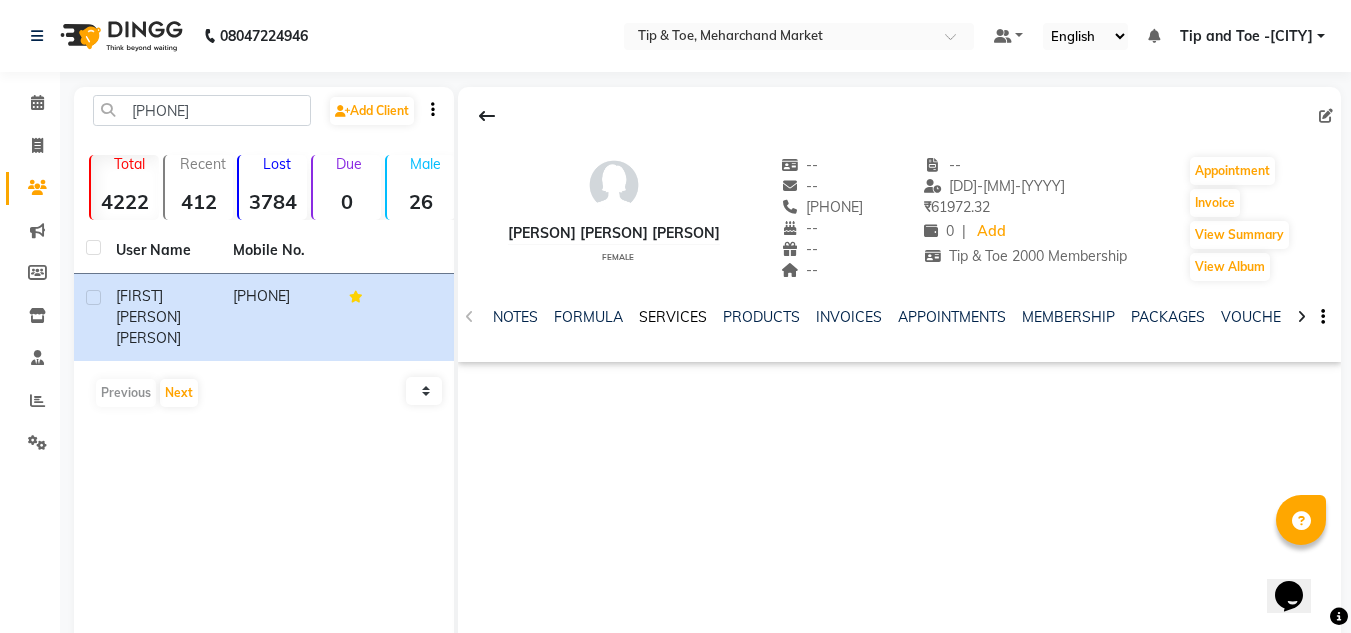 click on "SERVICES" 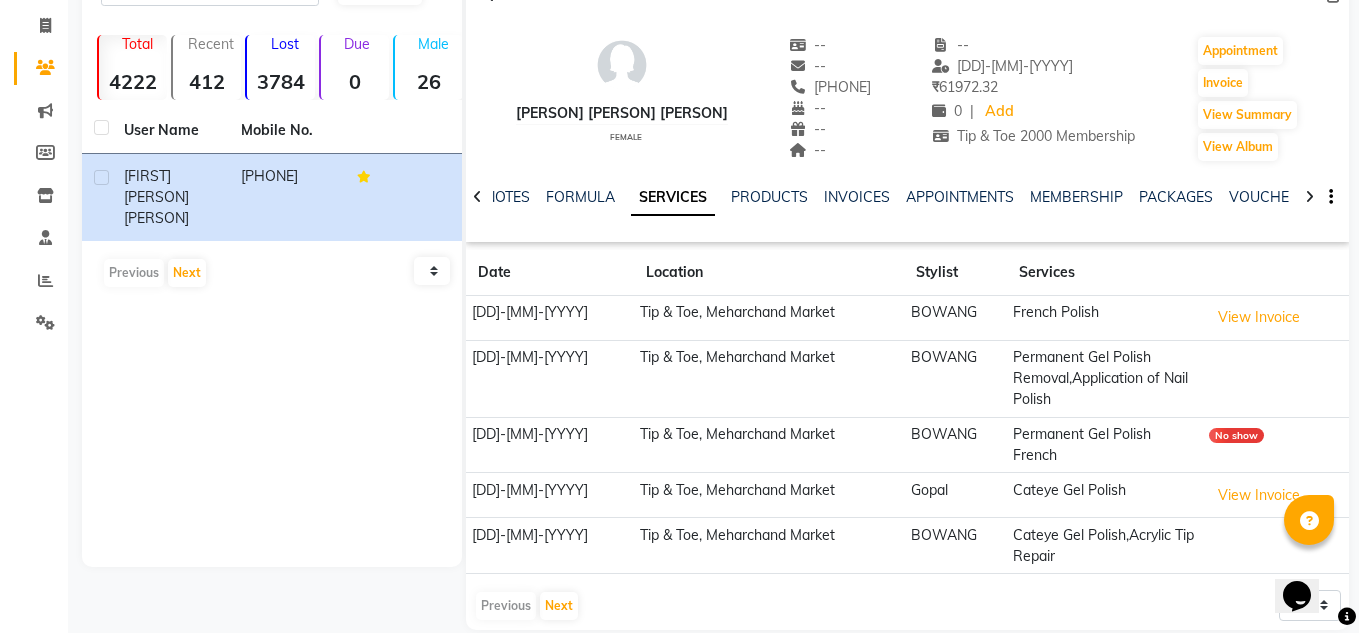scroll, scrollTop: 126, scrollLeft: 0, axis: vertical 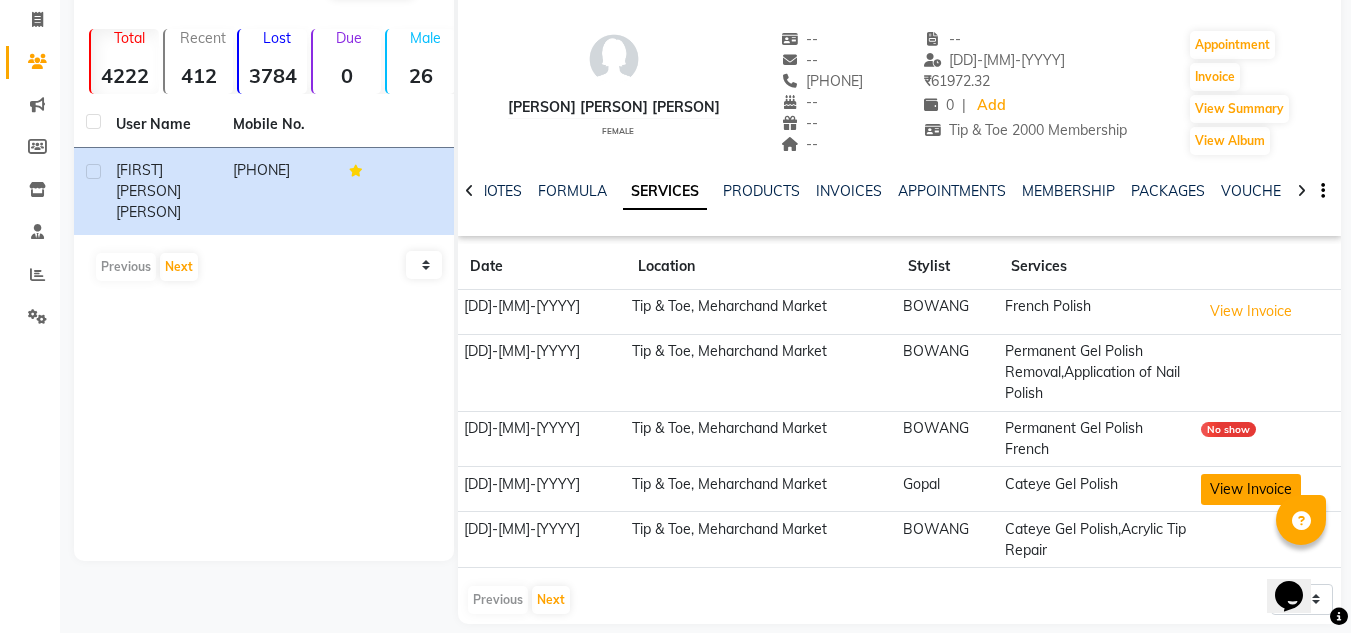 click on "View Invoice" 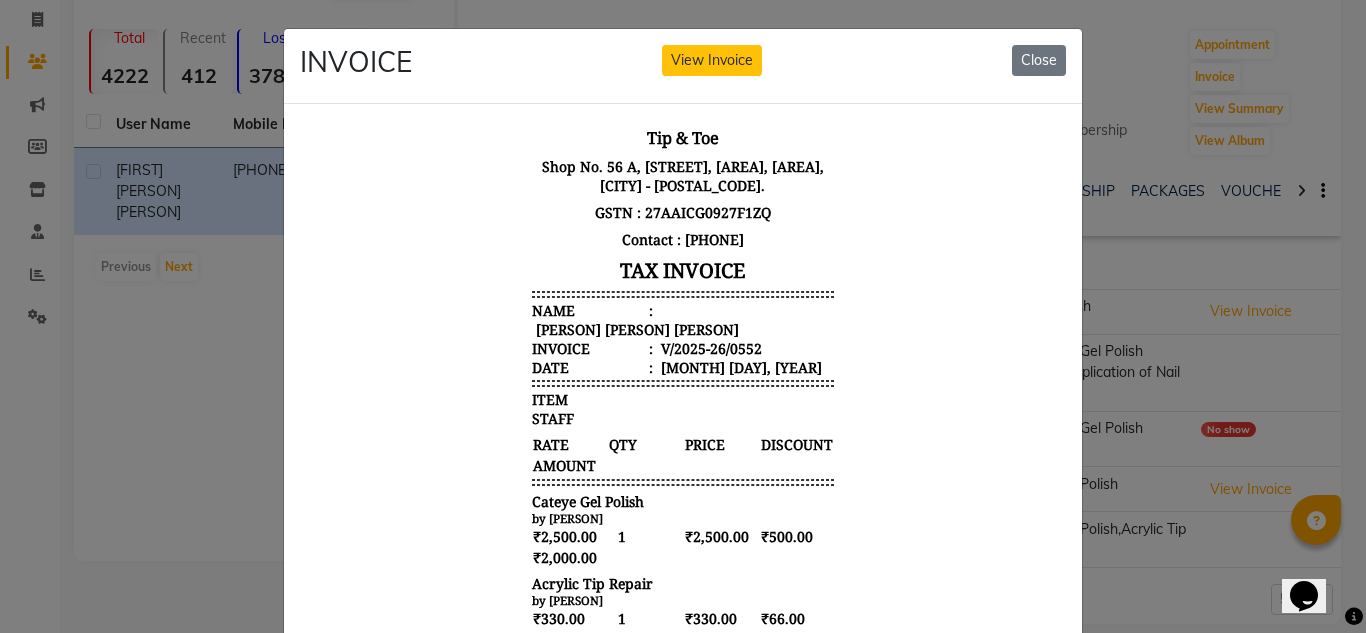 scroll, scrollTop: 16, scrollLeft: 0, axis: vertical 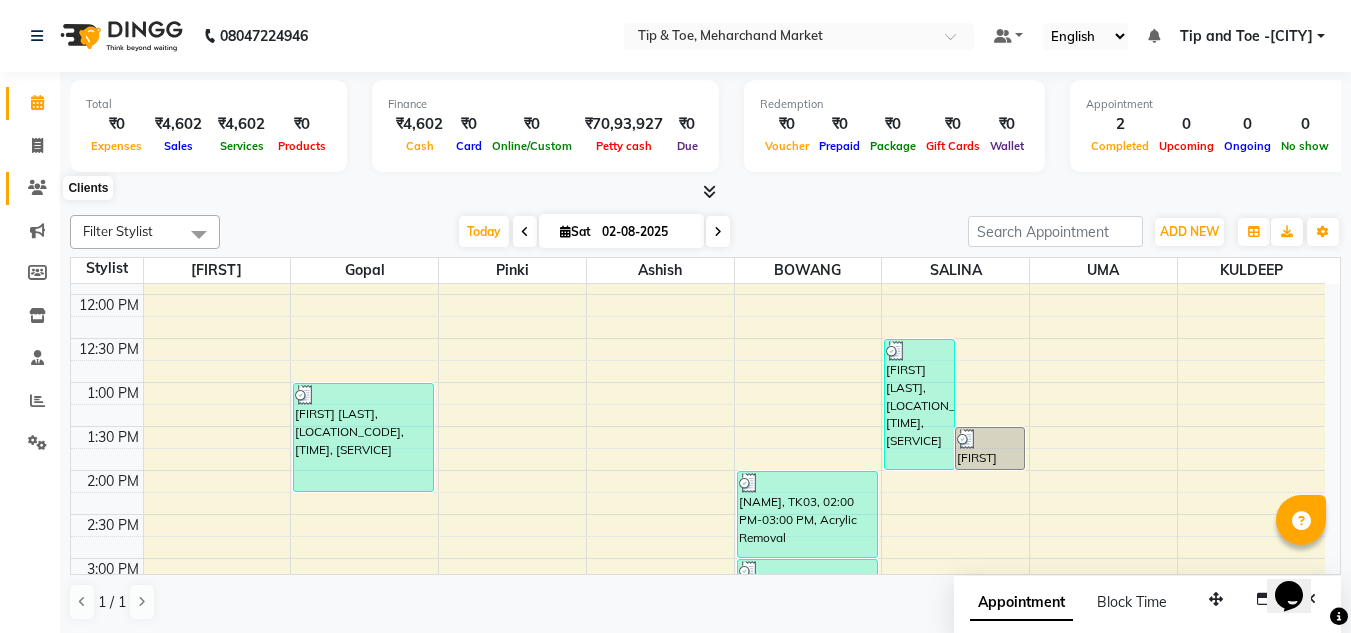 click 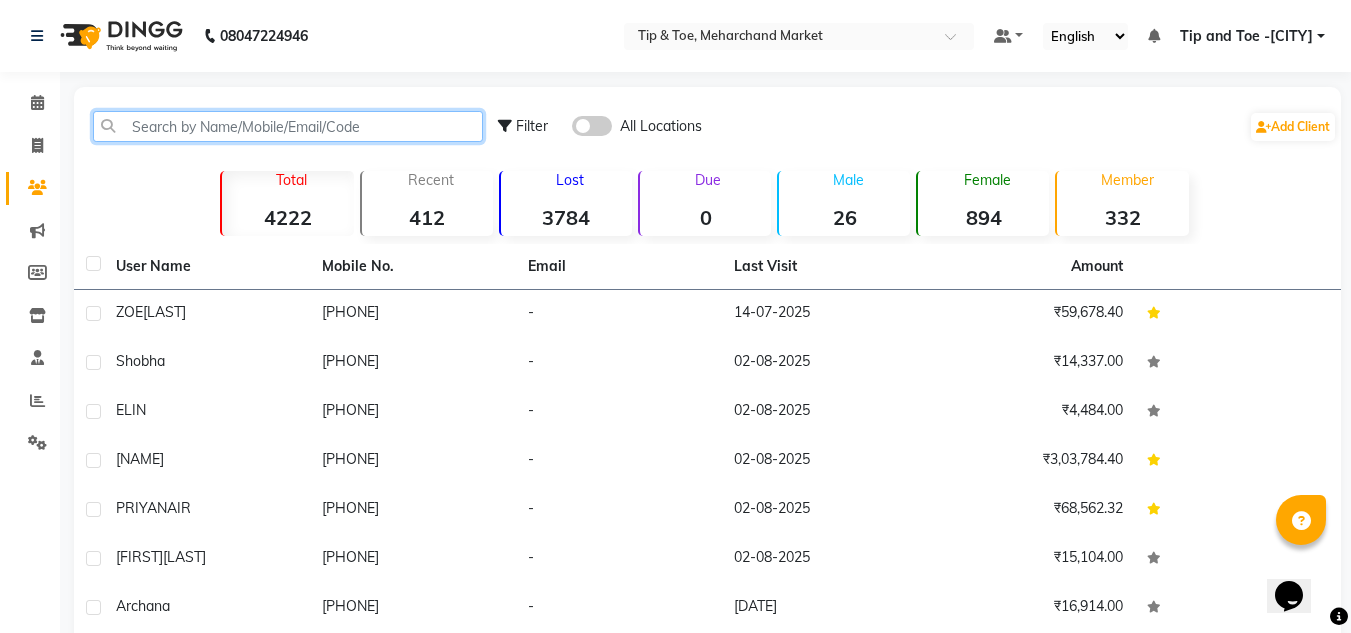 click 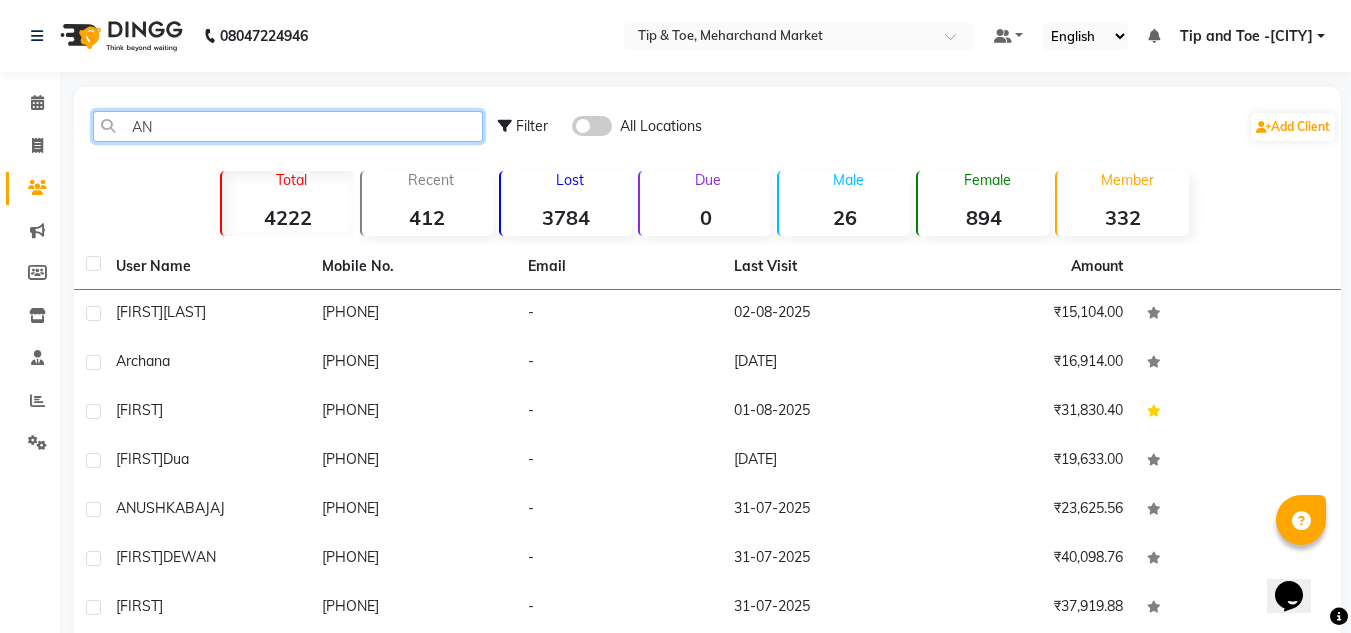 type on "A" 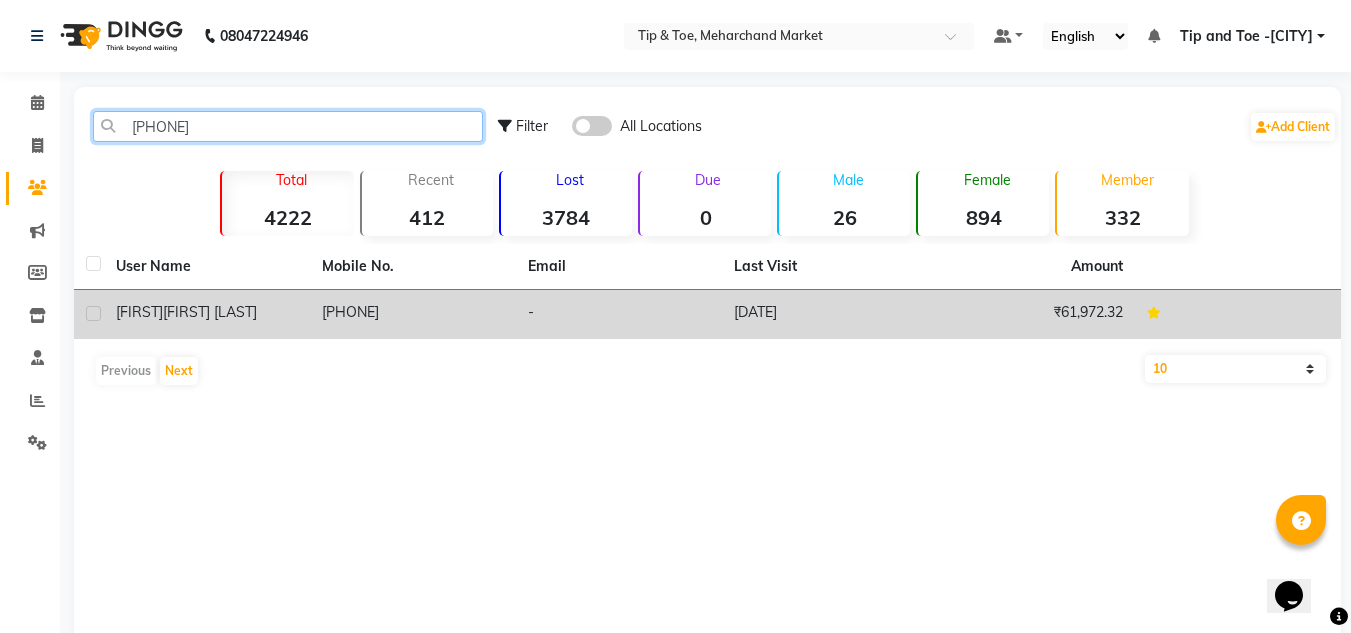 type on "9811132" 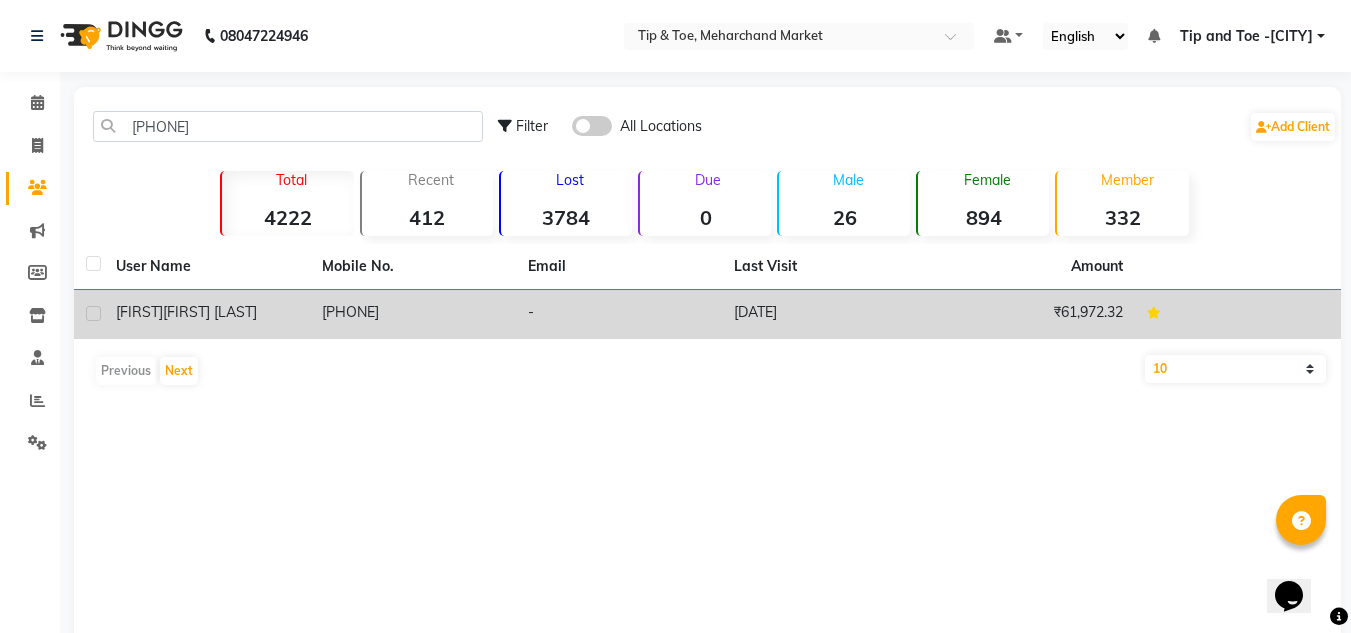 click on "AYLA FRIEND" 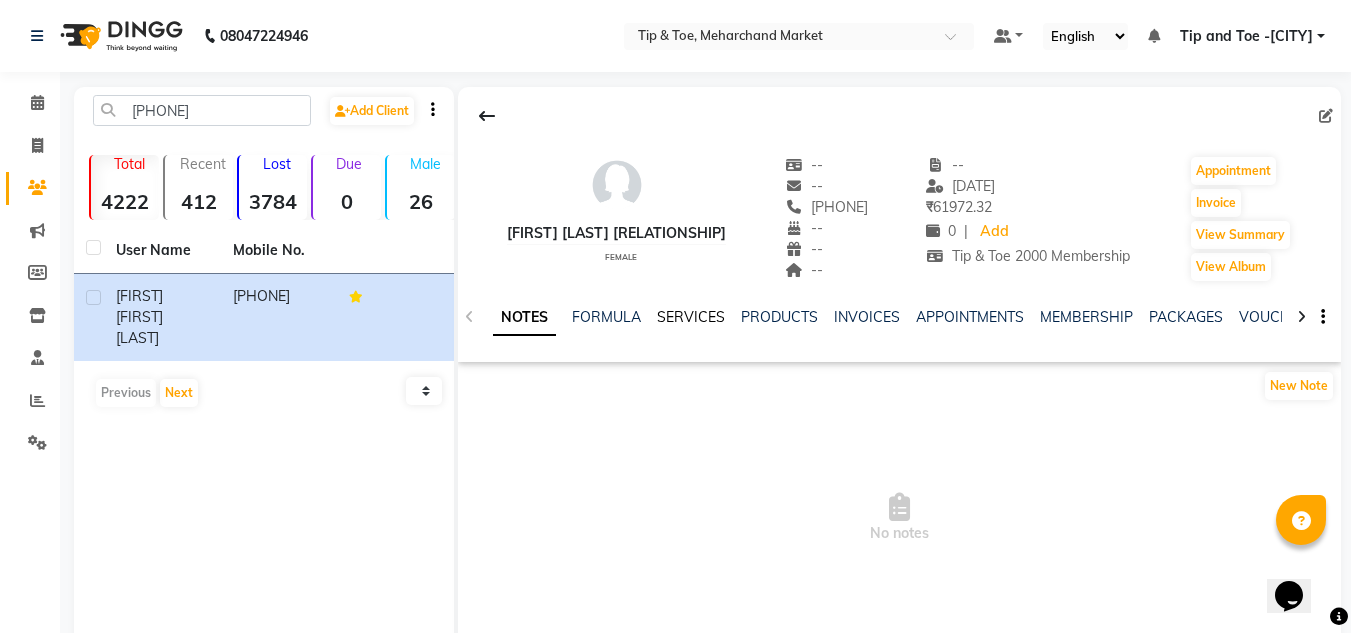 click on "SERVICES" 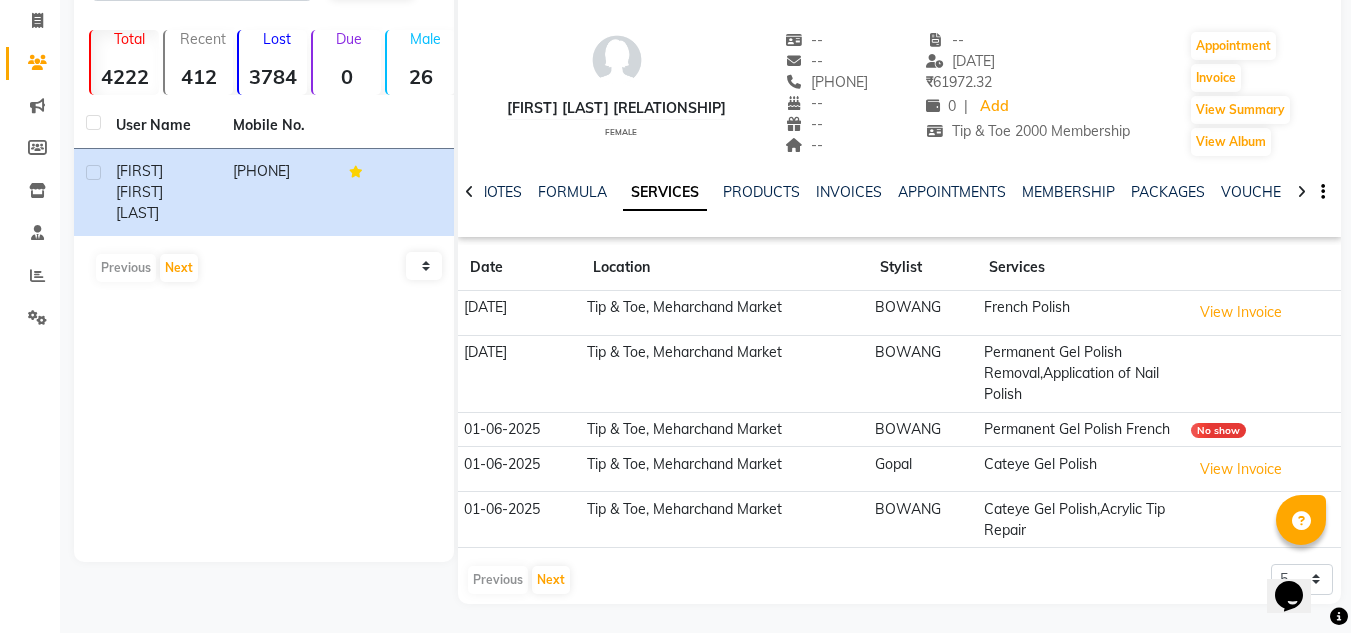 scroll, scrollTop: 126, scrollLeft: 0, axis: vertical 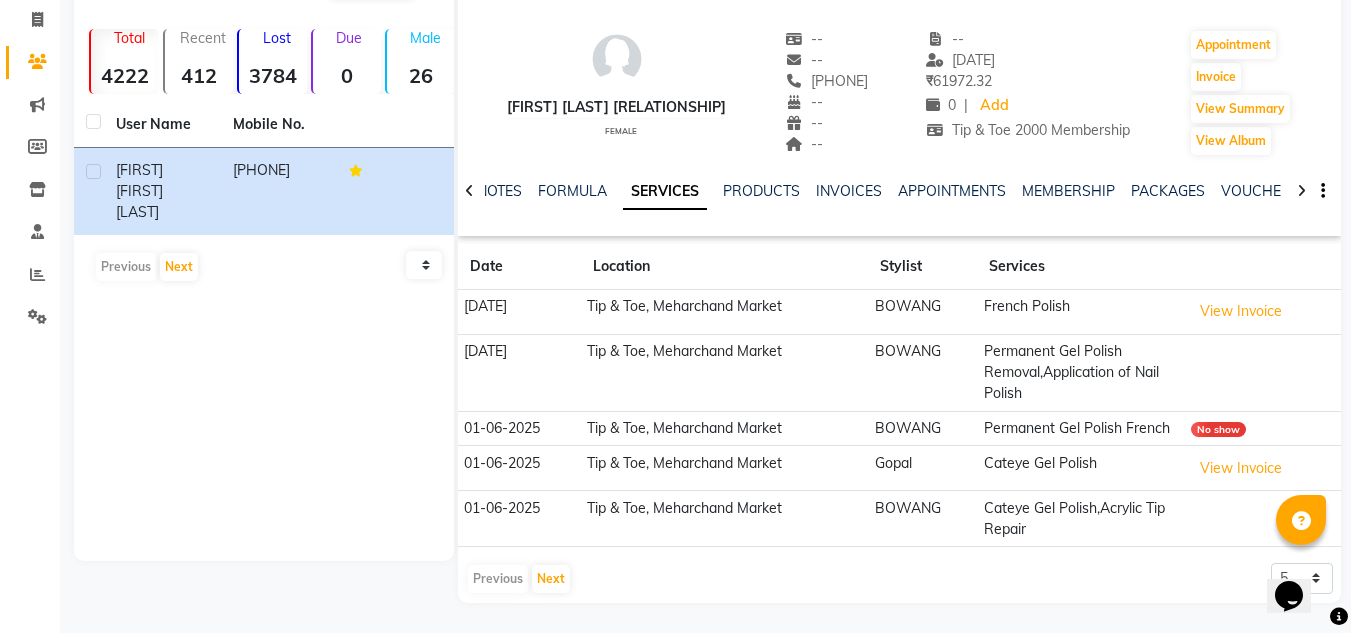 click on "Previous   Next" 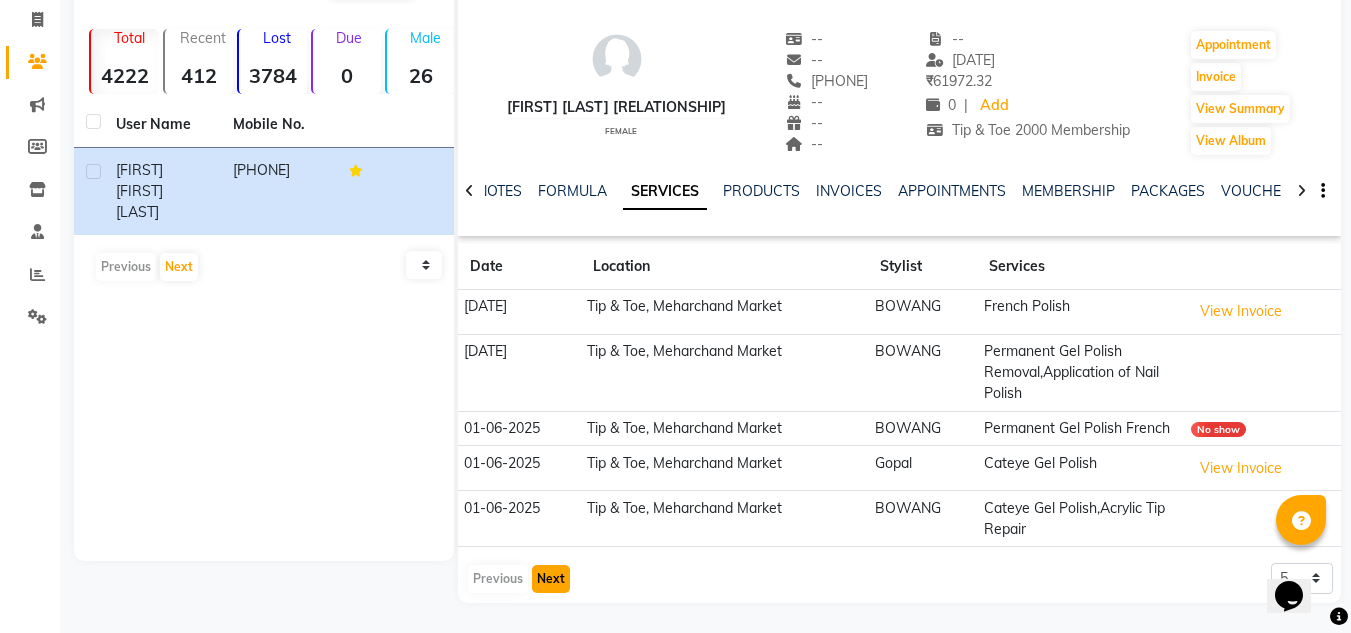 click on "Next" 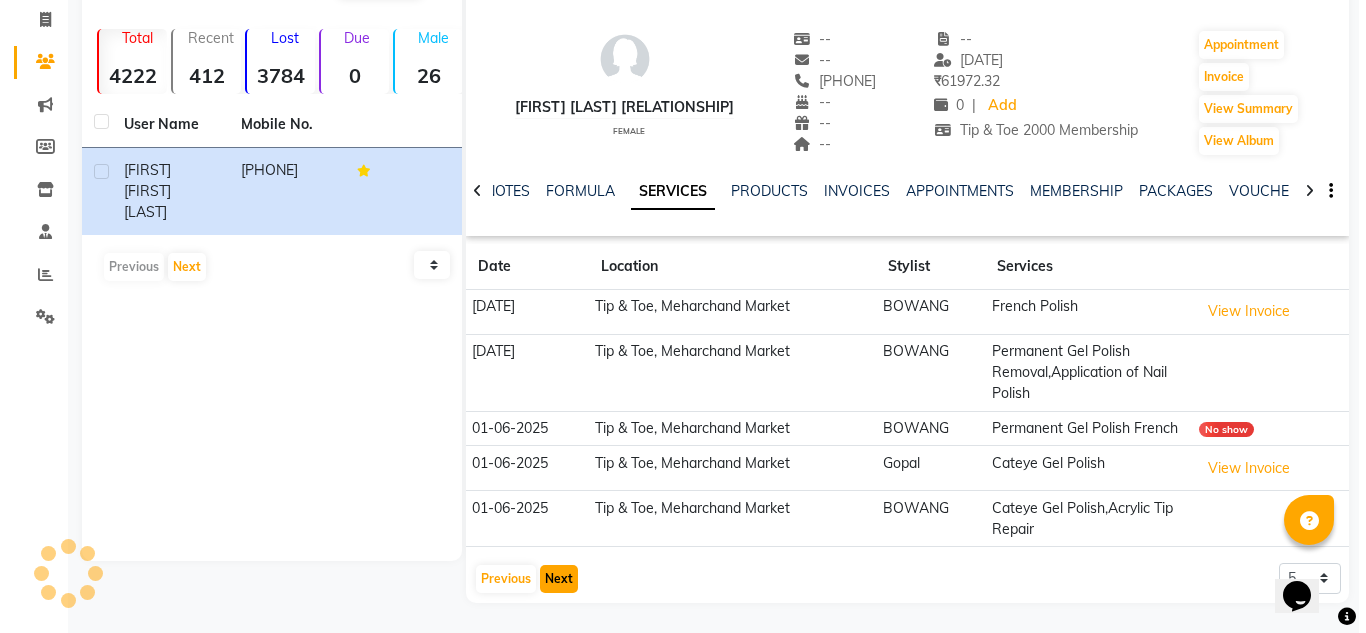 scroll, scrollTop: 84, scrollLeft: 0, axis: vertical 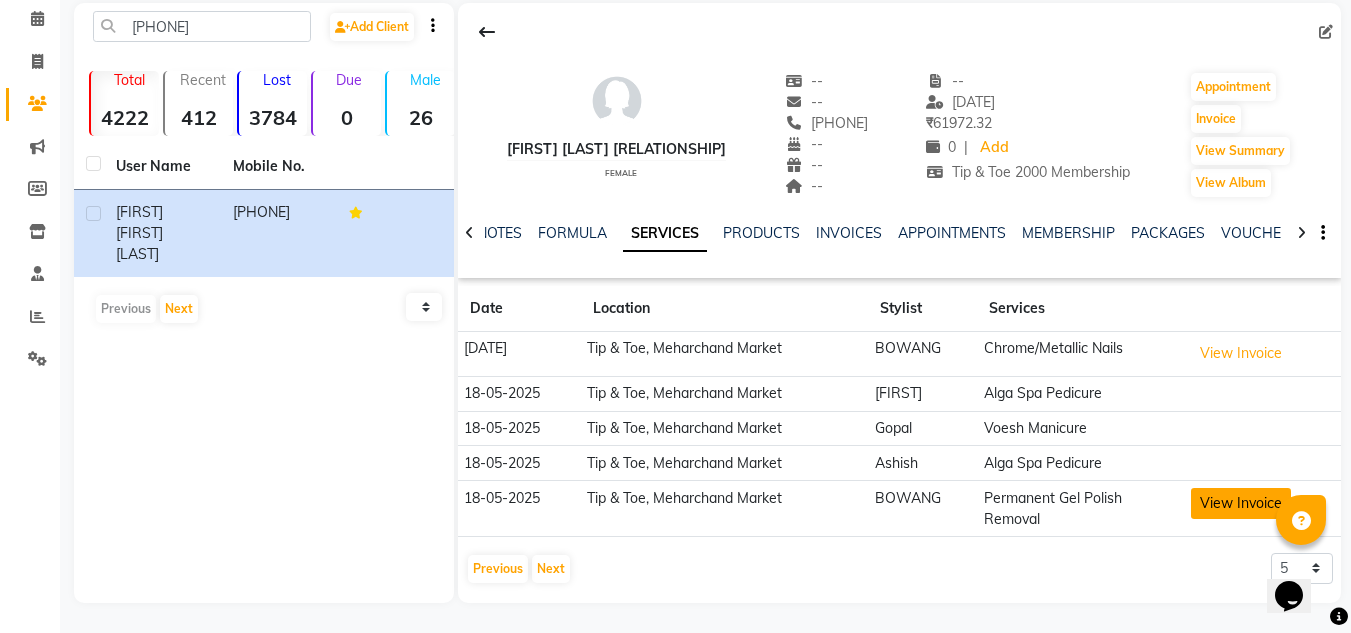 click on "View Invoice" 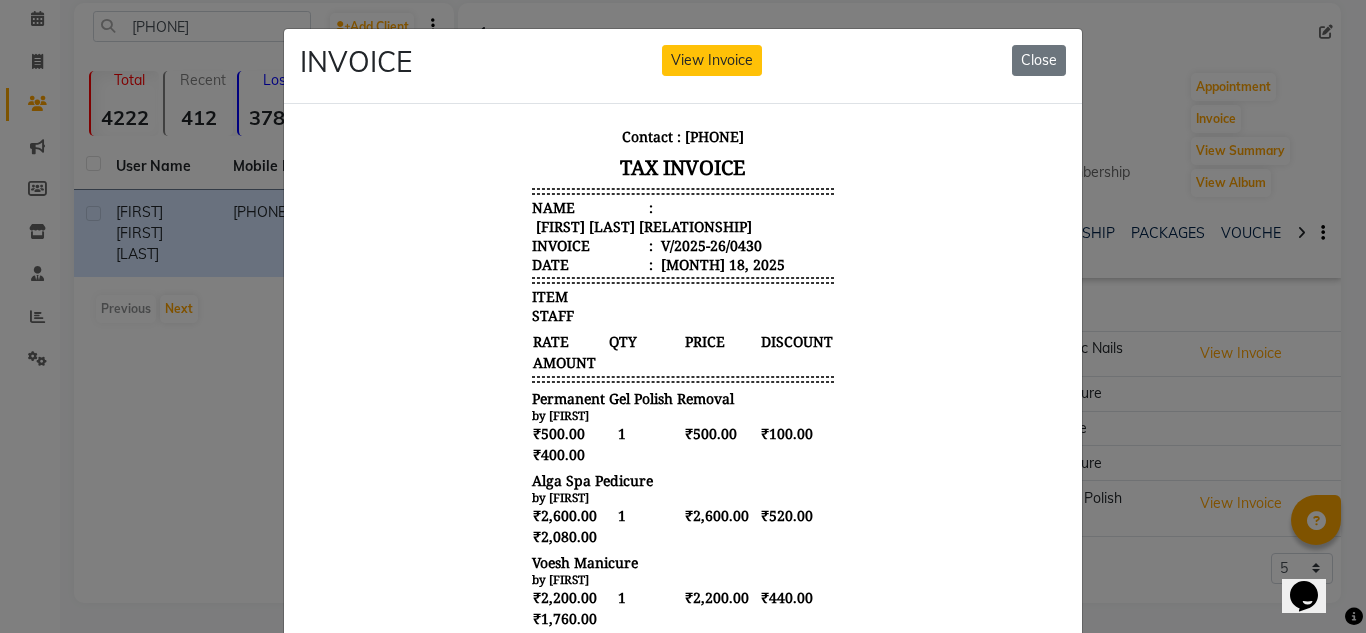 scroll, scrollTop: 197, scrollLeft: 0, axis: vertical 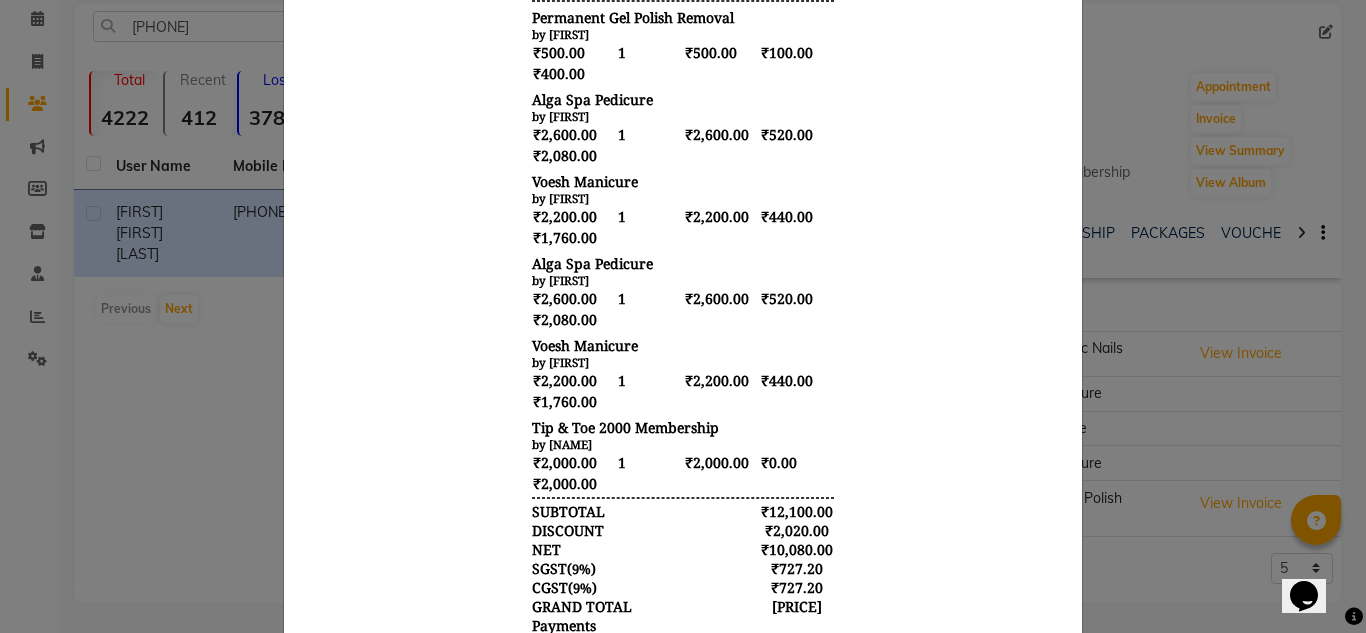 click on "INVOICE View Invoice Close" 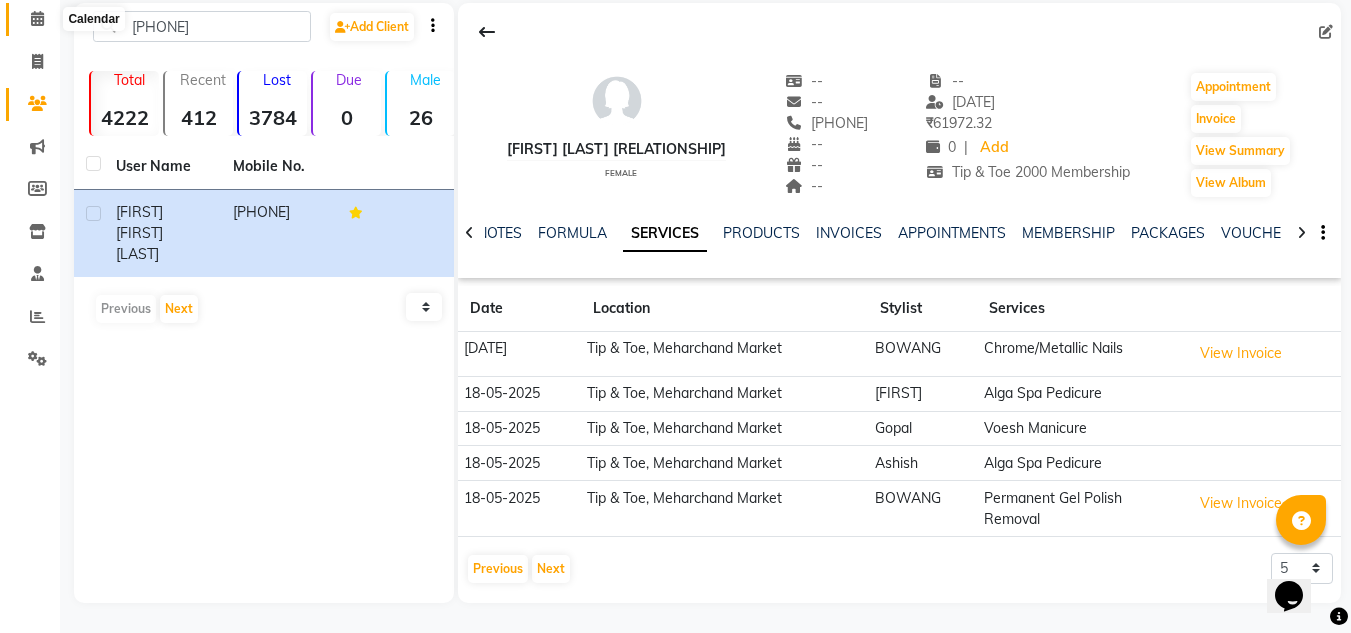 drag, startPoint x: 39, startPoint y: 13, endPoint x: 106, endPoint y: 42, distance: 73.00685 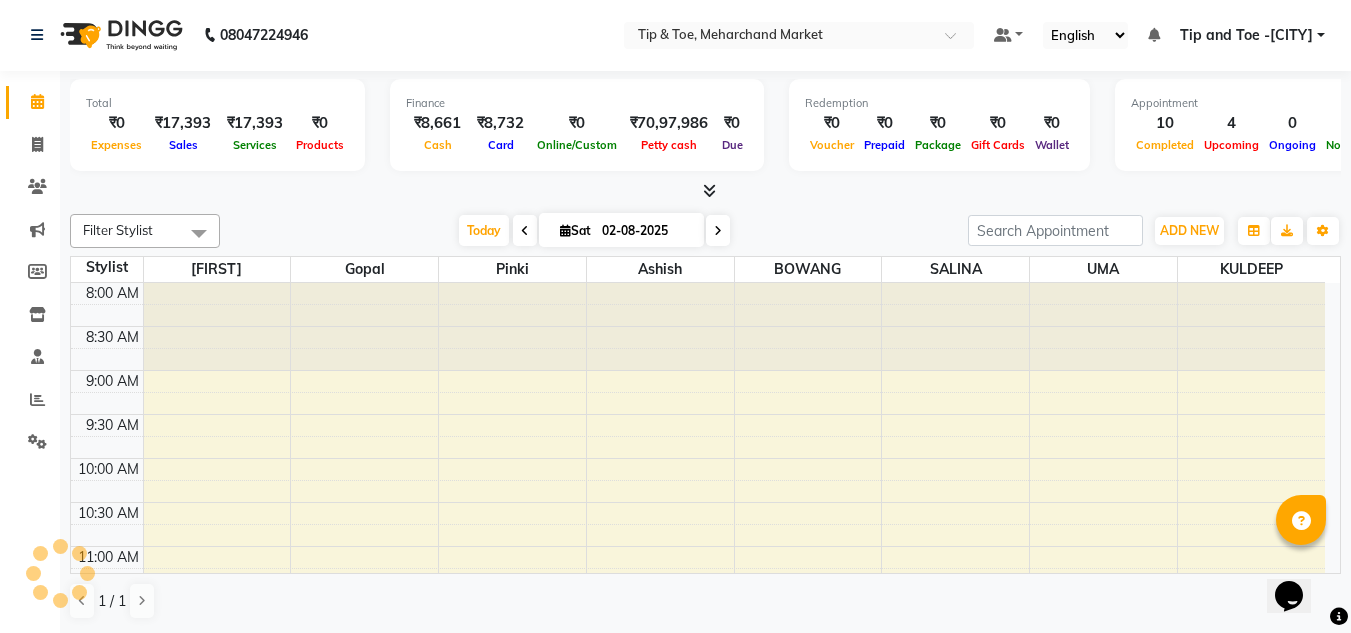 scroll, scrollTop: 0, scrollLeft: 0, axis: both 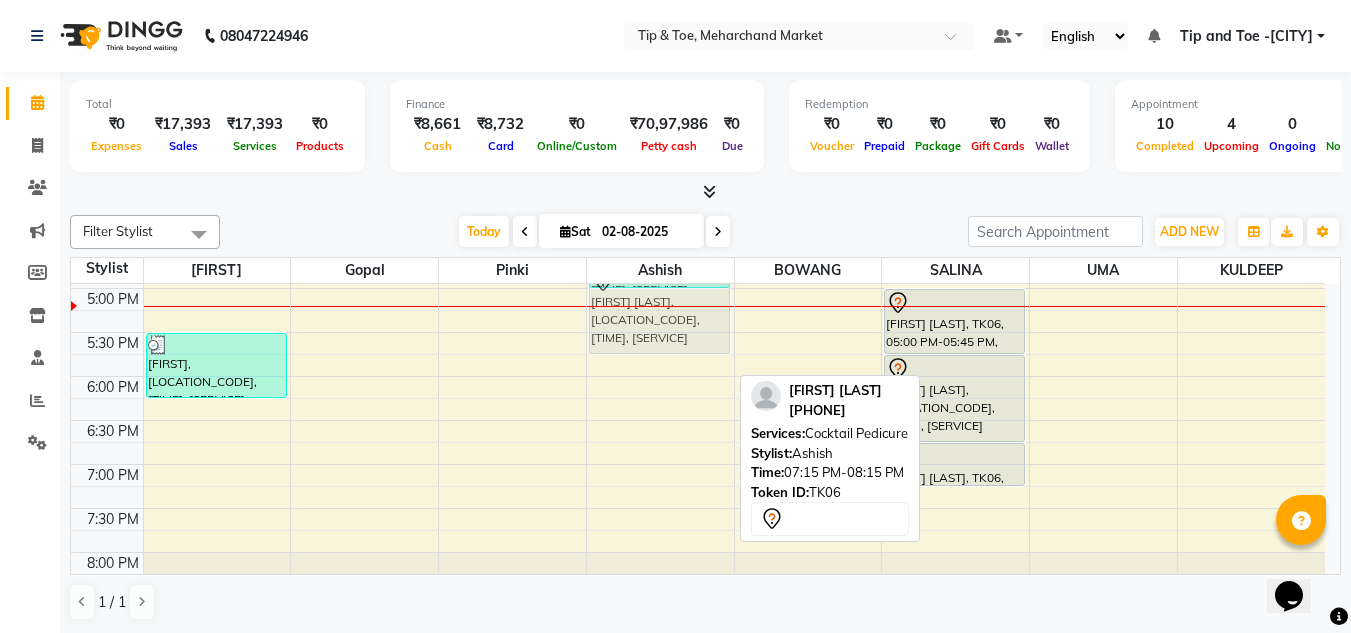 click on "ELIN, TK04, 04:15 PM-05:00 PM, Essential Pedicure w Scrub             ZOE WOODLEE, TK06, 07:15 PM-08:15 PM, Cocktail Pedicure             ZOE WOODLEE, TK06, 07:15 PM-08:15 PM, Cocktail Pedicure" at bounding box center [660, 68] 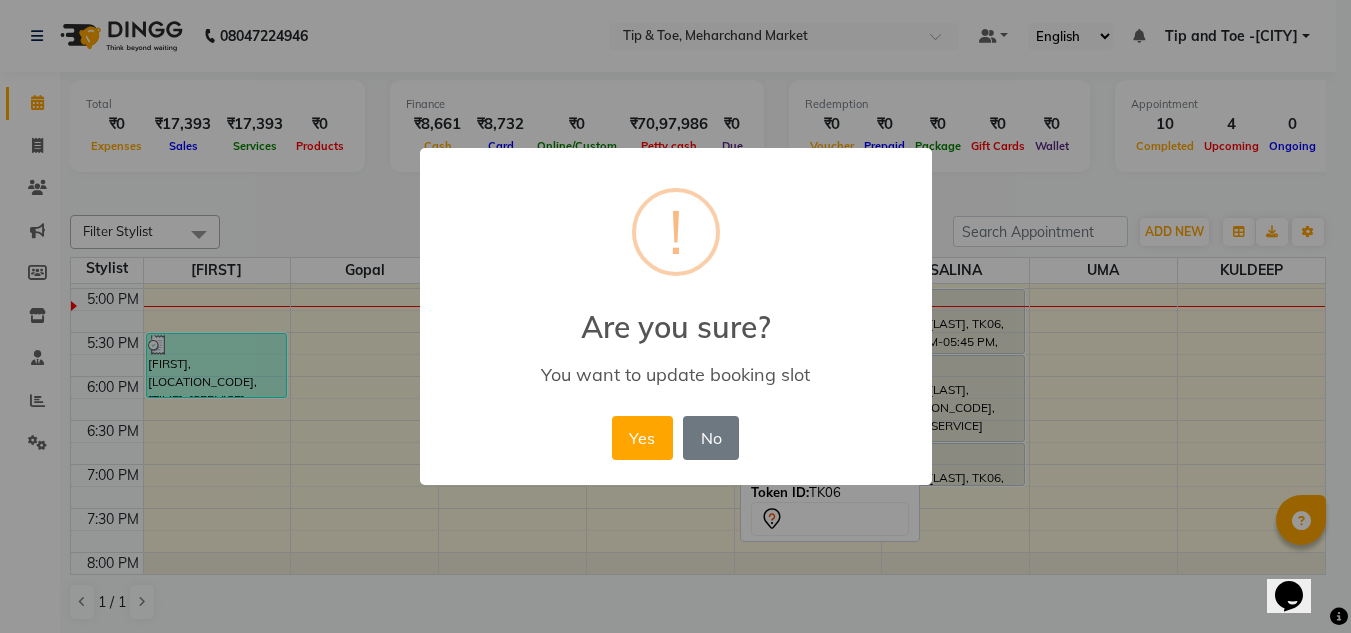 scroll, scrollTop: 780, scrollLeft: 0, axis: vertical 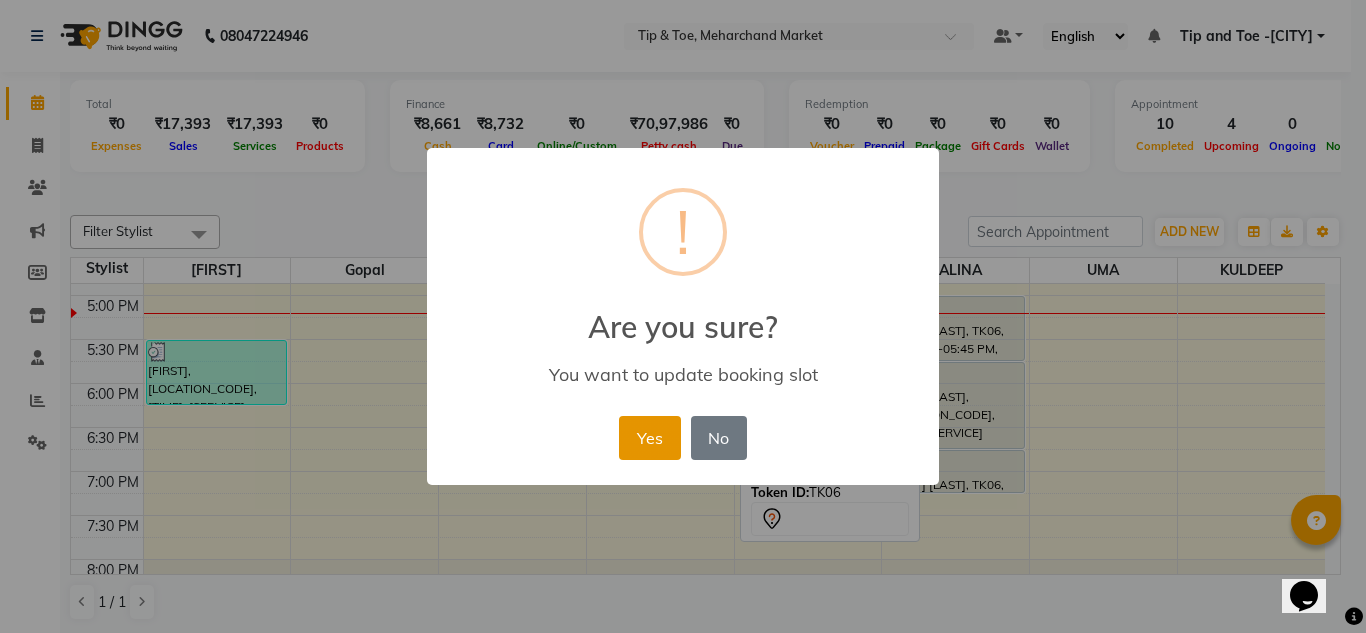click on "Yes" at bounding box center (649, 438) 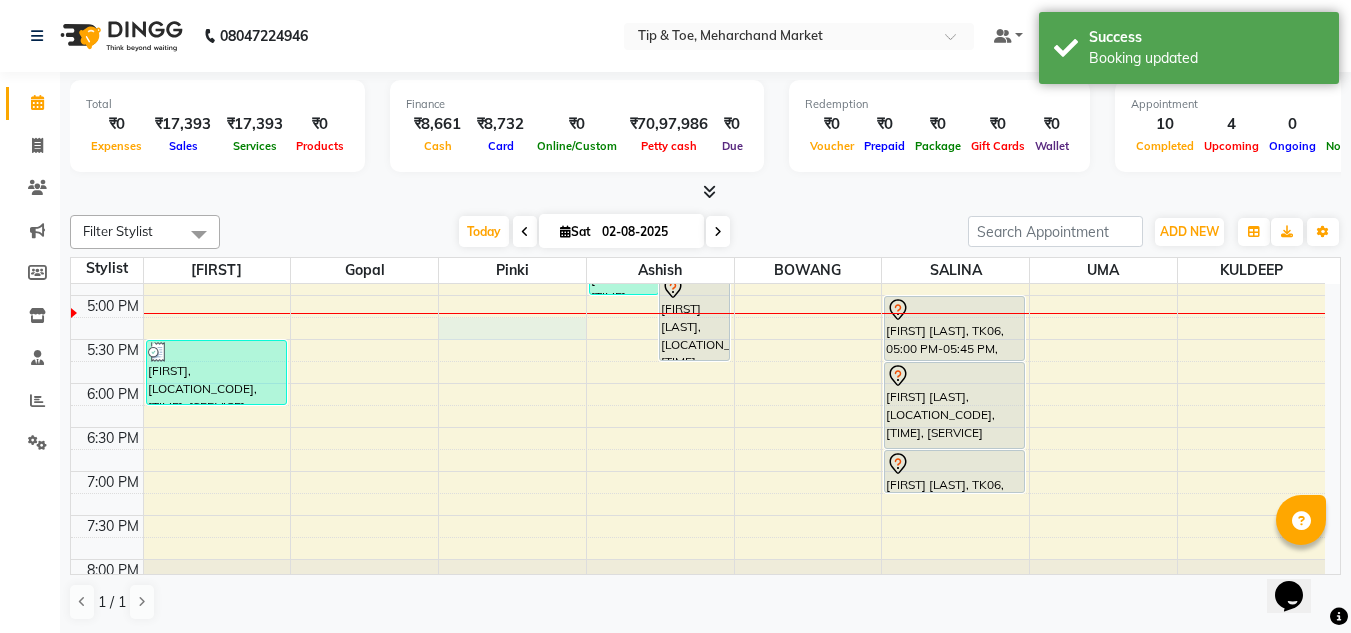 click on "8:00 AM 8:30 AM 9:00 AM 9:30 AM 10:00 AM 10:30 AM 11:00 AM 11:30 AM 12:00 PM 12:30 PM 1:00 PM 1:30 PM 2:00 PM 2:30 PM 3:00 PM 3:30 PM 4:00 PM 4:30 PM 5:00 PM 5:30 PM 6:00 PM 6:30 PM 7:00 PM 7:30 PM 8:00 PM 8:30 PM     ARPITA, TK03, 03:30 PM-04:15 PM, Essential Pedicure w Scrub     Shobha, TK05, 05:30 PM-06:15 PM, Essential Pedicure w Scrub     PRIYA NAIR, TK02, 01:00 PM-02:15 PM, Acrylic Tip Repair,Acrylic Nail Re-fills     ELIN, TK04, 03:30 PM-04:15 PM, Cateye Gel Polish     ELIN, TK04, 04:15 PM-05:00 PM, Essential Pedicure w Scrub             ZOE WOODLEE, TK06, 04:45 PM-05:45 PM, Cocktail Pedicure     ARPITA, TK03, 02:00 PM-03:00 PM, Acrylic Removal     ARPITA, TK03, 03:00 PM-03:30 PM, Essential Manicure w Scrub     ANOUSHKA JHA, TK01, 12:30 PM-02:00 PM, T&T Permanent Gel Polish,Natural Acrylic Nail Set     ANOUSHKA JHA, TK01, 01:30 PM-02:00 PM, Permanent Gel Polish     Shobha, TK05, 04:00 PM-04:30 PM, Essential Manicure w Scrub             ZOE WOODLEE, TK06, 05:00 PM-05:45 PM, Cocktail Manicure" at bounding box center [698, 75] 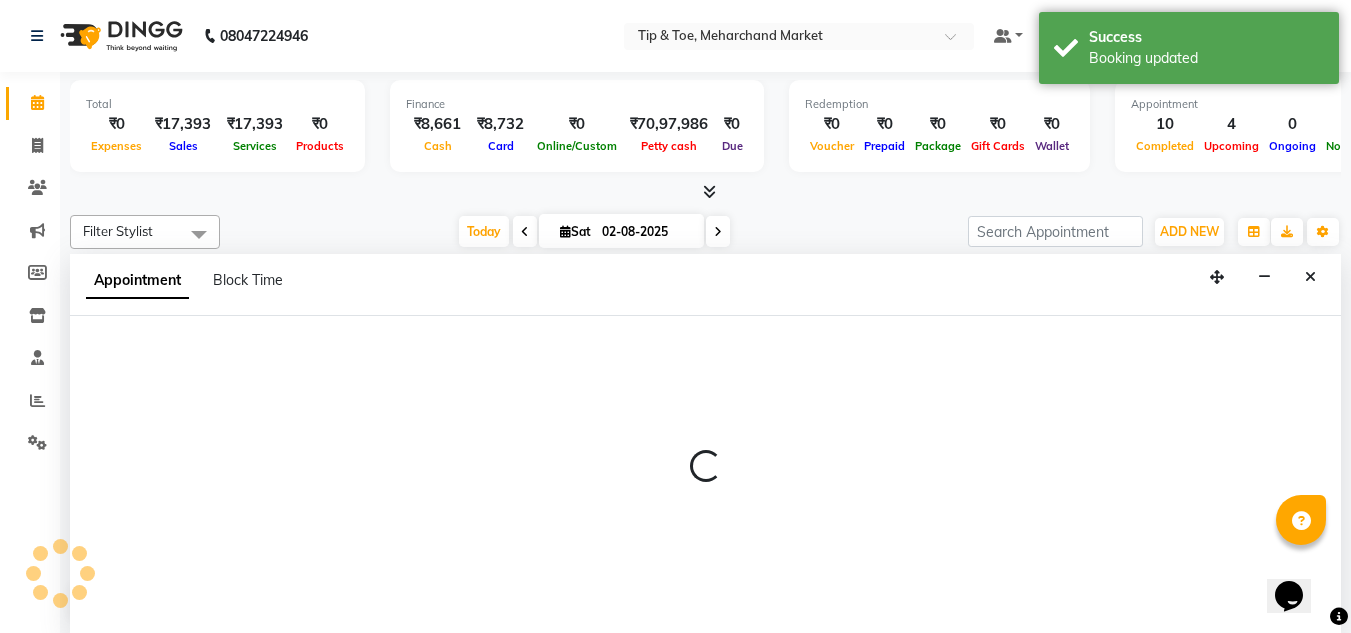 scroll, scrollTop: 1, scrollLeft: 0, axis: vertical 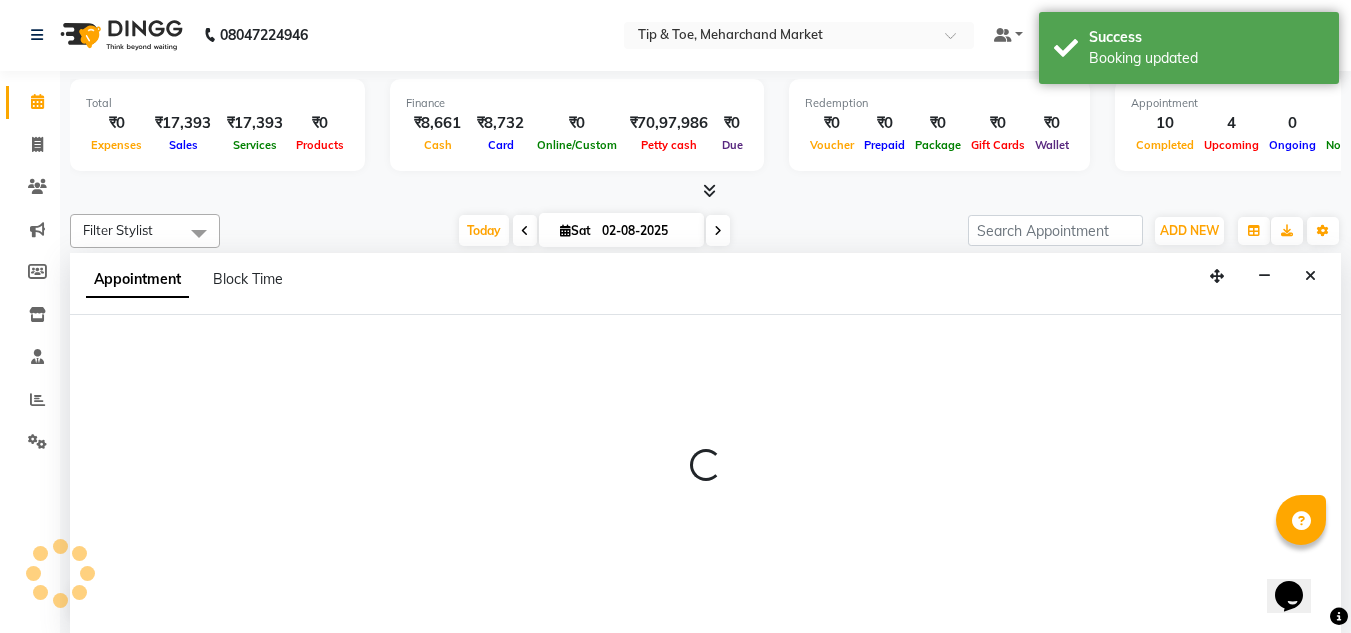 select on "41968" 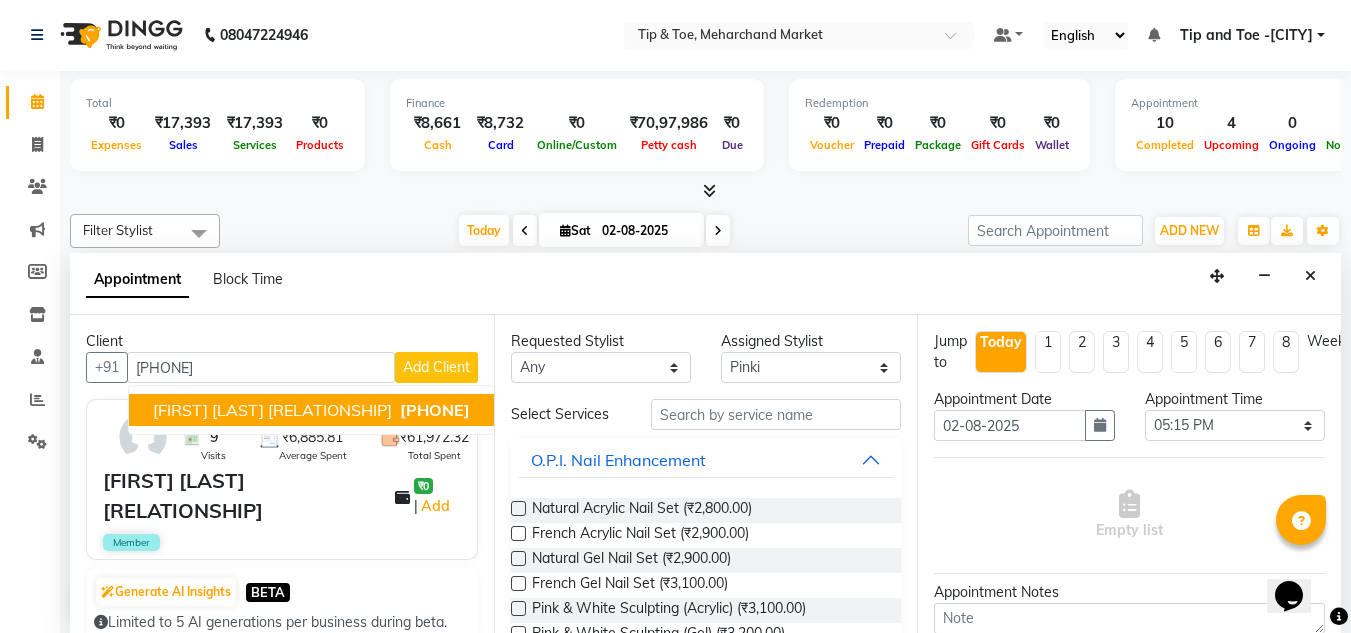 click on "ANANYA AYLA FRIEND" at bounding box center [272, 410] 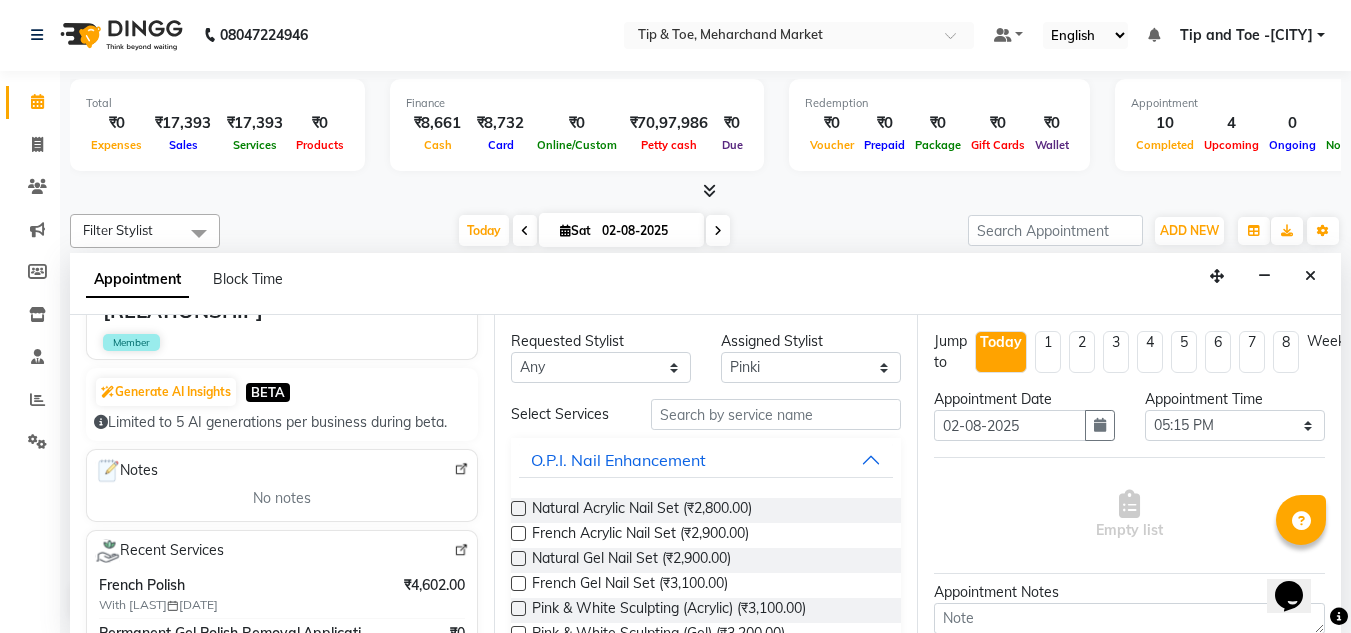 scroll, scrollTop: 400, scrollLeft: 0, axis: vertical 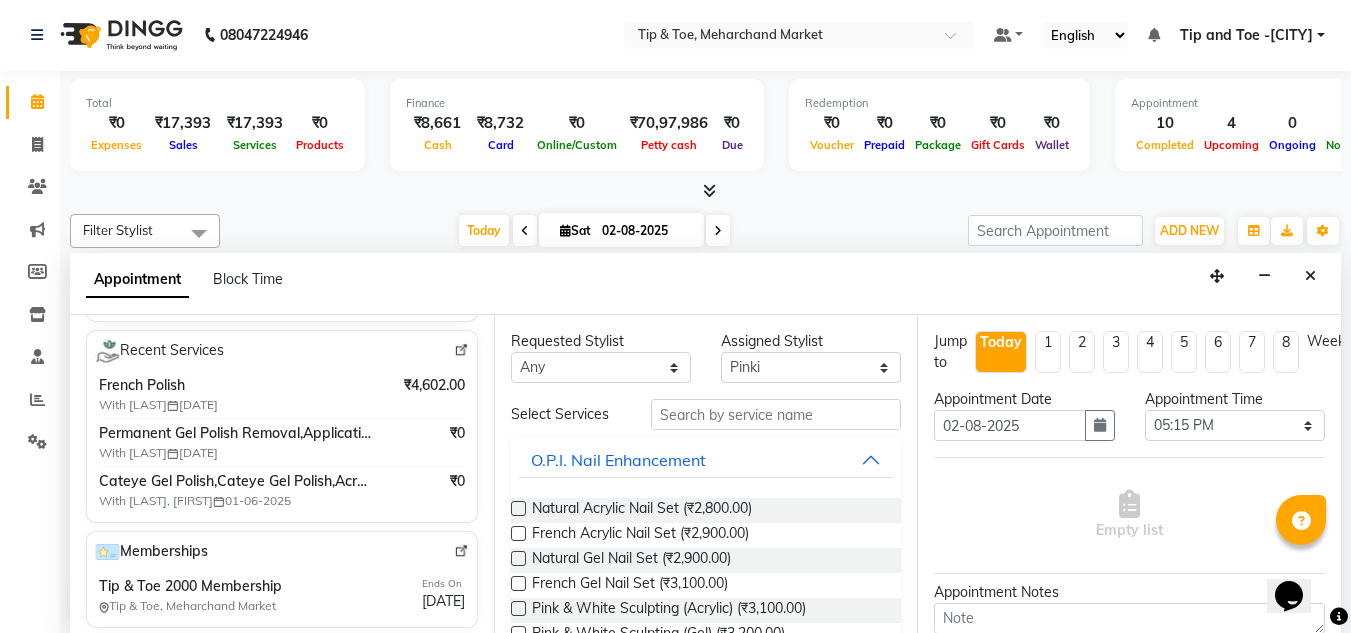 type on "[PHONE]" 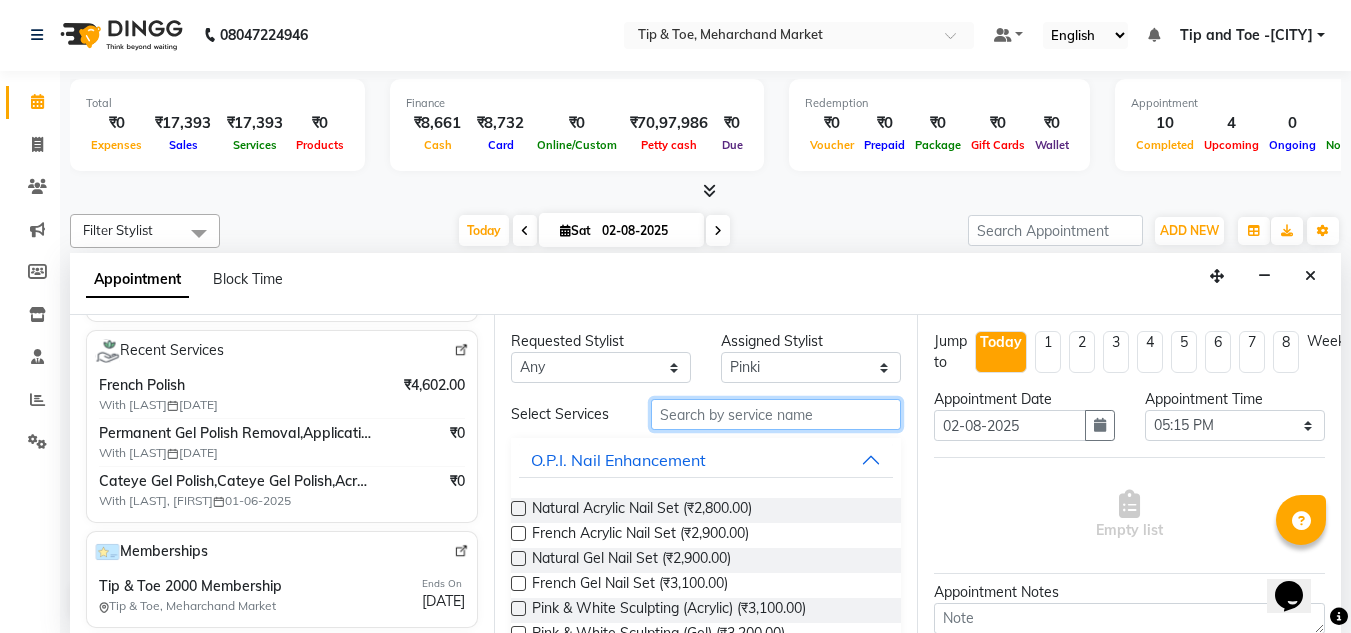 click at bounding box center (776, 414) 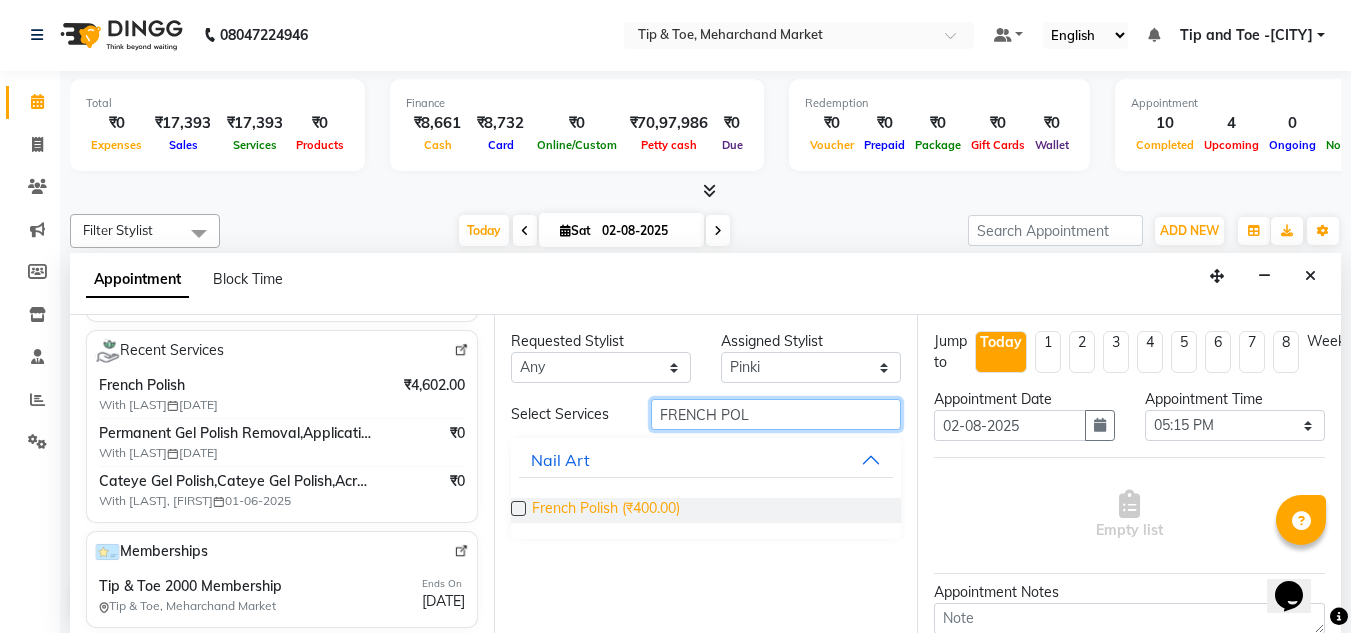 type on "FRENCH POL" 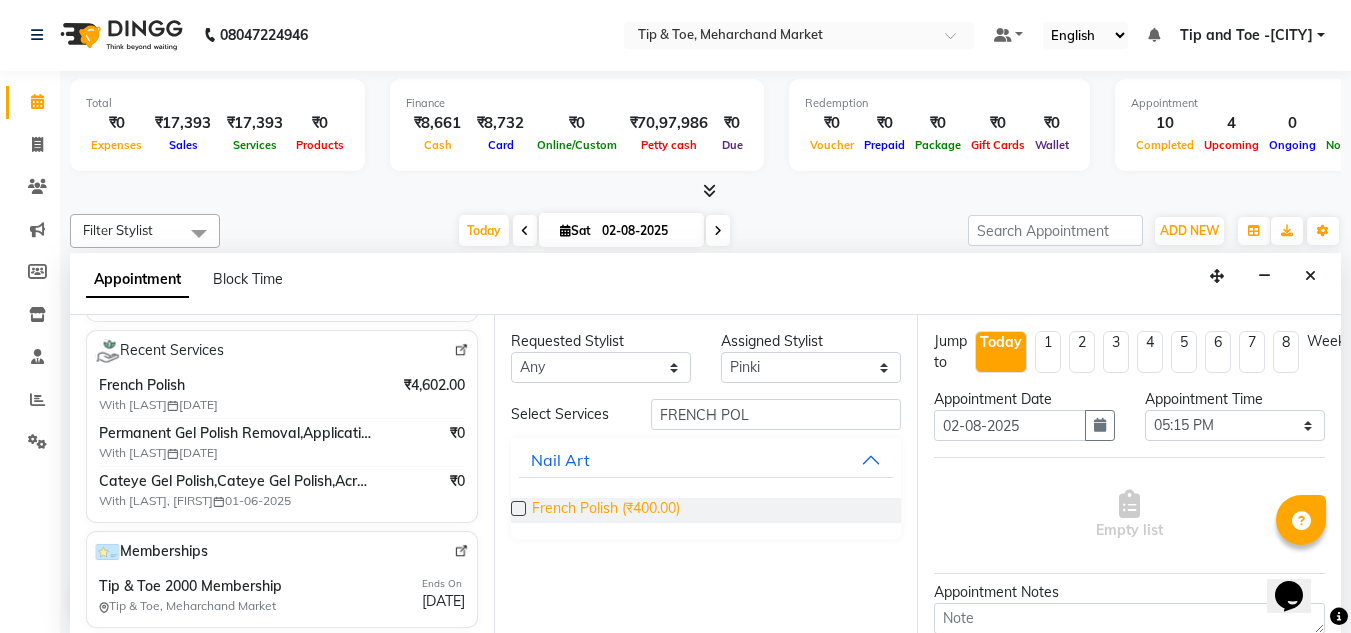 click on "French Polish (₹400.00)" at bounding box center (606, 510) 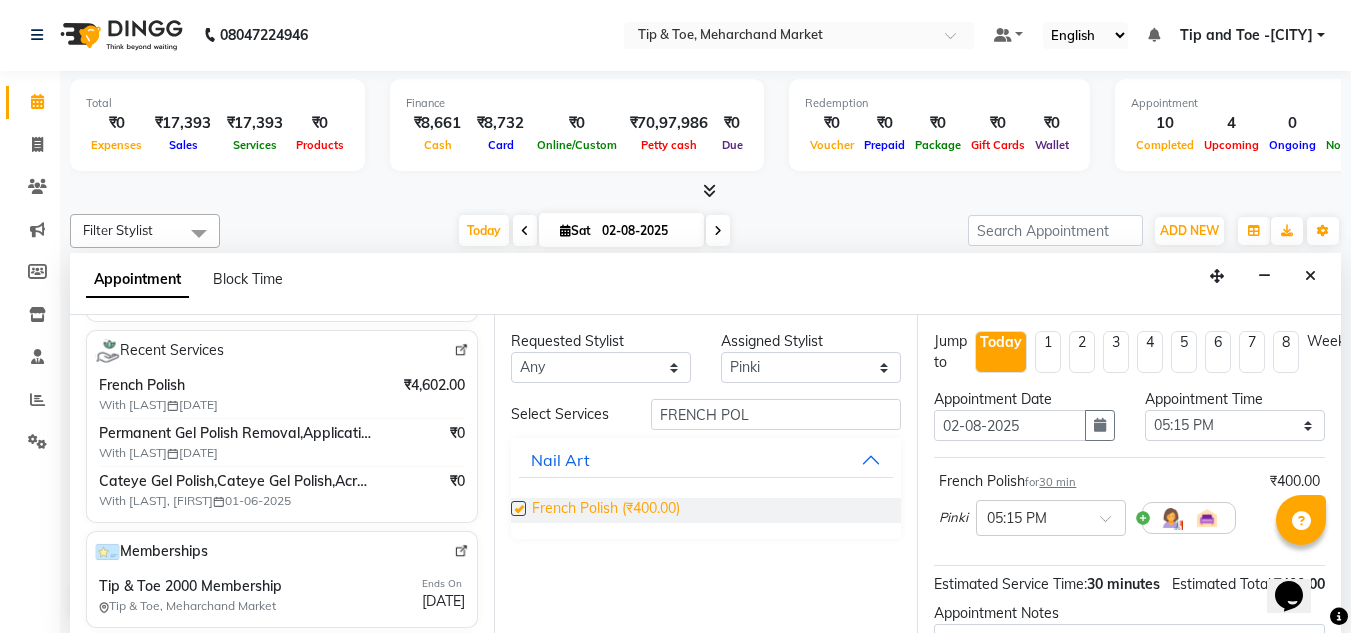 checkbox on "false" 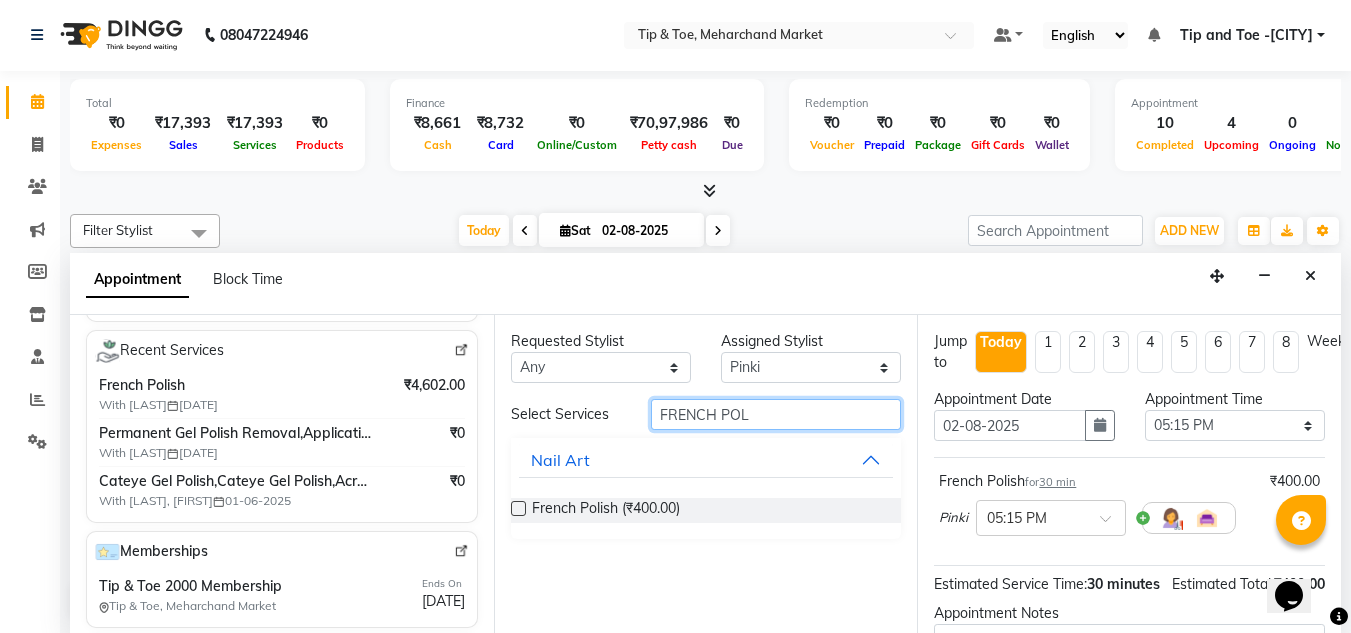 click on "FRENCH POL" at bounding box center (776, 414) 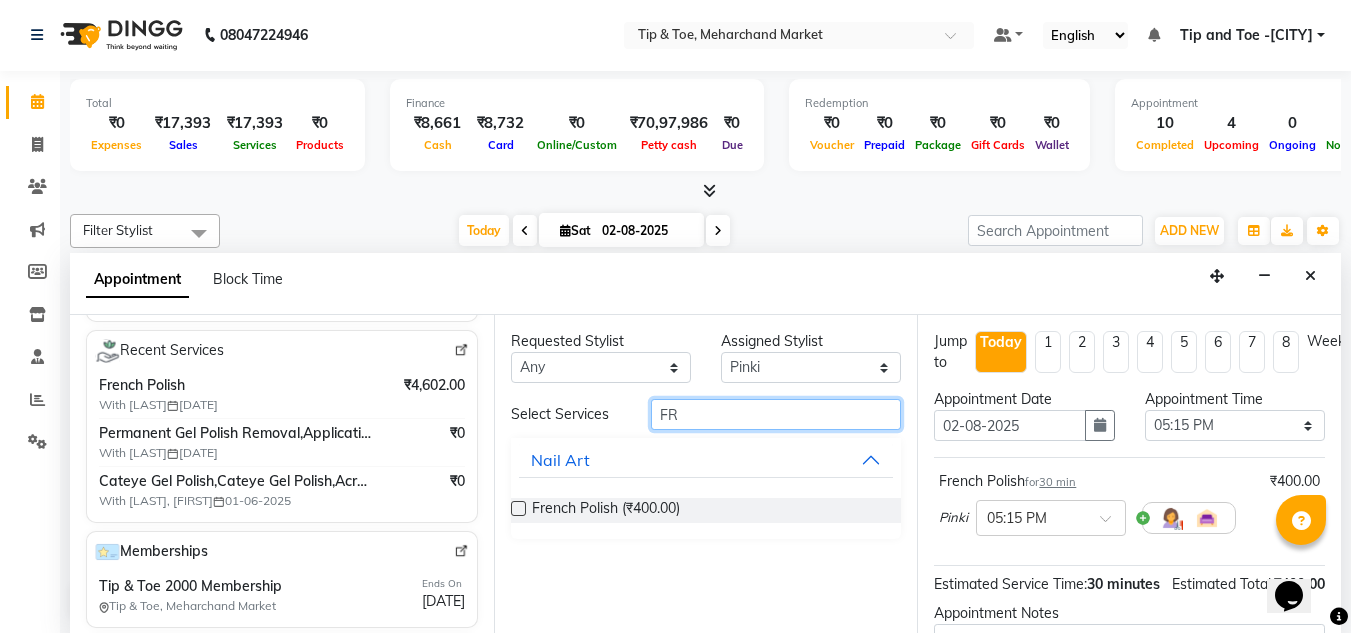 type on "F" 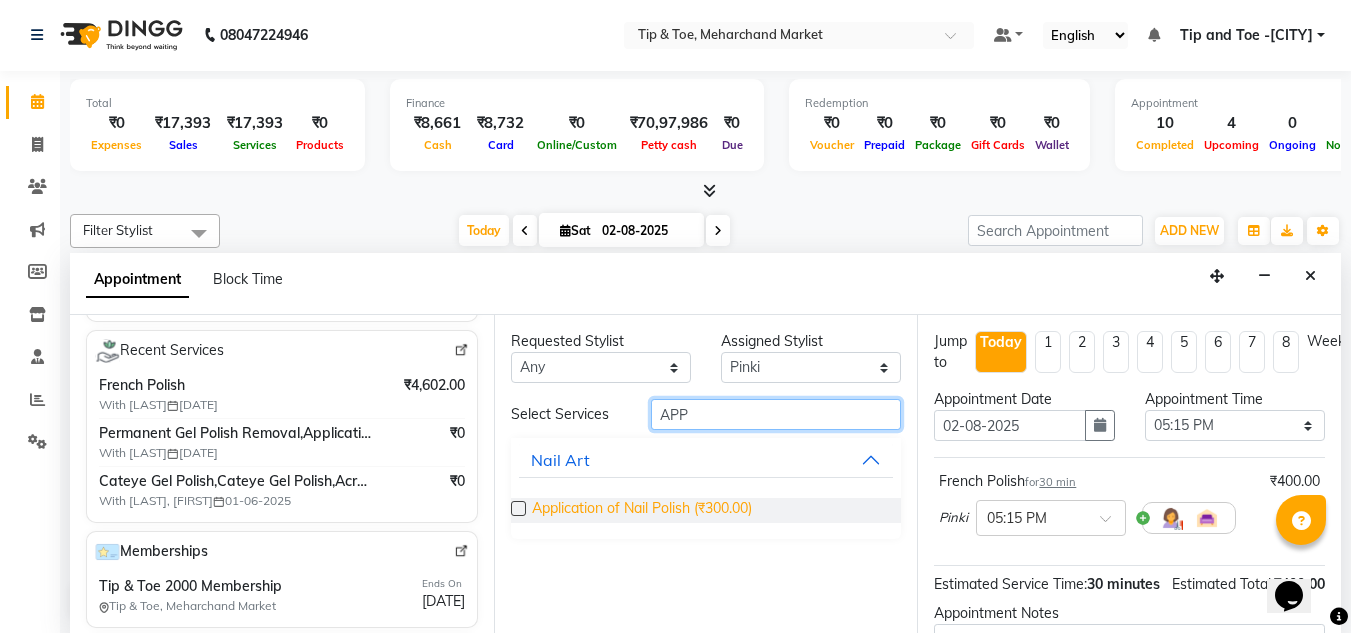 type on "APP" 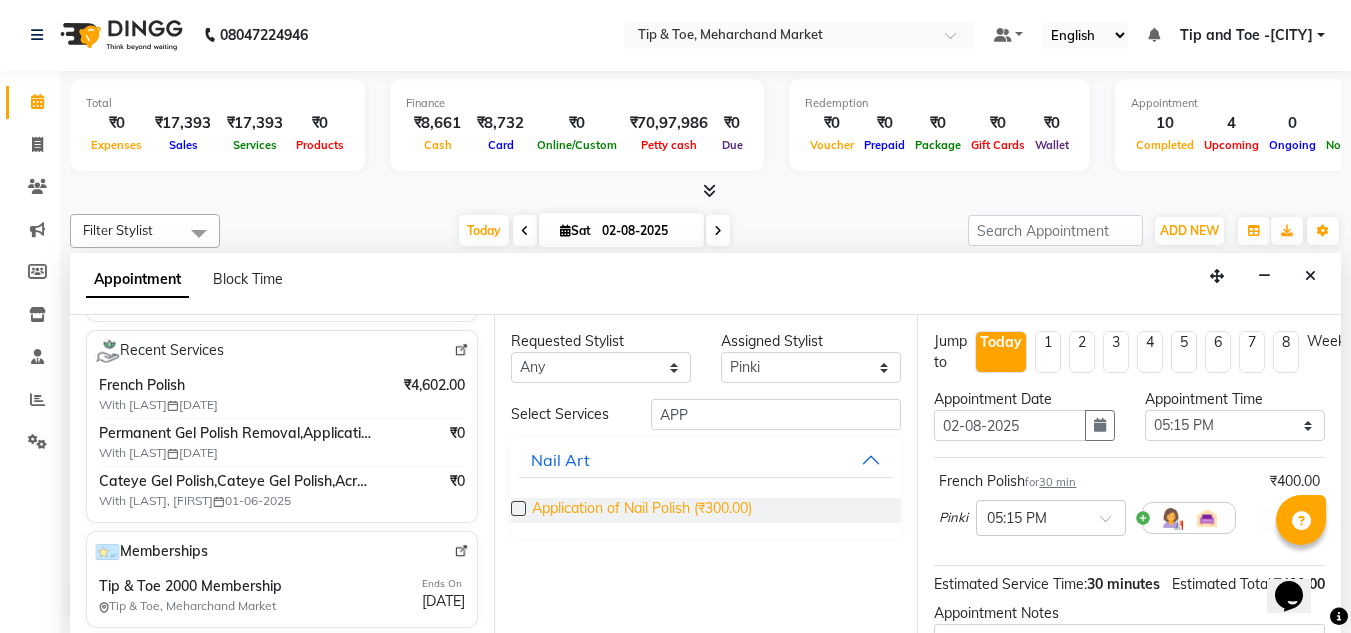 click on "Application of Nail Polish (₹300.00)" at bounding box center [642, 510] 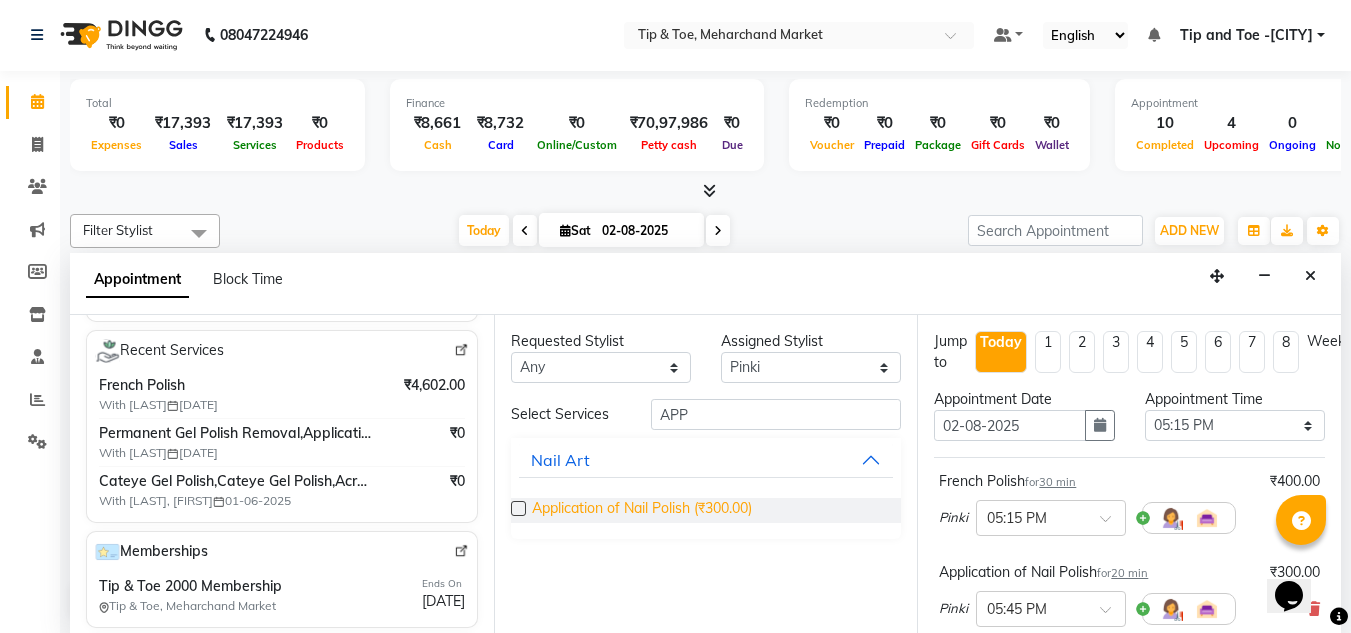 click on "Application of Nail Polish (₹300.00)" at bounding box center (642, 510) 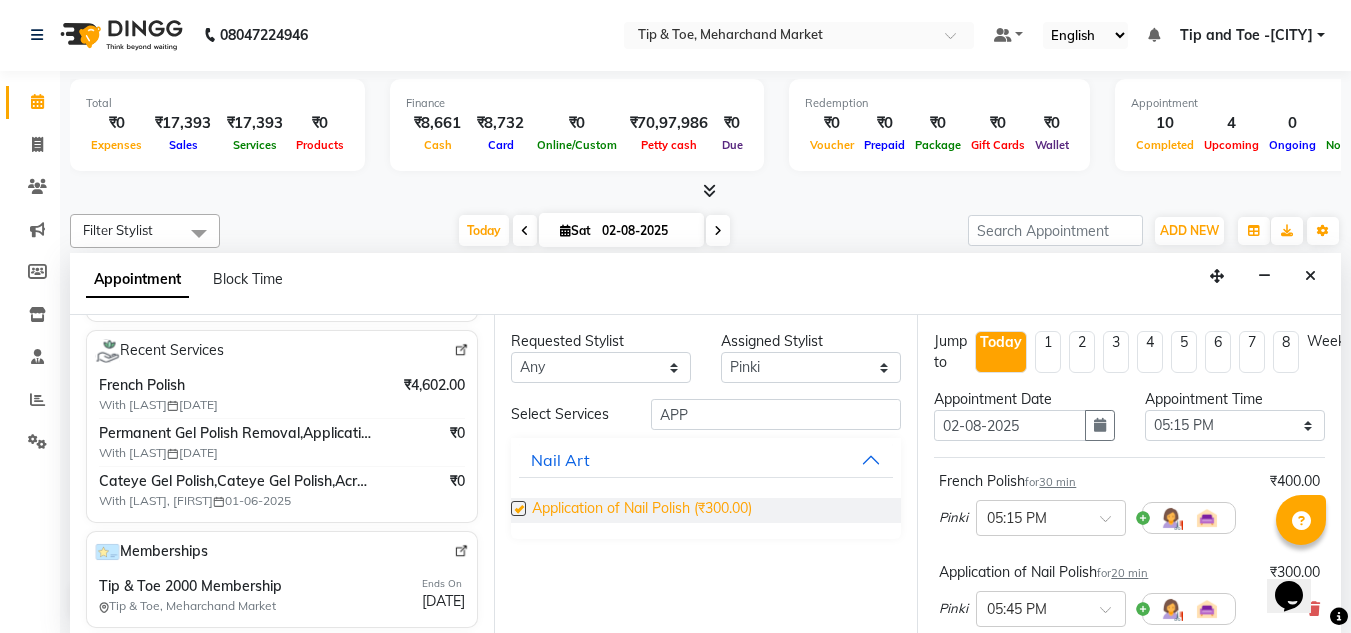 checkbox on "false" 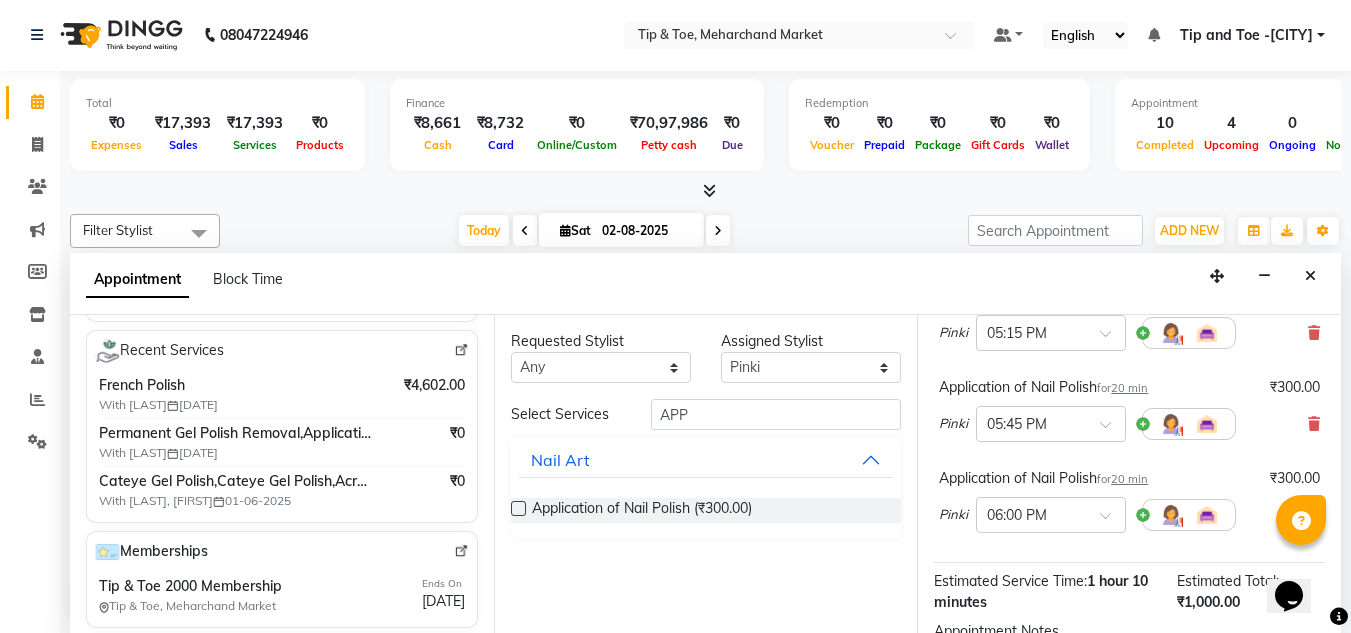 scroll, scrollTop: 300, scrollLeft: 0, axis: vertical 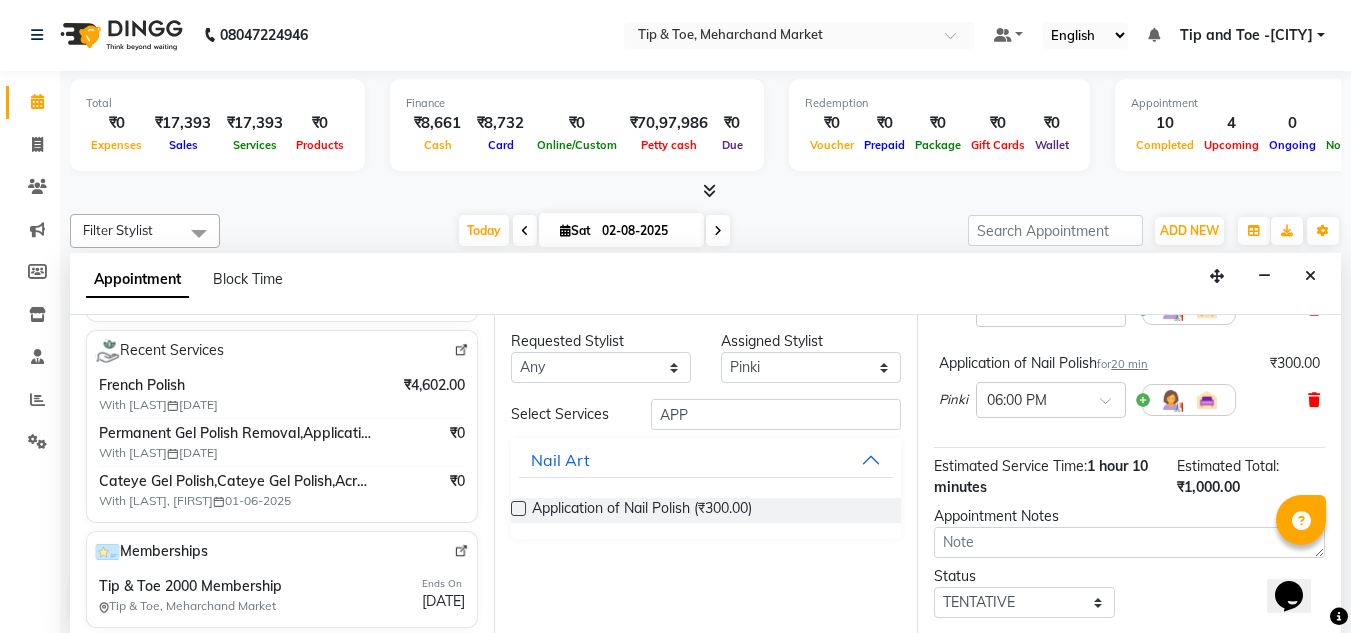 click at bounding box center (1314, 400) 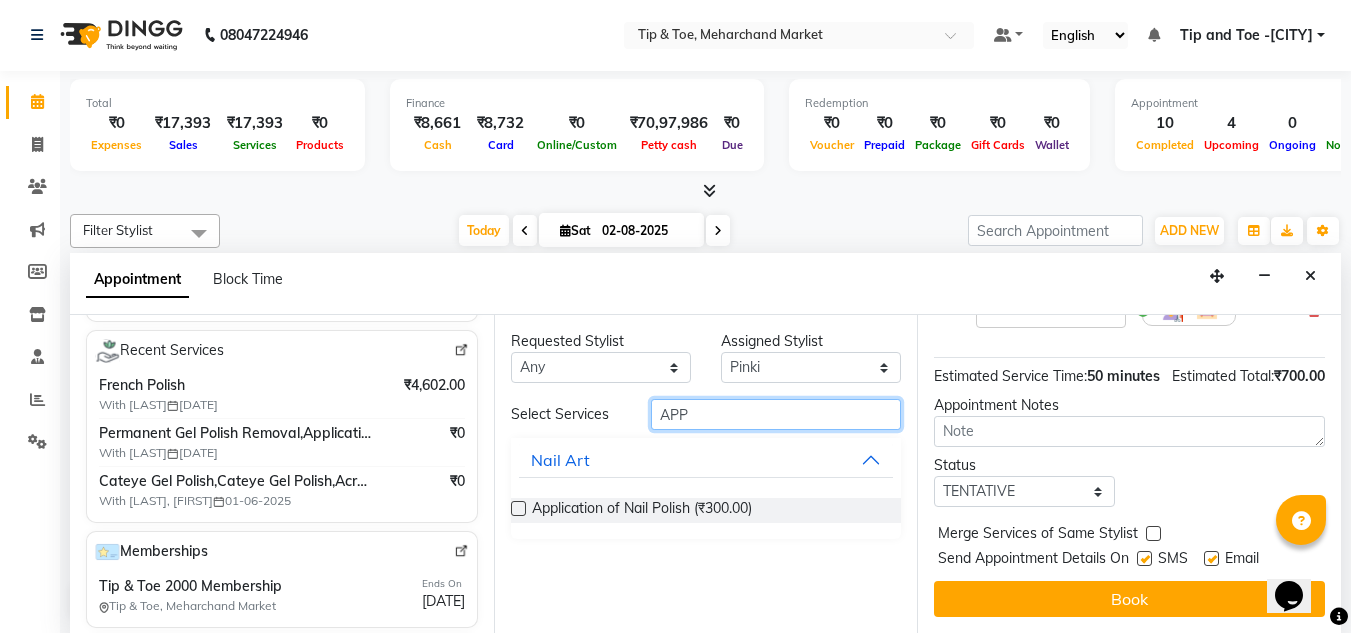 click on "APP" at bounding box center [776, 414] 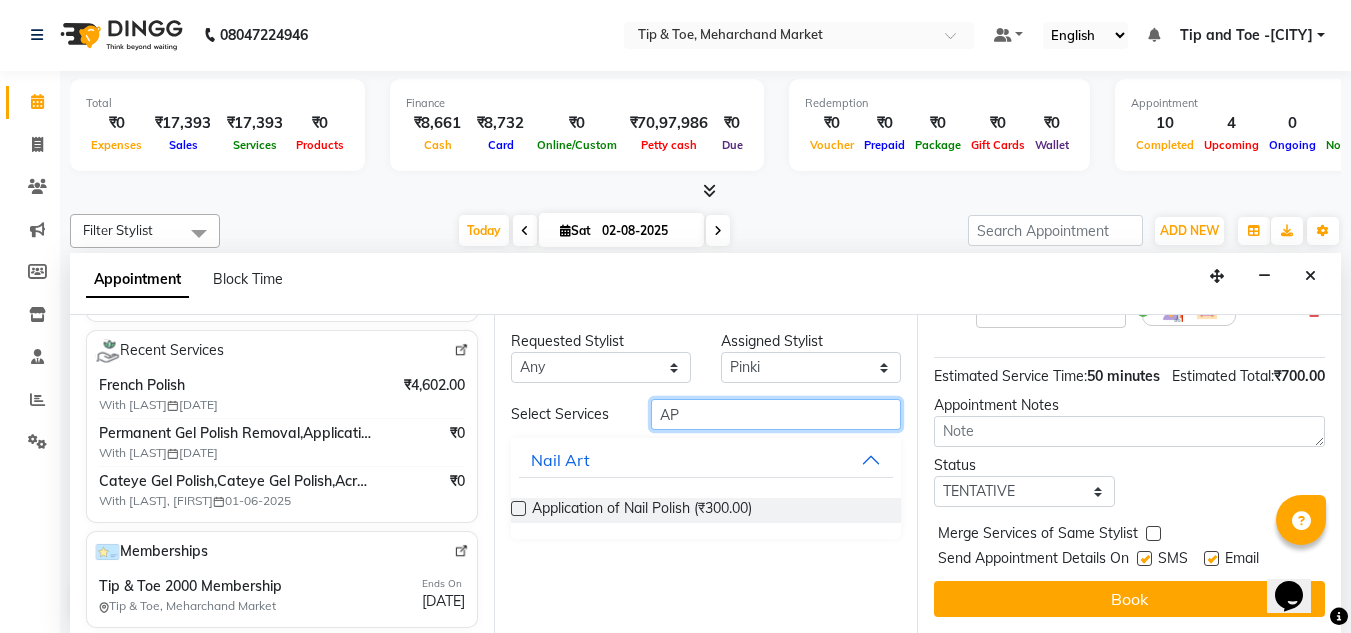 type on "A" 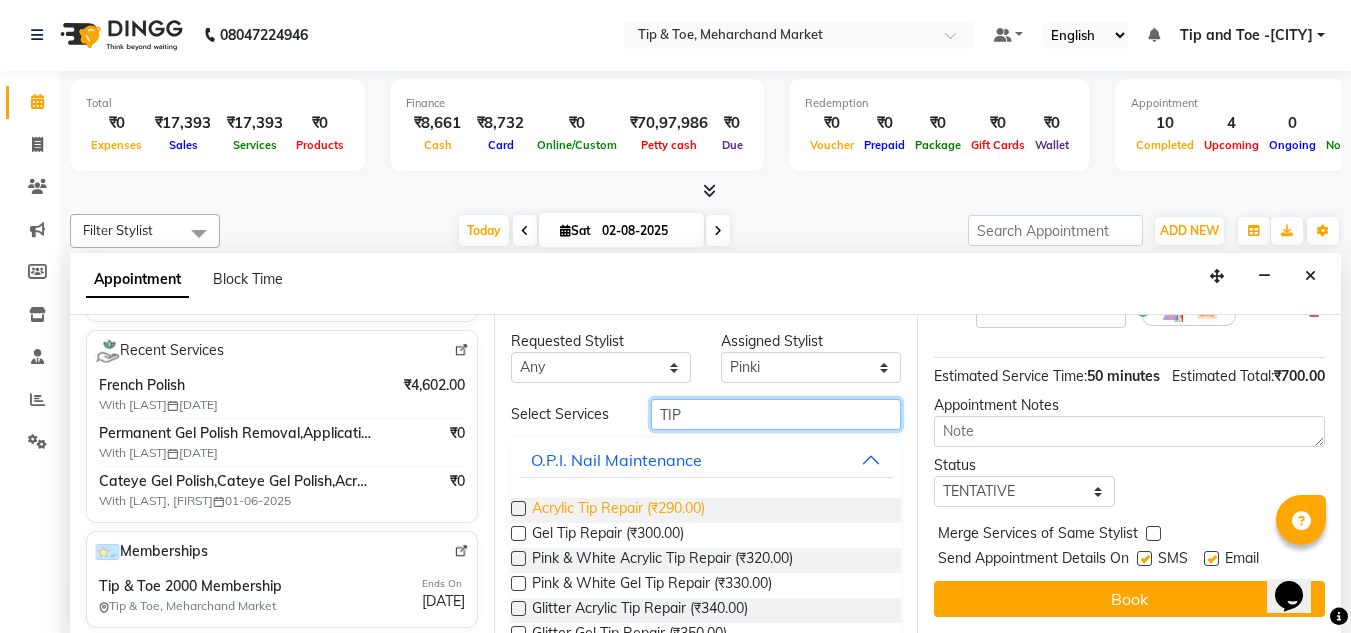 type on "TIP" 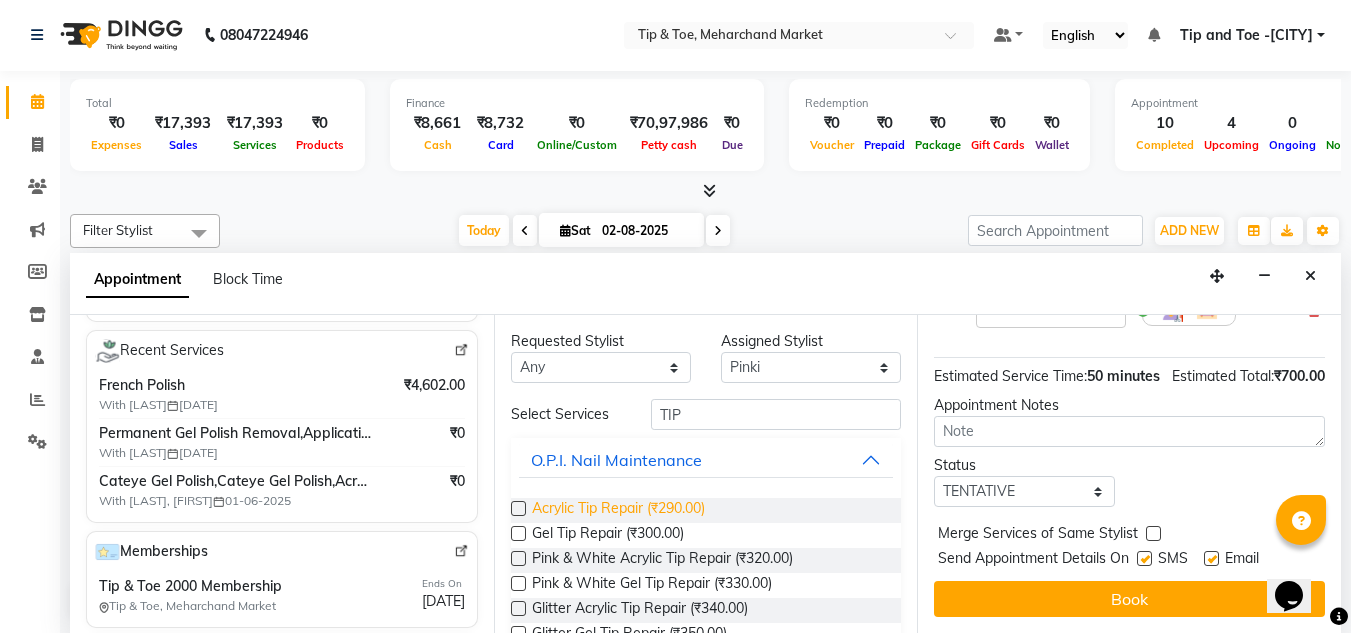 click on "Acrylic Tip Repair (₹290.00)" at bounding box center (618, 510) 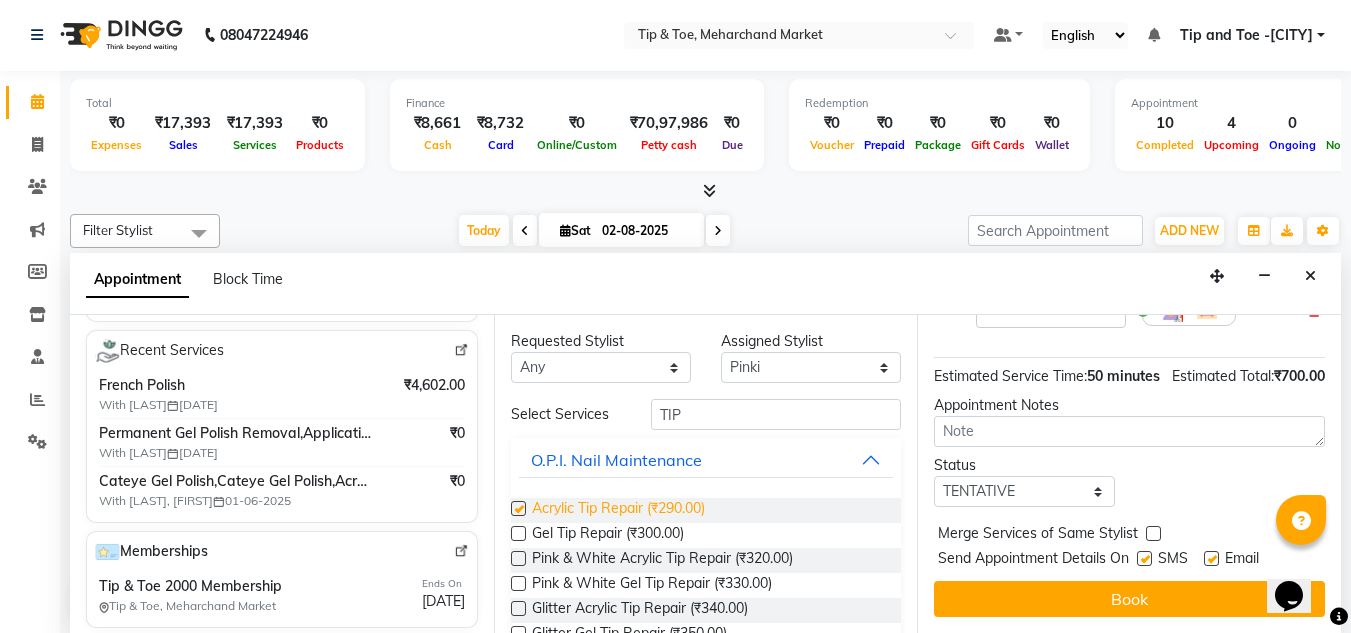 checkbox on "false" 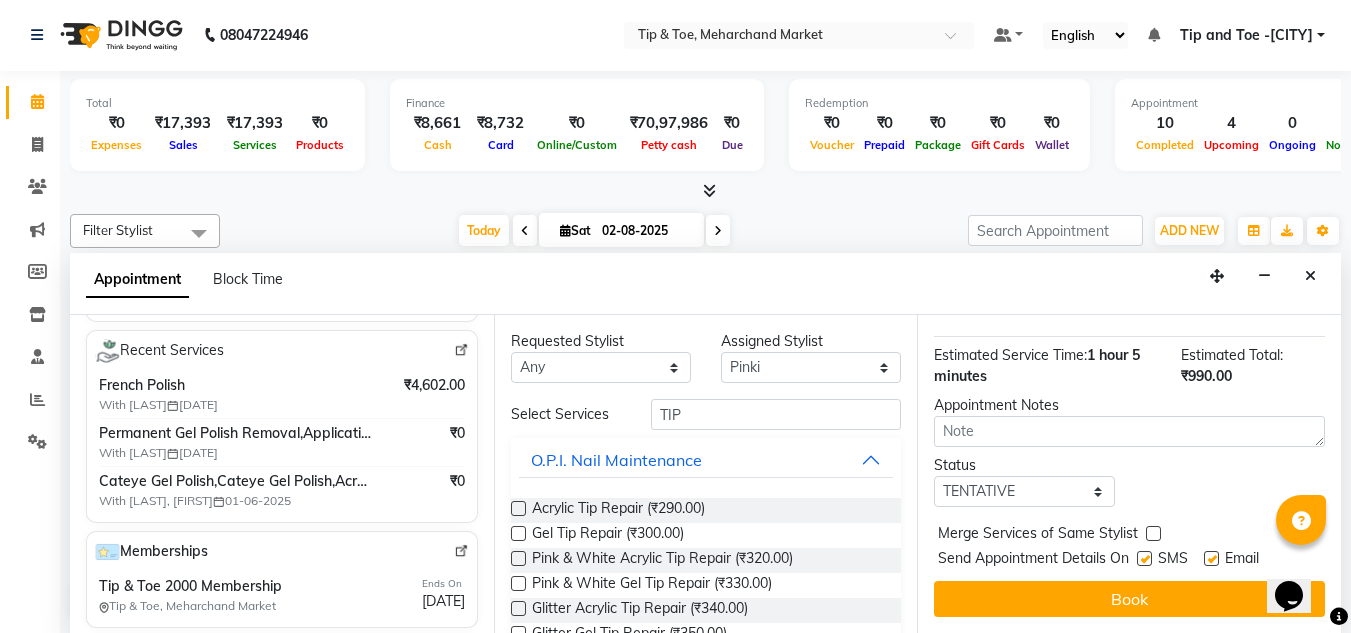 scroll, scrollTop: 426, scrollLeft: 0, axis: vertical 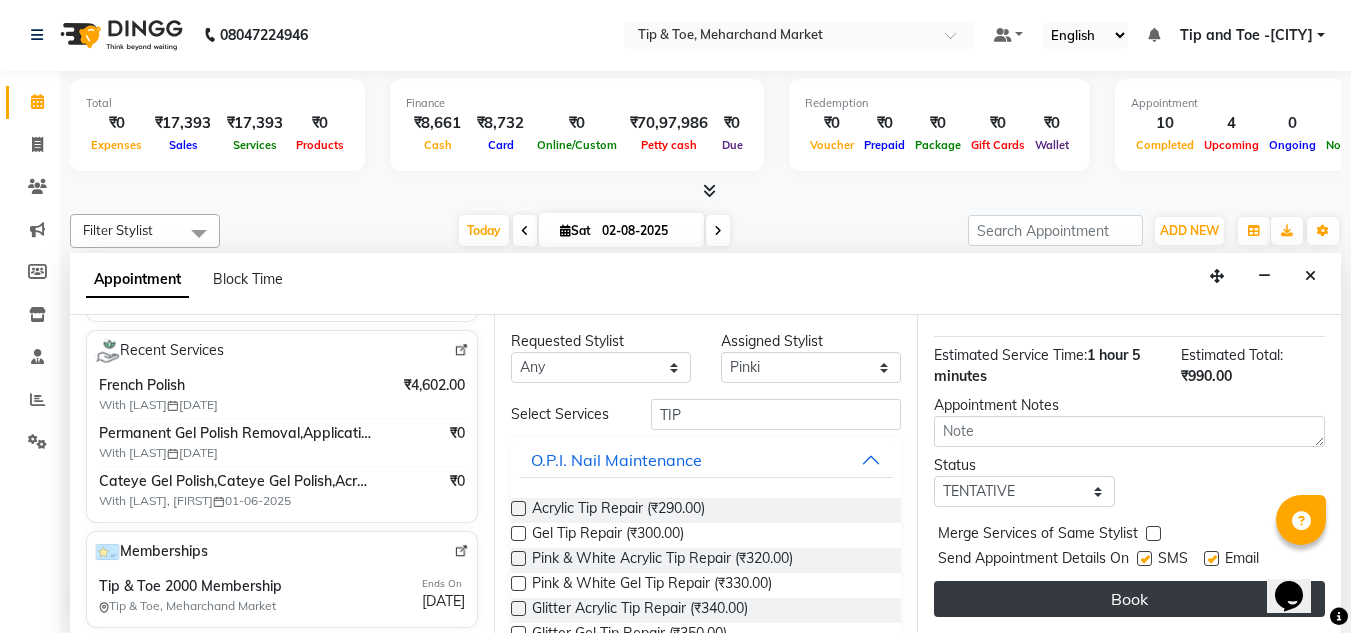 click on "Book" at bounding box center [1129, 599] 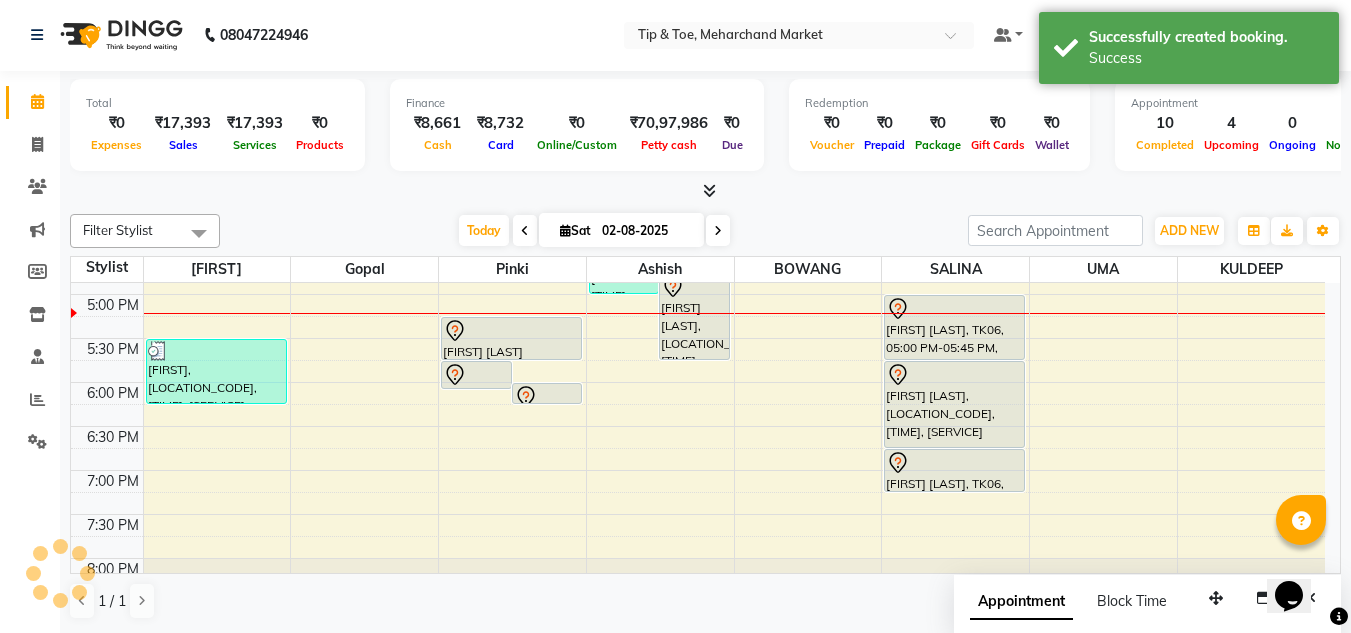 scroll, scrollTop: 0, scrollLeft: 0, axis: both 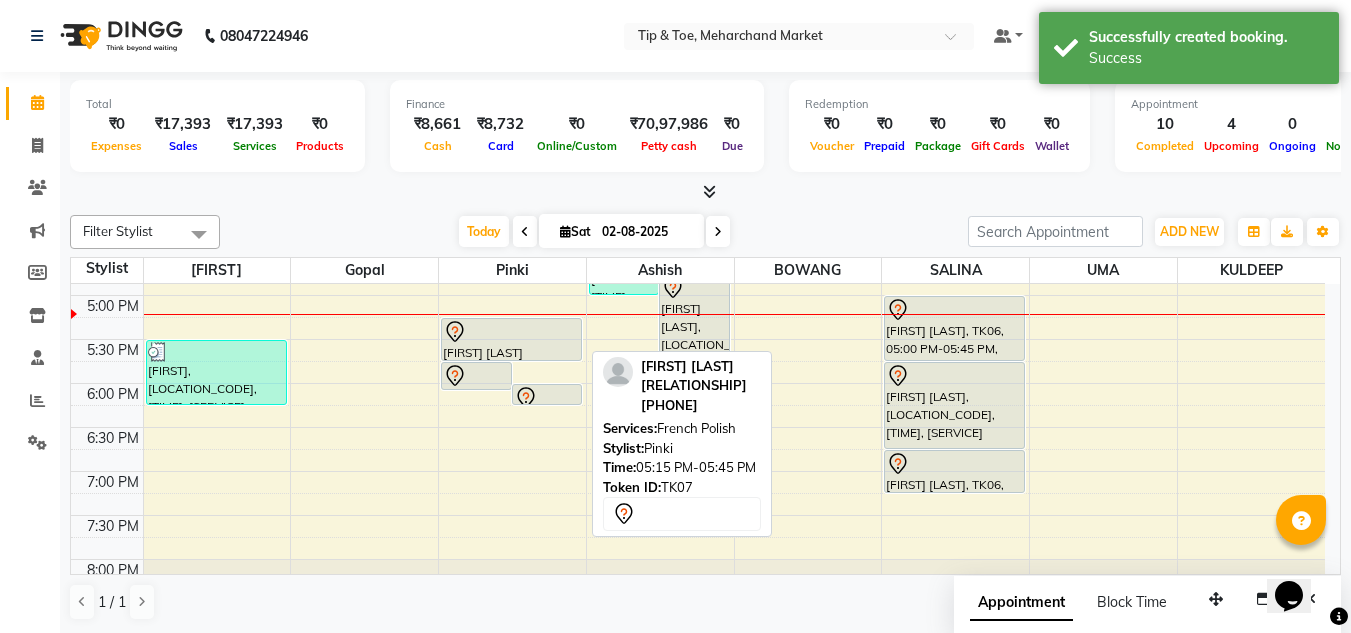 click at bounding box center (511, 332) 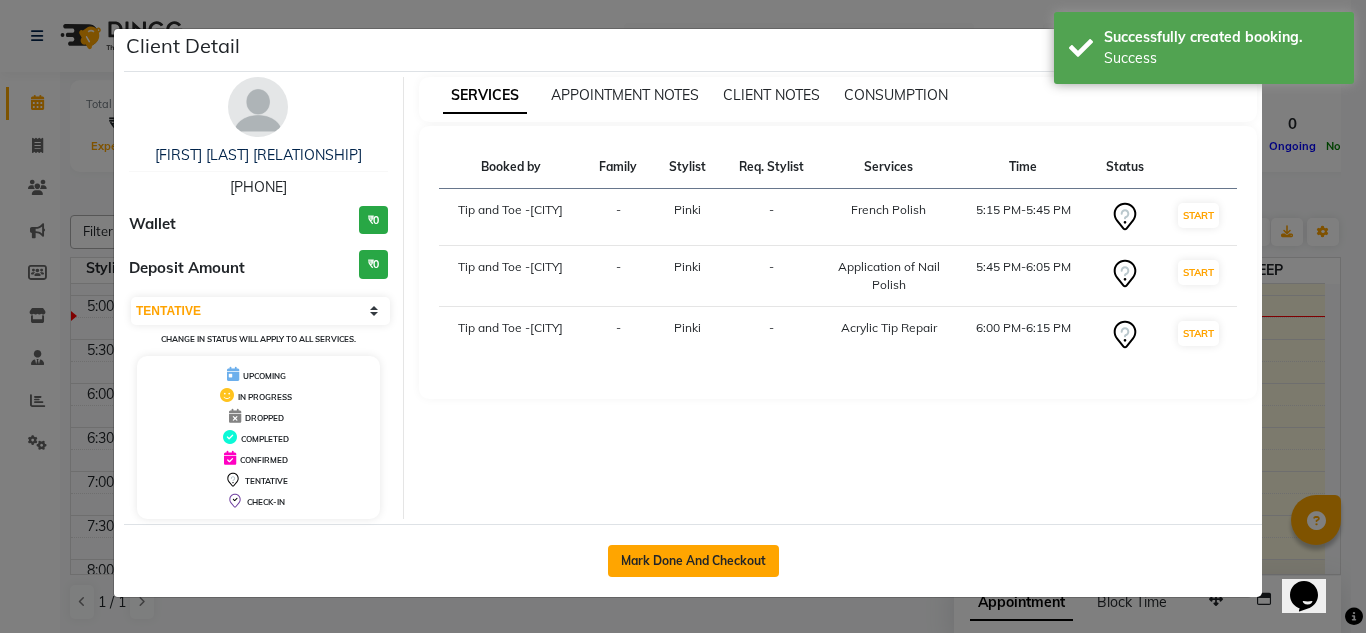 click on "Mark Done And Checkout" 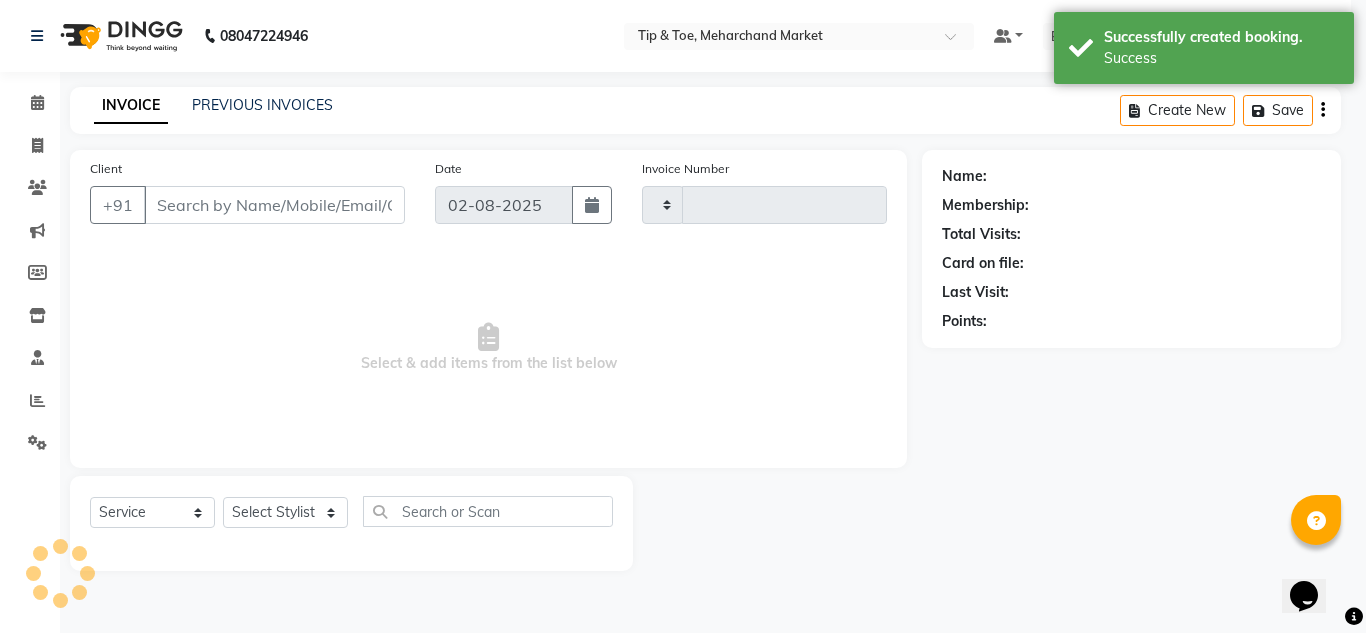 type on "1047" 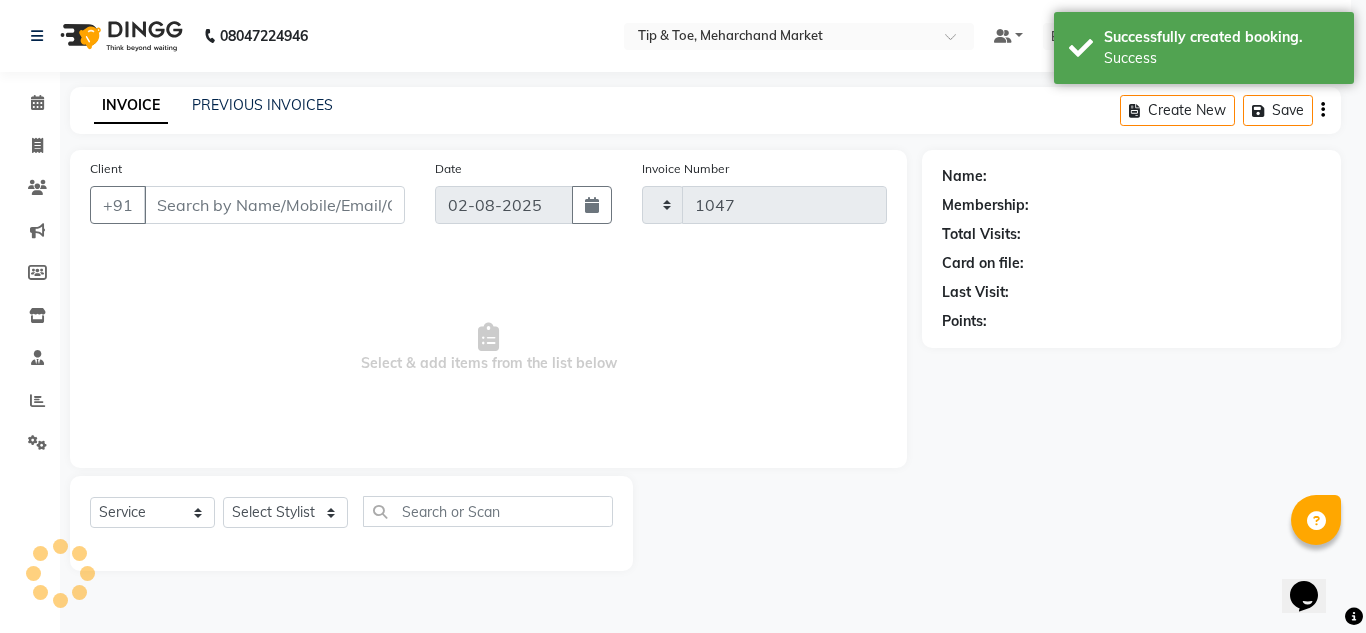 select on "5940" 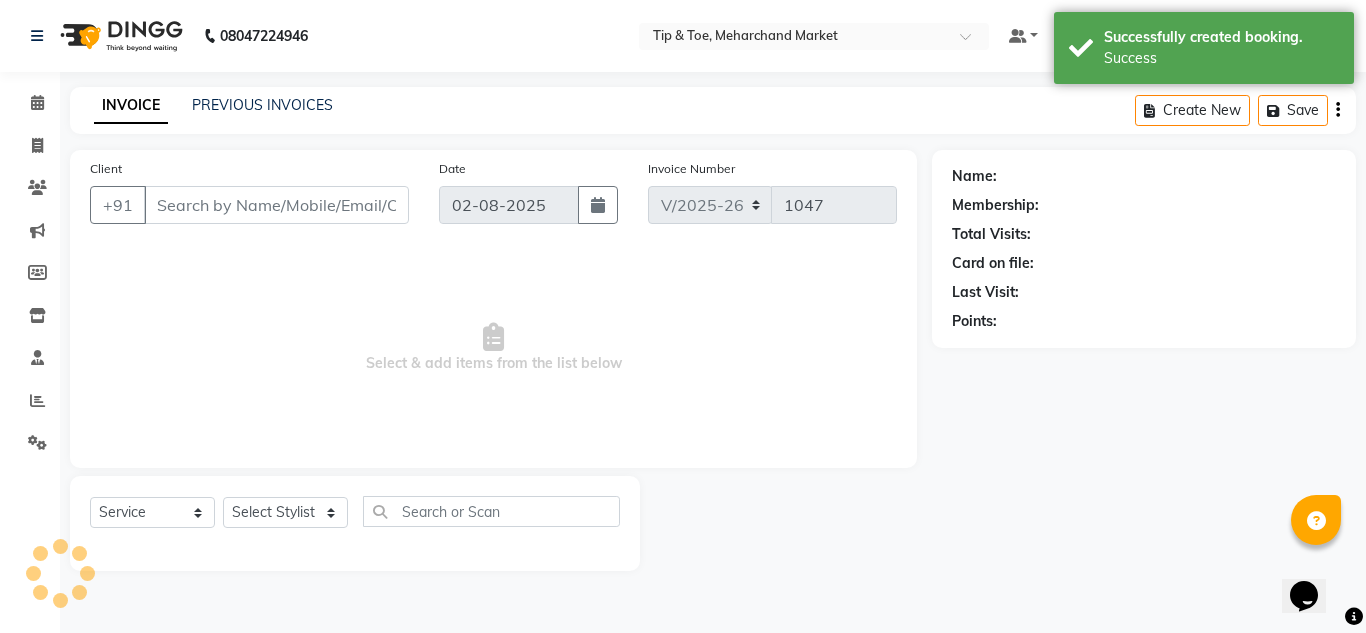 type on "9811132519" 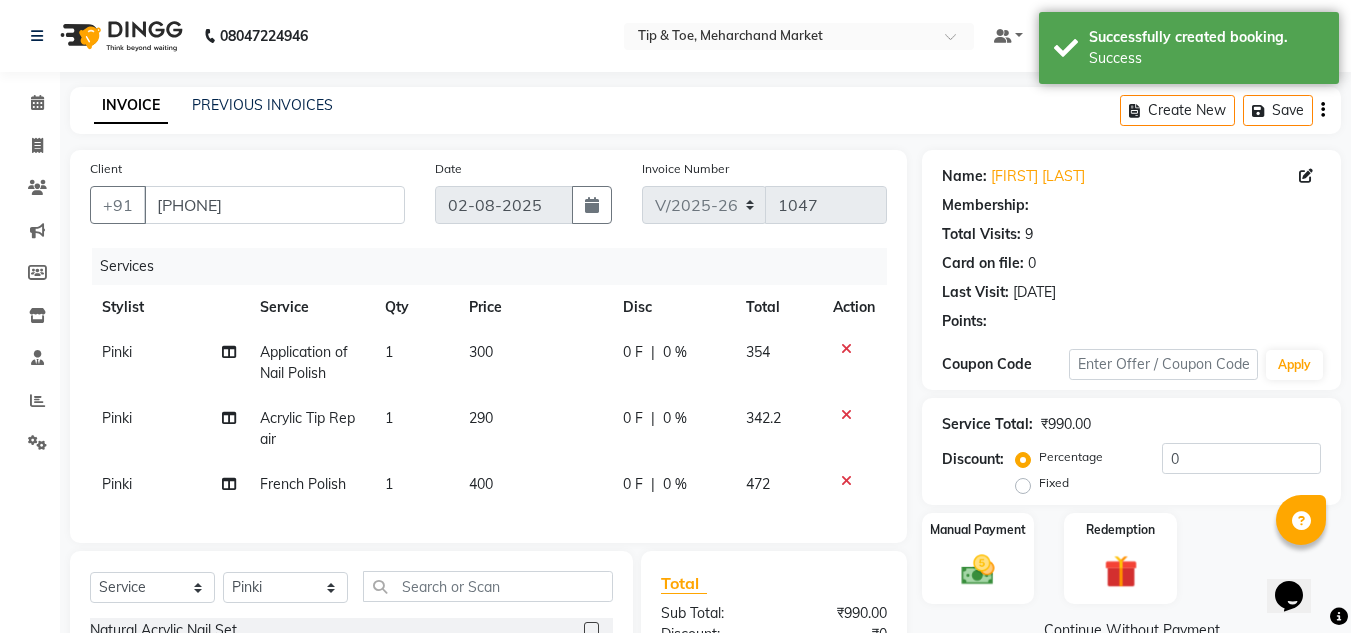 select on "1: Object" 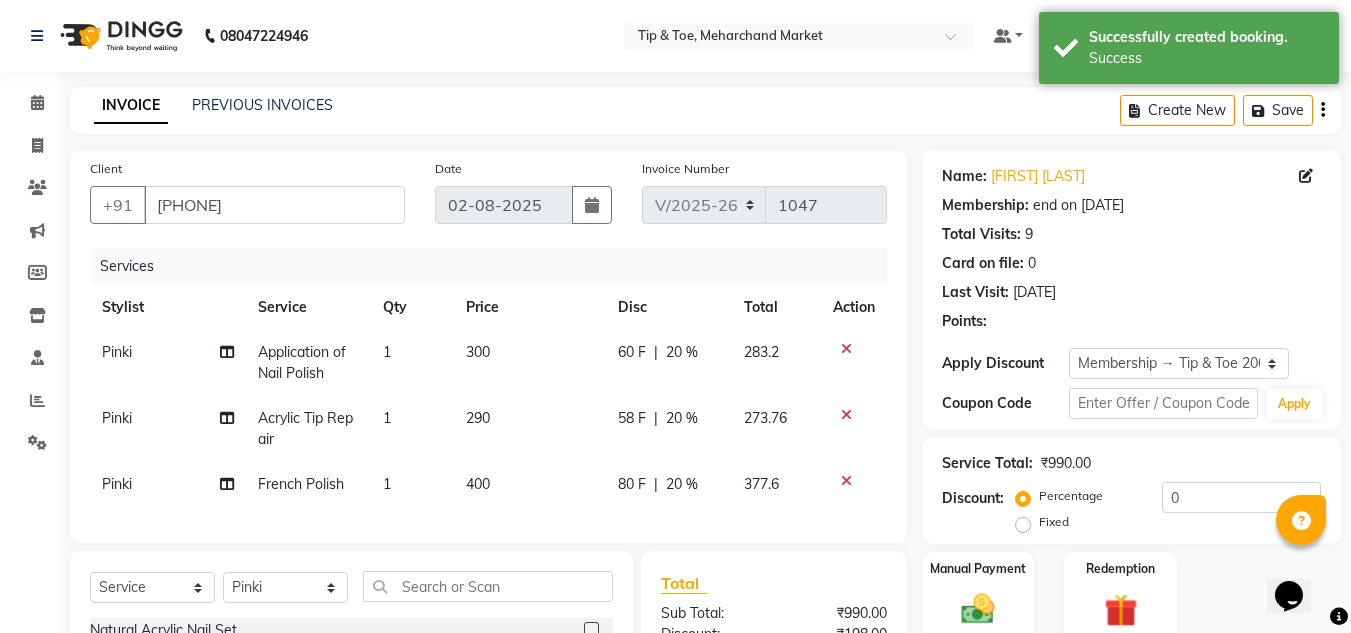 type on "20" 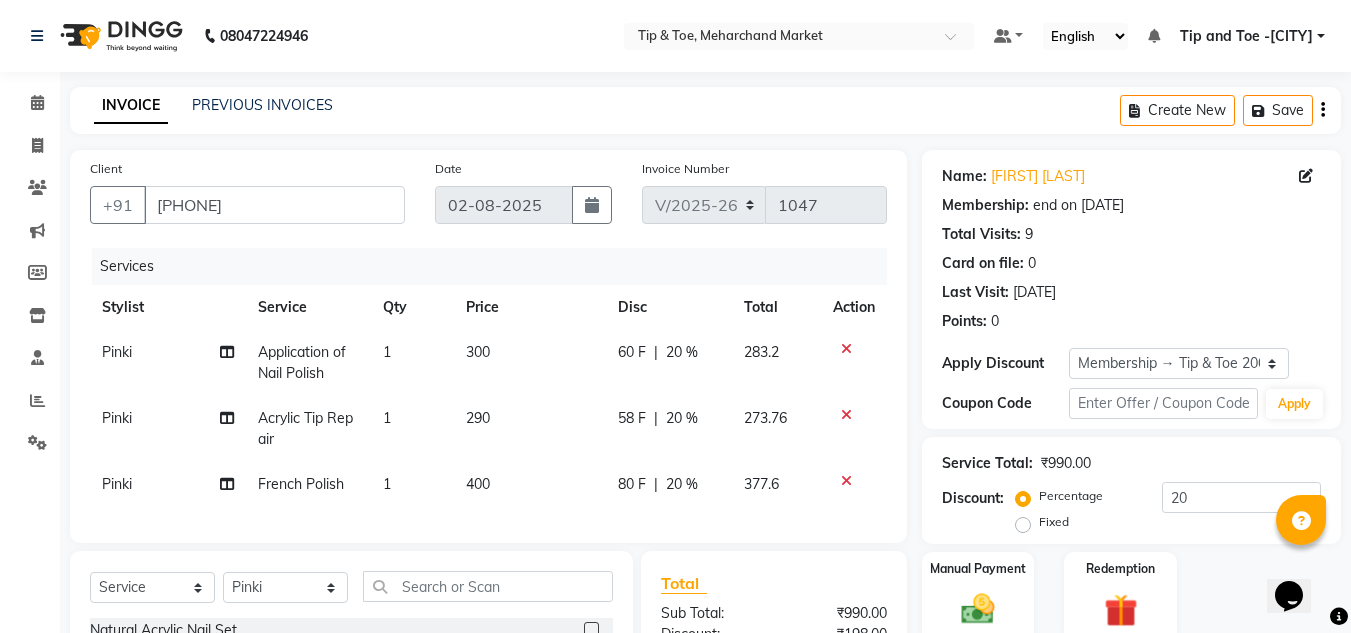 click on "290" 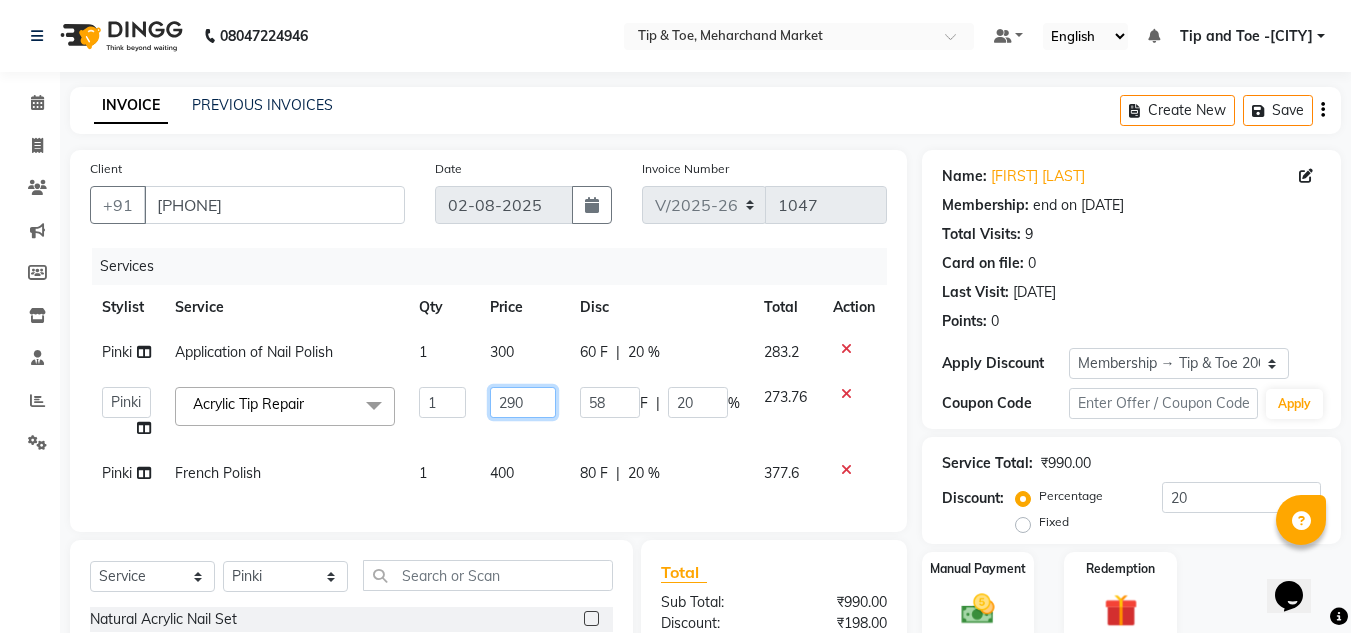 click on "290" 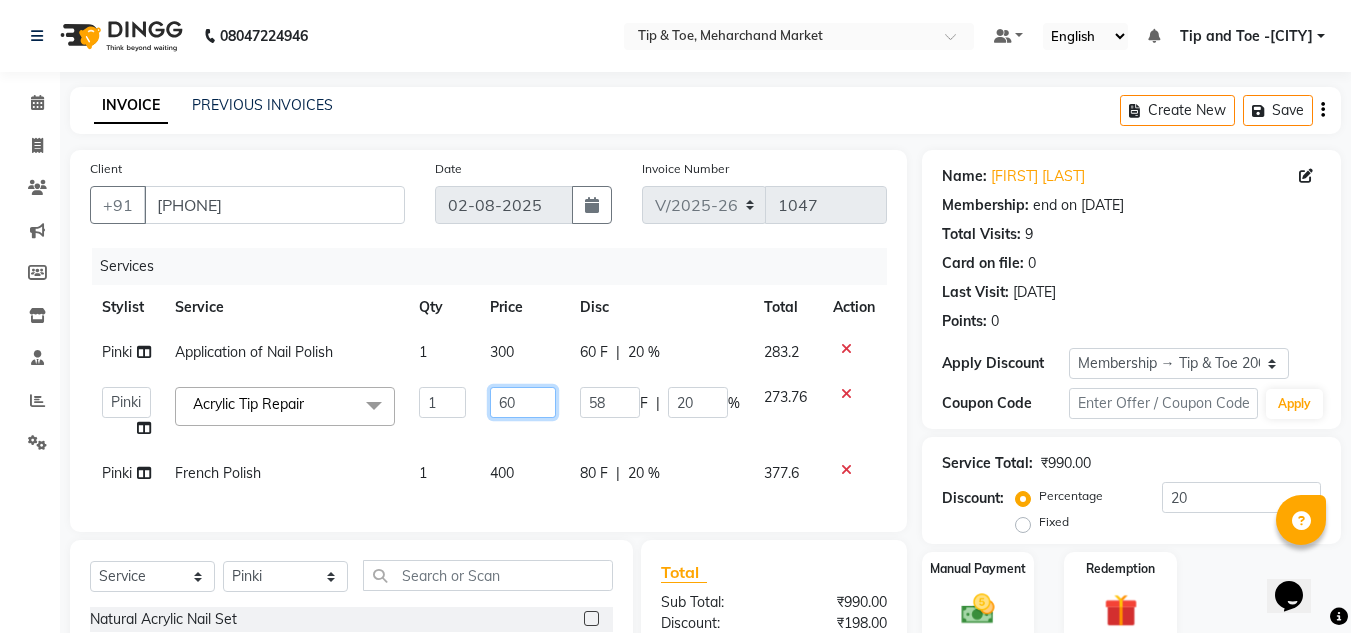 type on "600" 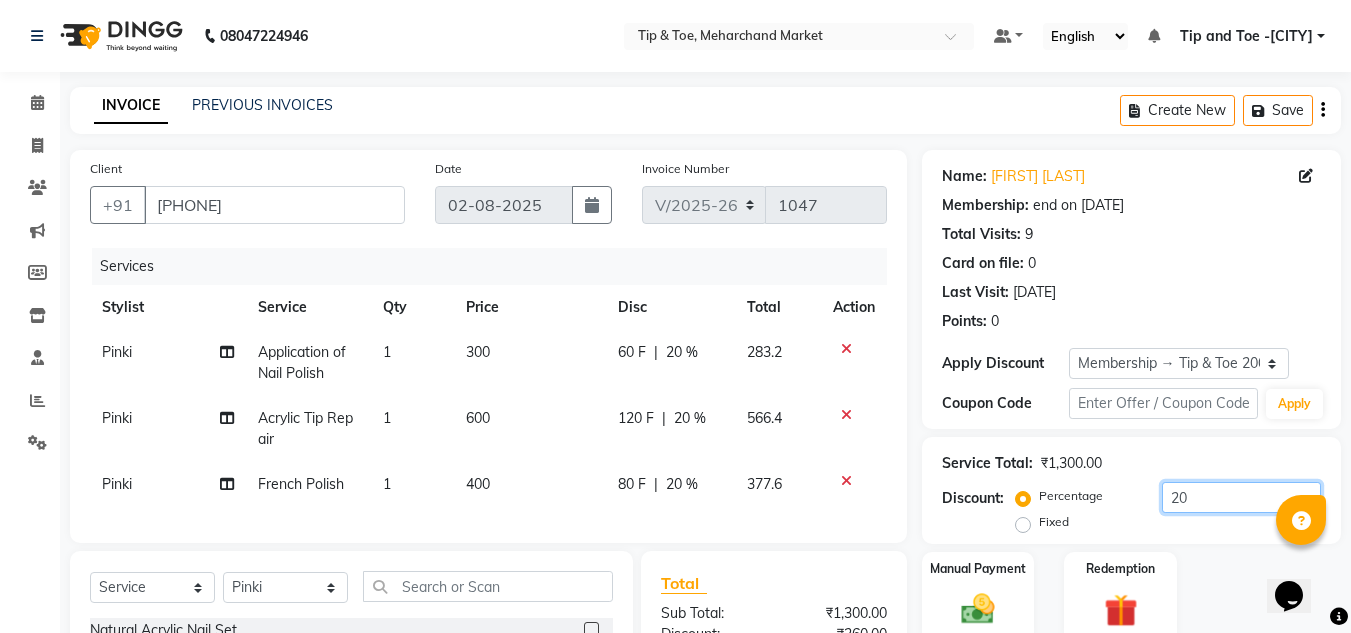 click on "20" 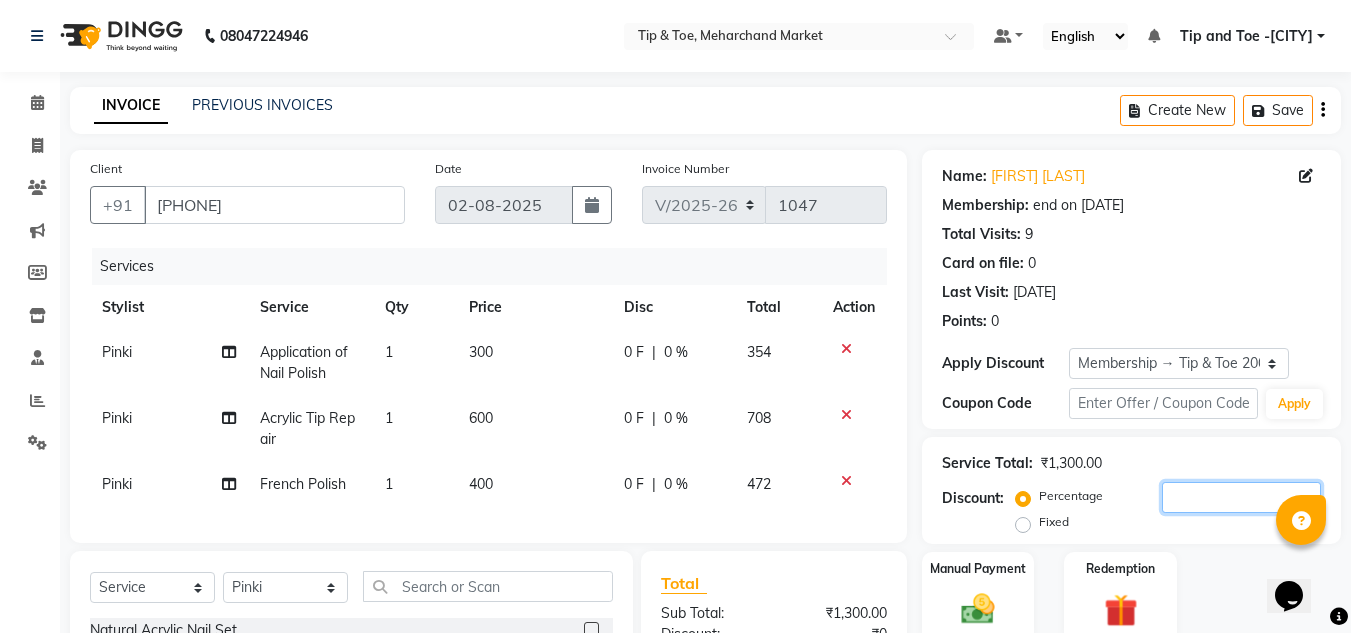 type 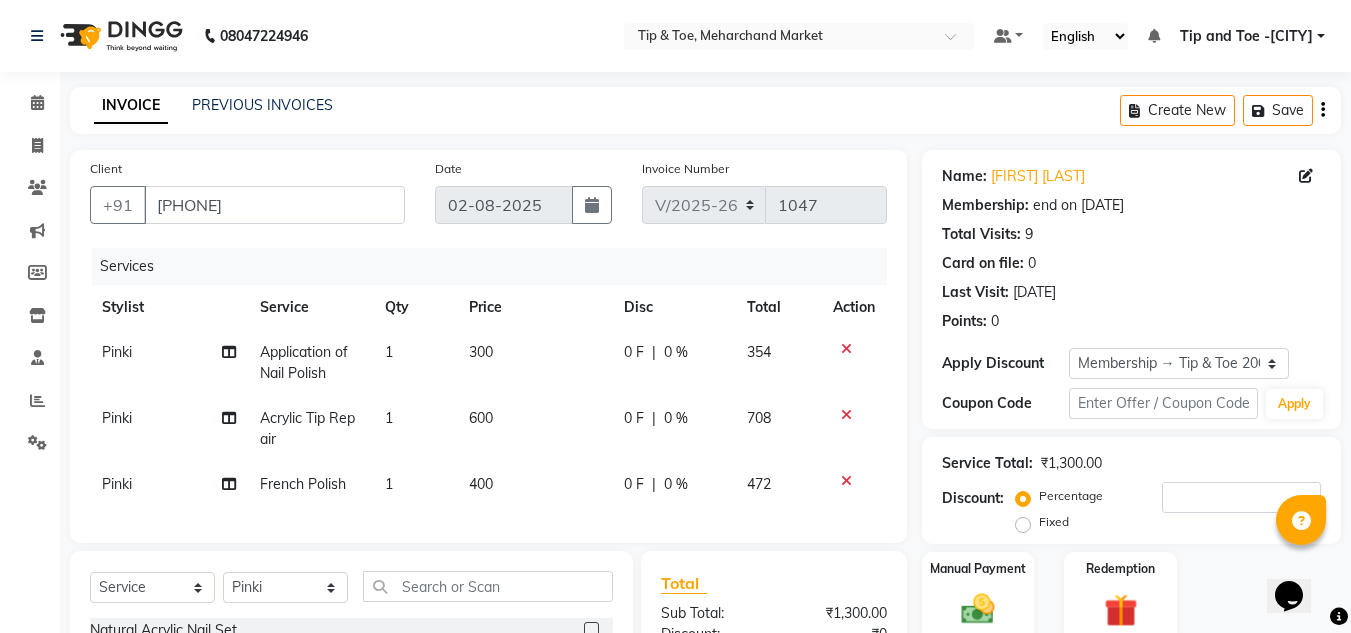 click on "1" 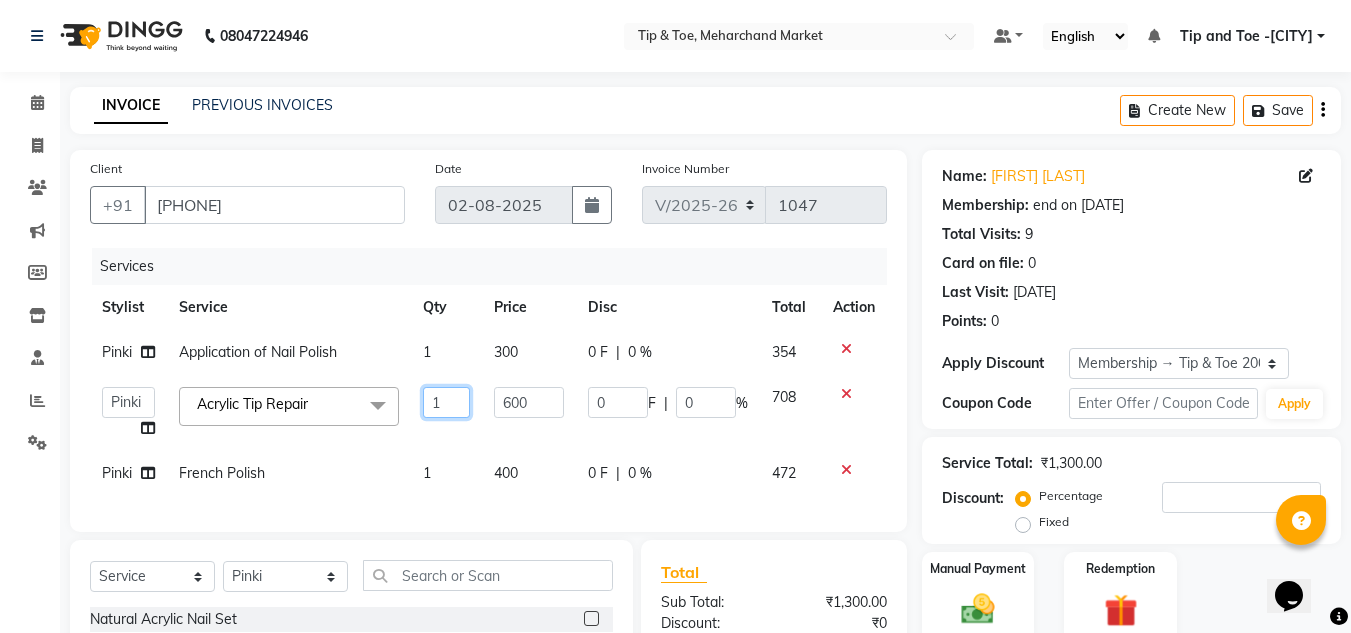 click on "1" 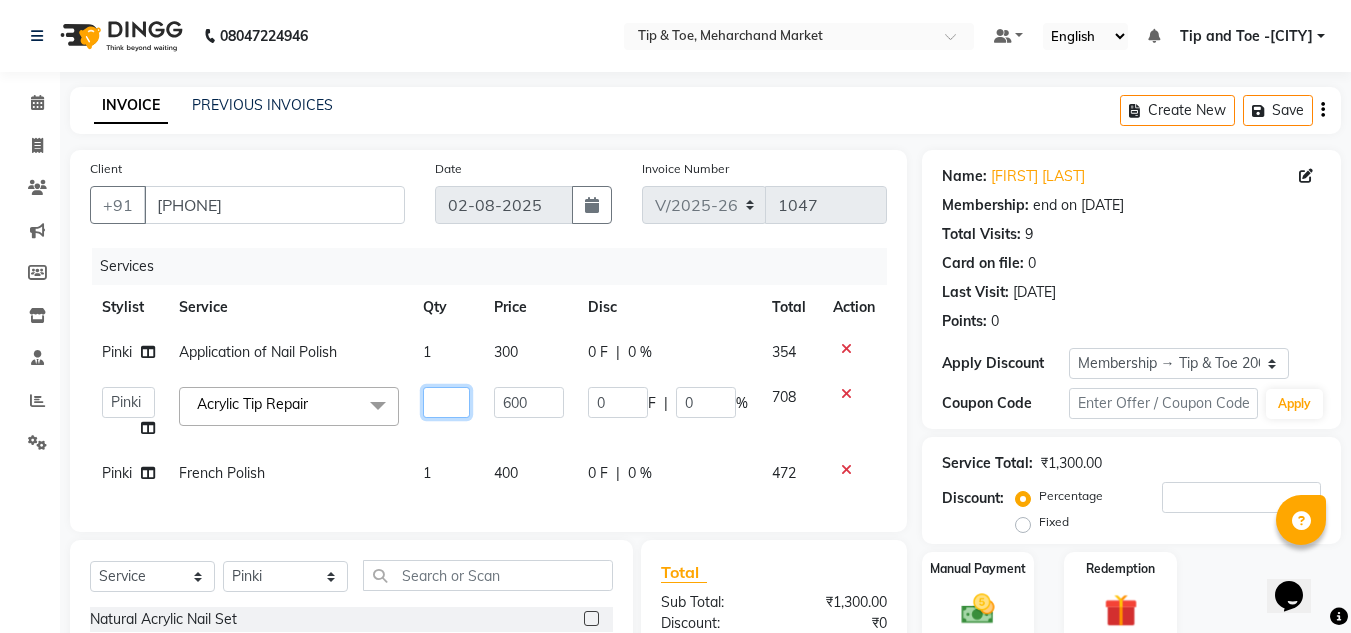 type on "2" 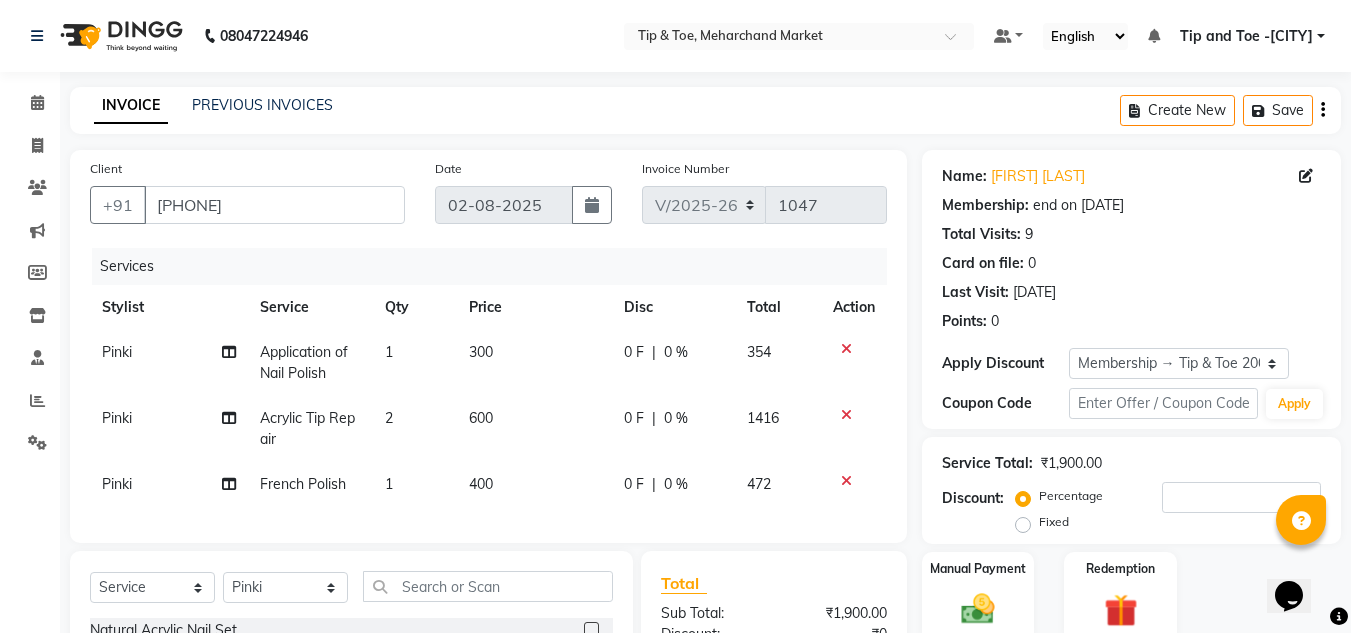 click on "Pinki Application of Nail Polish 1 300 0 F | 0 % 354 Pinki Acrylic Tip Repair 2 600 0 F | 0 % 1416 Pinki French Polish 1 400 0 F | 0 % 472" 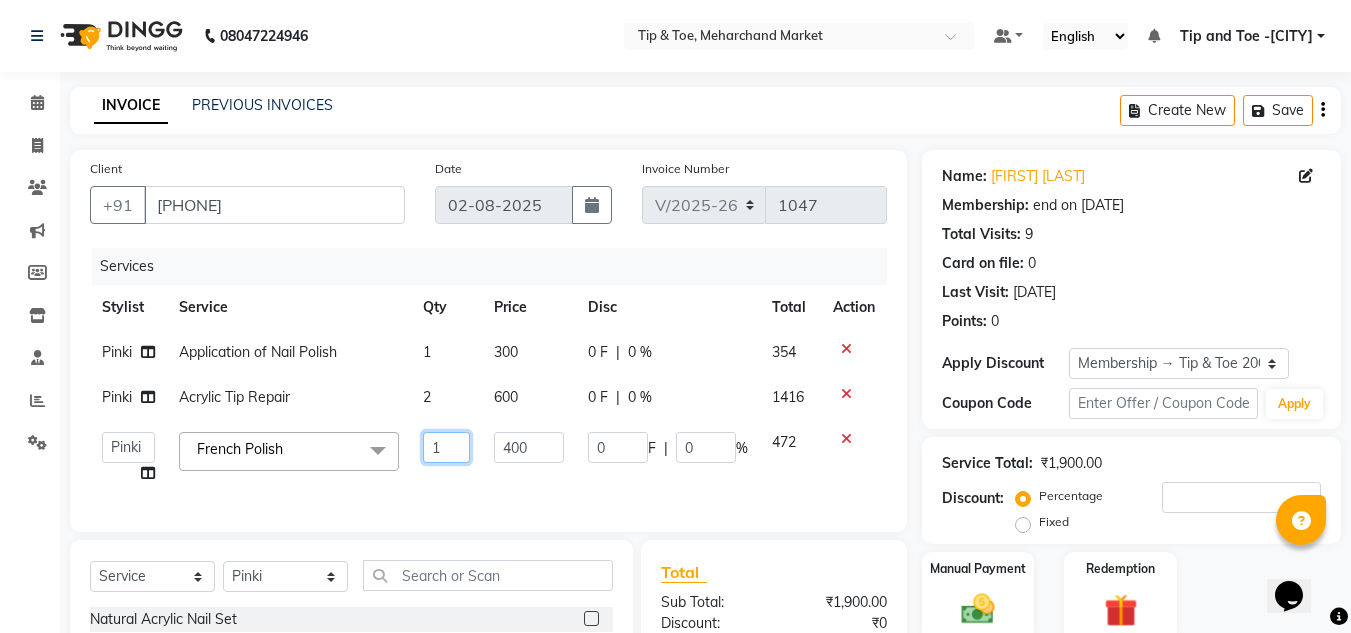 click on "1" 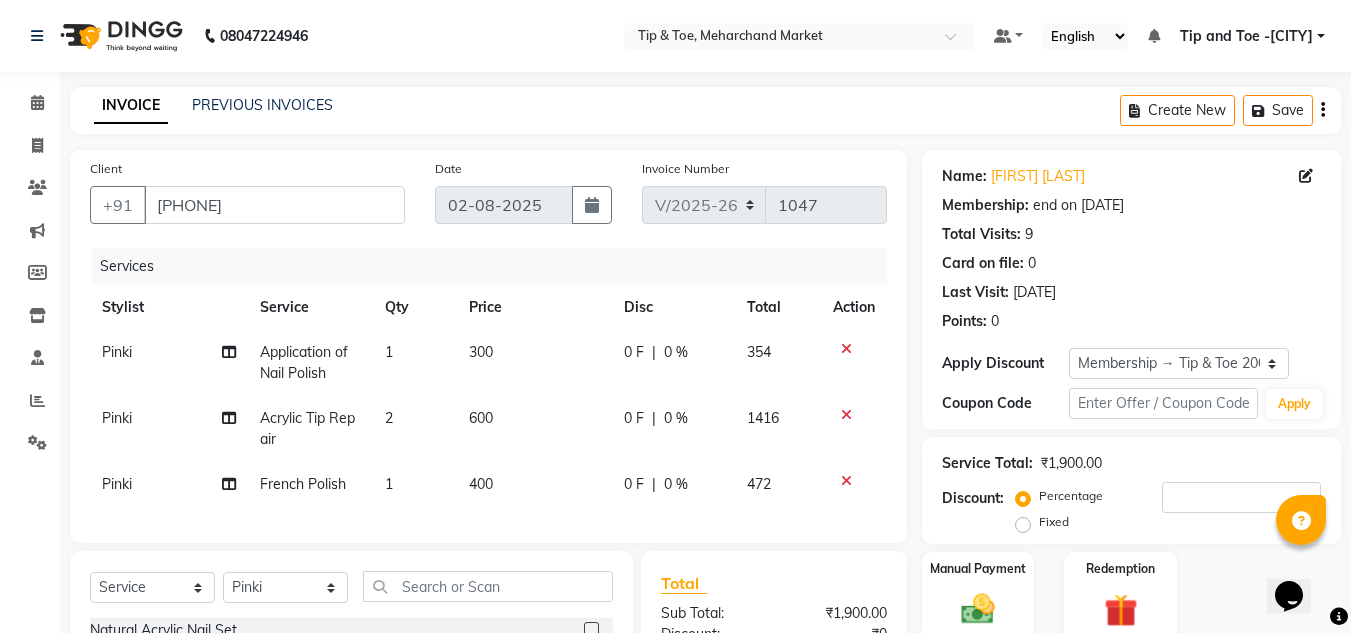 click on "400" 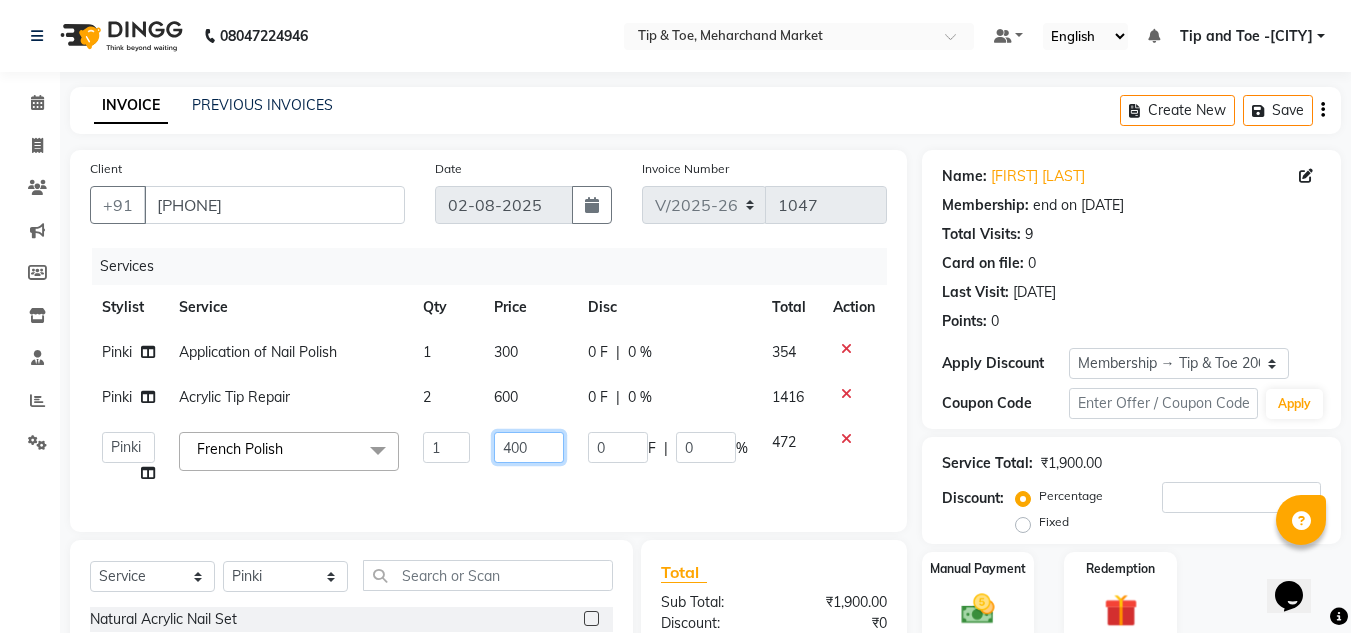 click on "400" 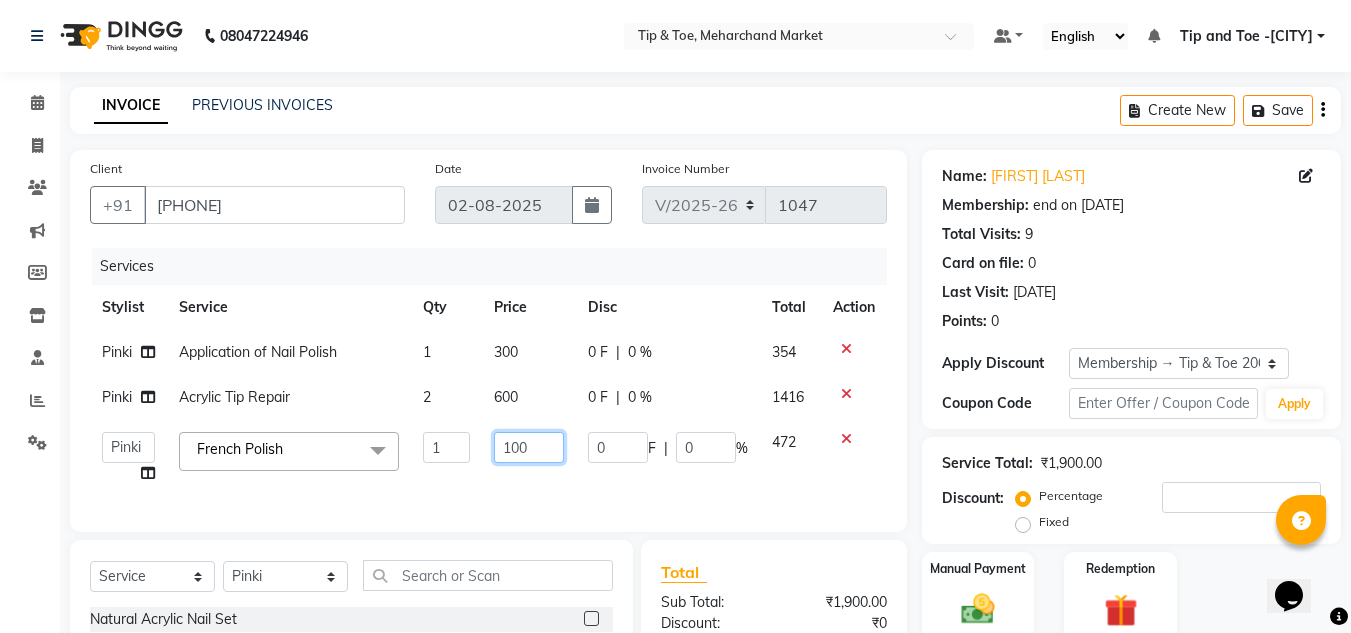 type on "1500" 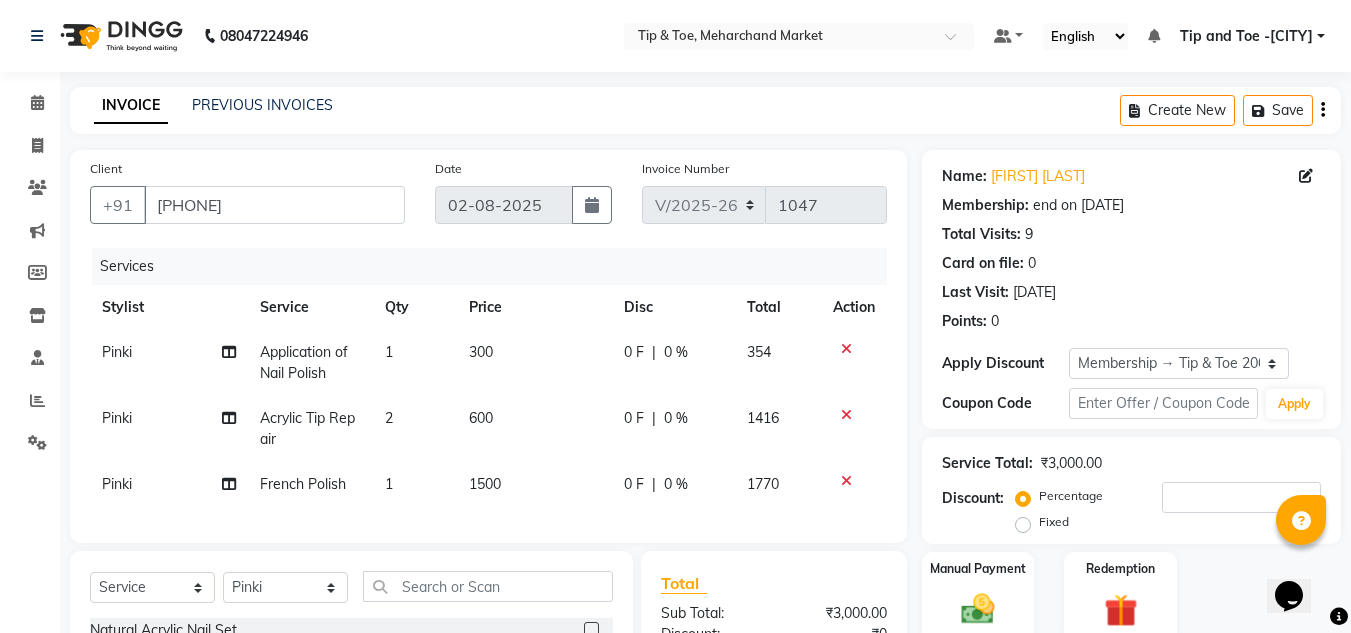 click on "300" 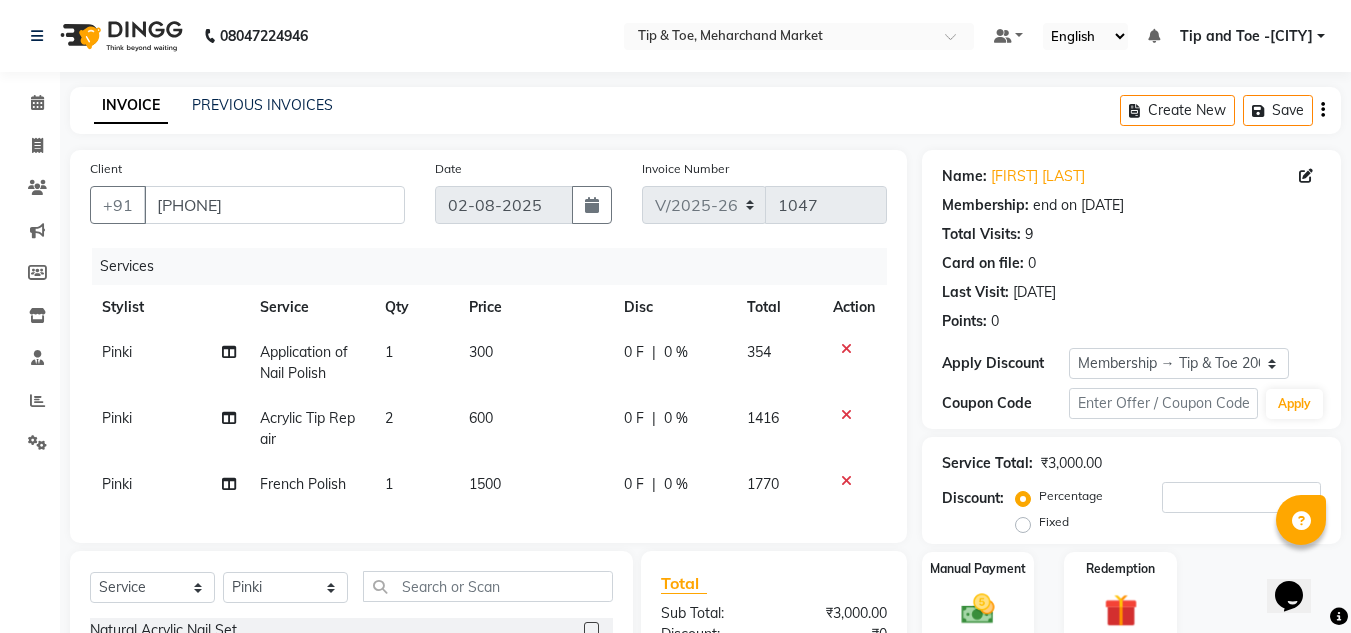 select on "41968" 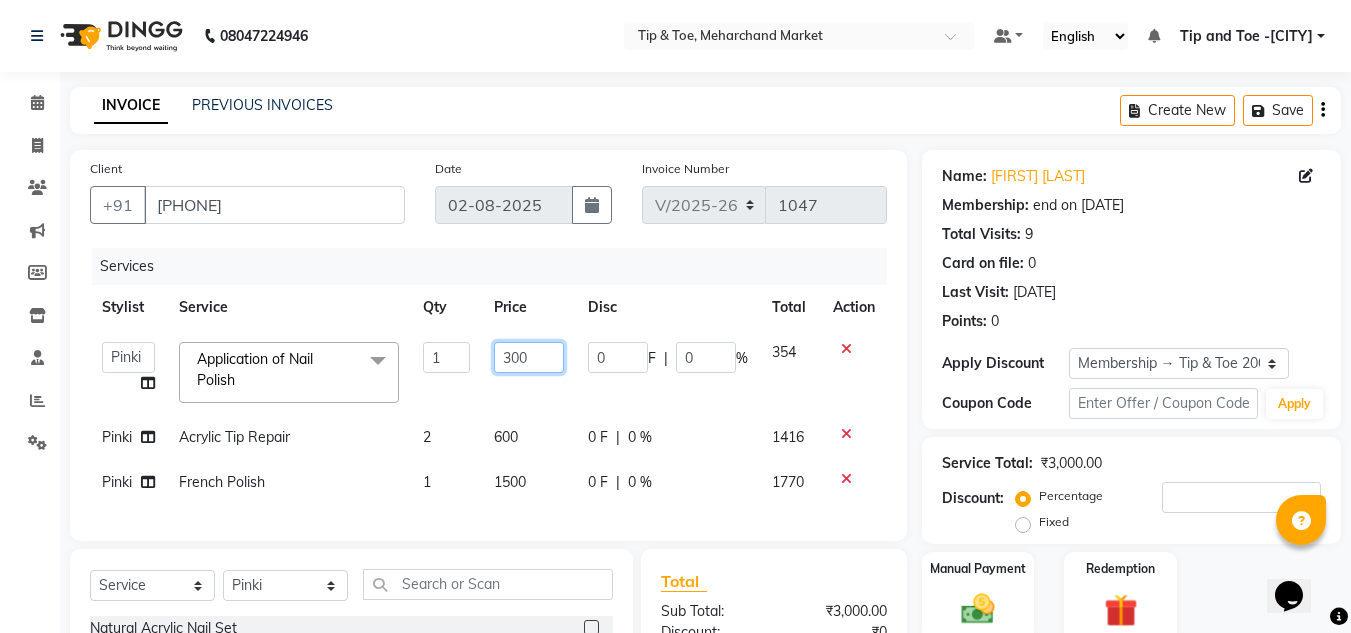 click on "300" 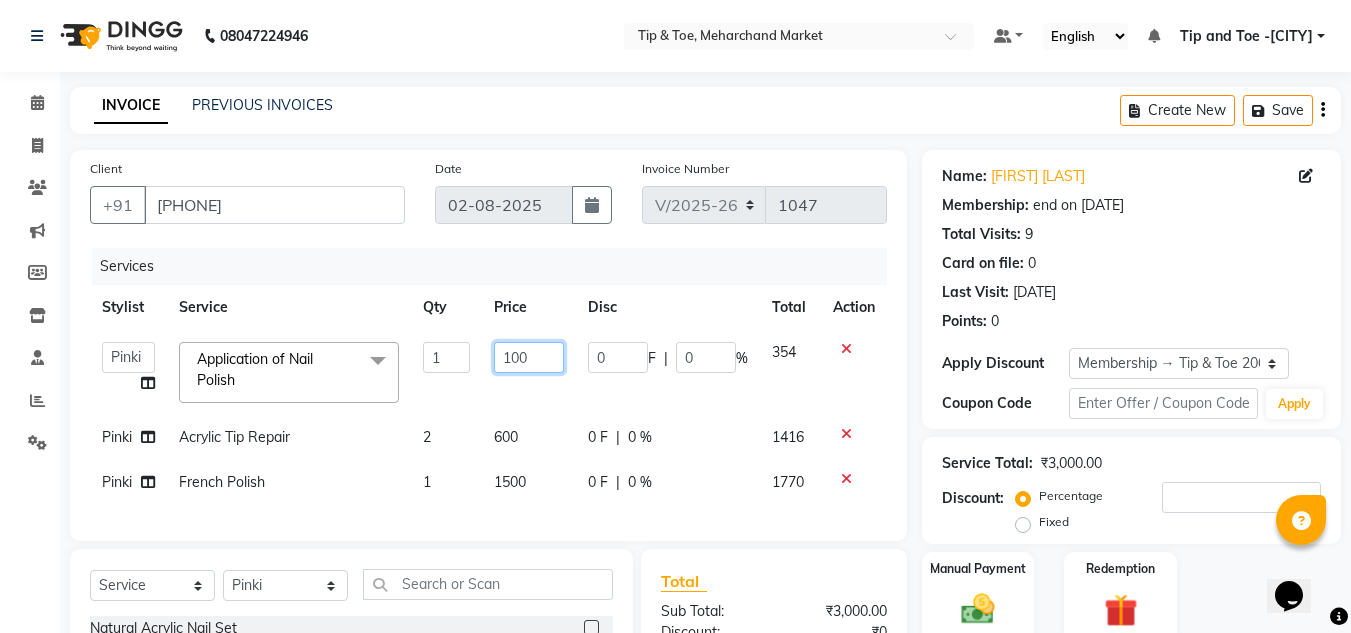 type on "1500" 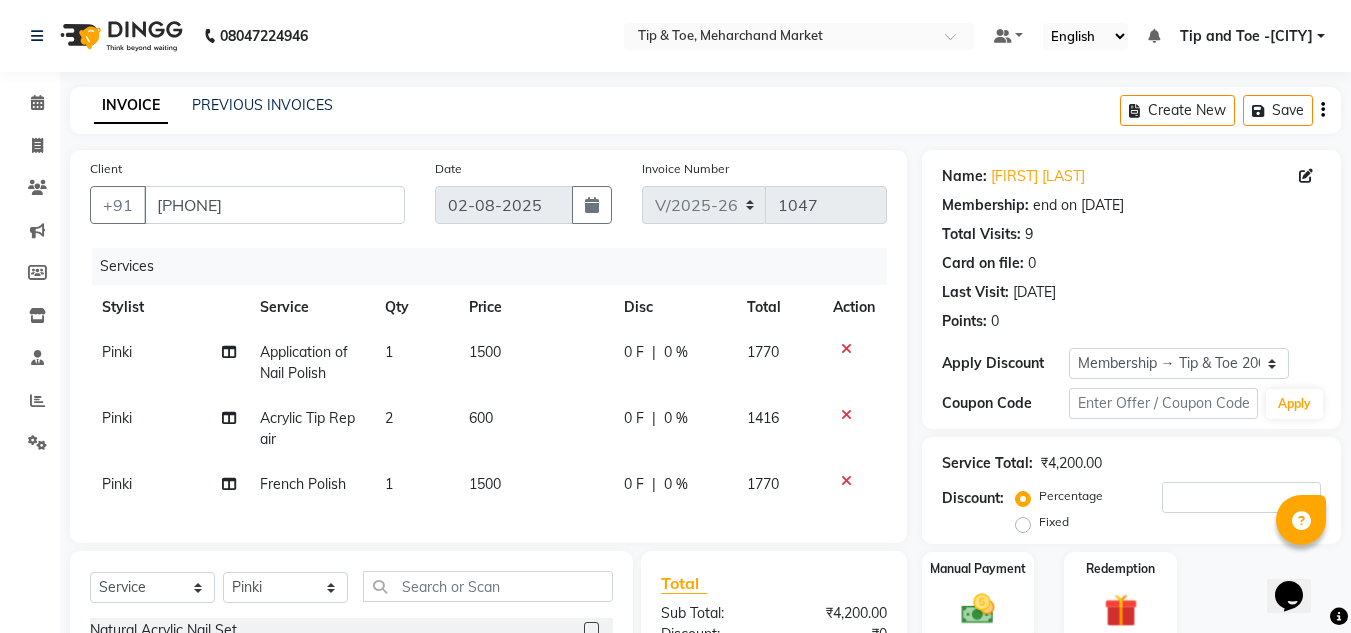 click on "1" 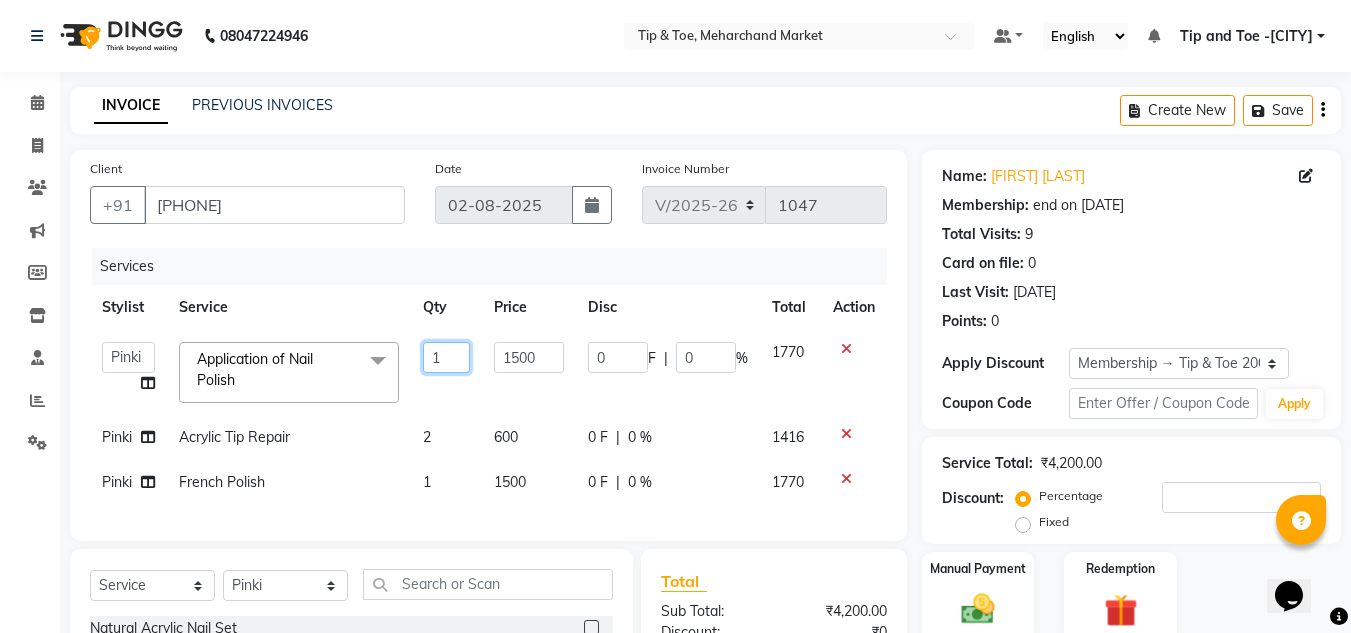 click on "1" 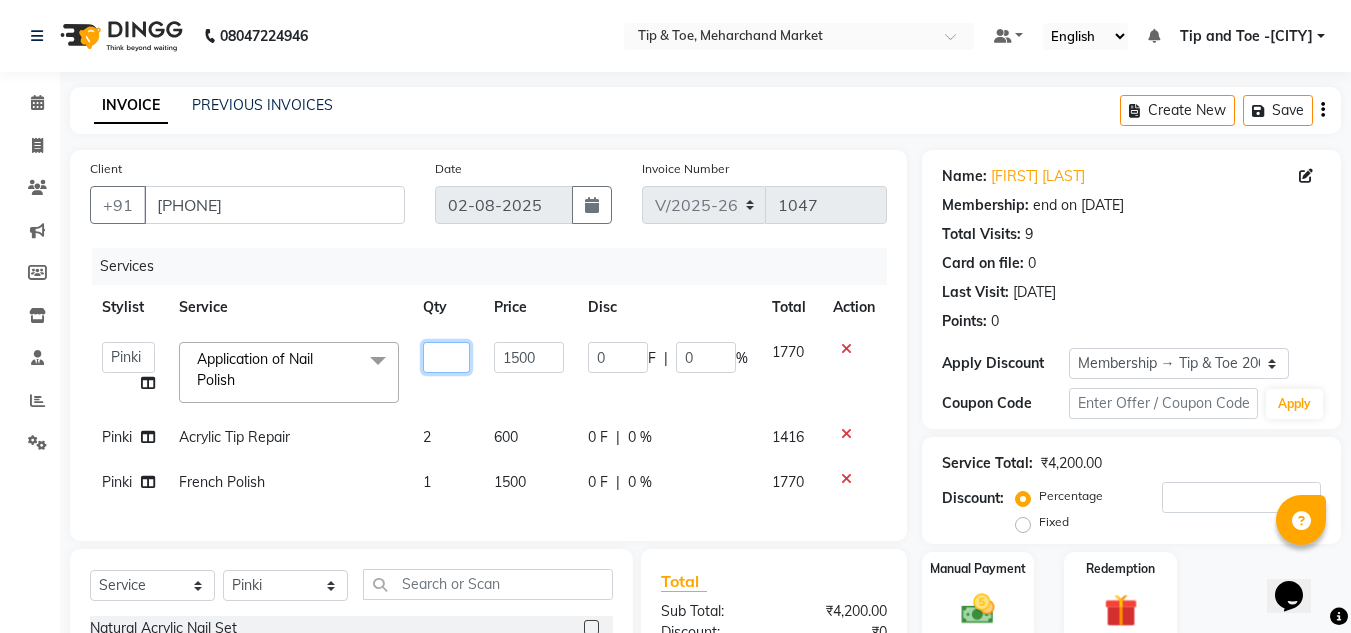type on "2" 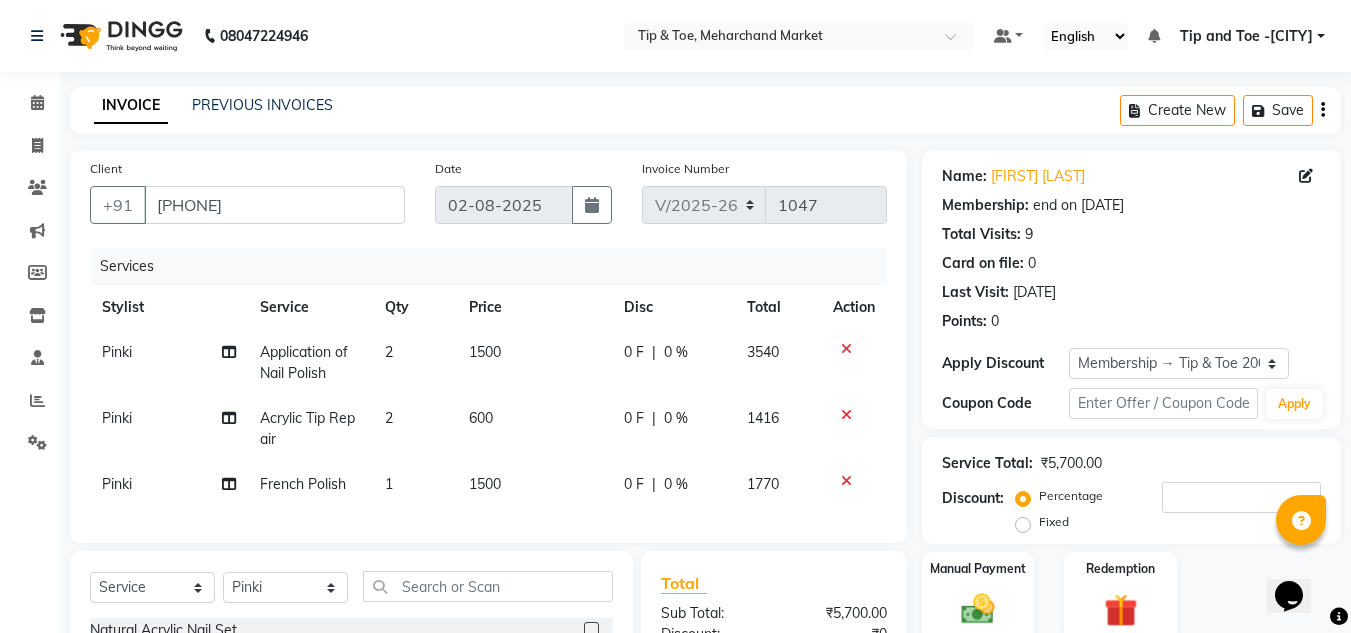 click on "Client +91 9811132519 Date 02-08-2025 Invoice Number V/2025 V/2025-26 1047 Services Stylist Service Qty Price Disc Total Action Pinki Application of Nail Polish 2 1500 0 F | 0 % 3540 Pinki Acrylic Tip Repair 2 600 0 F | 0 % 1416 Pinki French Polish 1 1500 0 F | 0 % 1770" 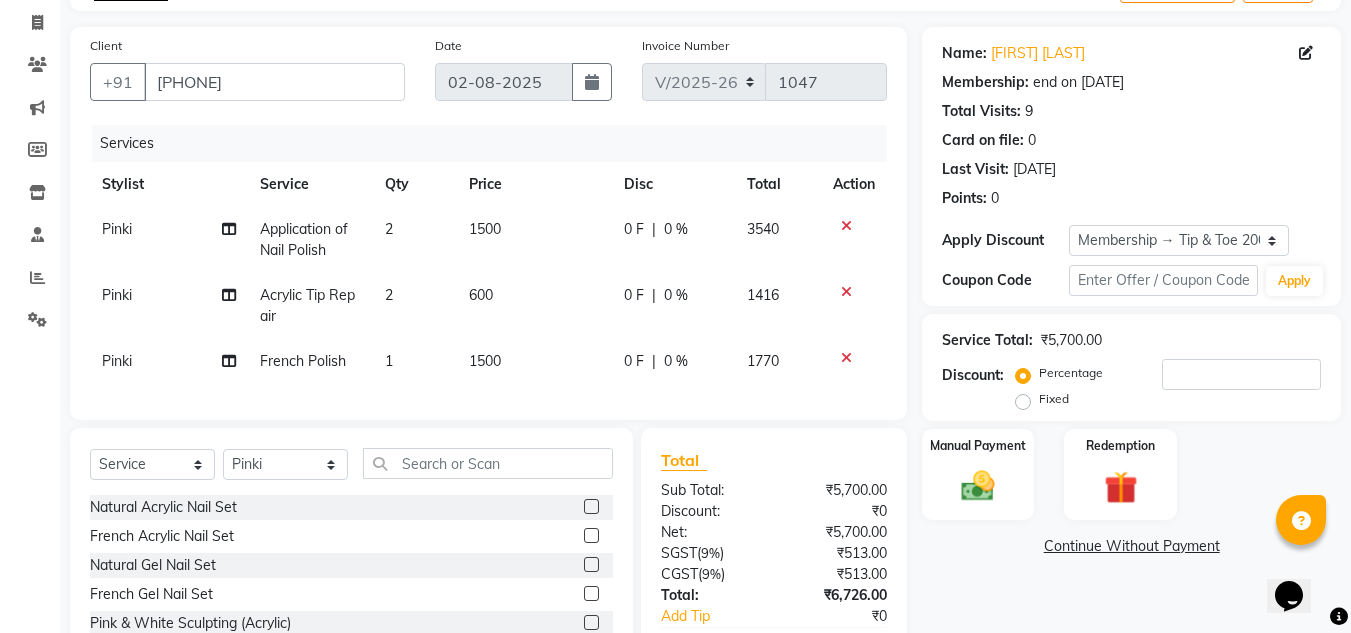 scroll, scrollTop: 258, scrollLeft: 0, axis: vertical 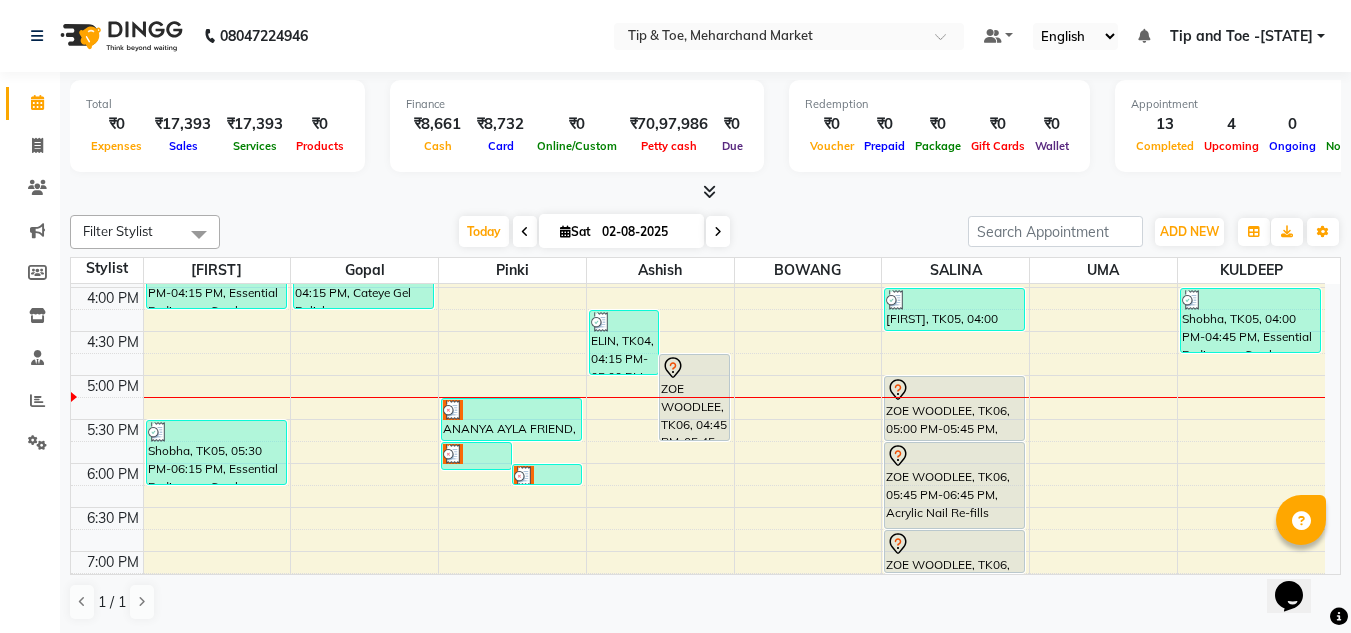 click on "8:00 AM 8:30 AM 9:00 AM 9:30 AM 10:00 AM 10:30 AM 11:00 AM 11:30 AM 12:00 PM 12:30 PM 1:00 PM 1:30 PM 2:00 PM 2:30 PM 3:00 PM 3:30 PM 4:00 PM 4:30 PM 5:00 PM 5:30 PM 6:00 PM 6:30 PM 7:00 PM 7:30 PM 8:00 PM 8:30 PM [FIRST], TK03, 03:30 PM-04:15 PM, Essential Pedicure w Scrub Shobha, TK05, 05:30 PM-06:15 PM, Essential Pedicure w Scrub PRIYA NAIR, TK02, 01:00 PM-02:15 PM, Acrylic Tip Repair,Acrylic Nail Re-fills ELIN, TK04, 03:30 PM-04:15 PM, Cateye Gel Polish ANANYA AYLA FRIEND, TK07, 05:45 PM-06:05 PM, Application of Nail Polish ANANYA AYLA FRIEND, TK07, 06:00 PM-06:15 PM, Acrylic Tip Repair ANANYA AYLA FRIEND, TK07, 05:15 PM-05:45 PM, French Polish ELIN, TK04, 04:15 PM-05:00 PM, Essential Pedicure w Scrub ZOE WOODLEE, TK06, 04:45 PM-05:45 PM, Cocktail Pedicure ARPITA, TK03, 02:00 PM-03:00 PM, Acrylic Removal ARPITA, TK03, 03:00 PM-03:30 PM, Essential Manicure w Scrub ANOUSHKA JHA, TK01, 12:30 PM-02:00 PM, T&T Permanent Gel Polish,Natural Acrylic Nail Set" at bounding box center [698, 155] 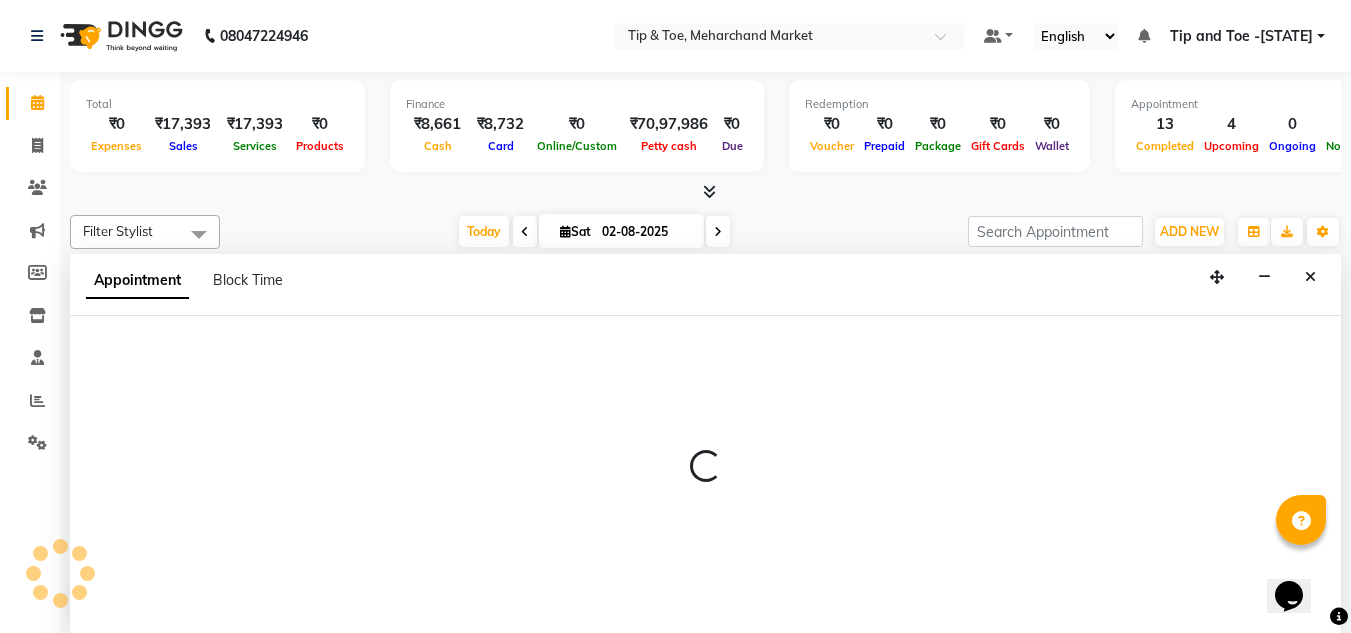 scroll, scrollTop: 1, scrollLeft: 0, axis: vertical 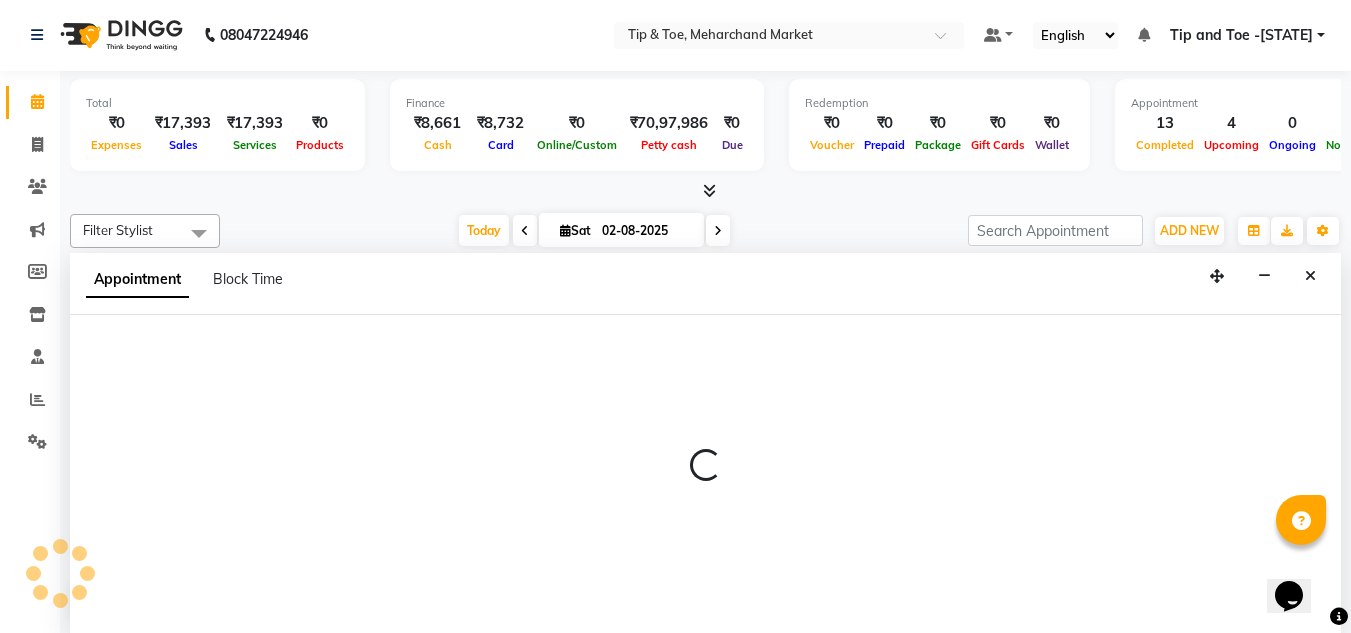 select on "41966" 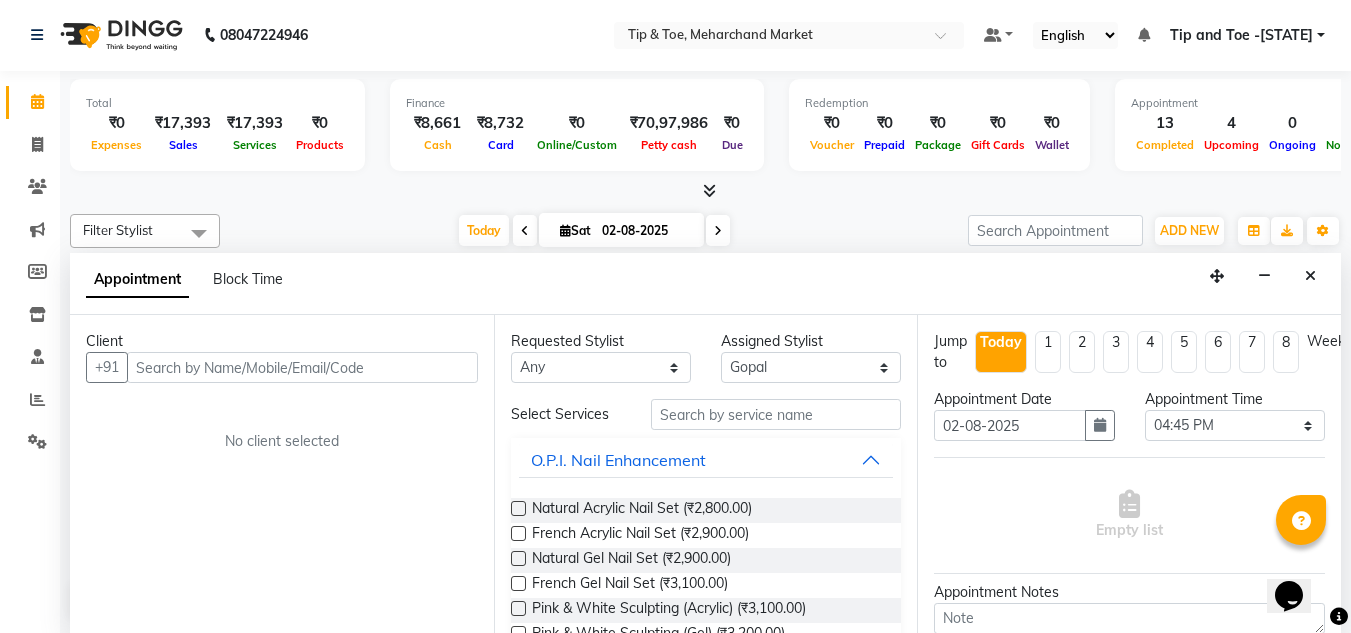 click at bounding box center (302, 367) 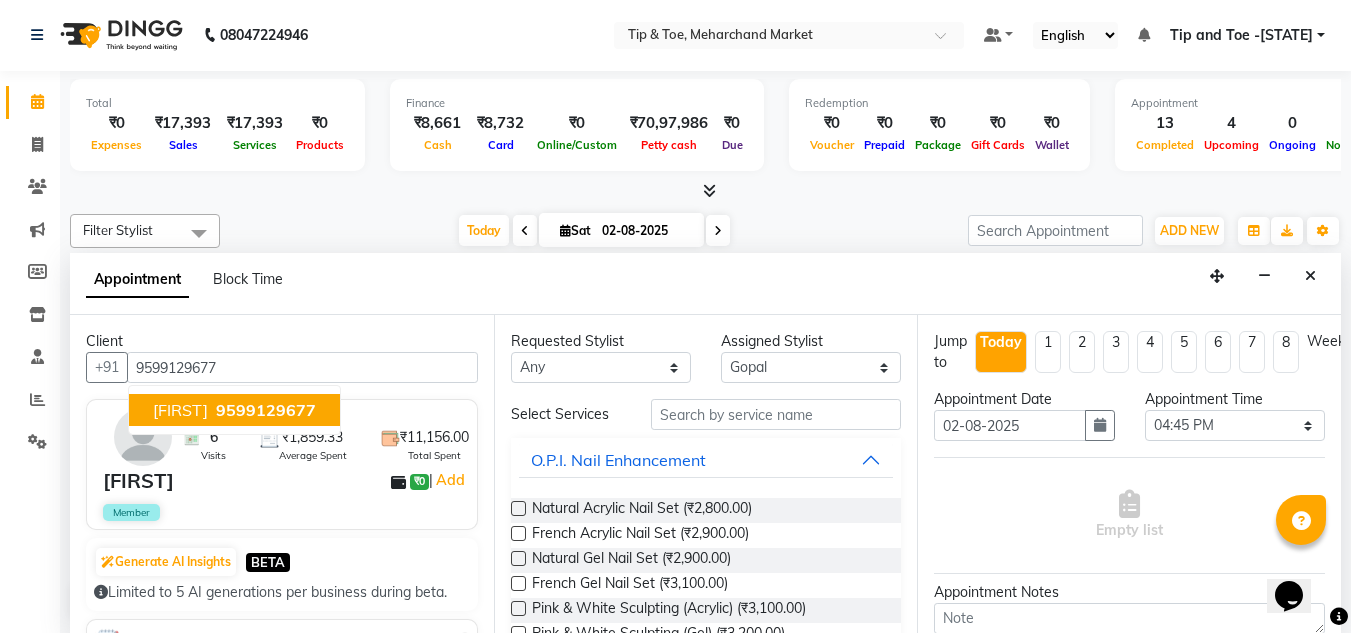 click on "9599129677" at bounding box center (266, 410) 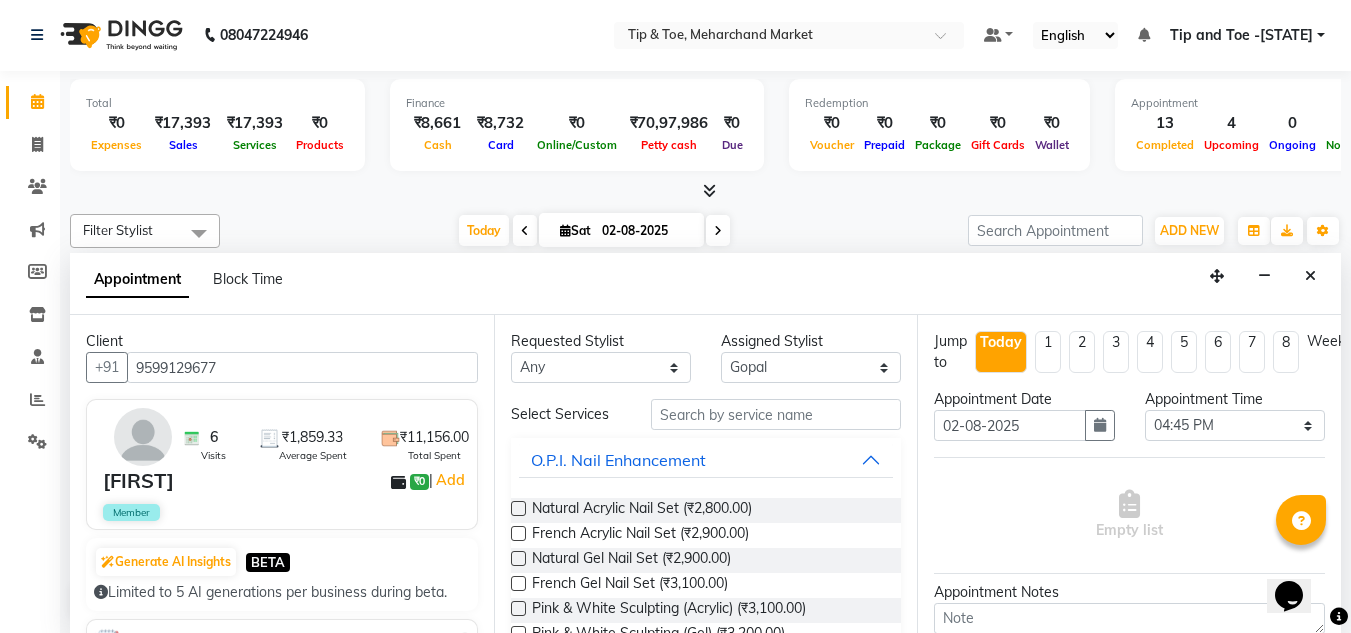 type on "9599129677" 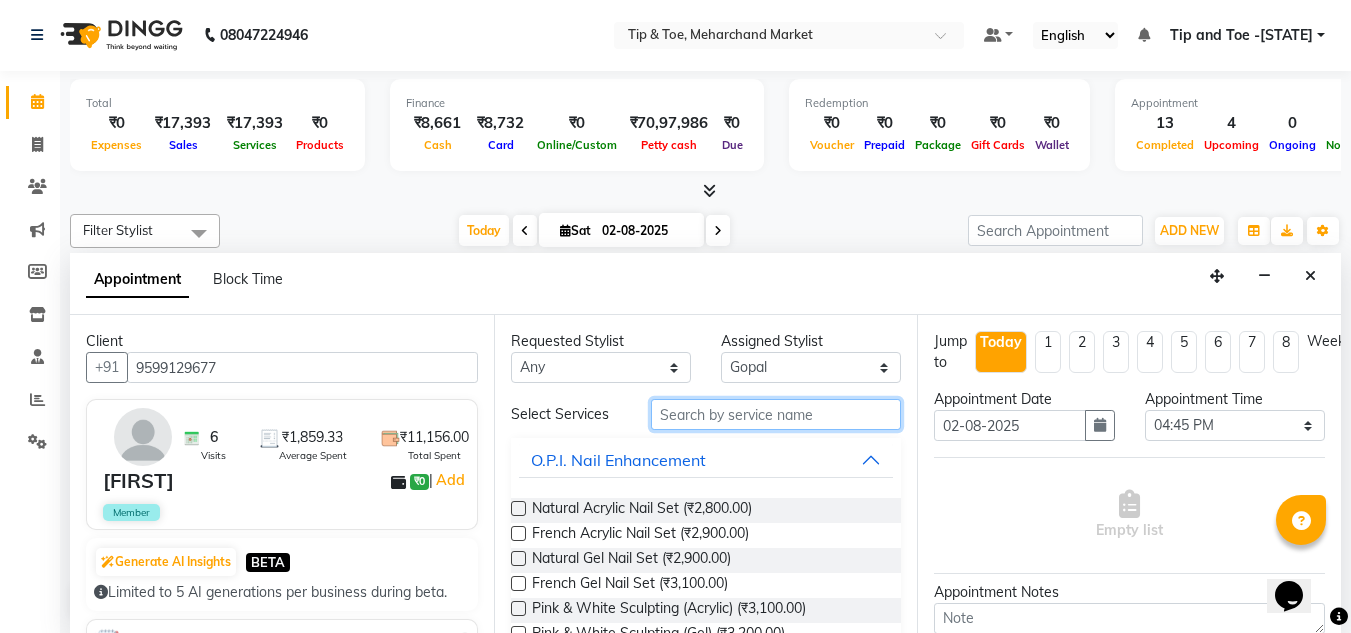 click at bounding box center [776, 414] 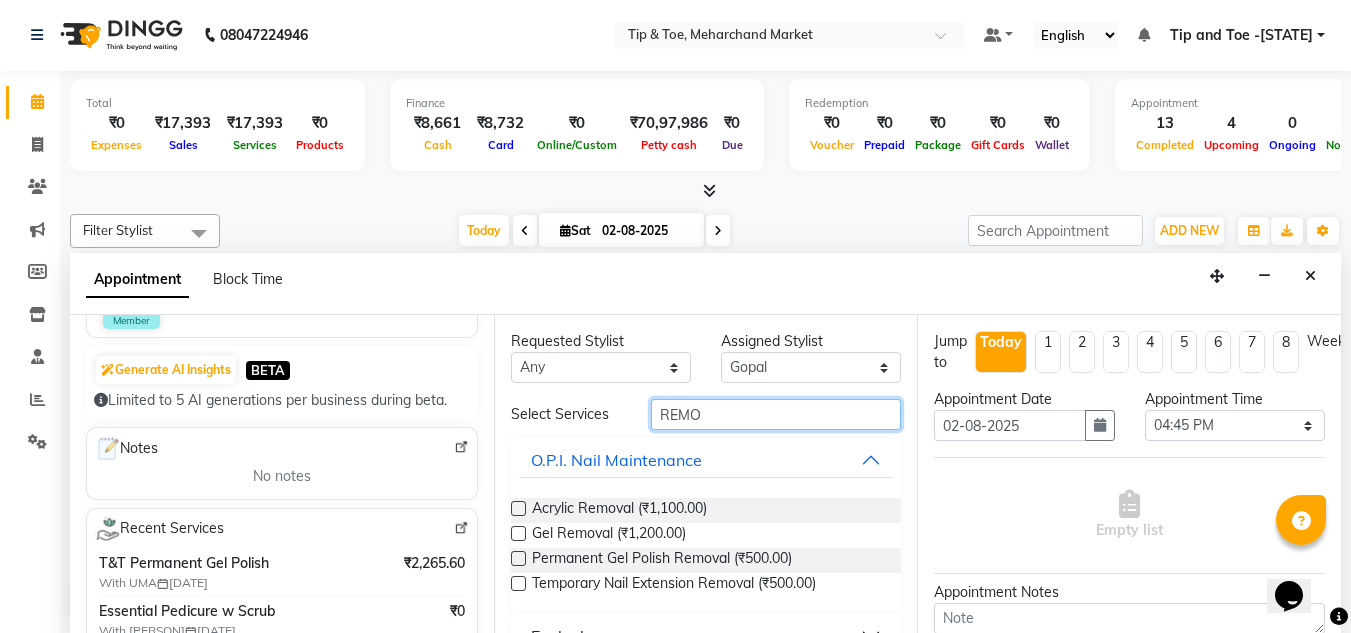 scroll, scrollTop: 200, scrollLeft: 0, axis: vertical 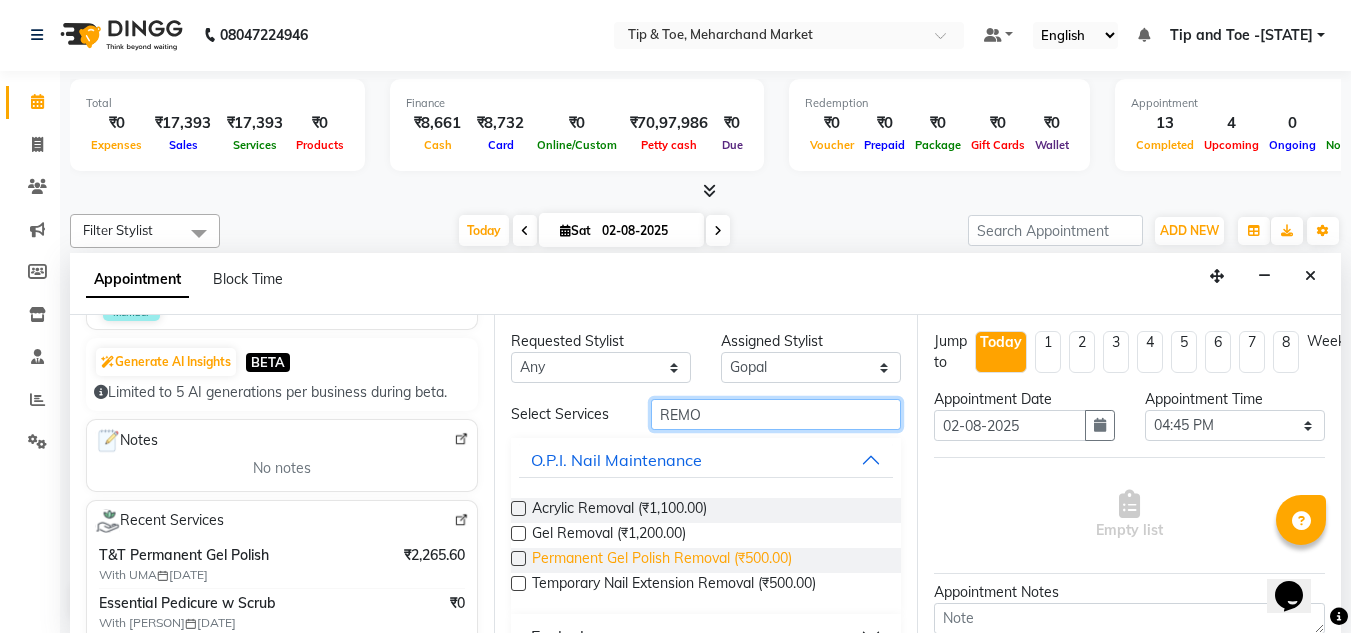 type on "REMO" 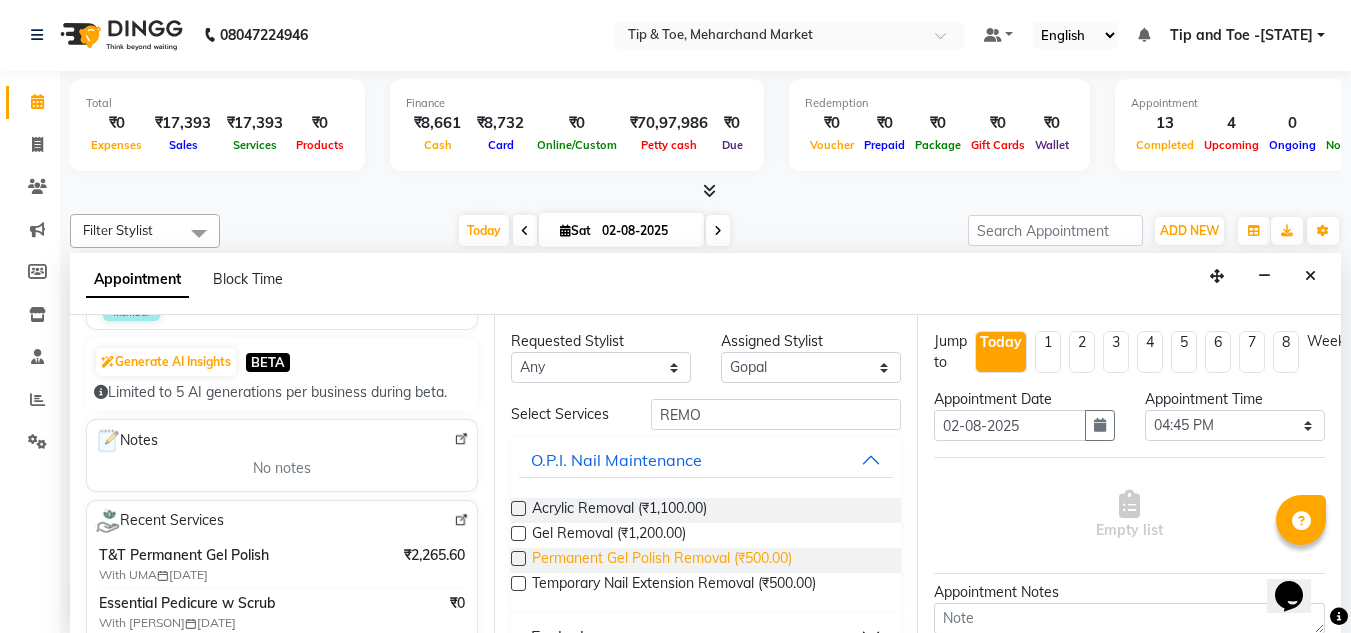 click on "Permanent Gel Polish Removal (₹500.00)" at bounding box center (662, 560) 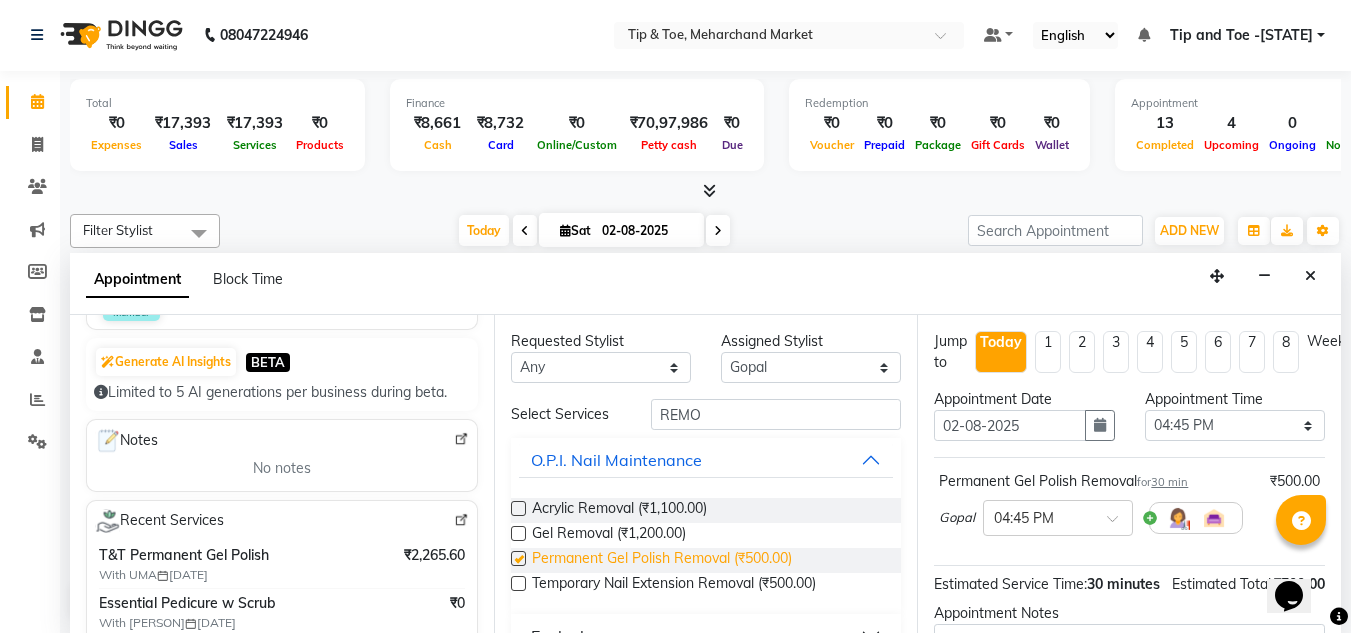 checkbox on "false" 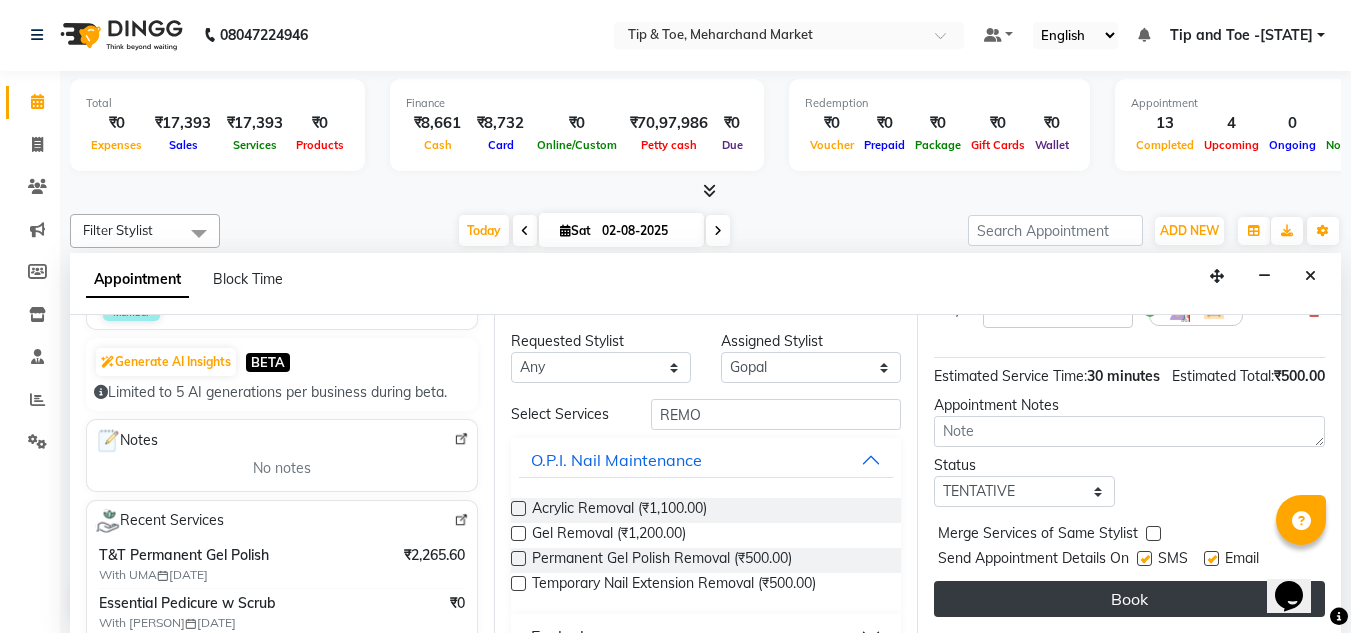 scroll, scrollTop: 244, scrollLeft: 0, axis: vertical 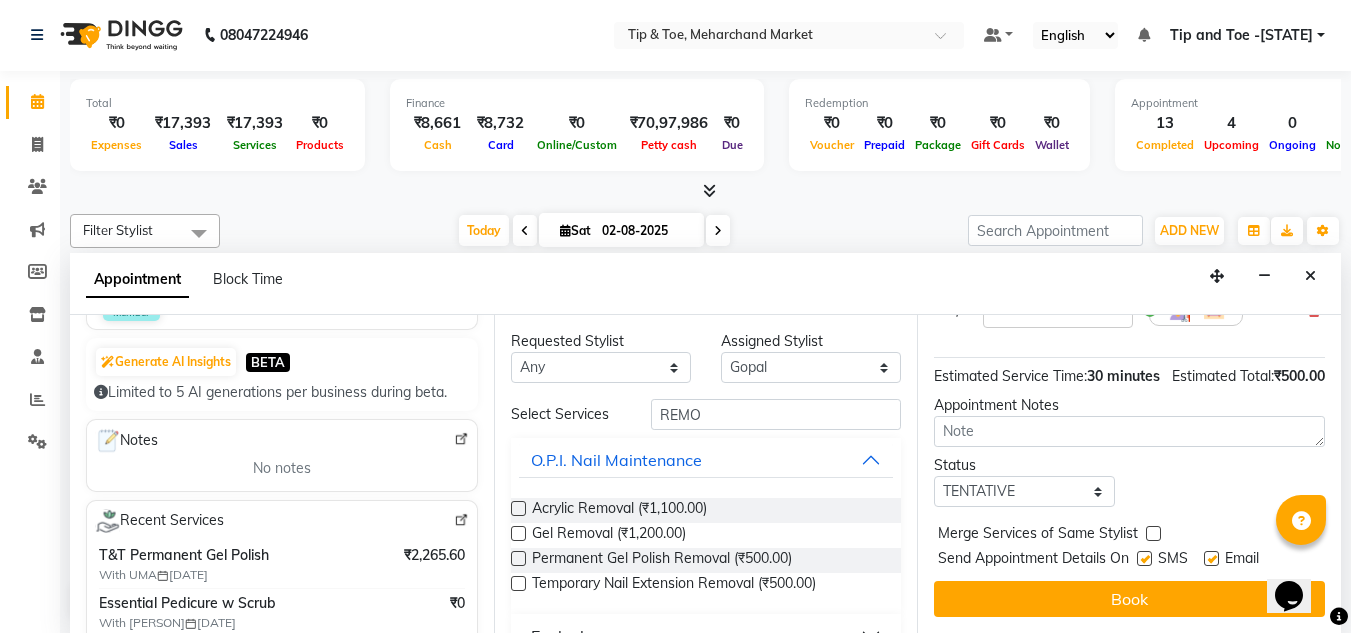 click on "Book" at bounding box center [1129, 599] 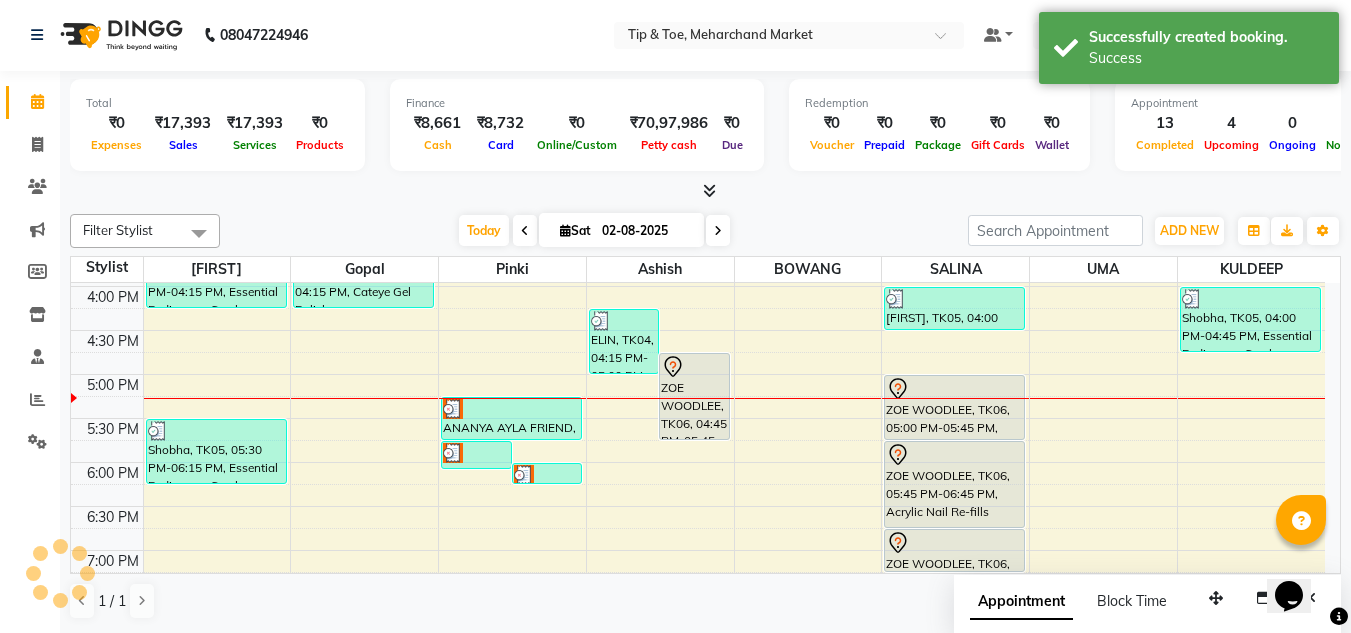 scroll, scrollTop: 0, scrollLeft: 0, axis: both 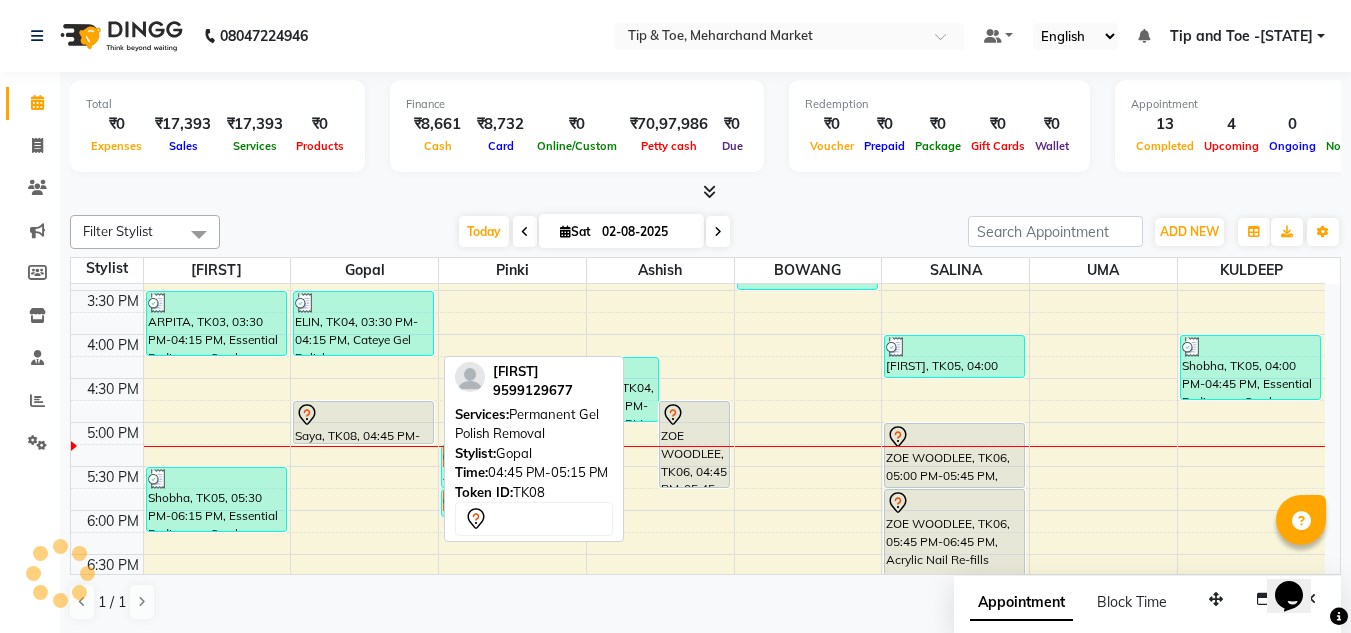 click at bounding box center [363, 415] 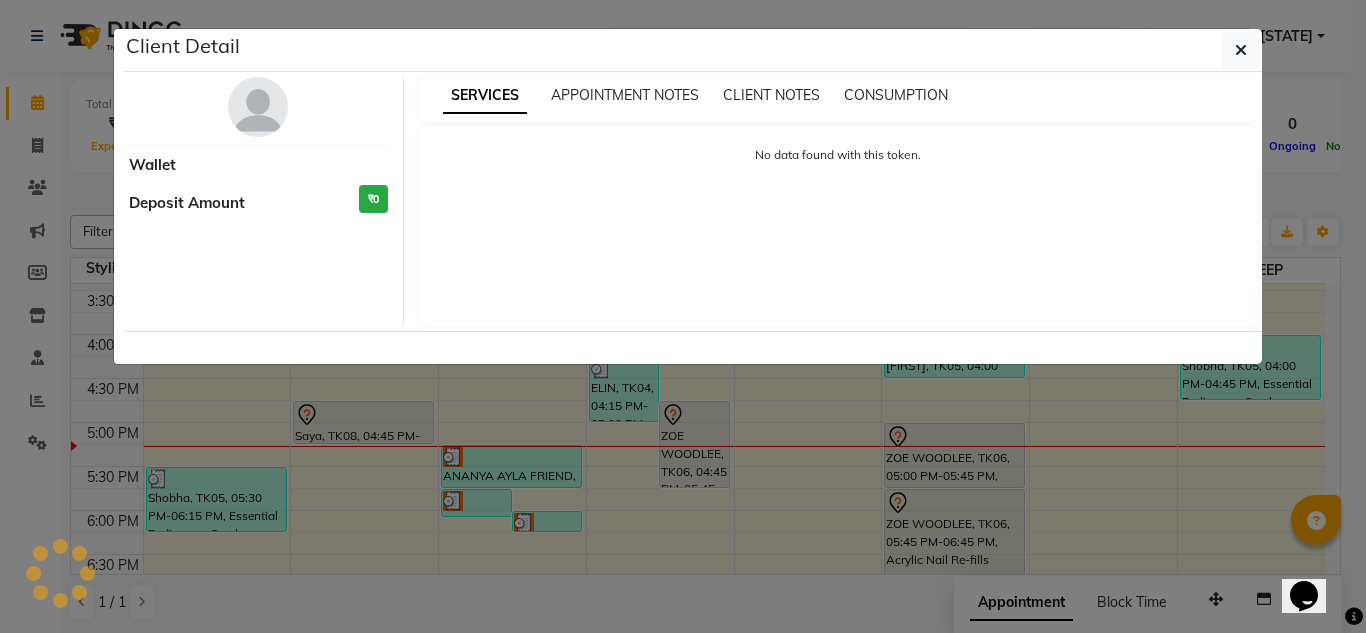 select on "7" 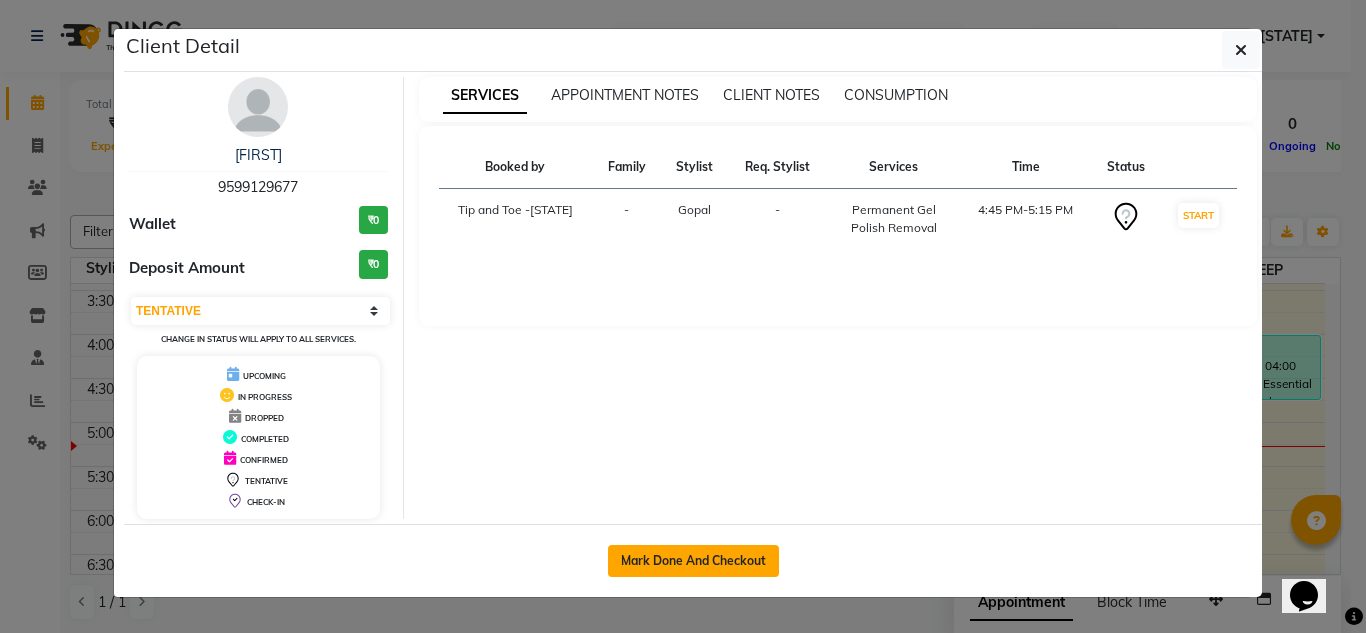 click on "Mark Done And Checkout" 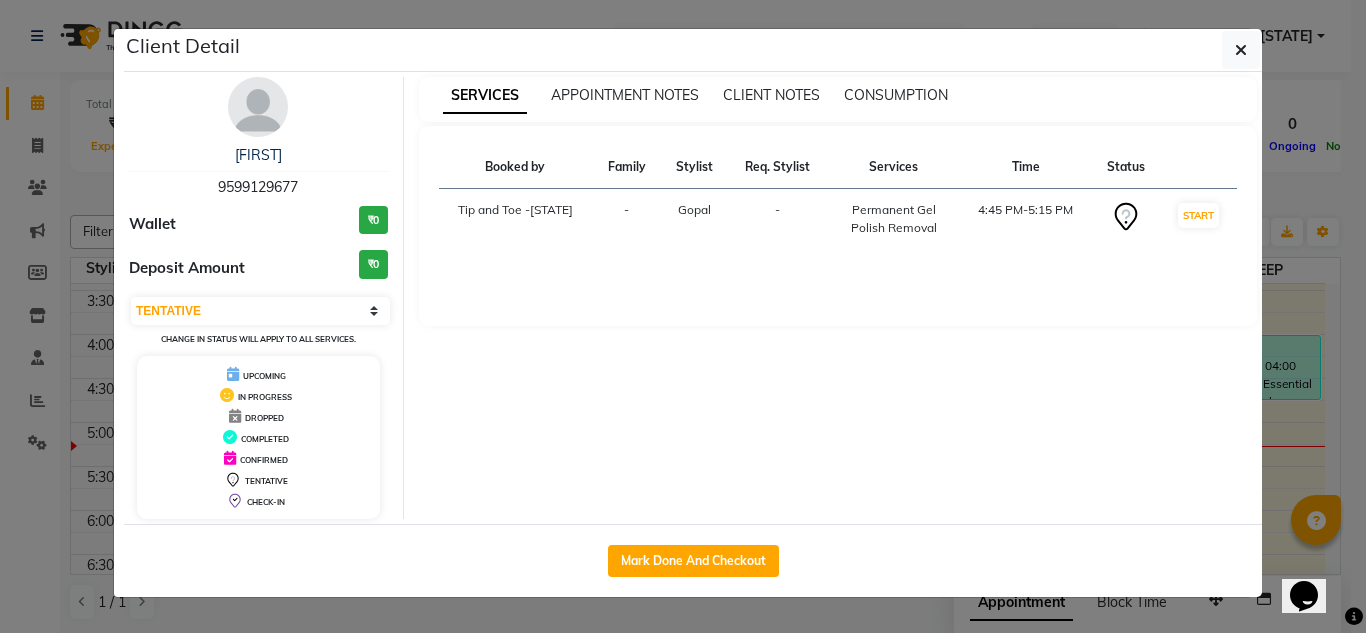 select on "5940" 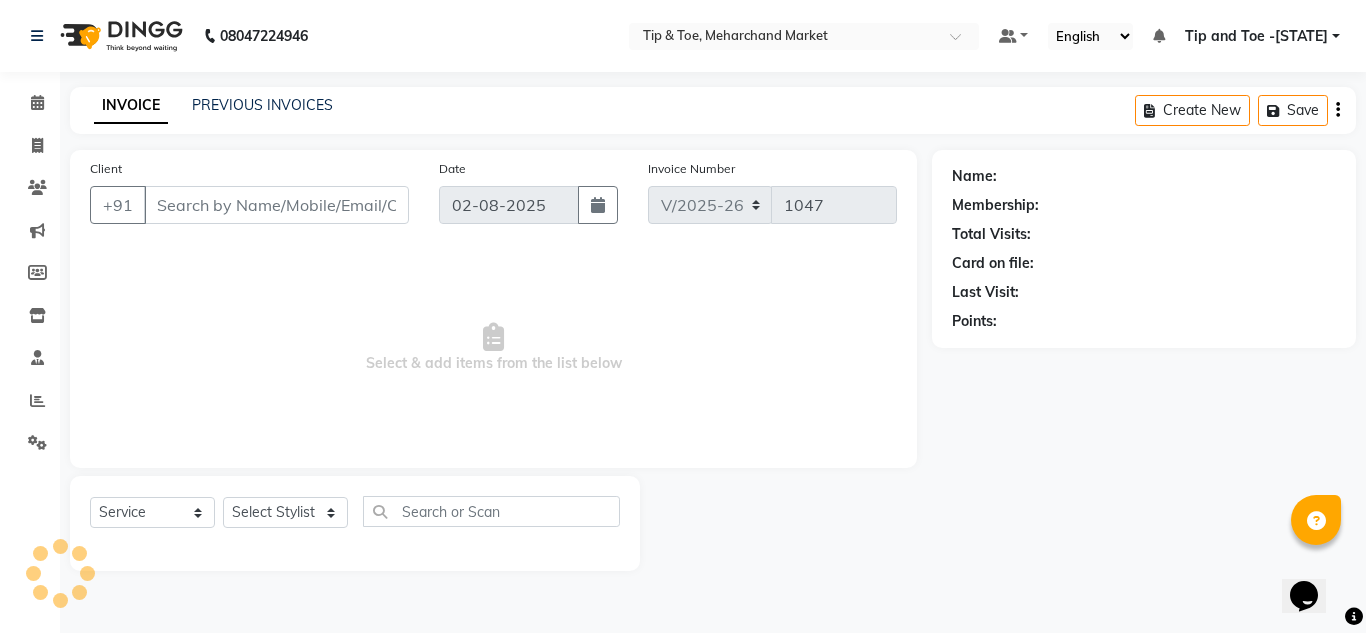 type on "9599129677" 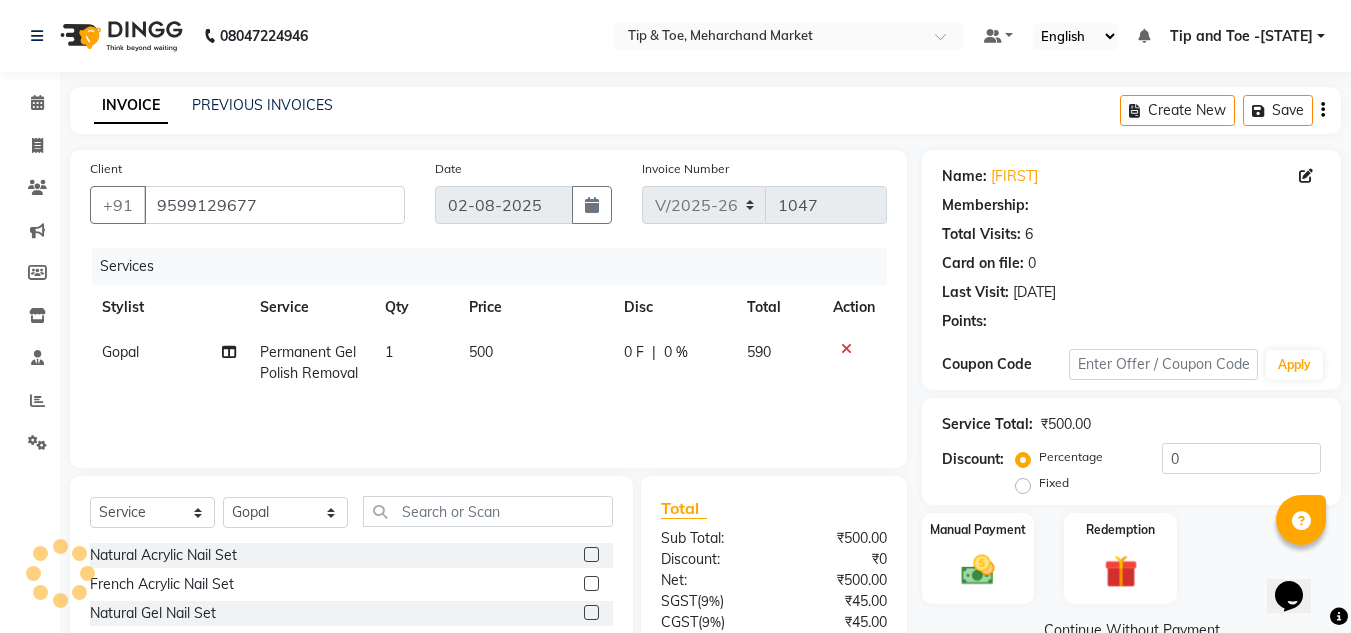 select on "1: Object" 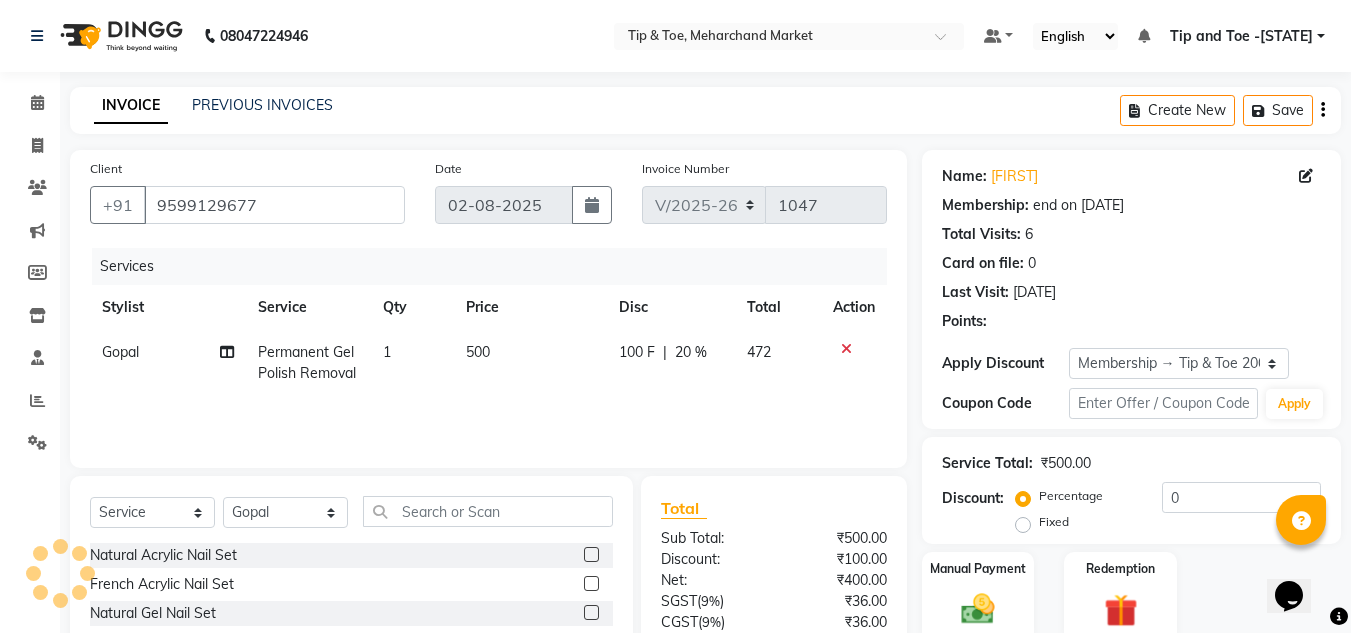 type on "20" 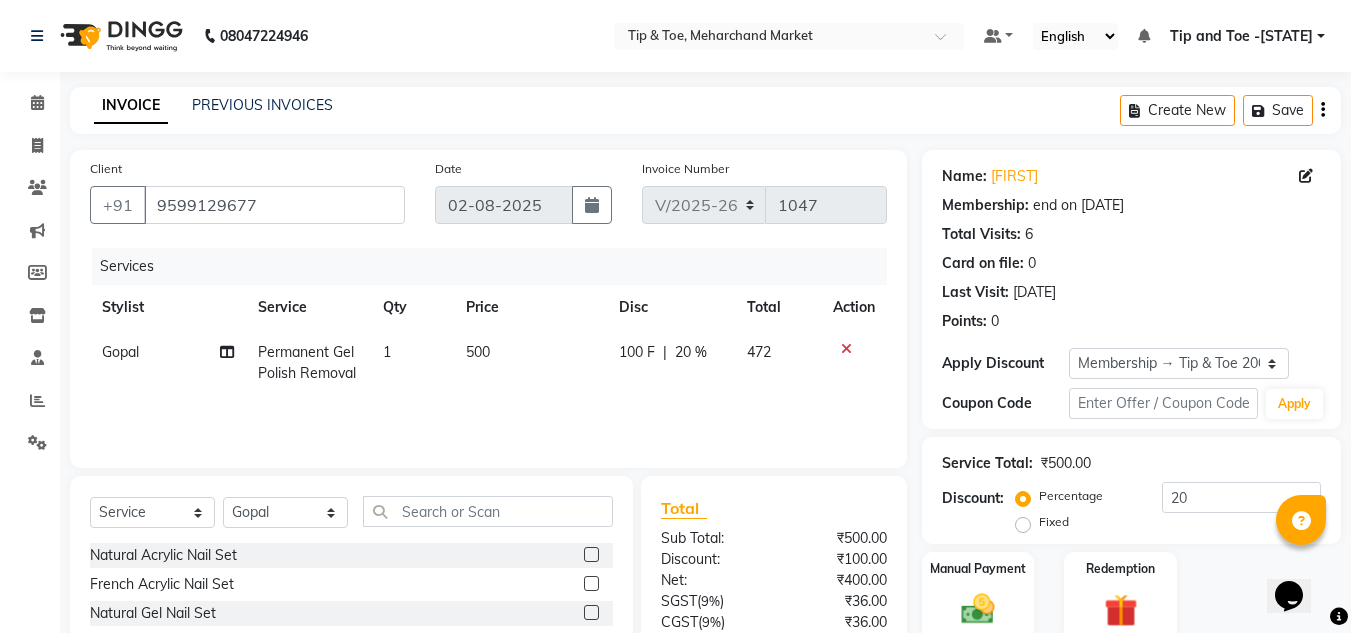 scroll, scrollTop: 168, scrollLeft: 0, axis: vertical 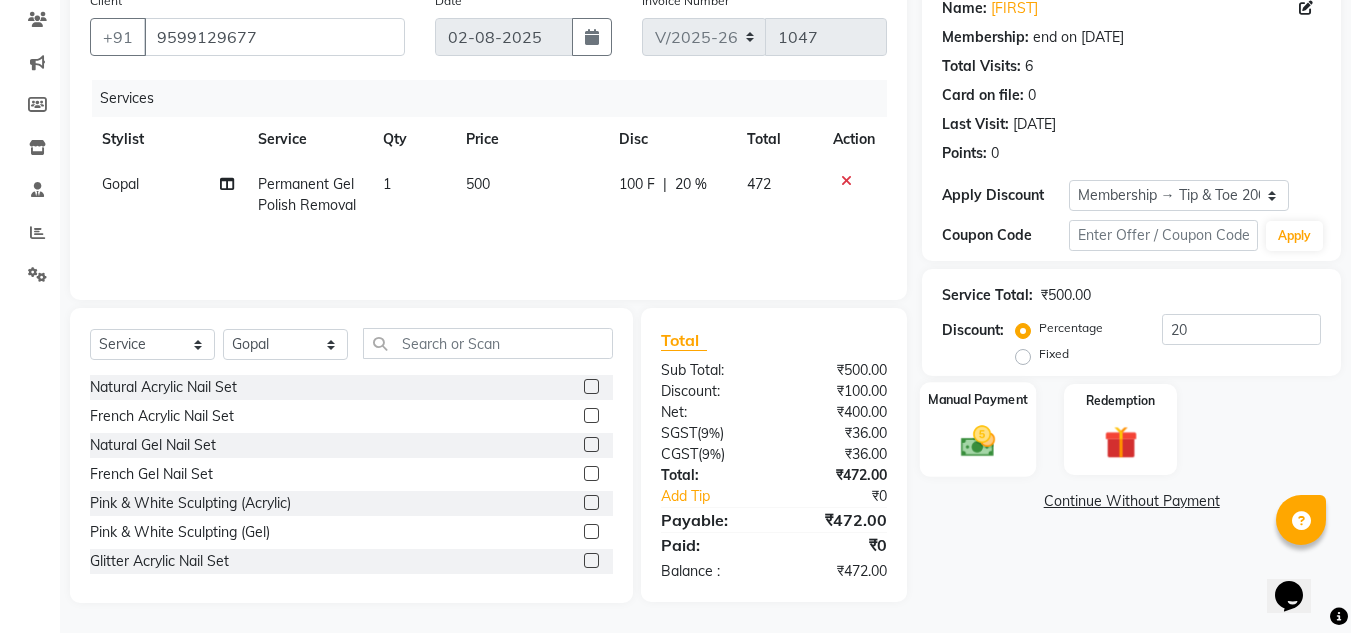 click on "Manual Payment" 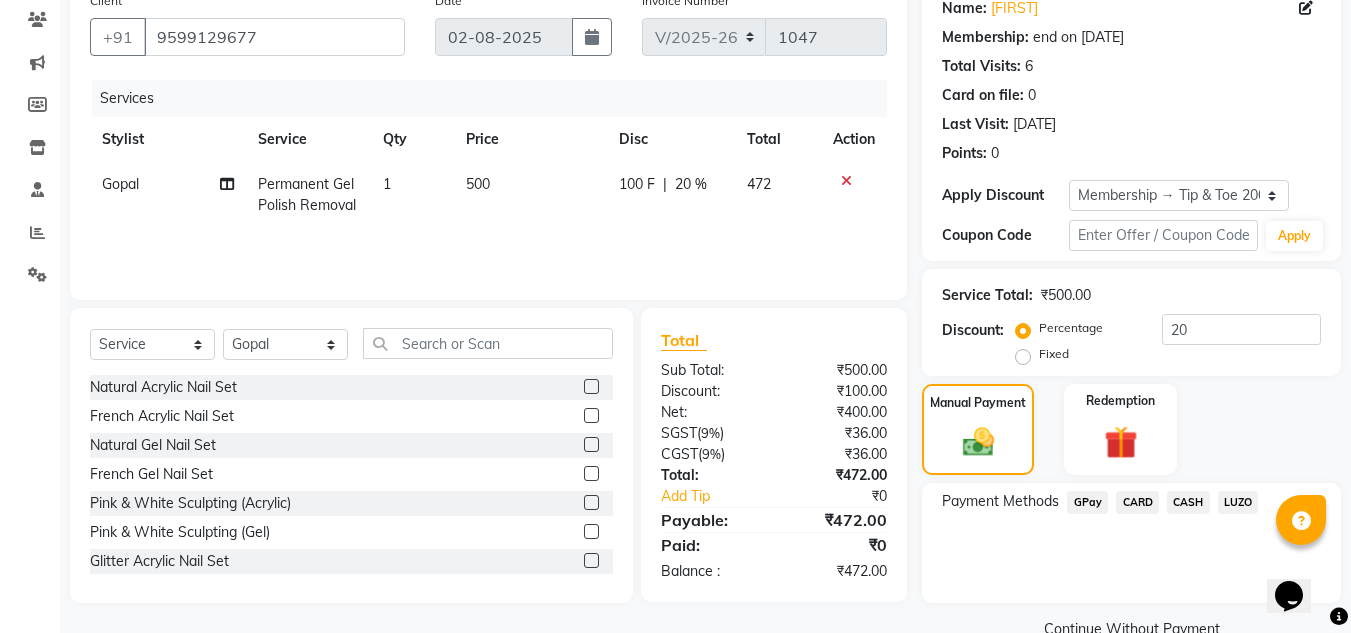 click on "CASH" 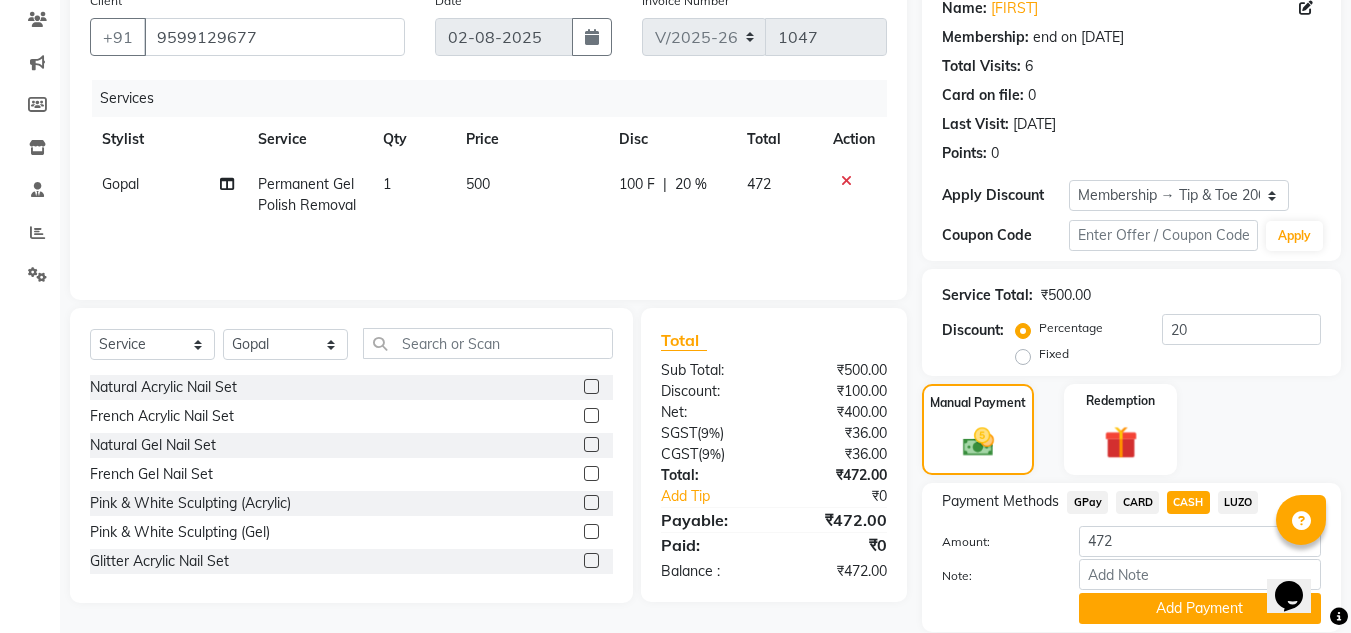 drag, startPoint x: 1109, startPoint y: 610, endPoint x: 1098, endPoint y: 601, distance: 14.21267 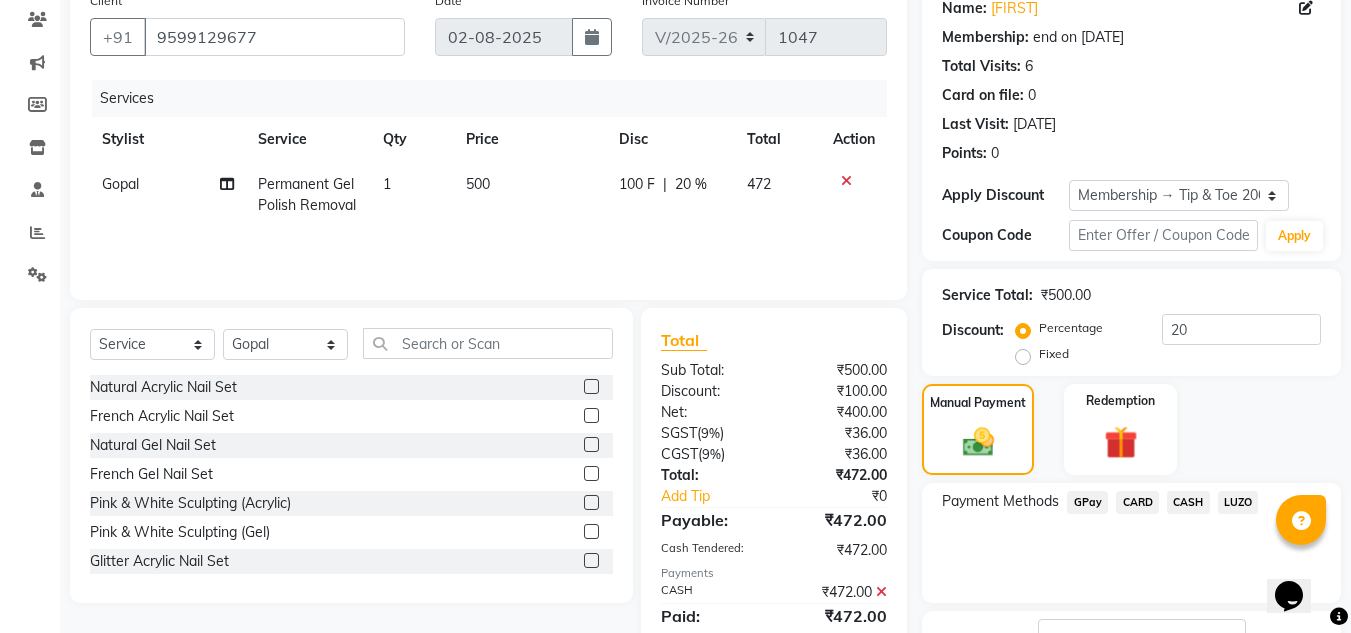 scroll, scrollTop: 322, scrollLeft: 0, axis: vertical 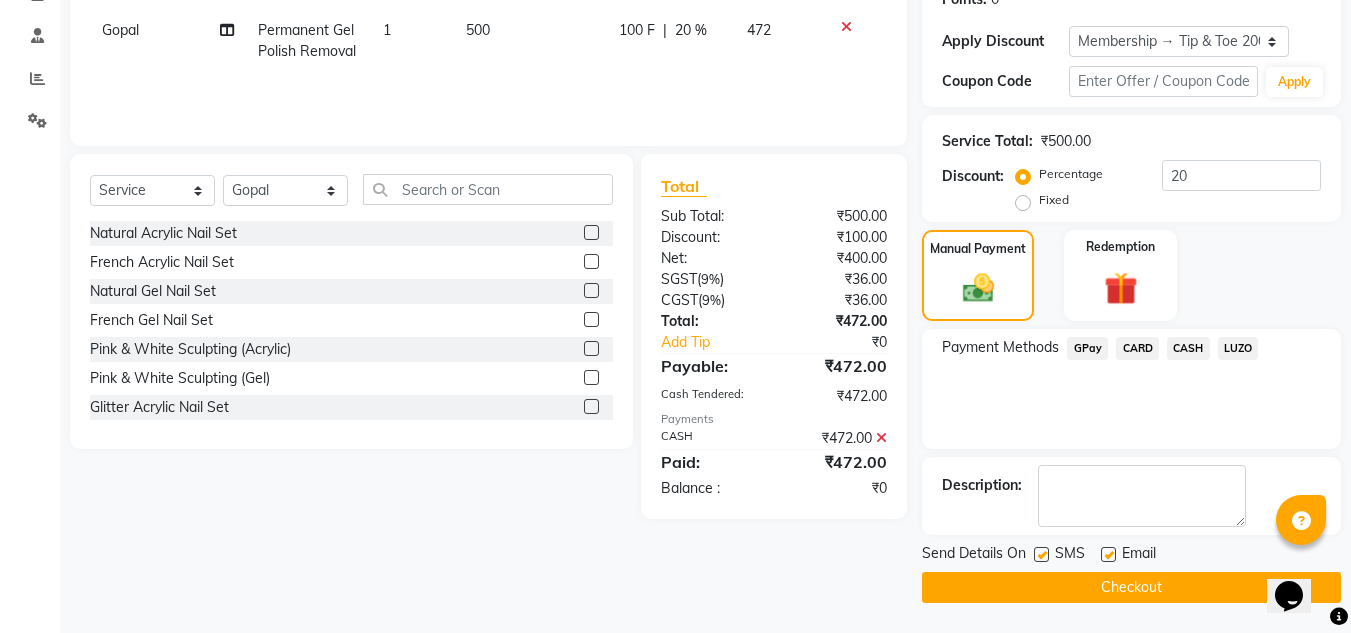 drag, startPoint x: 976, startPoint y: 580, endPoint x: 960, endPoint y: 566, distance: 21.260292 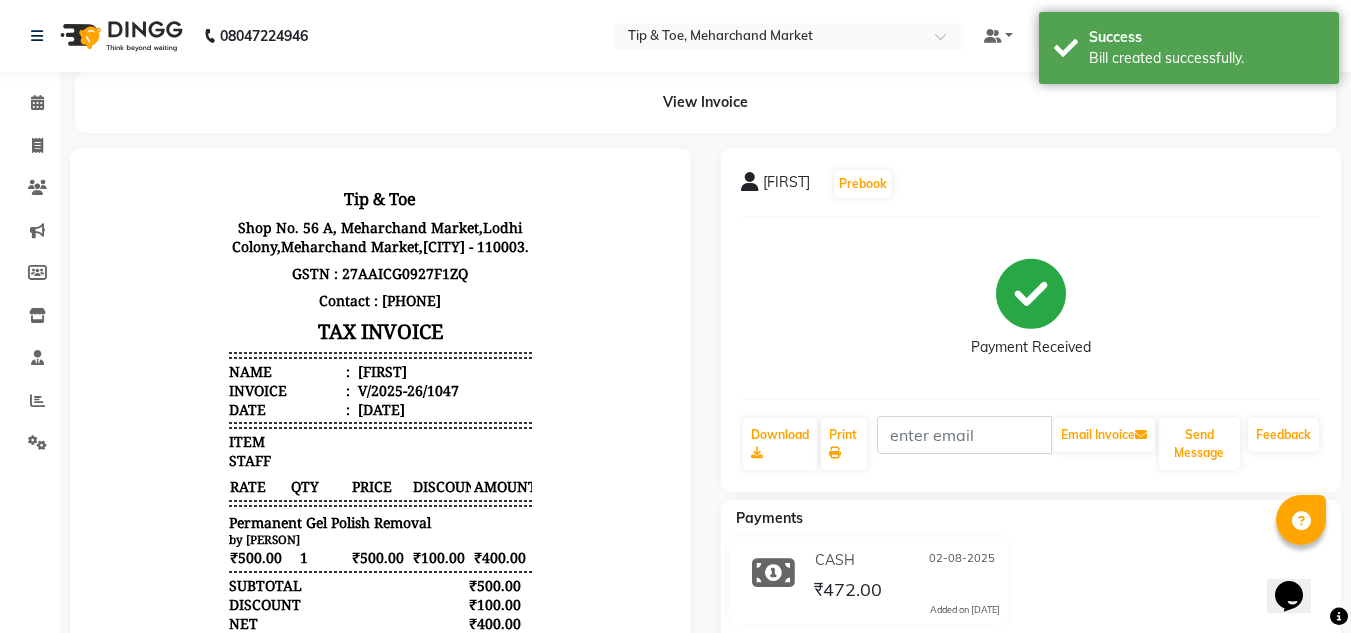 scroll, scrollTop: 0, scrollLeft: 0, axis: both 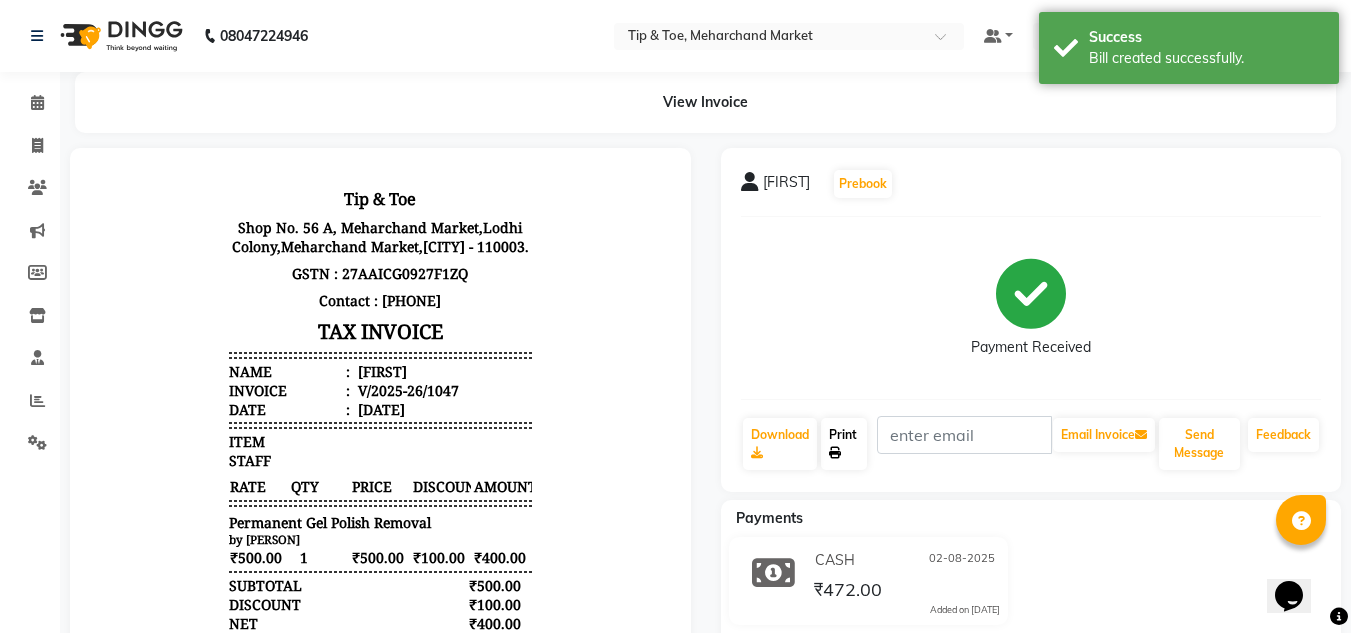 click on "Print" 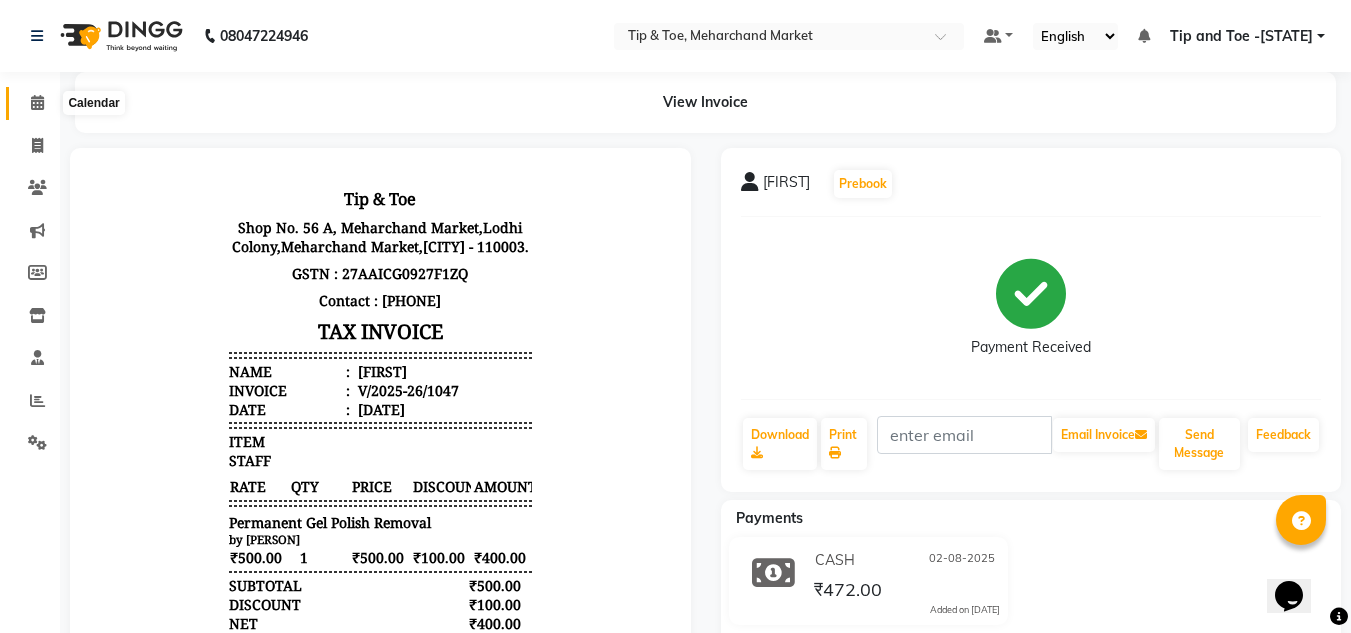 click 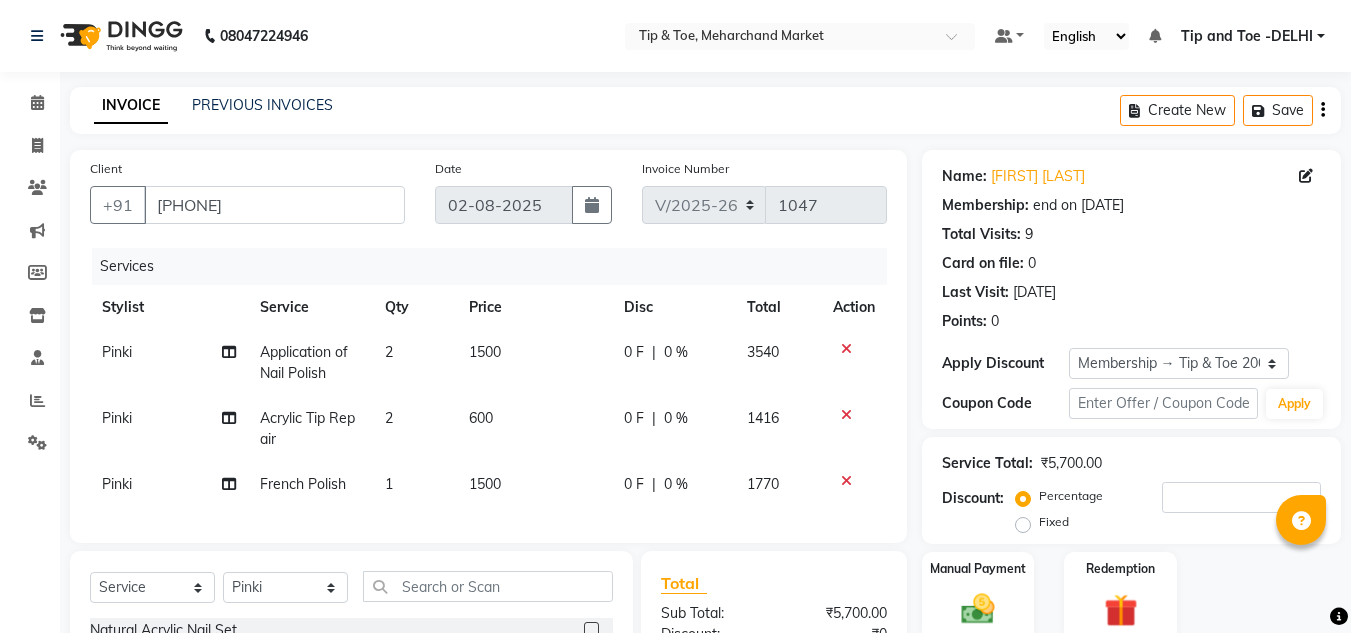 select on "5940" 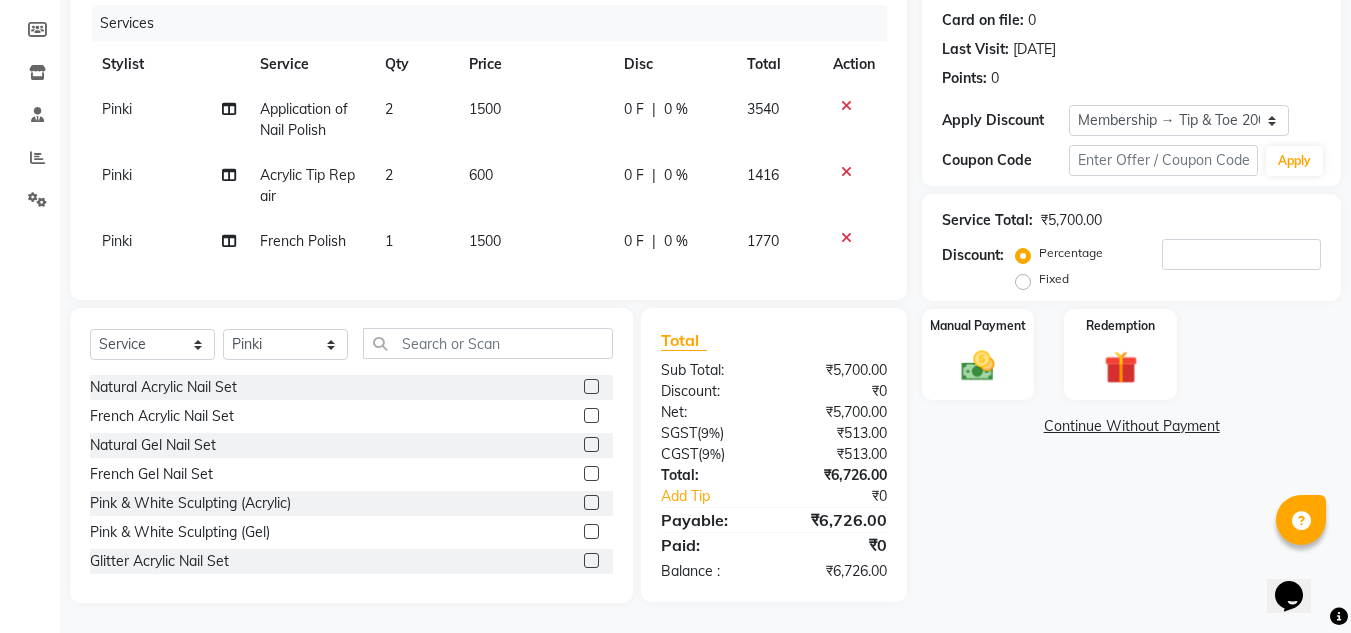 scroll, scrollTop: 0, scrollLeft: 0, axis: both 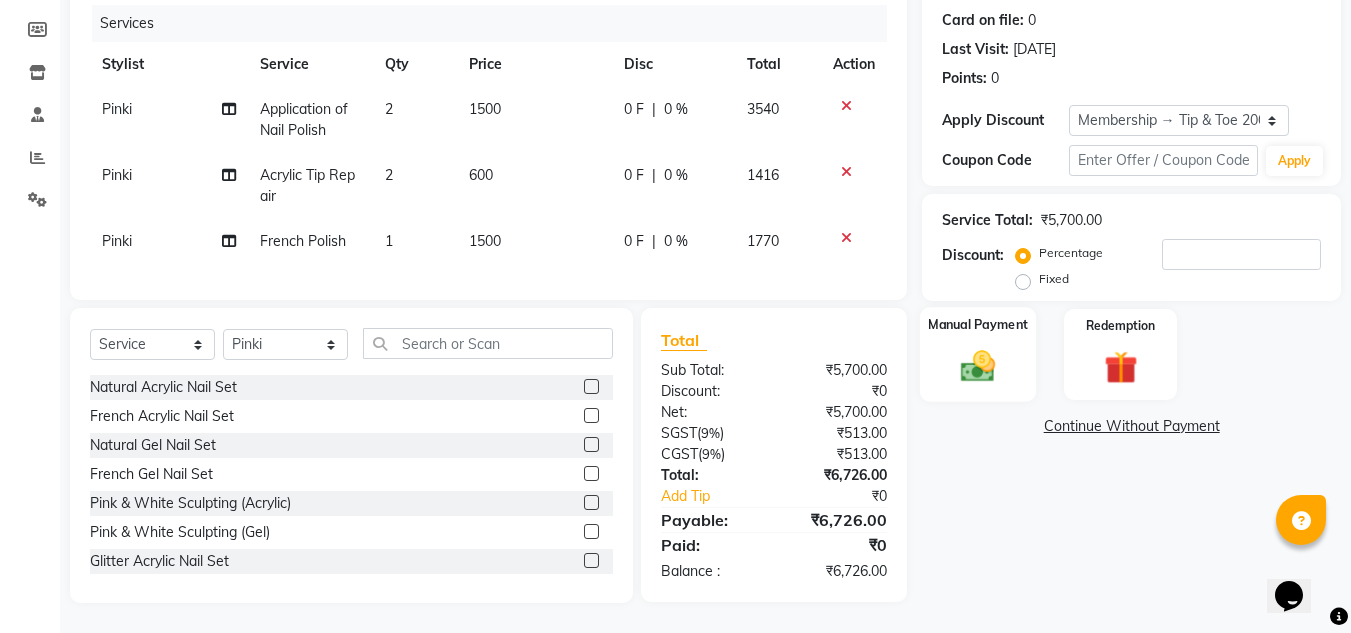 click 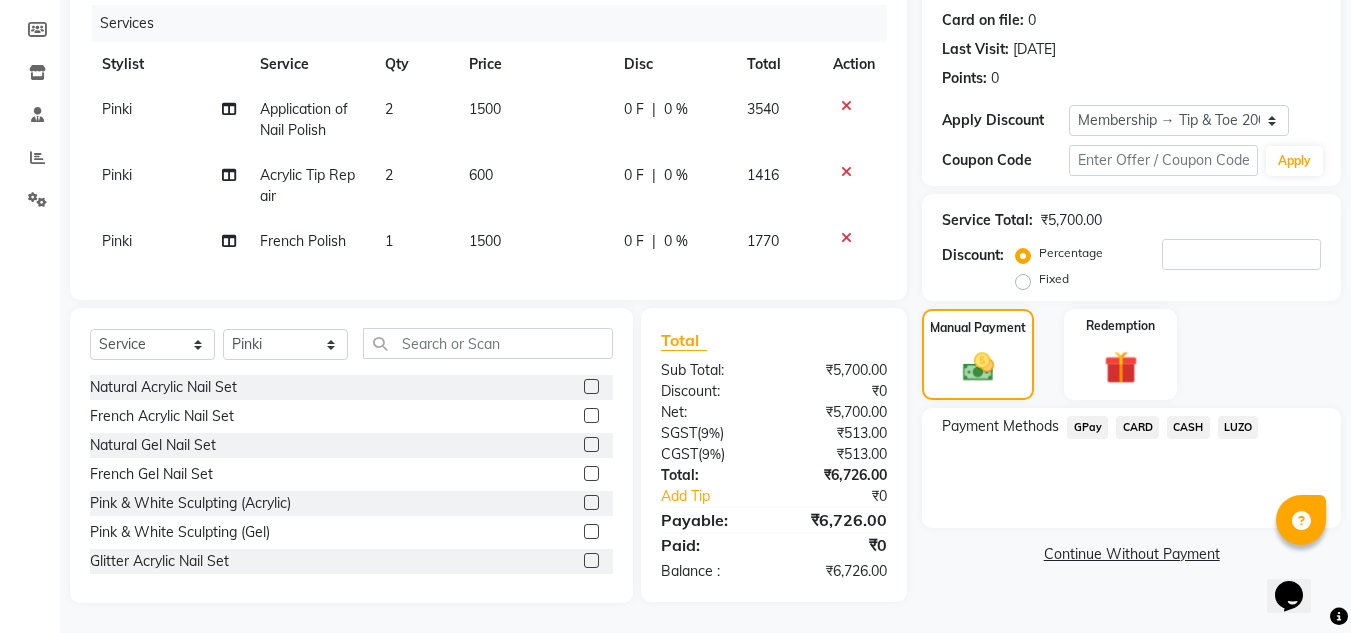 click on "CASH" 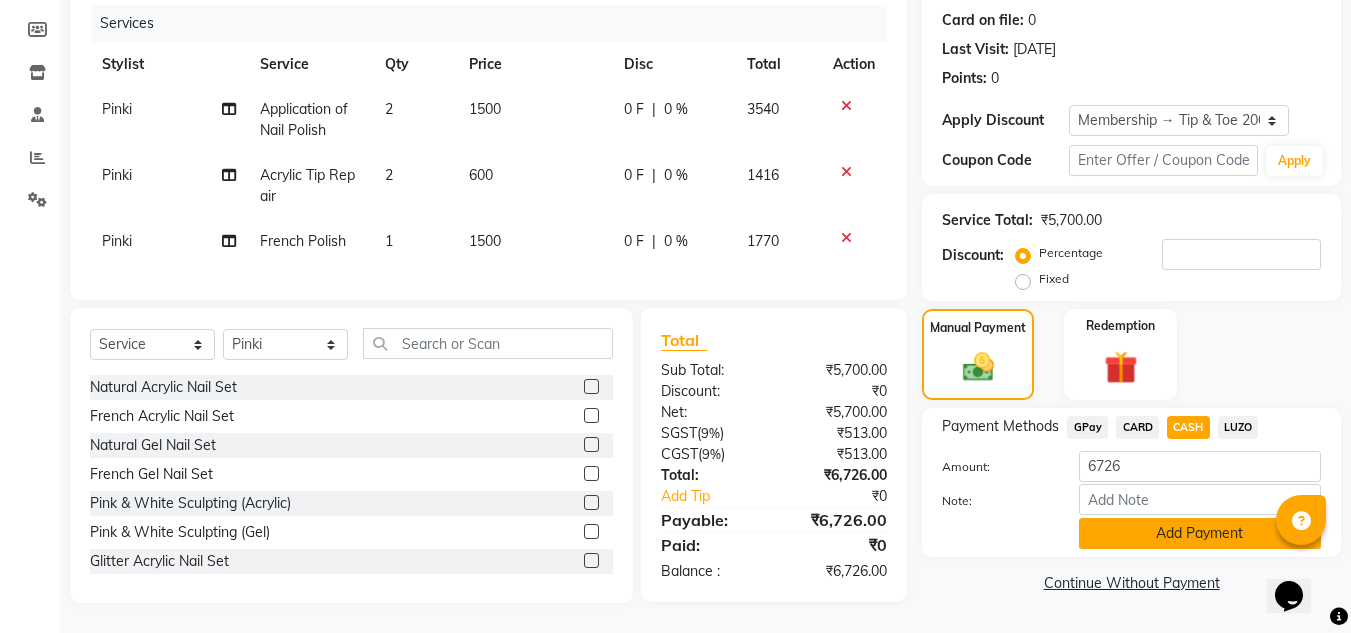 click on "Add Payment" 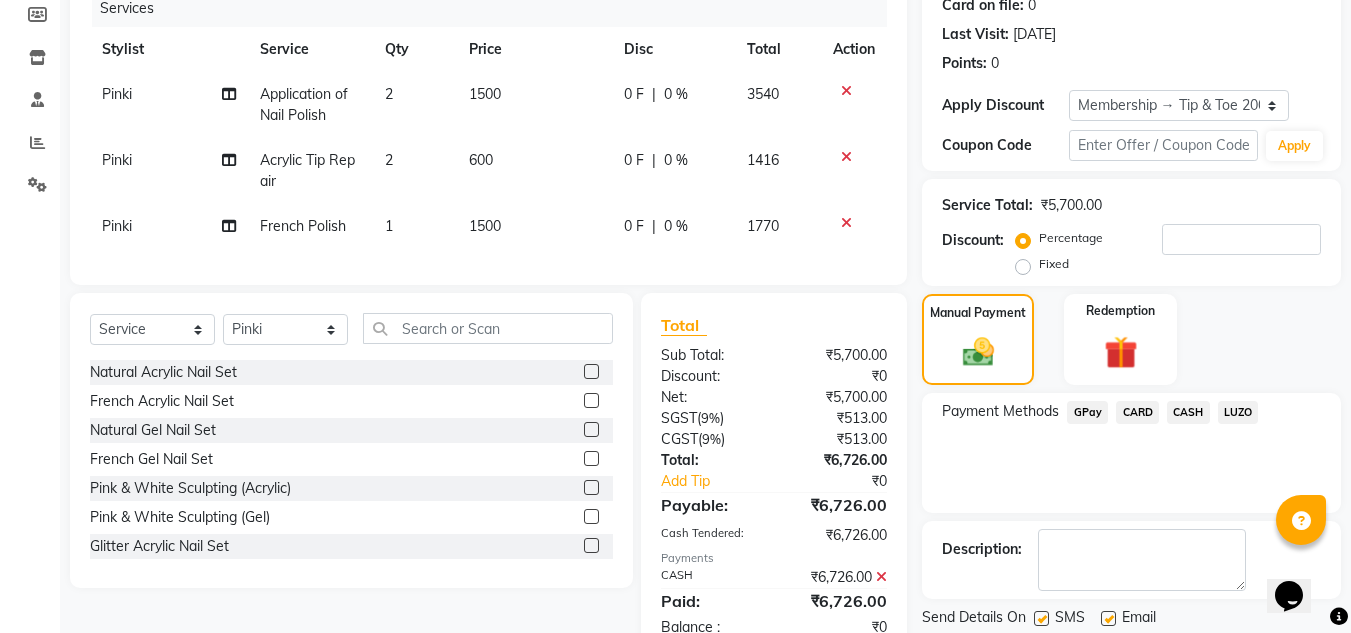 scroll, scrollTop: 328, scrollLeft: 0, axis: vertical 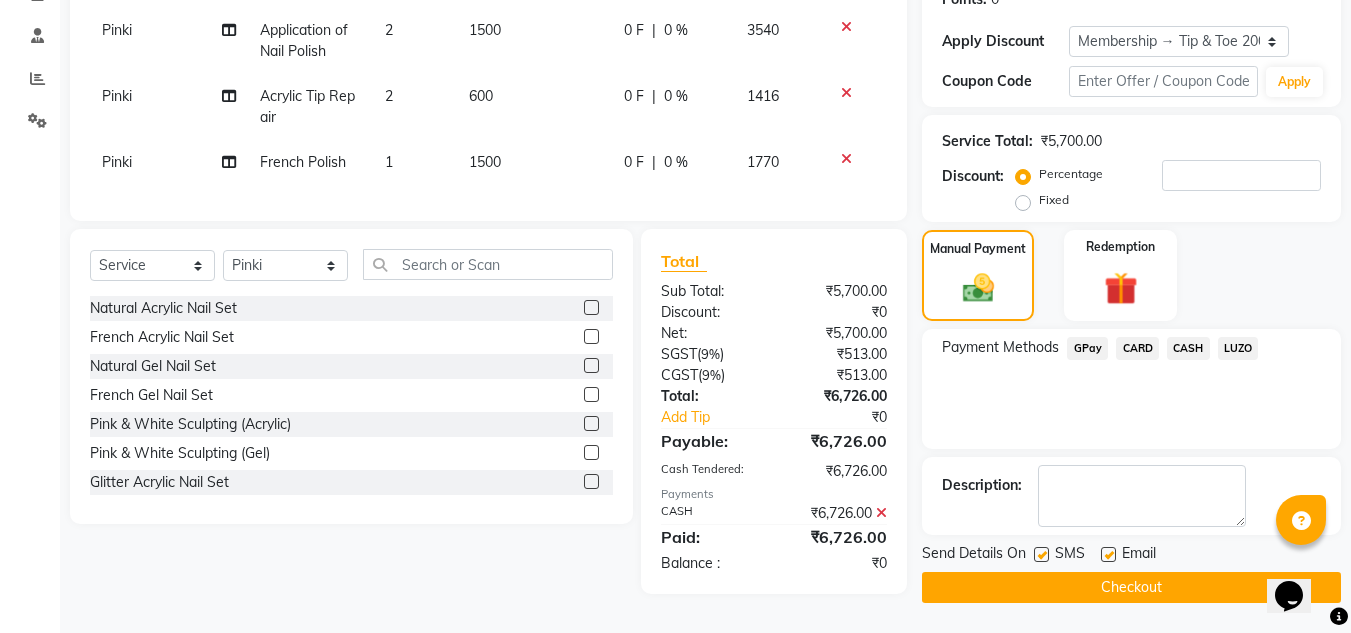 click on "Checkout" 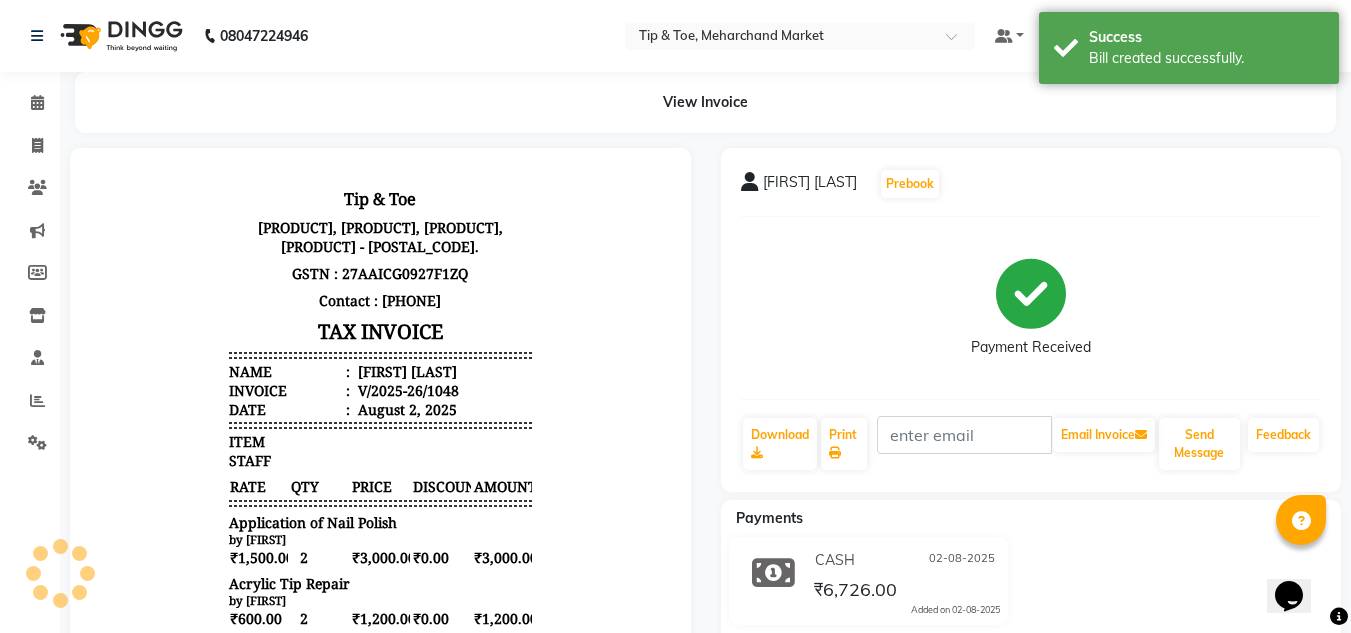 scroll, scrollTop: 0, scrollLeft: 0, axis: both 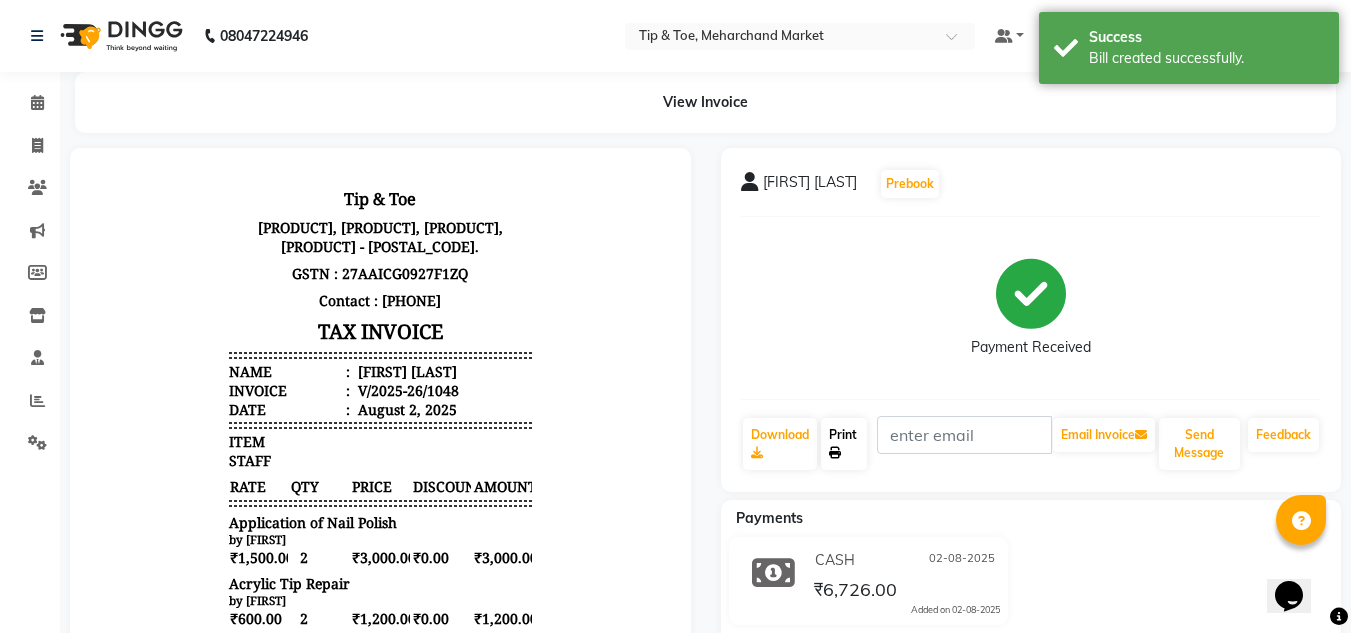 click on "Print" 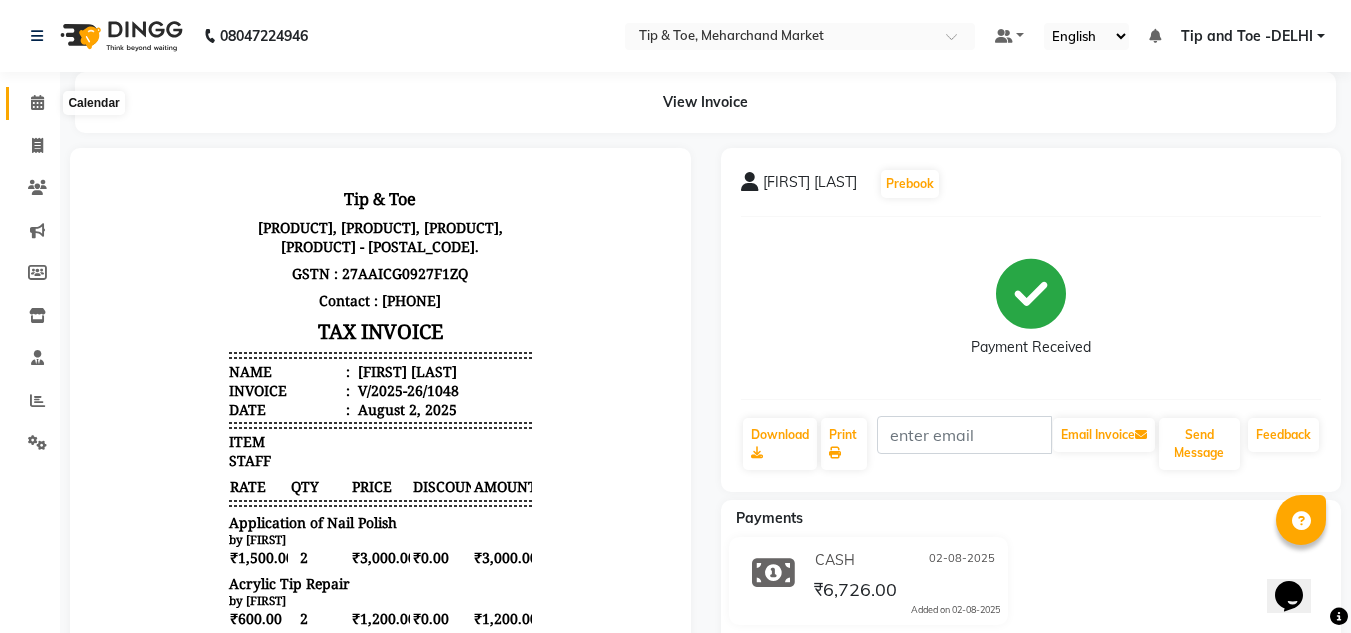 drag, startPoint x: 40, startPoint y: 95, endPoint x: 482, endPoint y: 0, distance: 452.09402 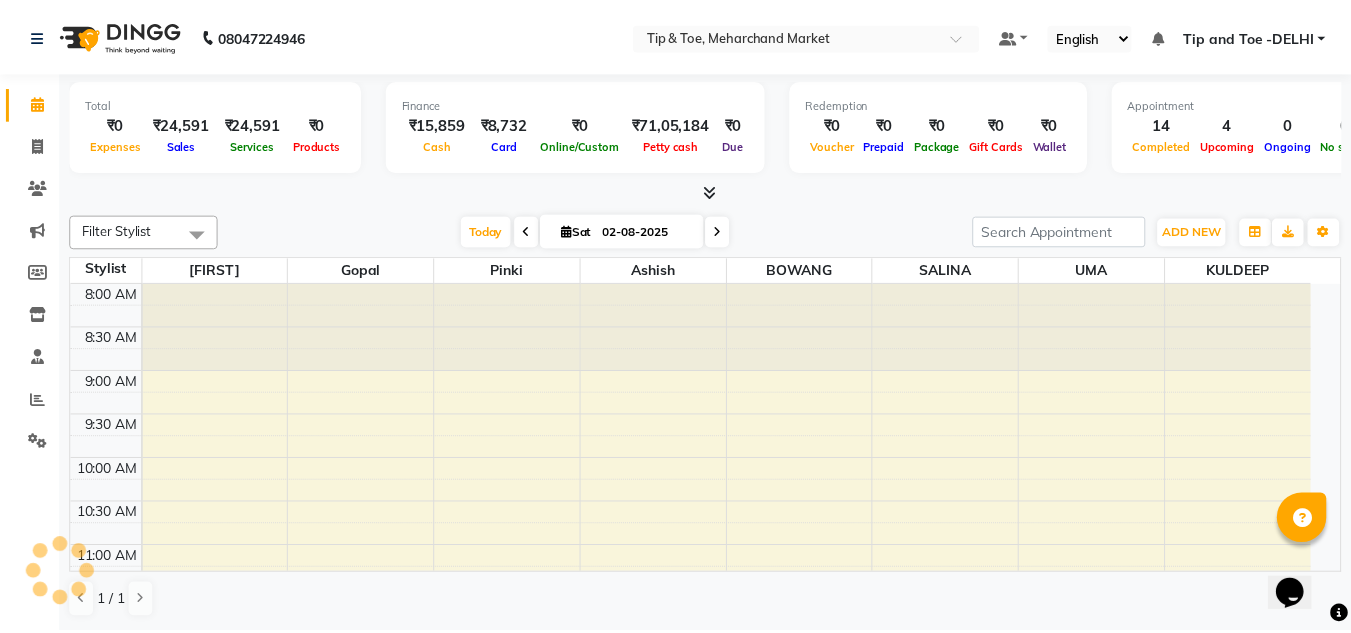 scroll, scrollTop: 0, scrollLeft: 0, axis: both 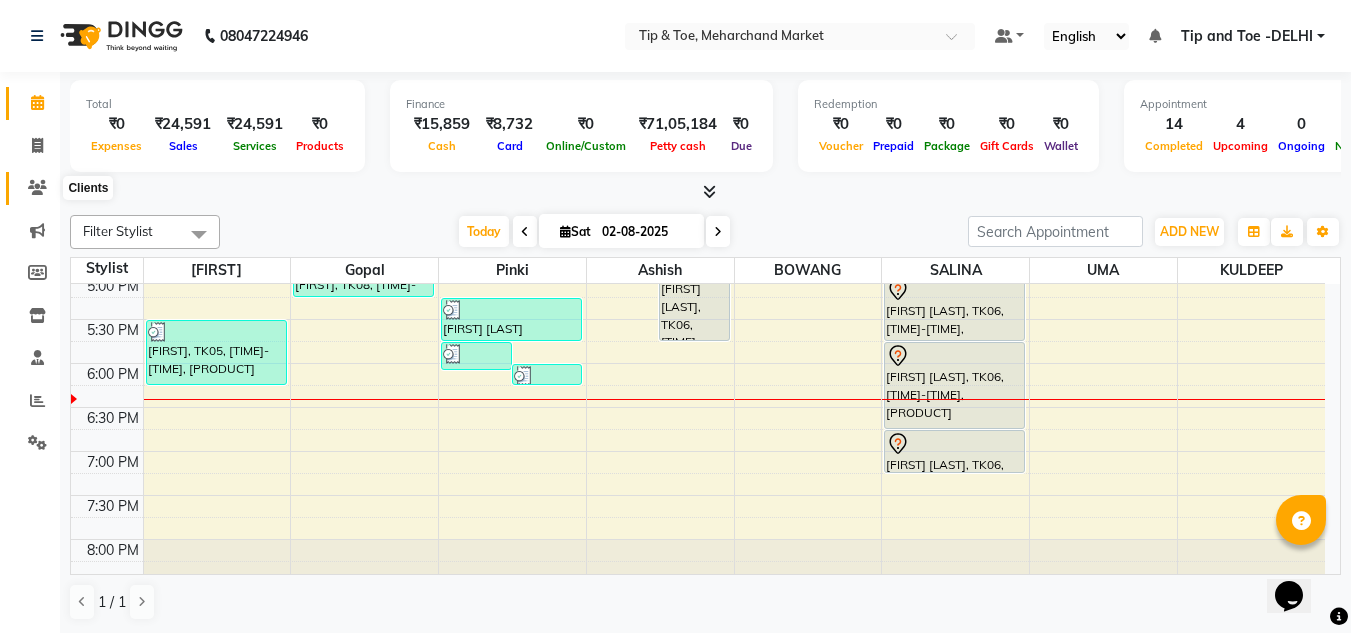 click 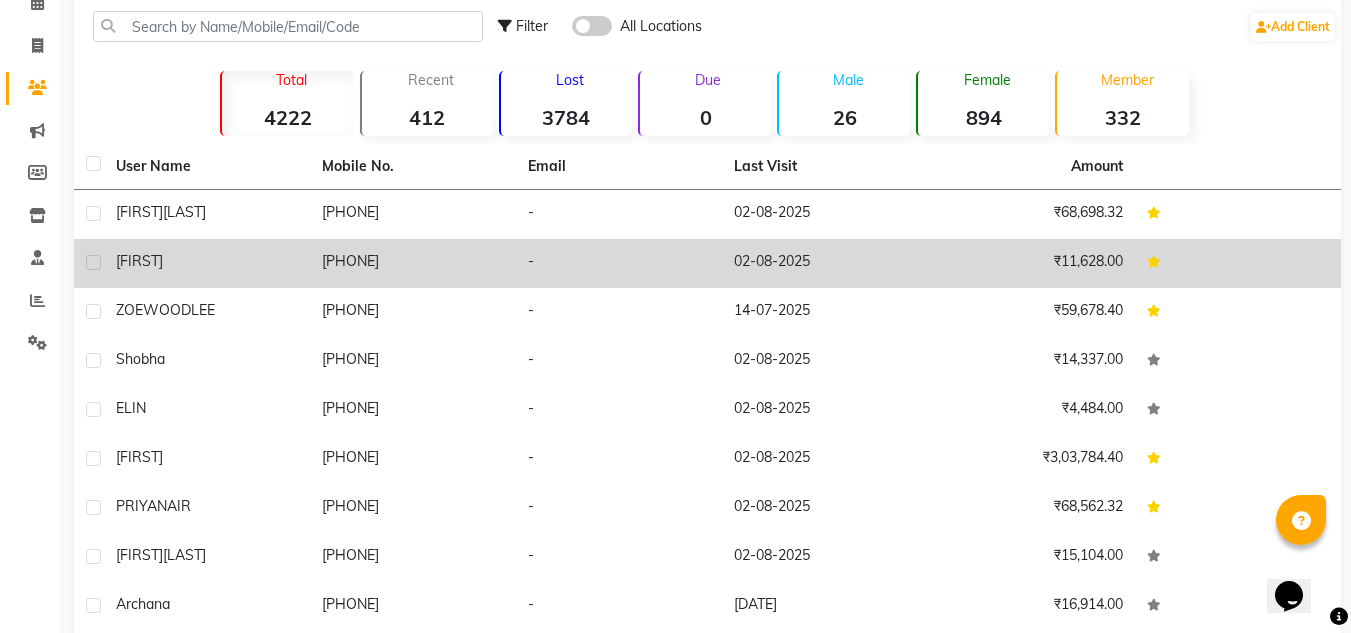 scroll, scrollTop: 0, scrollLeft: 0, axis: both 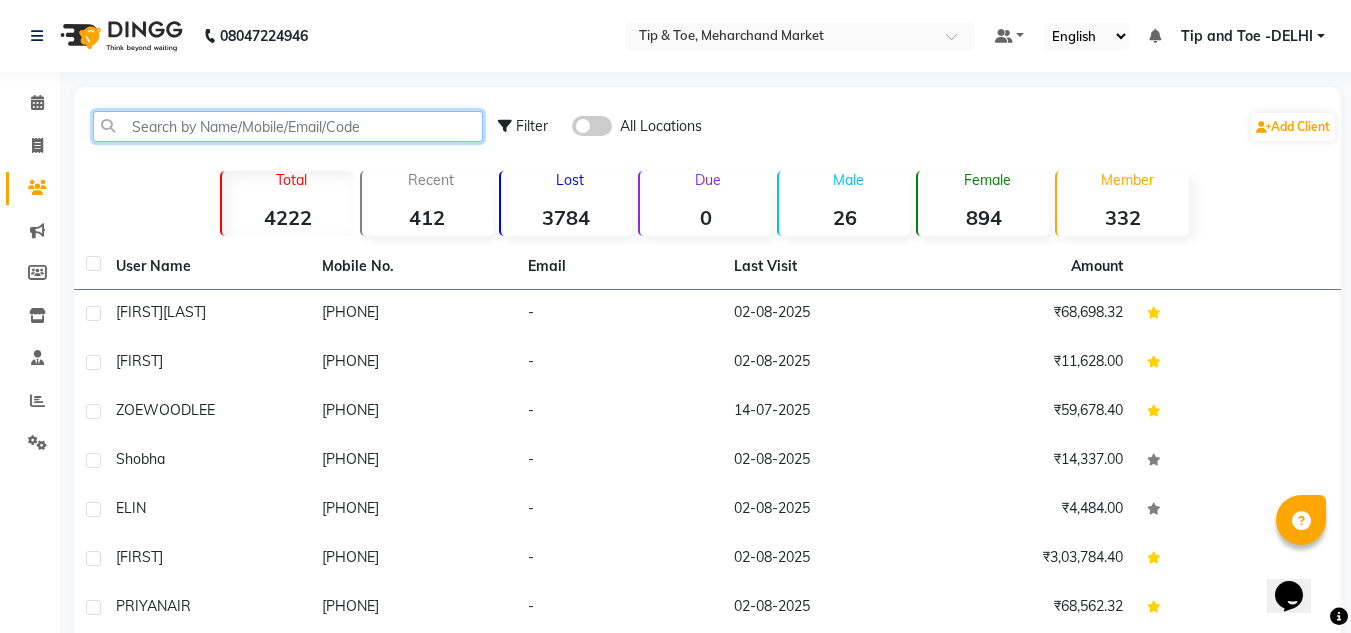 click 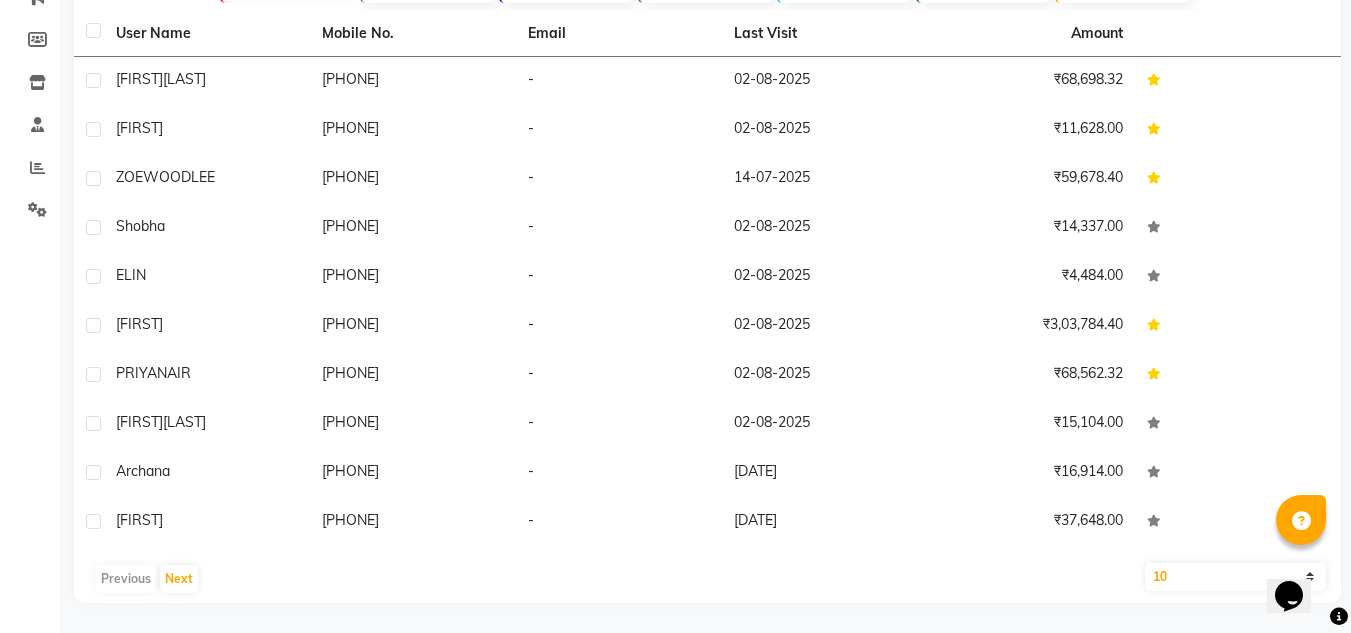 scroll, scrollTop: 0, scrollLeft: 0, axis: both 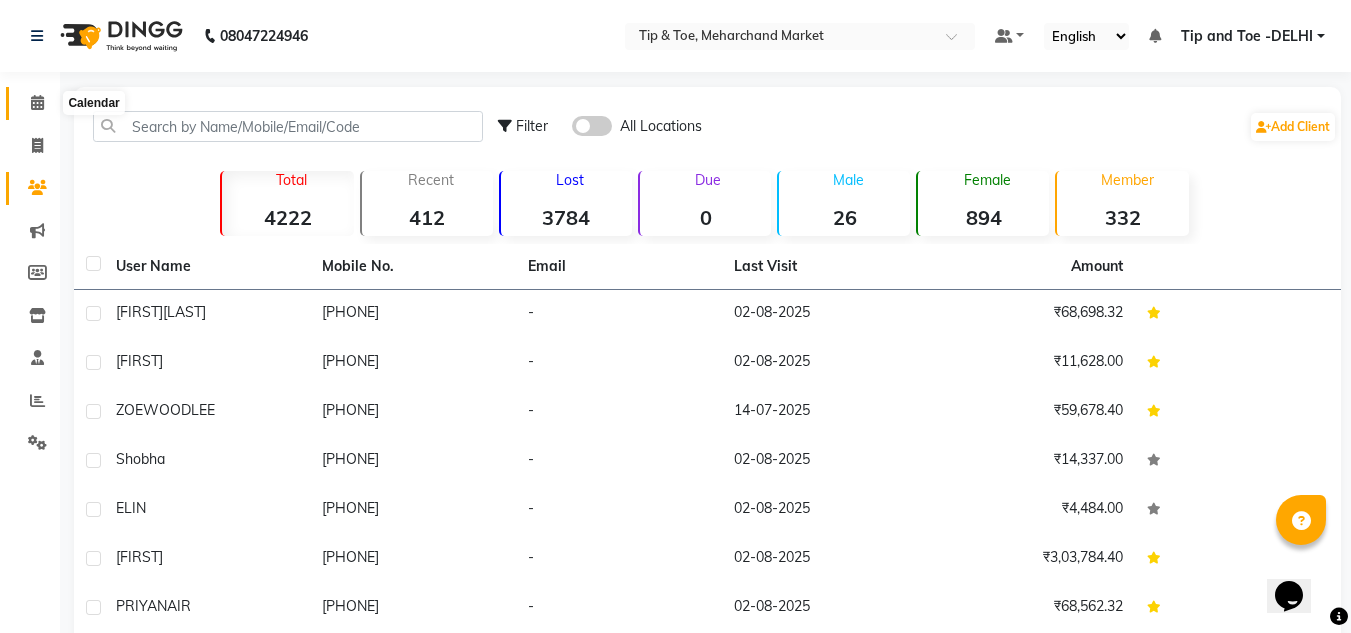 click 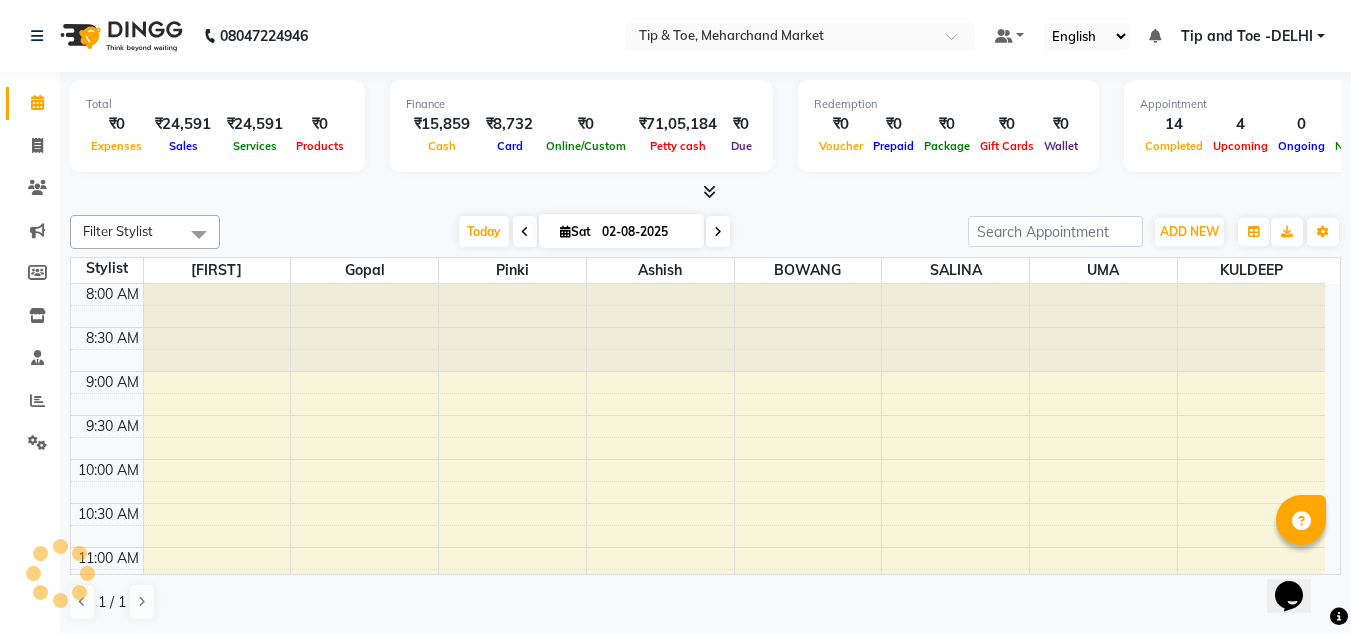 scroll, scrollTop: 0, scrollLeft: 0, axis: both 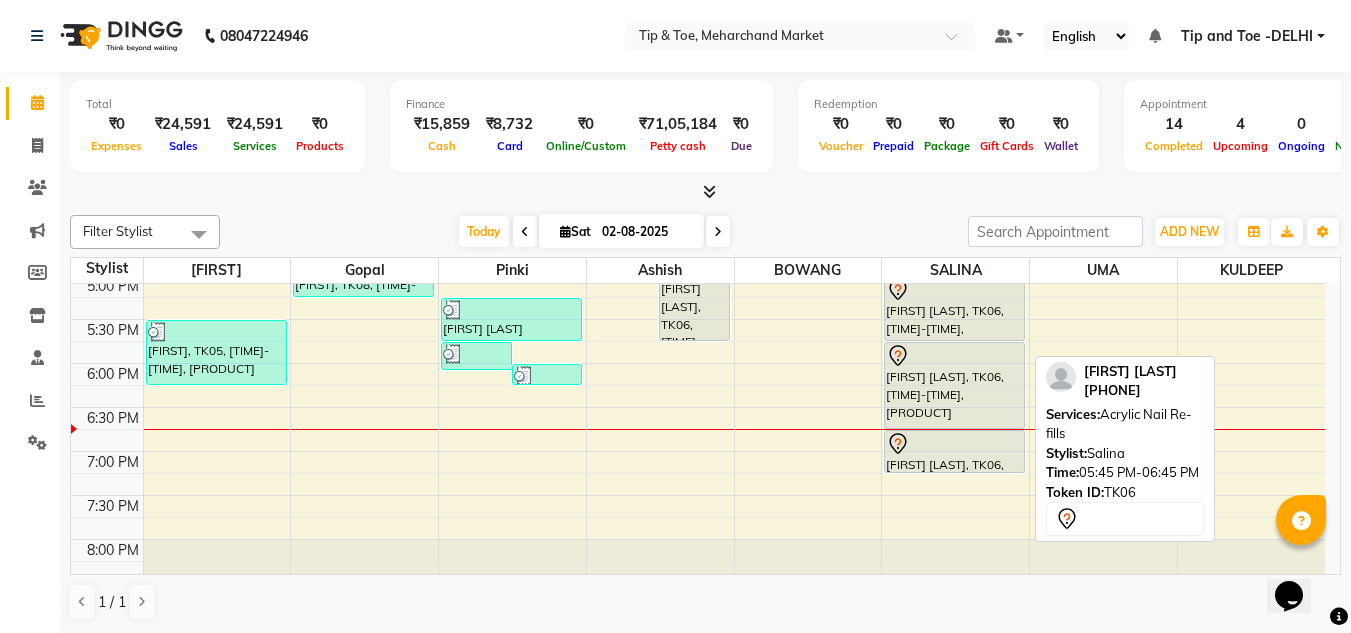 click on "ZOE WOODLEE, TK06, 05:45 PM-06:45 PM, Acrylic Nail Re-fills" at bounding box center (954, 385) 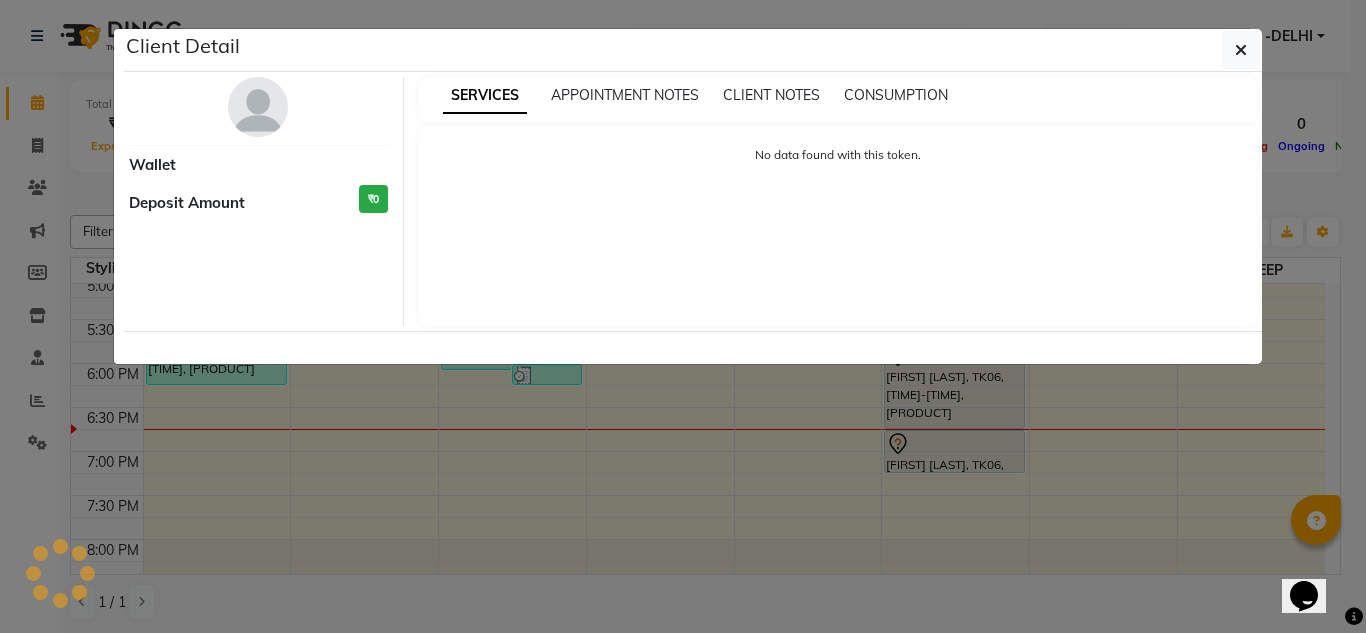 select on "7" 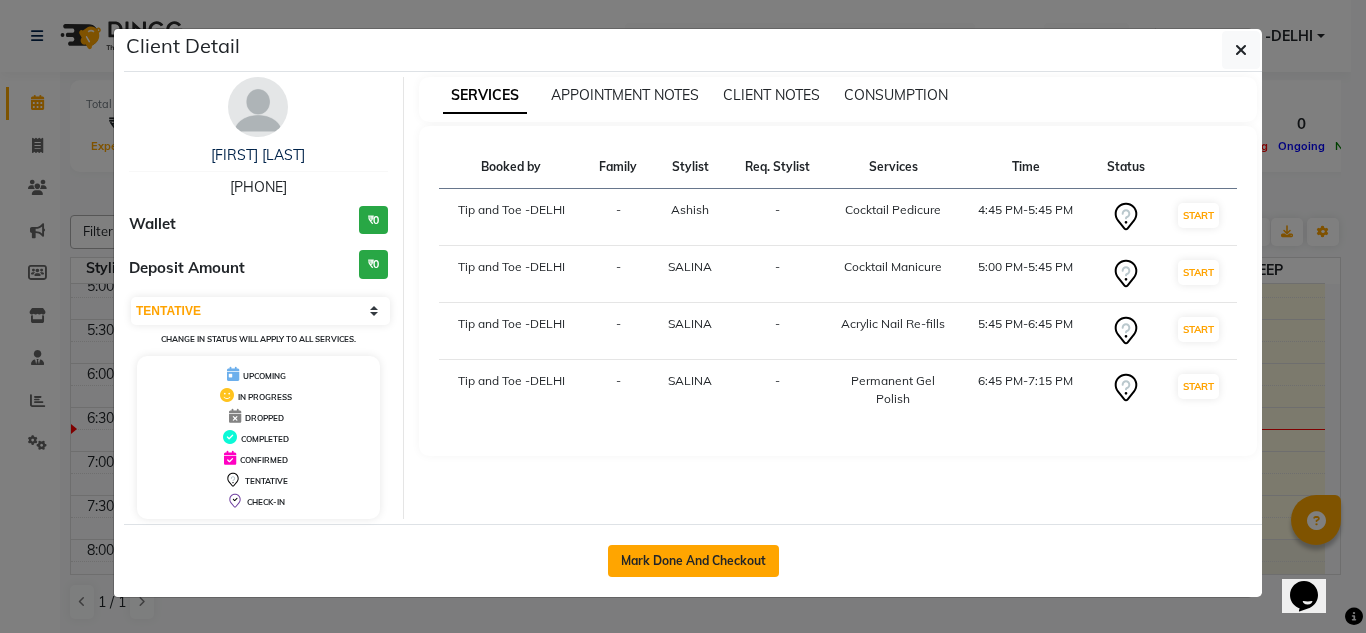 click on "Mark Done And Checkout" 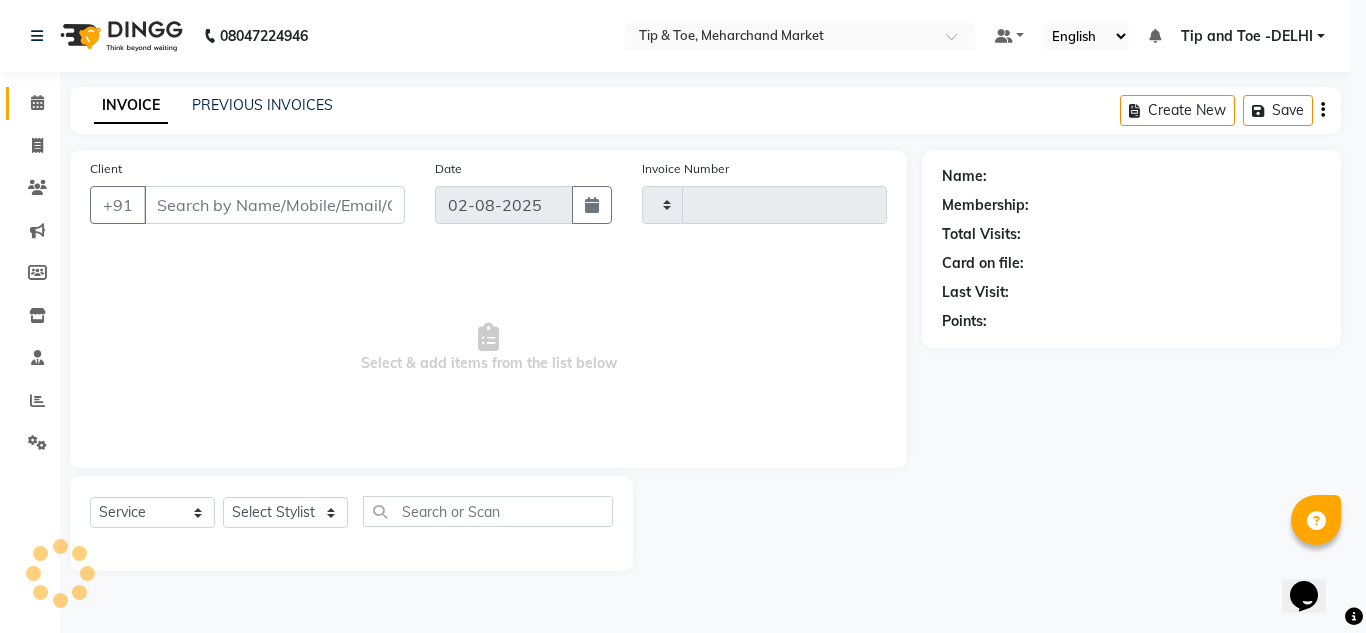 type on "1049" 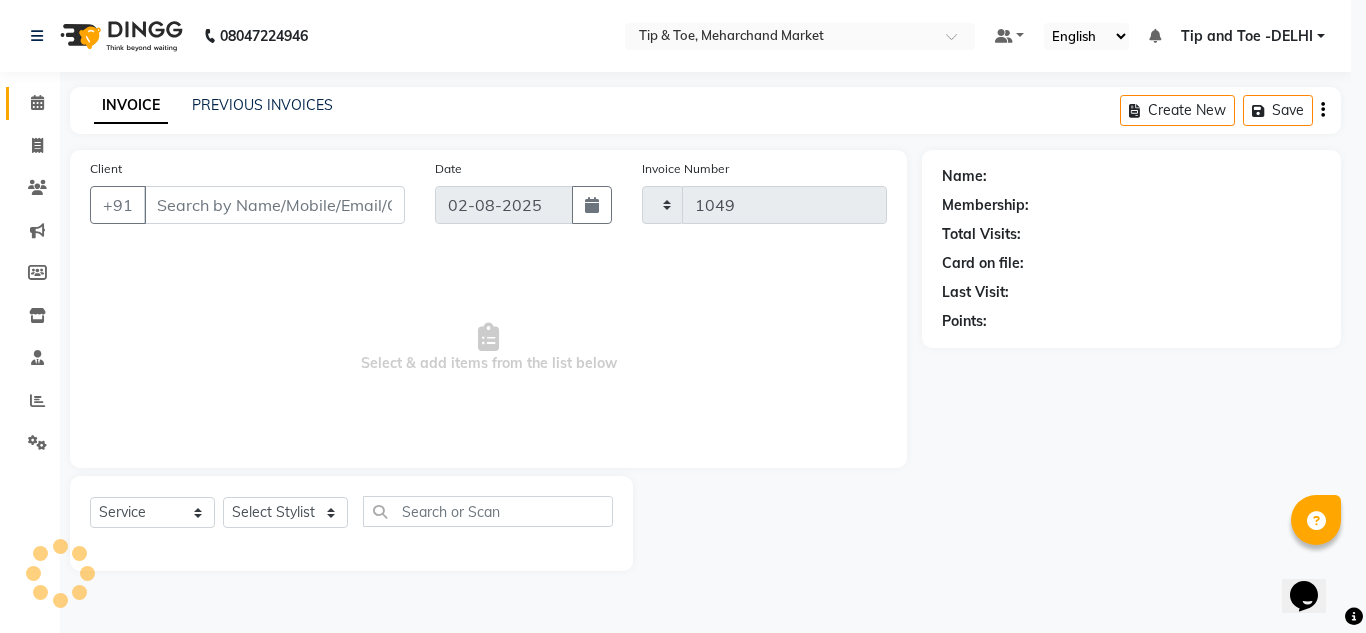 select on "5940" 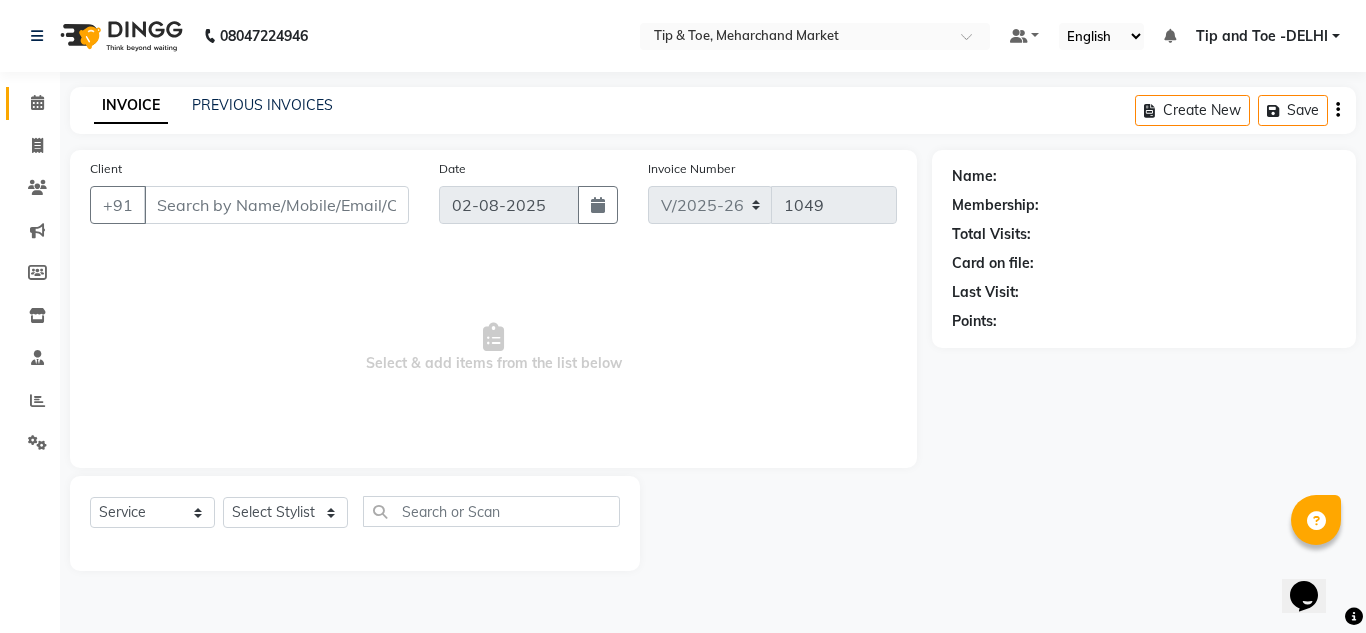 type on "[PHONE]" 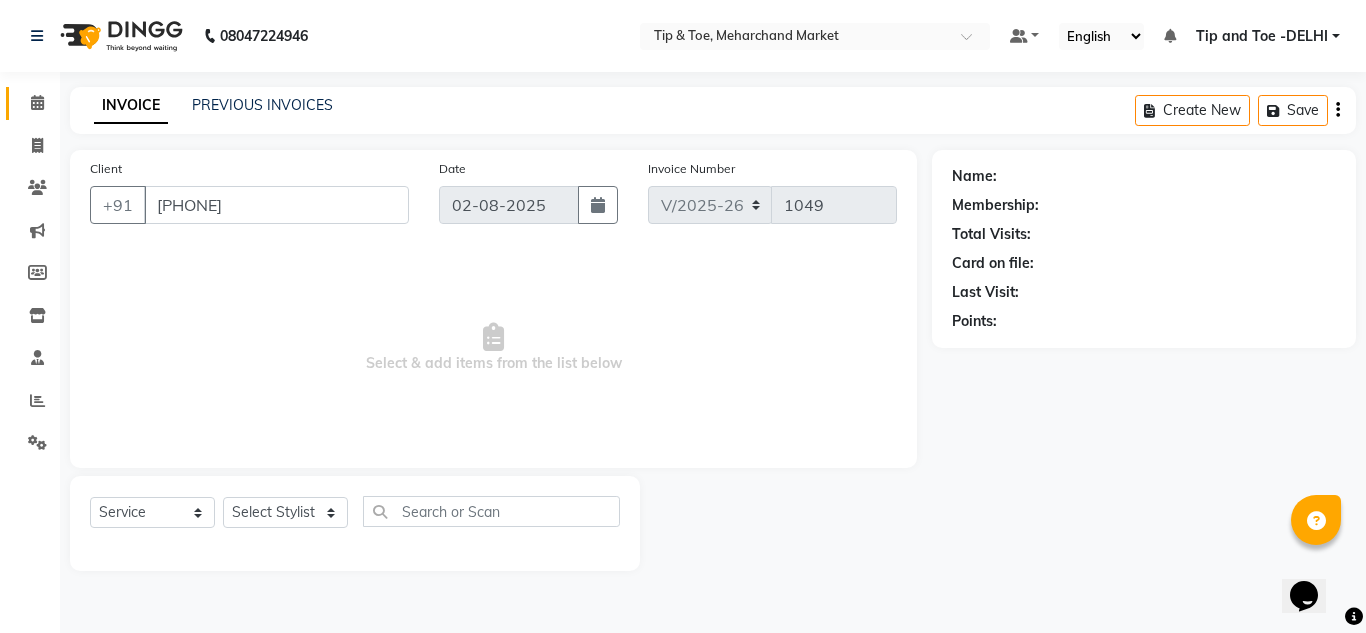 select on "41987" 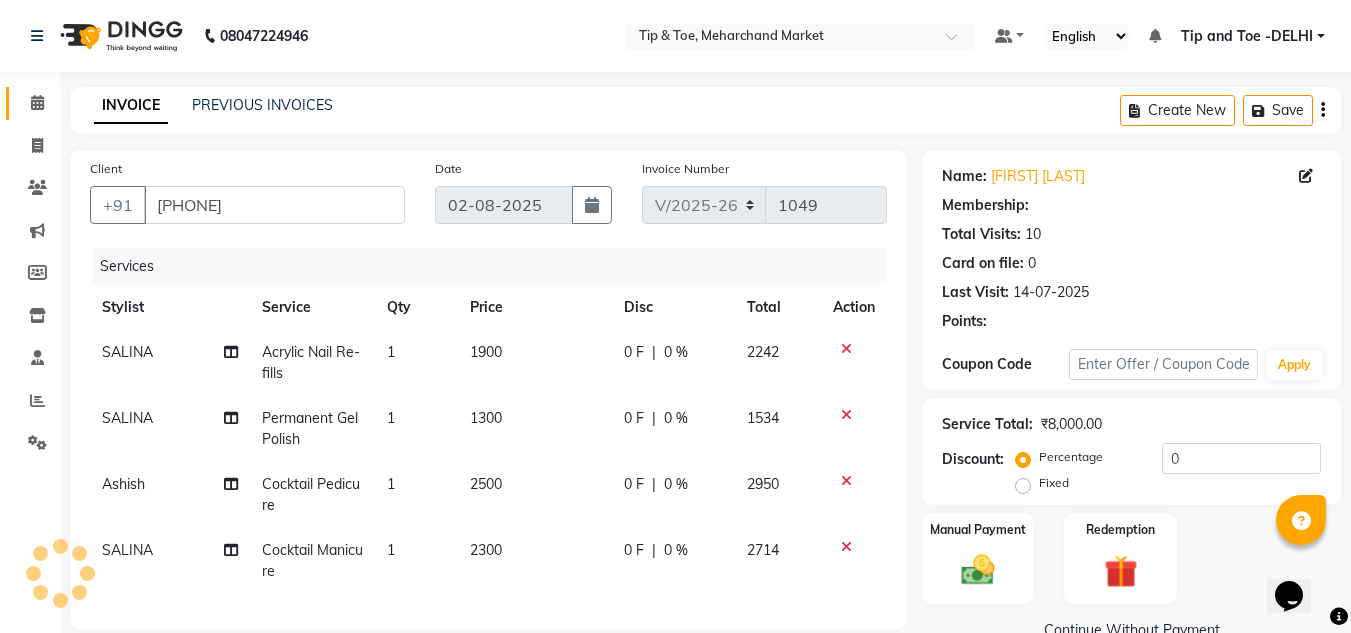 select on "1: Object" 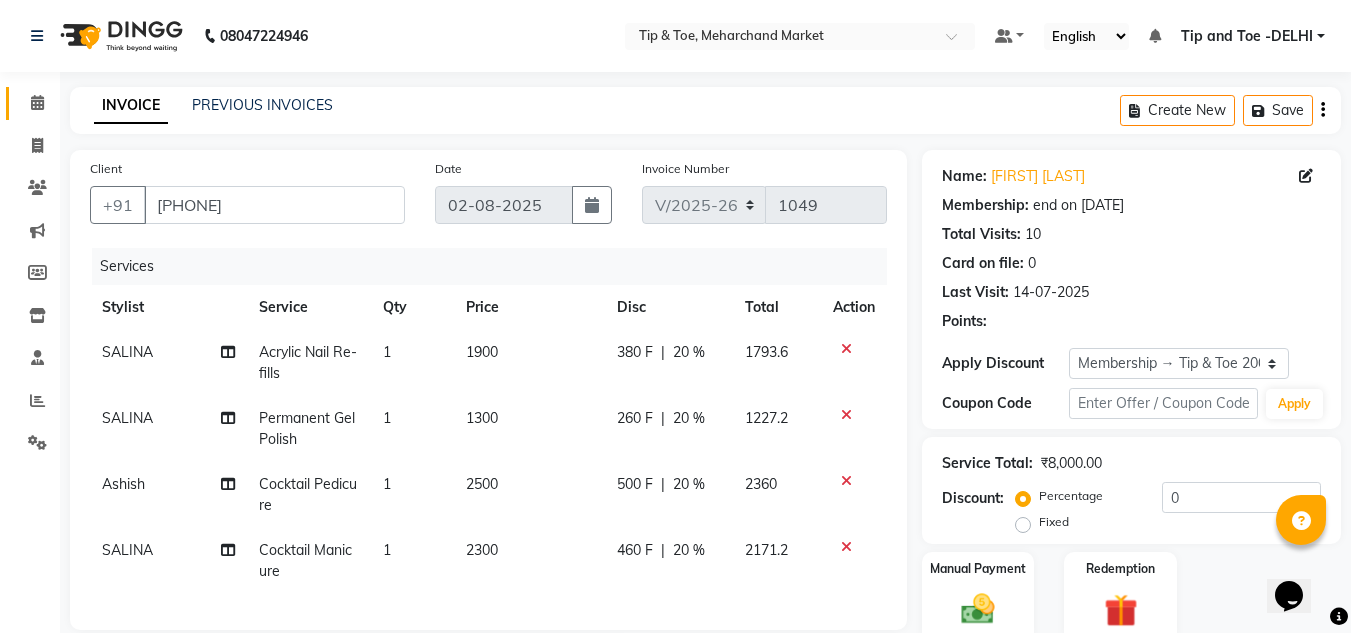 type on "20" 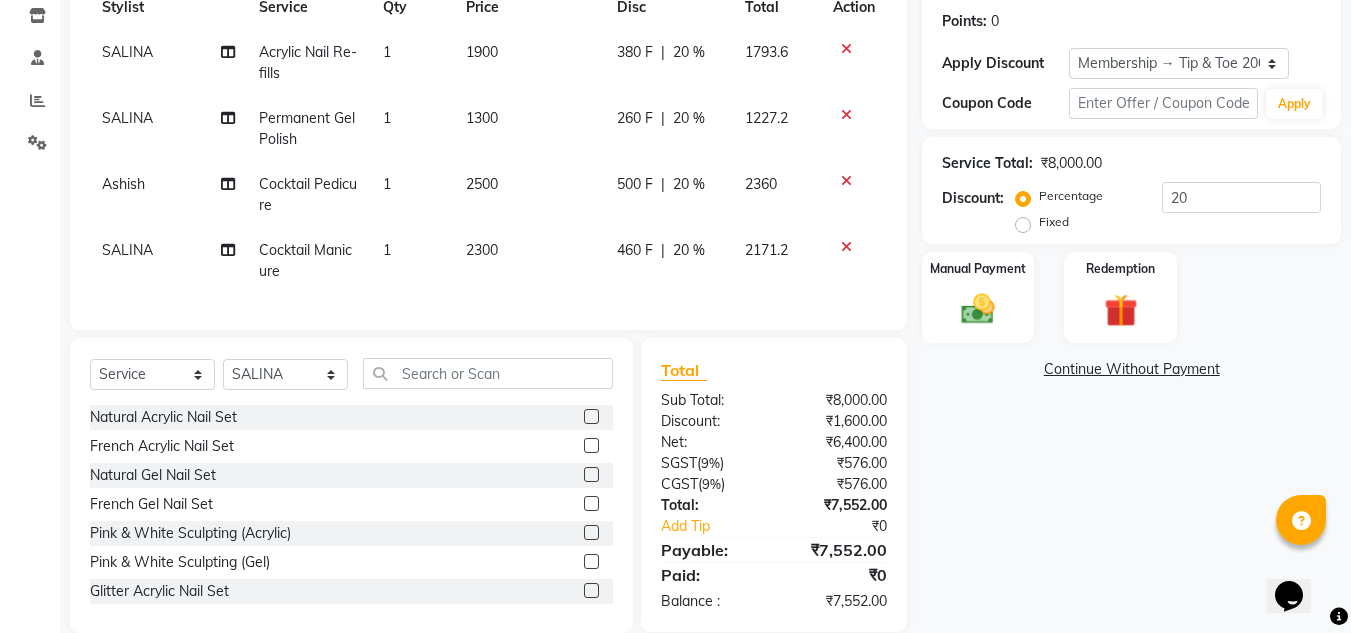 scroll, scrollTop: 345, scrollLeft: 0, axis: vertical 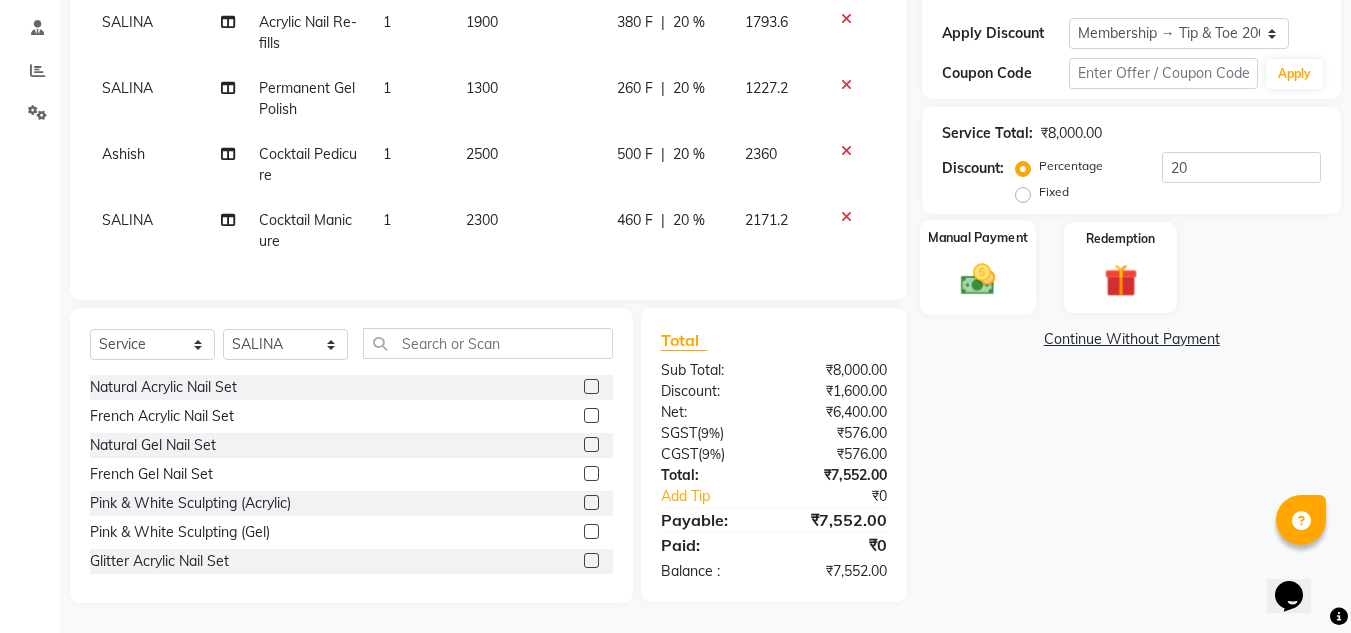 click 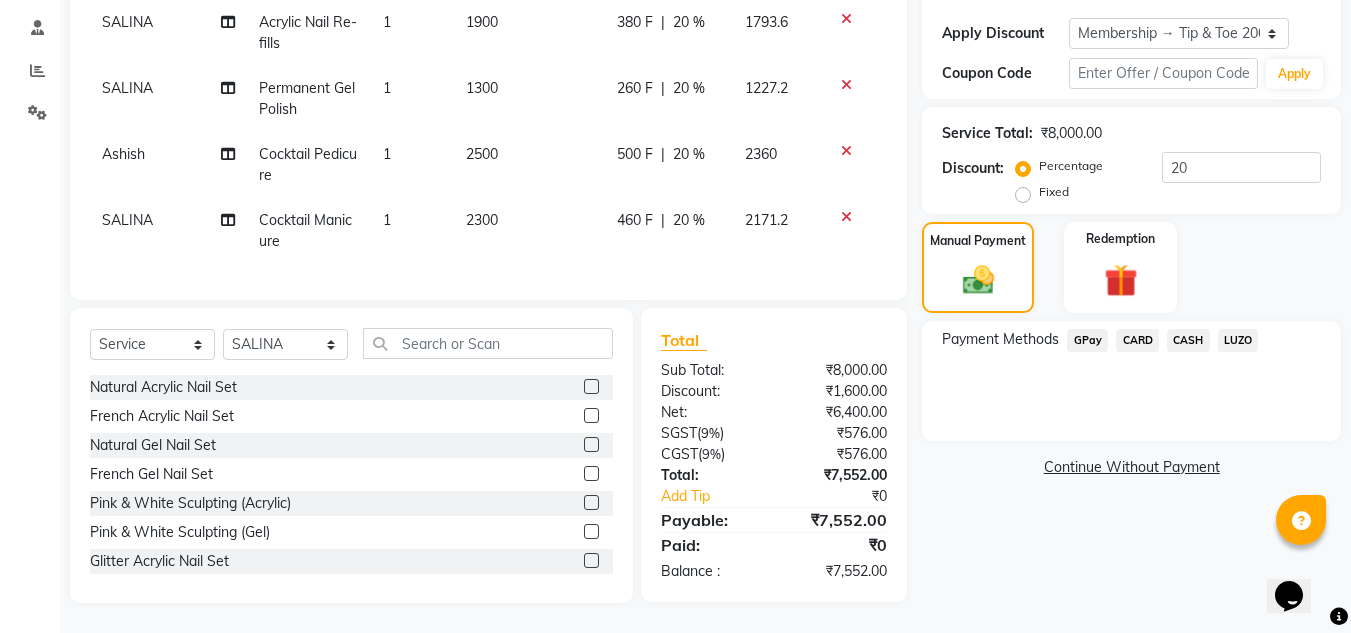 click on "CASH" 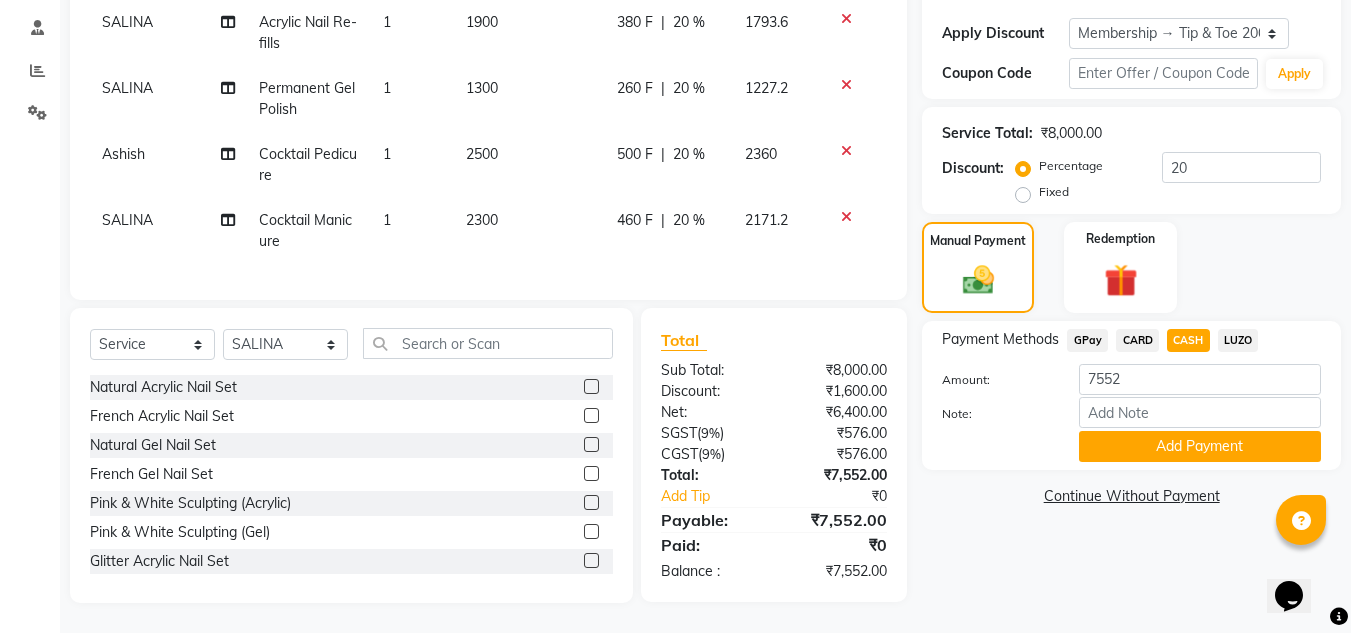 click on "Add Payment" 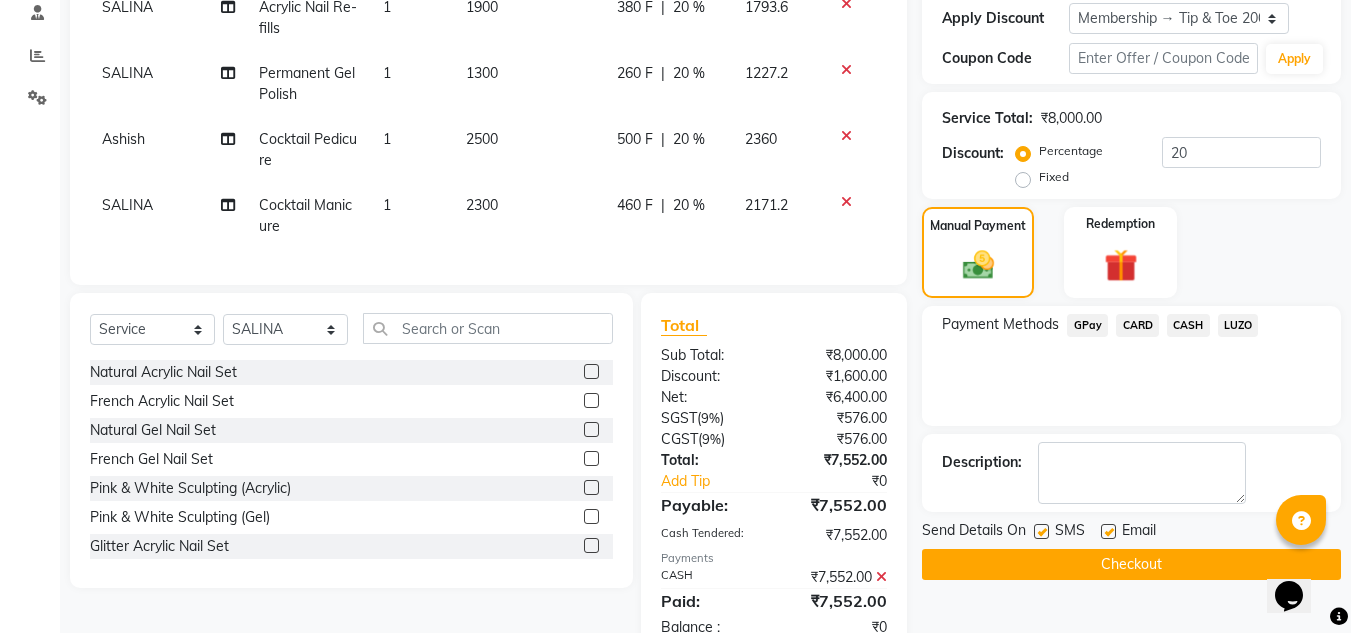 click on "Checkout" 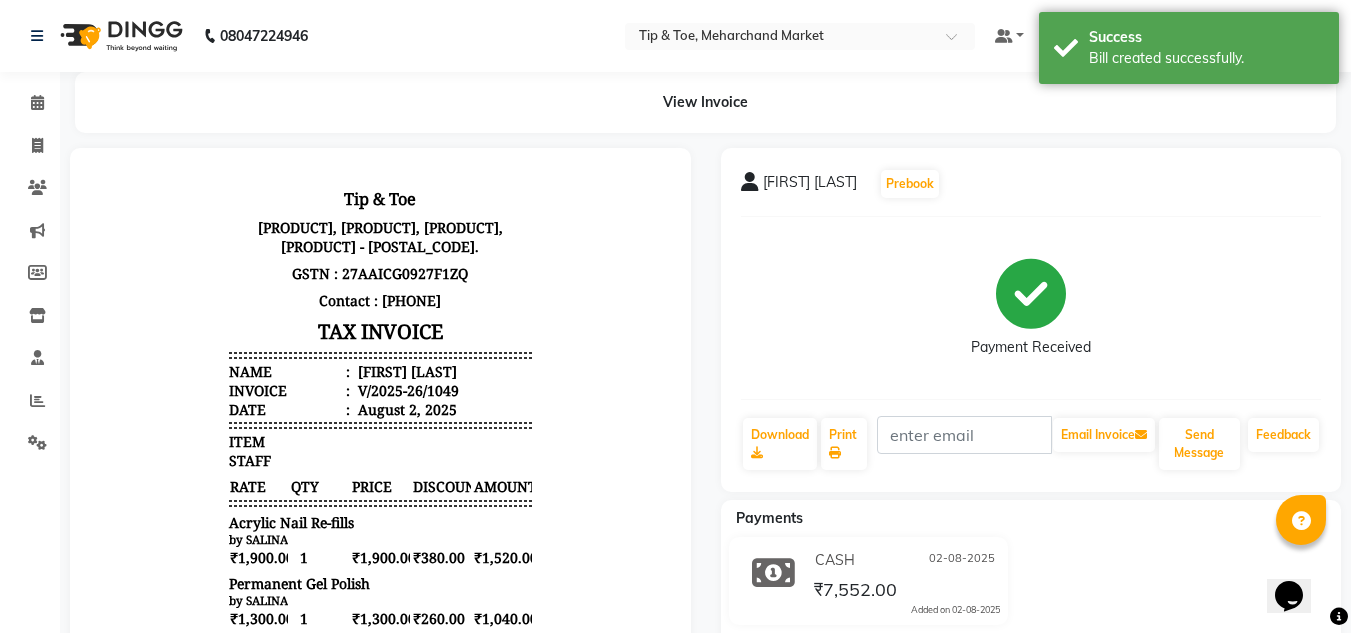 scroll, scrollTop: 0, scrollLeft: 0, axis: both 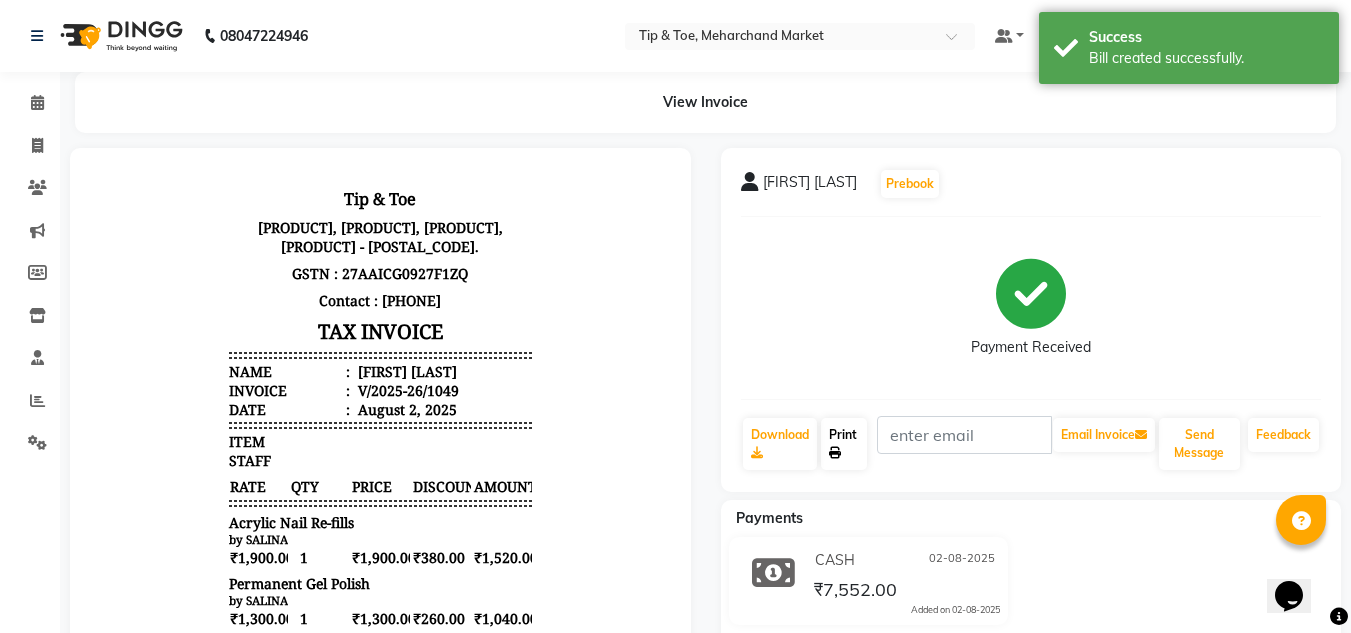 click on "Print" 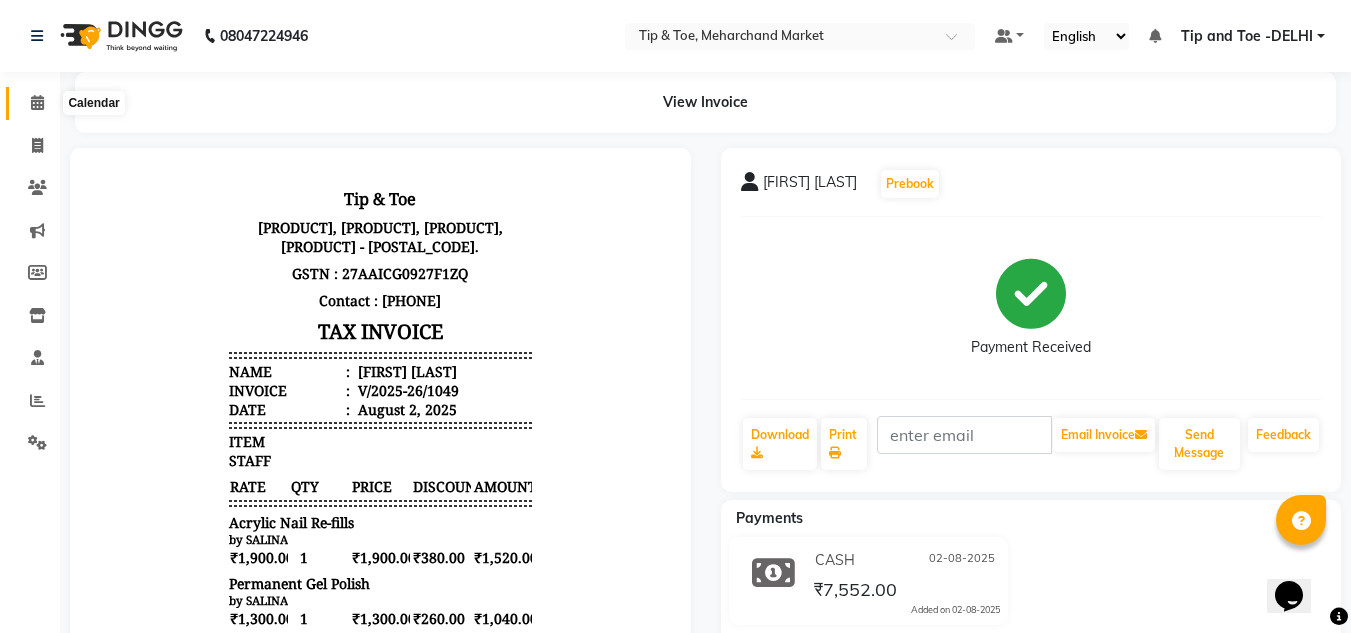 click 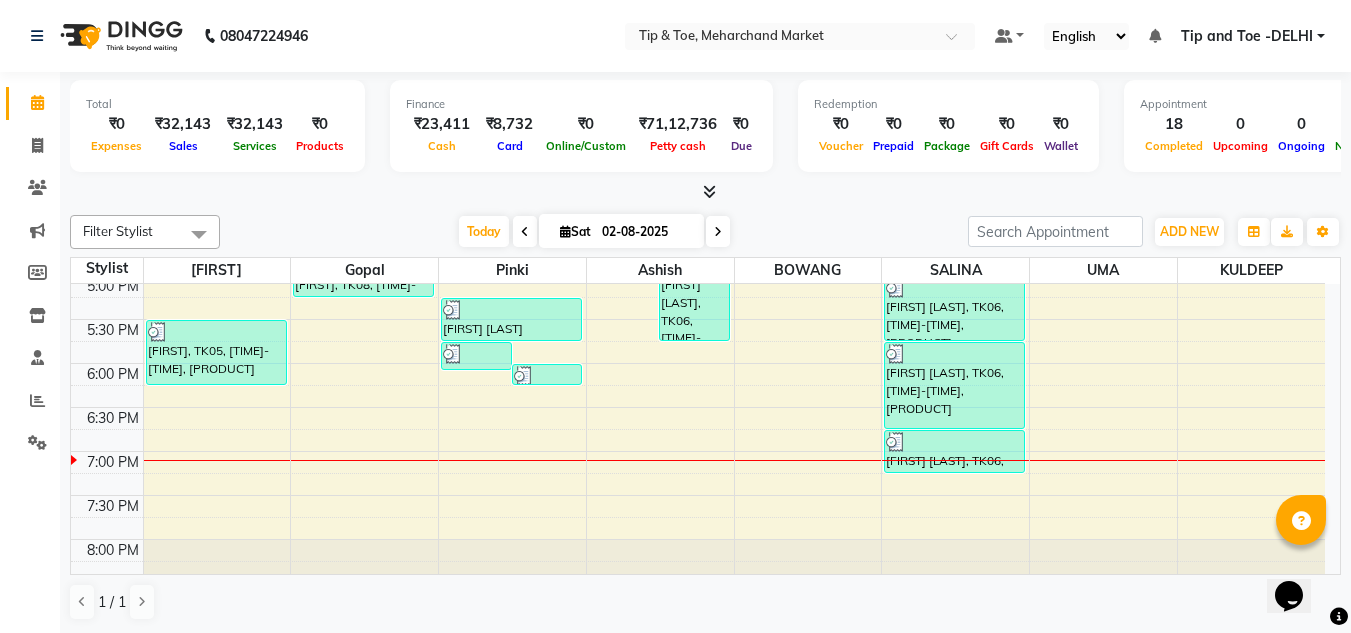scroll, scrollTop: 753, scrollLeft: 0, axis: vertical 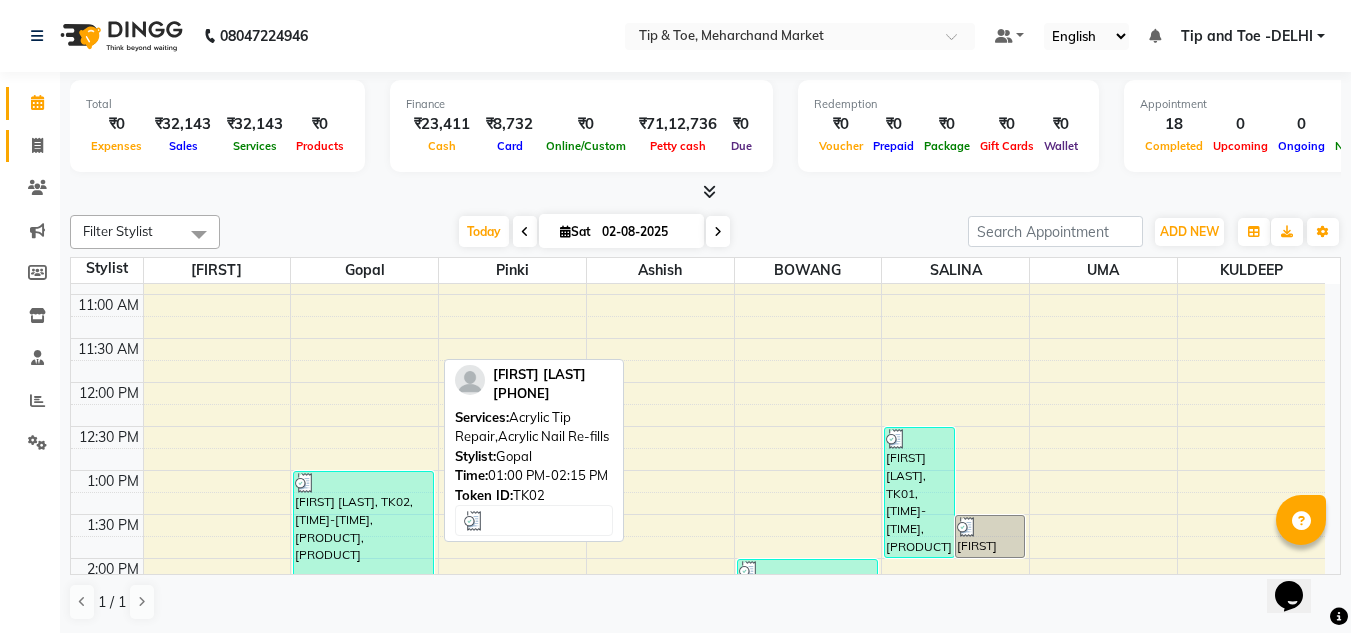 click on "PRIYA NAIR, TK02, 01:00 PM-02:15 PM, Acrylic Tip Repair,Acrylic Nail Re-fills" at bounding box center [363, 525] 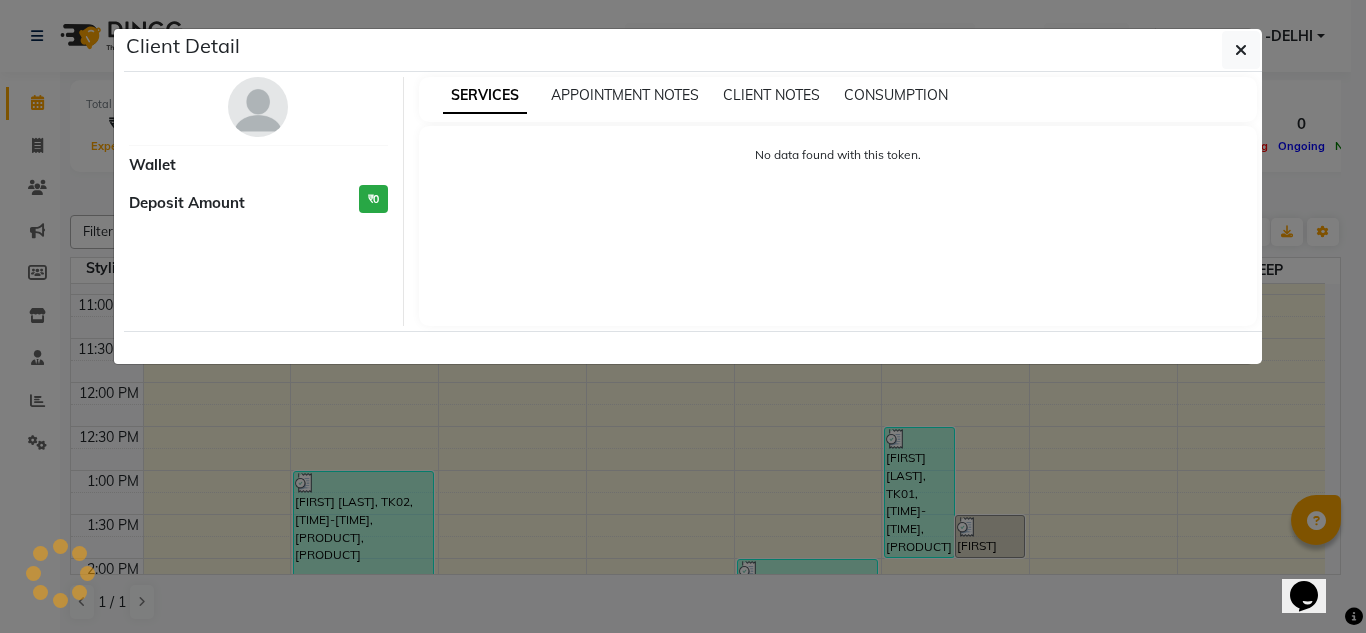 select on "3" 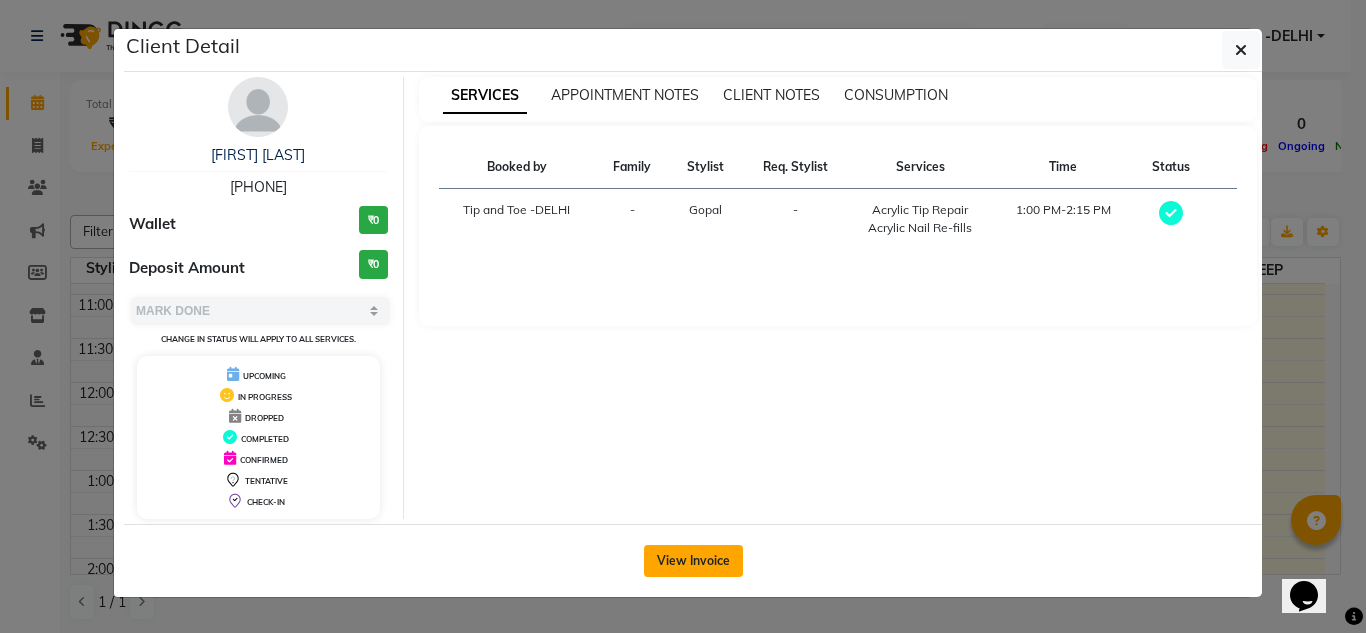 click on "View Invoice" 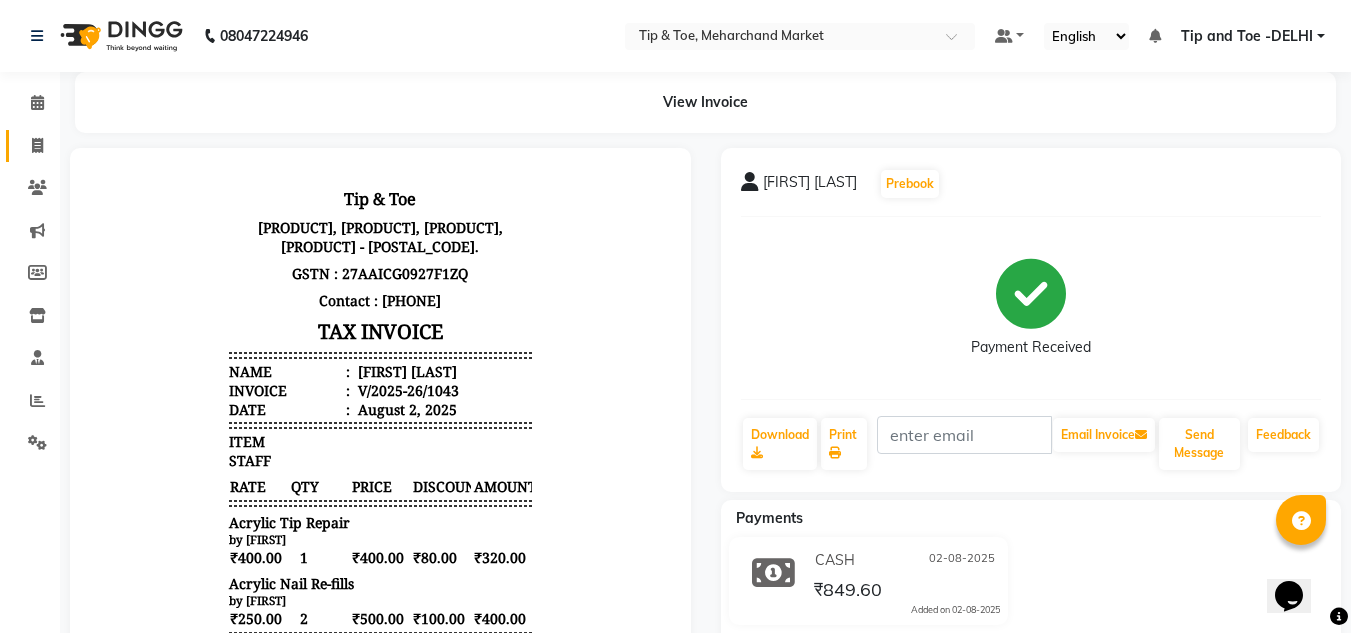 scroll, scrollTop: 0, scrollLeft: 0, axis: both 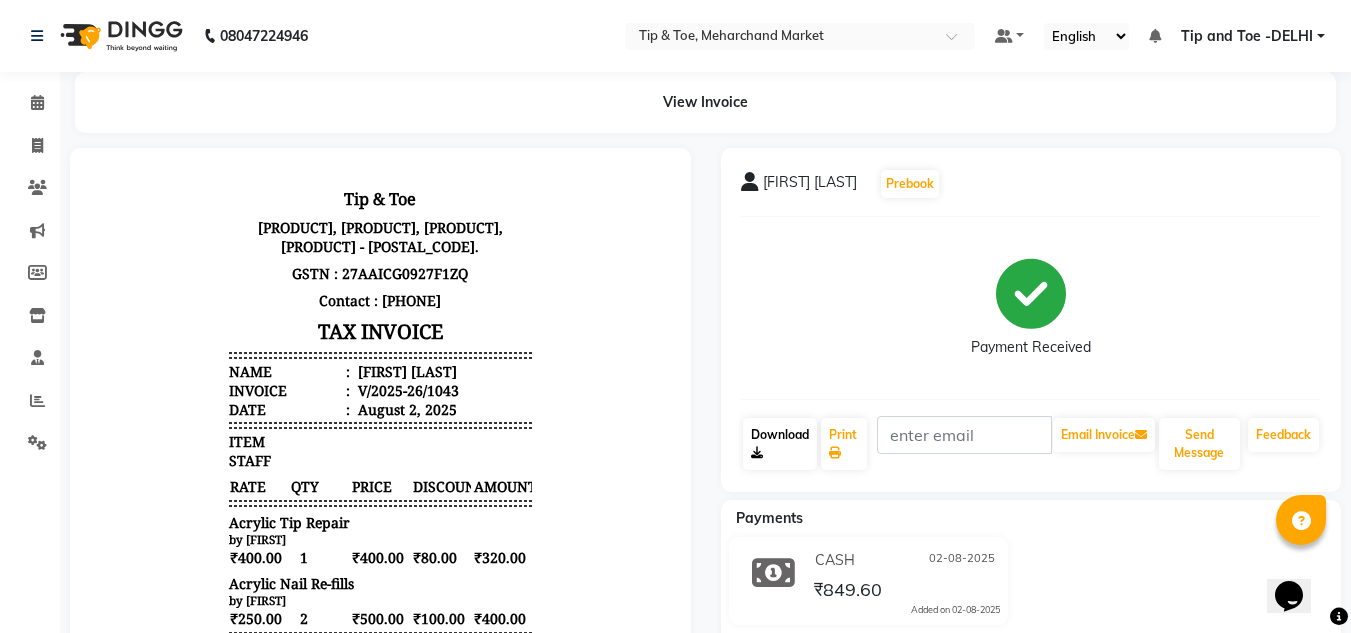 click on "Download" 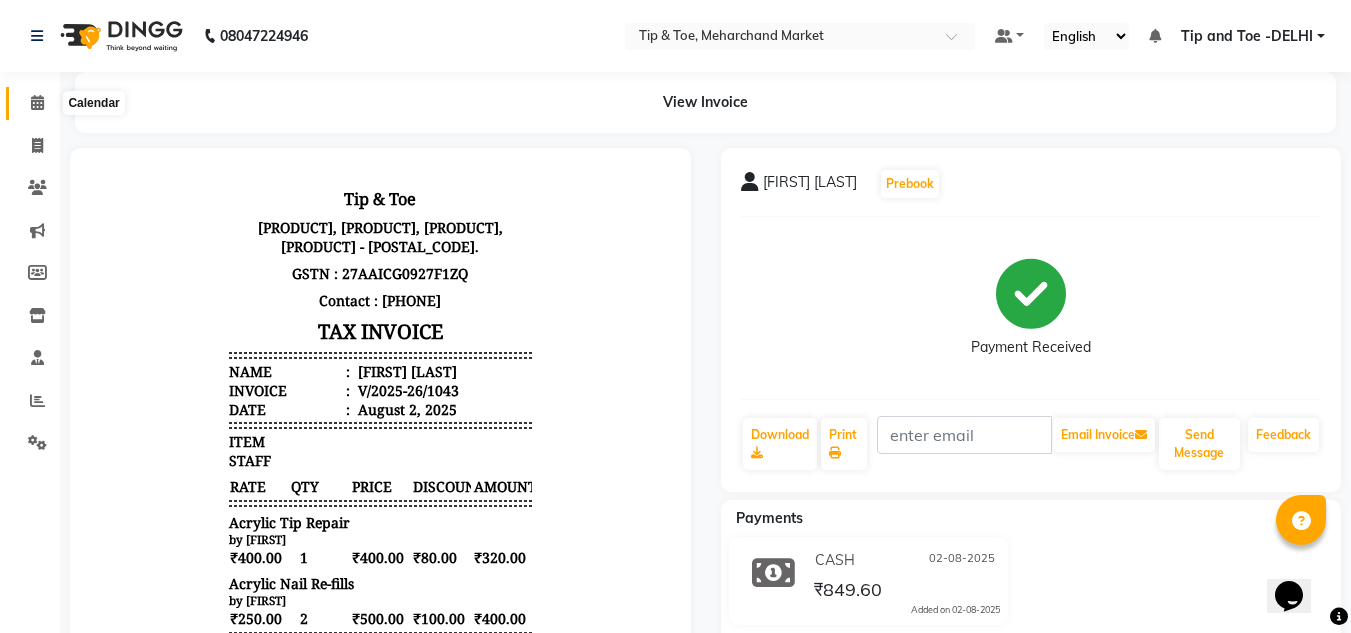 click 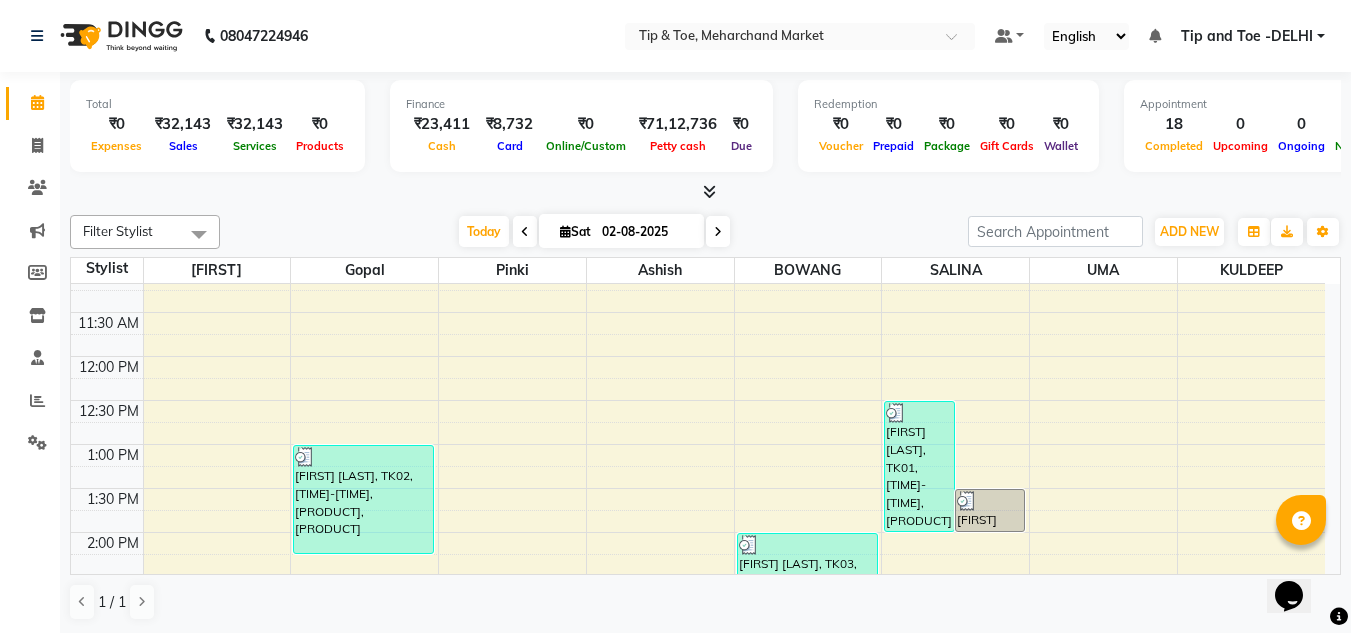 scroll, scrollTop: 300, scrollLeft: 0, axis: vertical 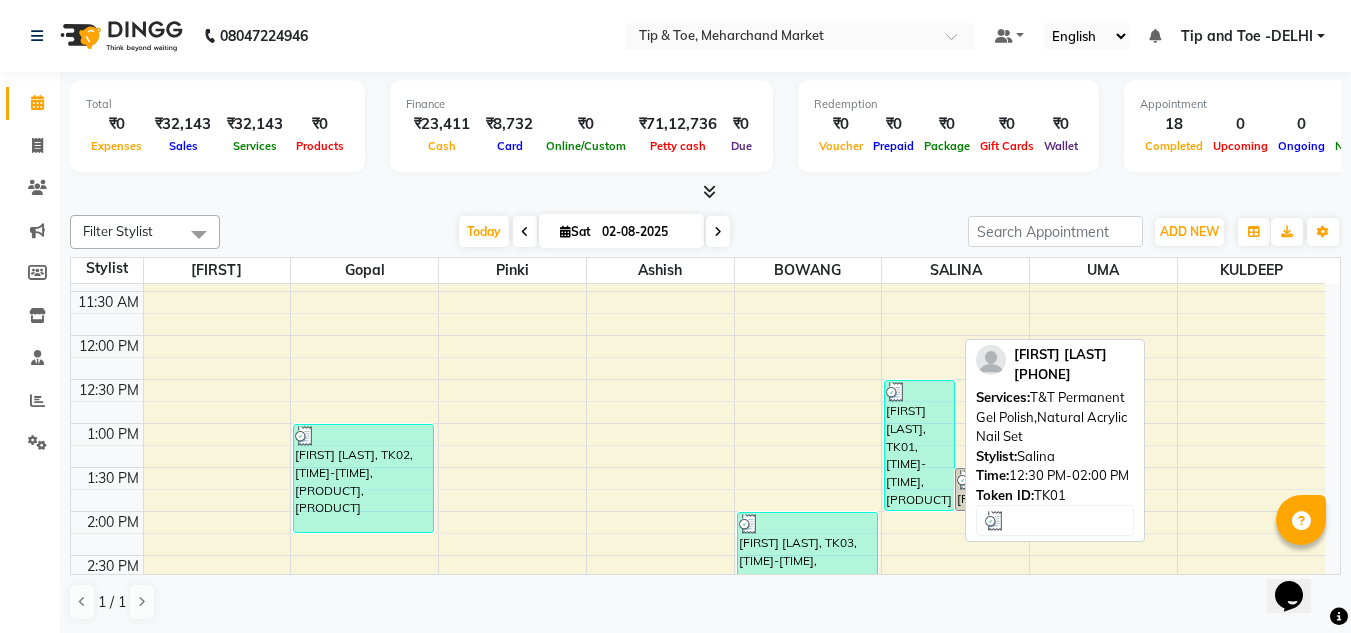 click on "[FIRST] [LAST], TK01, 12:30 PM-02:00 PM, T&T Permanent Gel Polish,Natural Acrylic Nail Set" at bounding box center [919, 445] 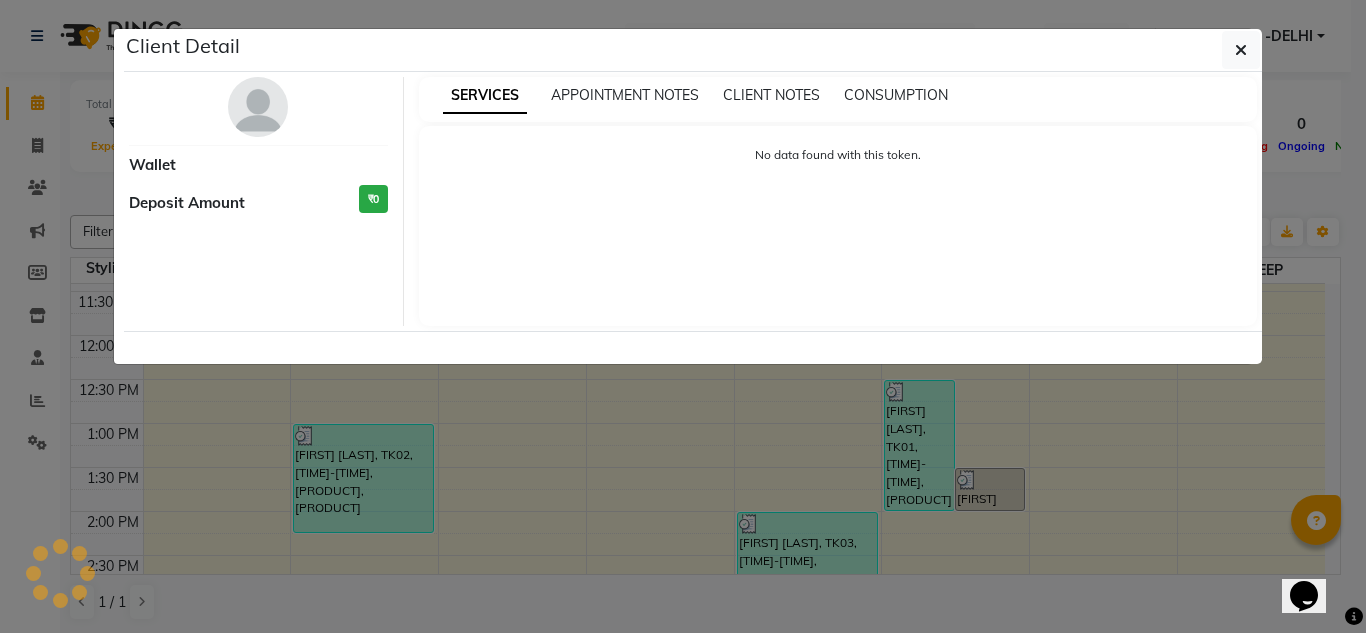 select on "3" 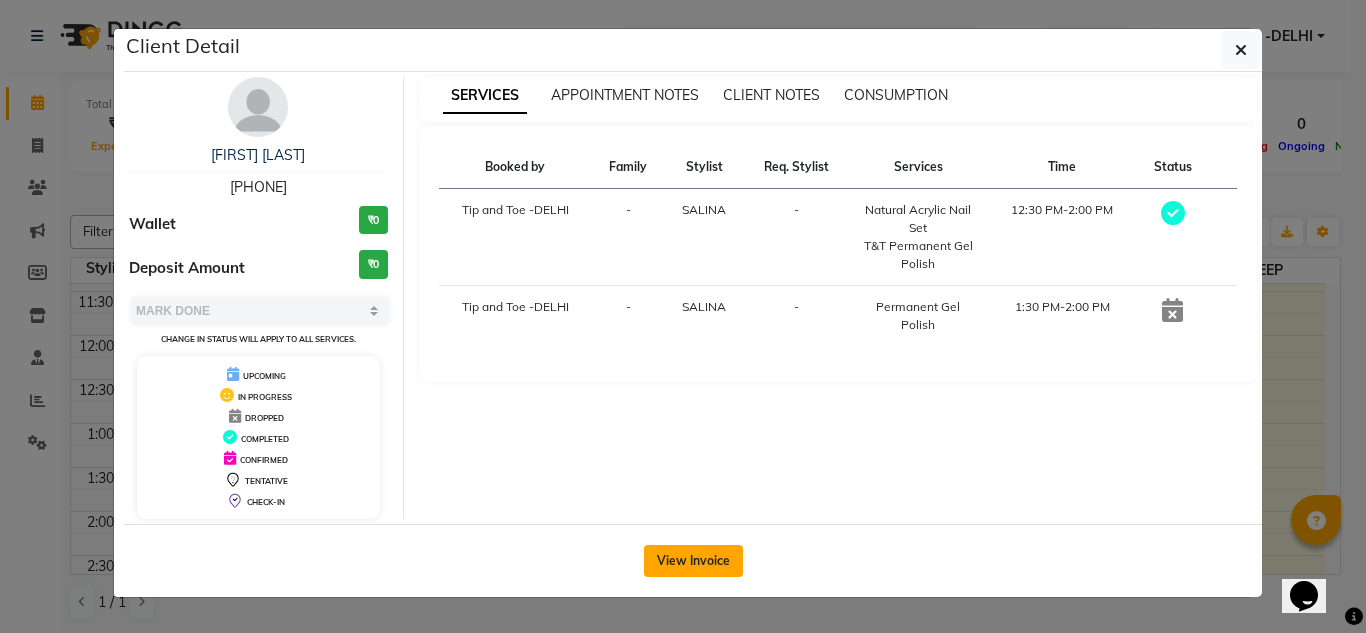 click on "View Invoice" 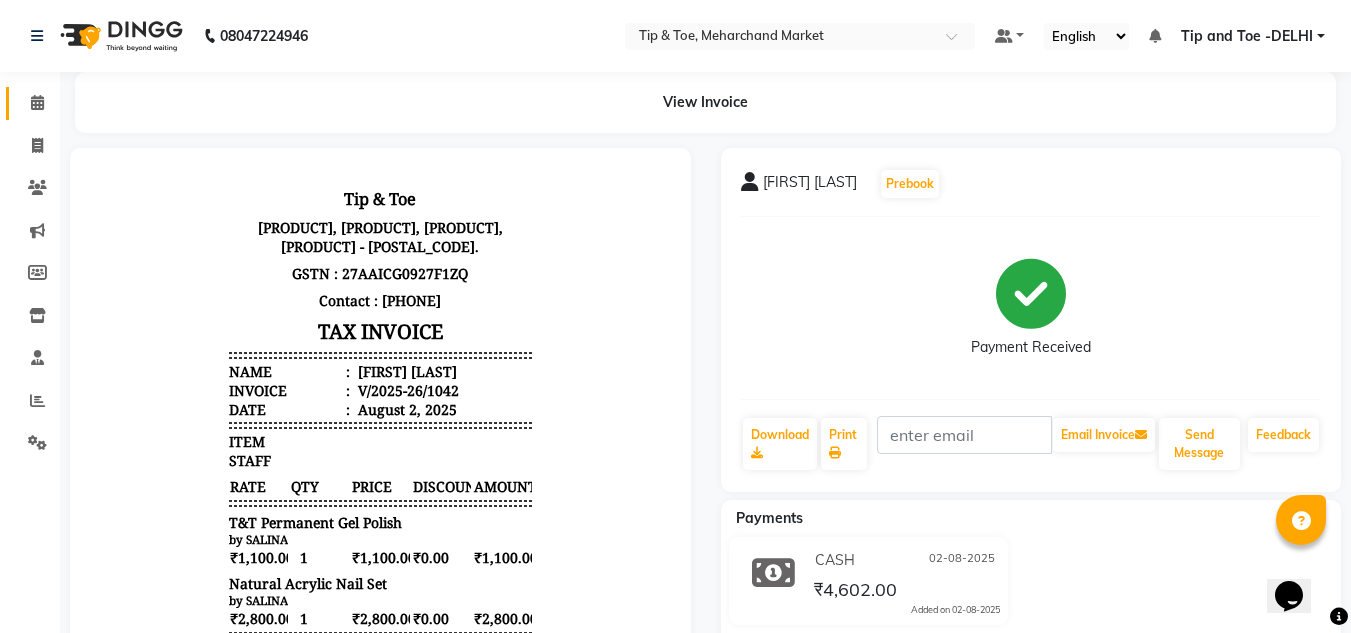 scroll, scrollTop: 0, scrollLeft: 0, axis: both 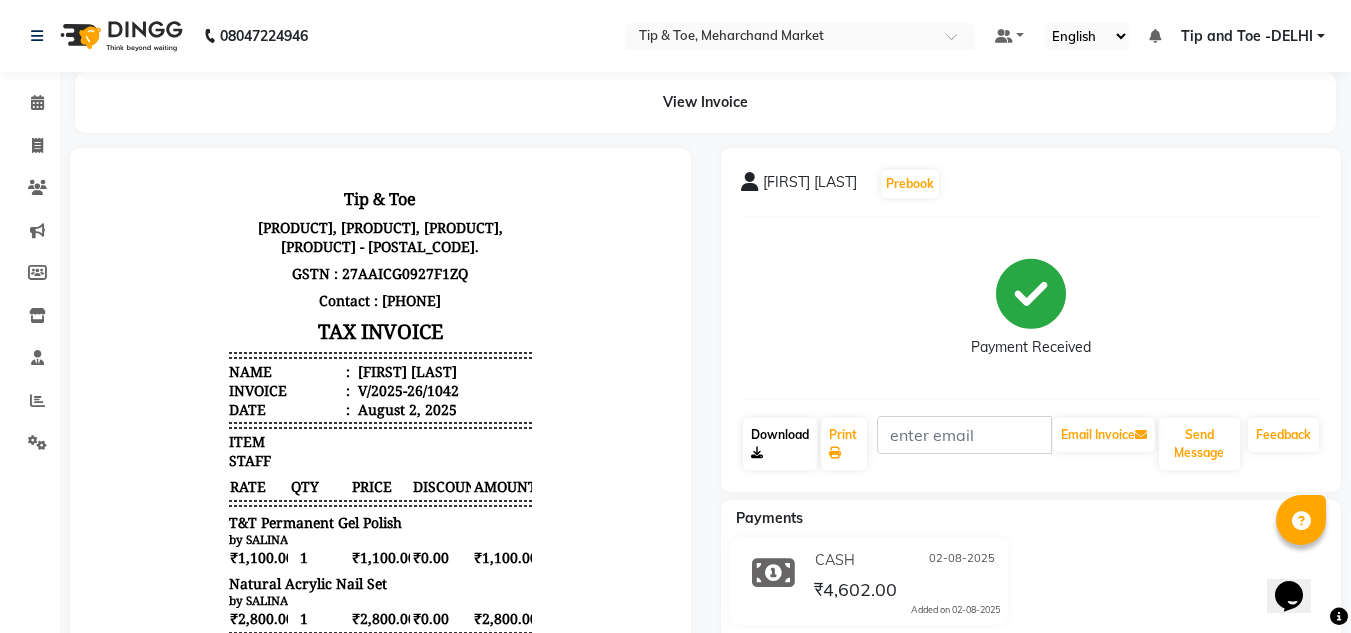 click on "Download" 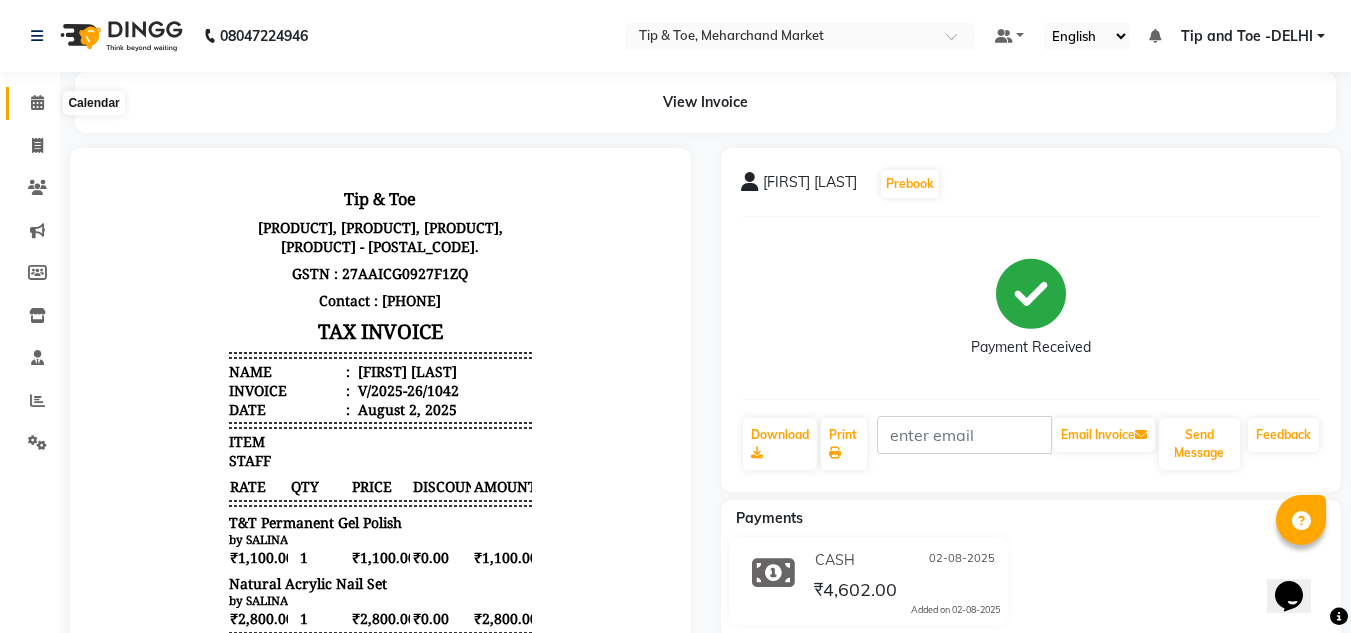 click 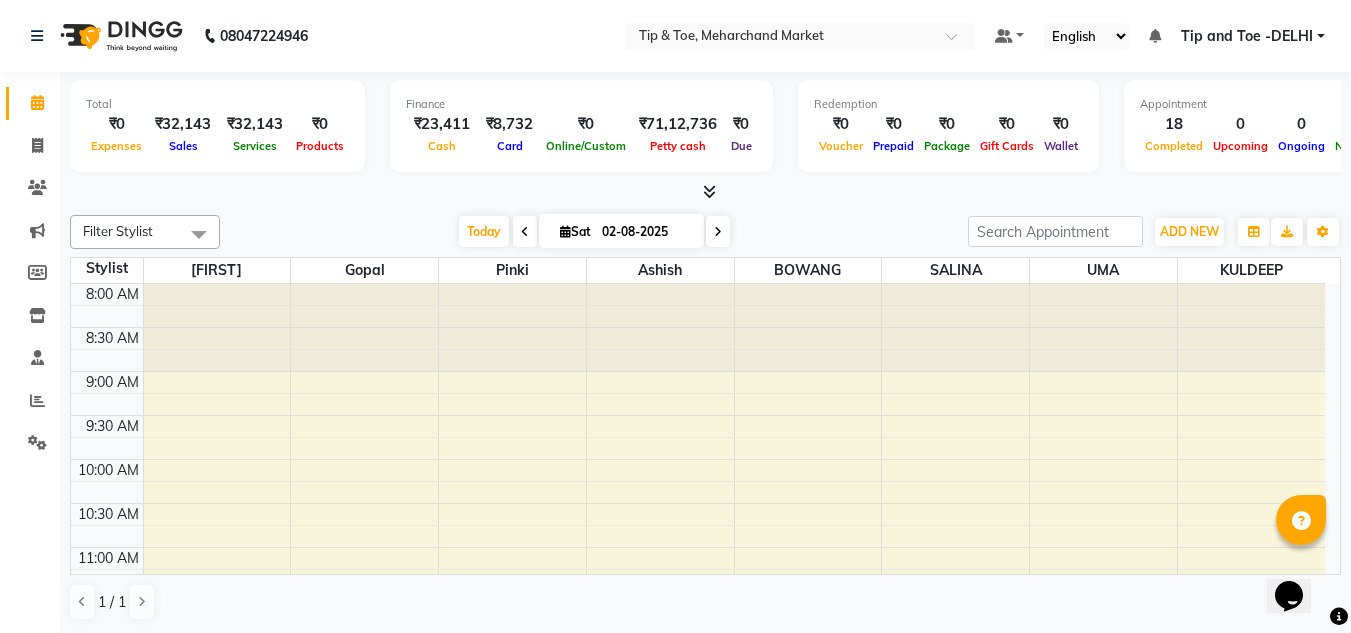scroll, scrollTop: 0, scrollLeft: 0, axis: both 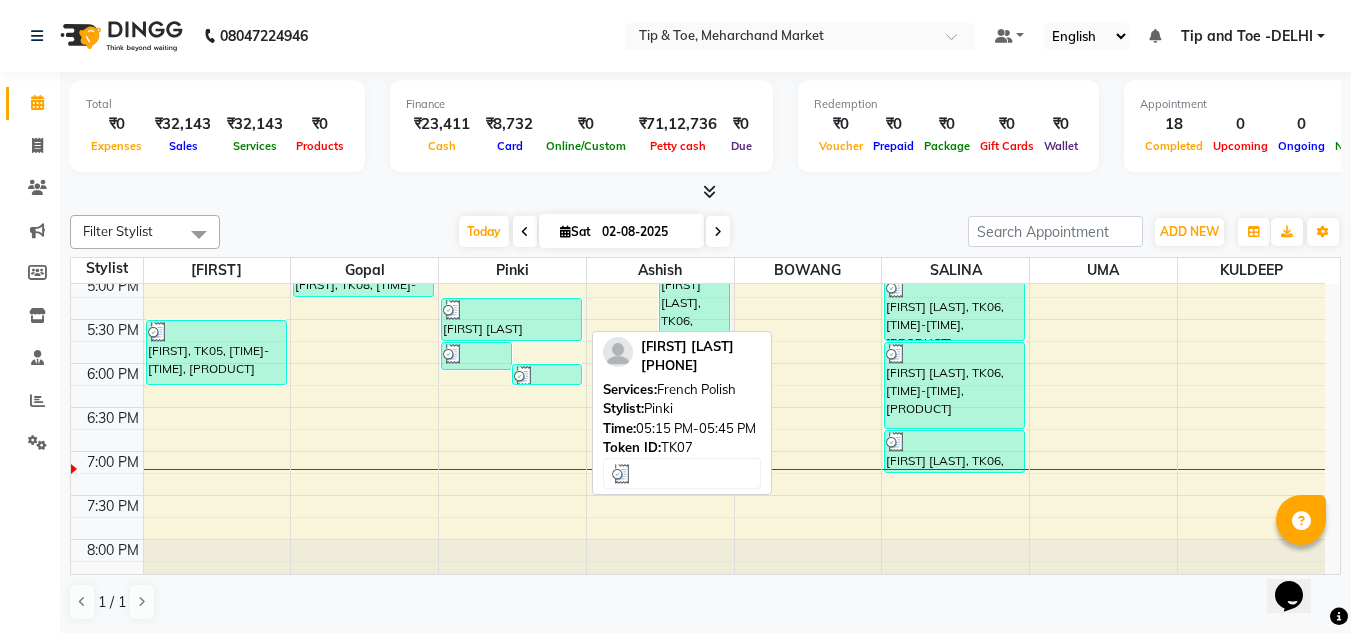 click at bounding box center (511, 310) 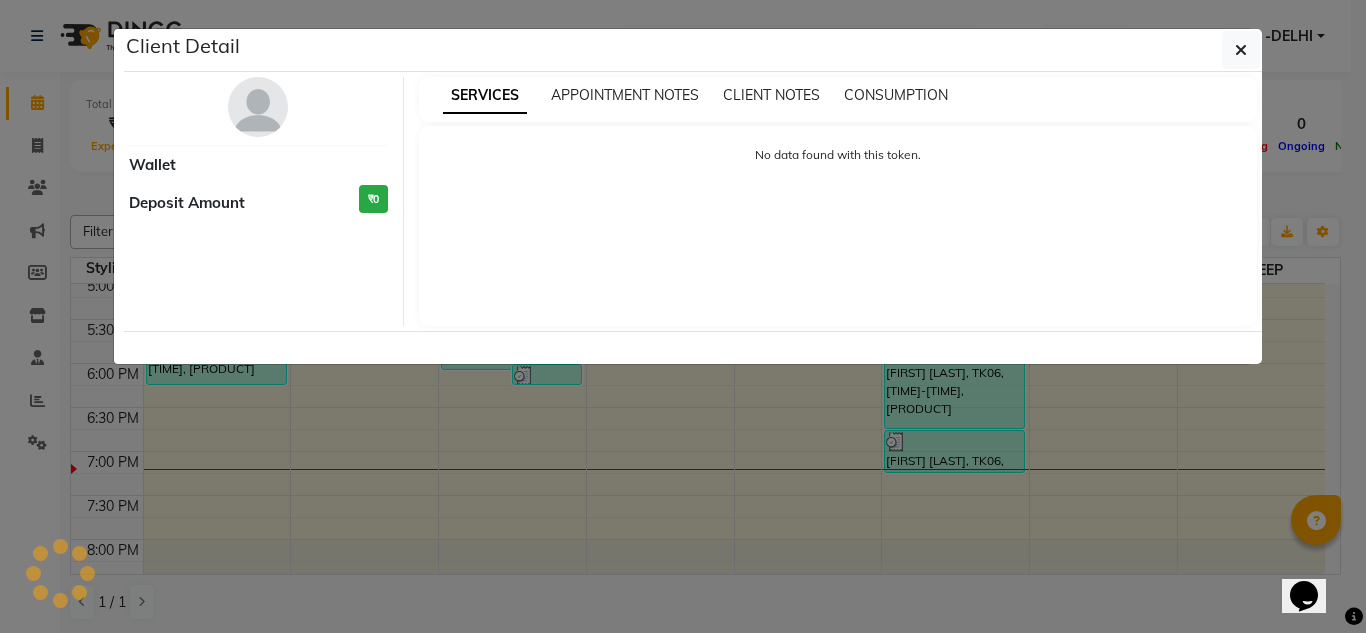 select on "3" 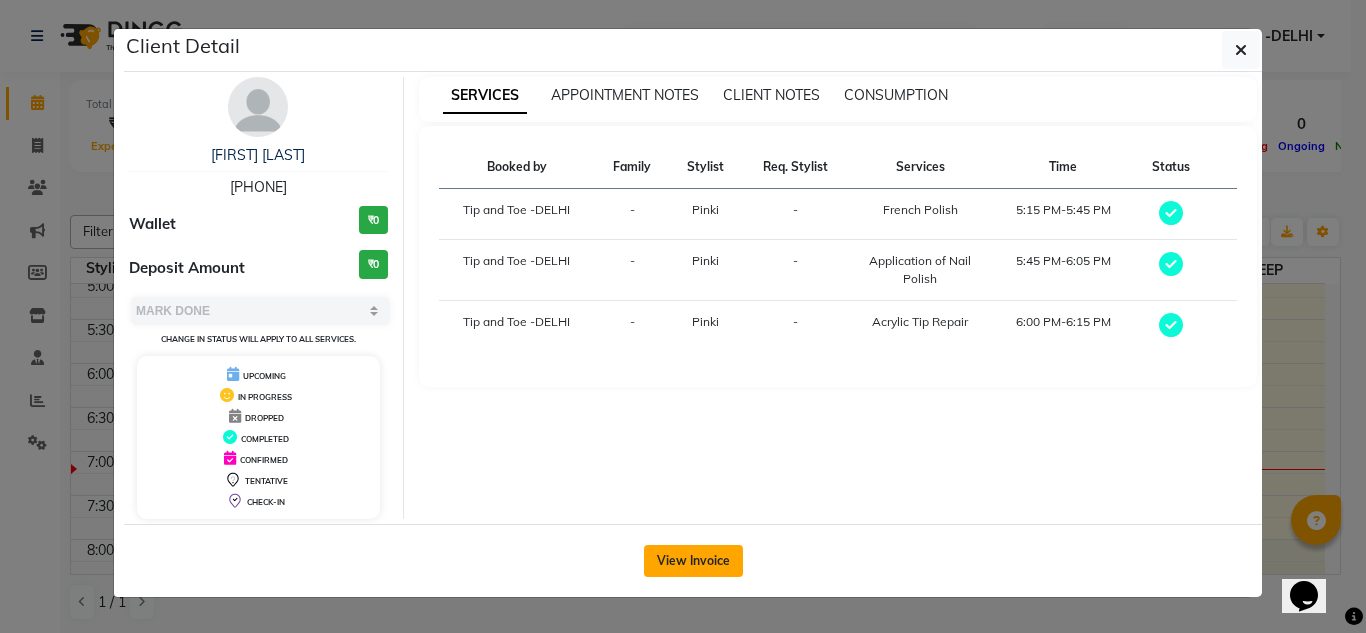 click on "View Invoice" 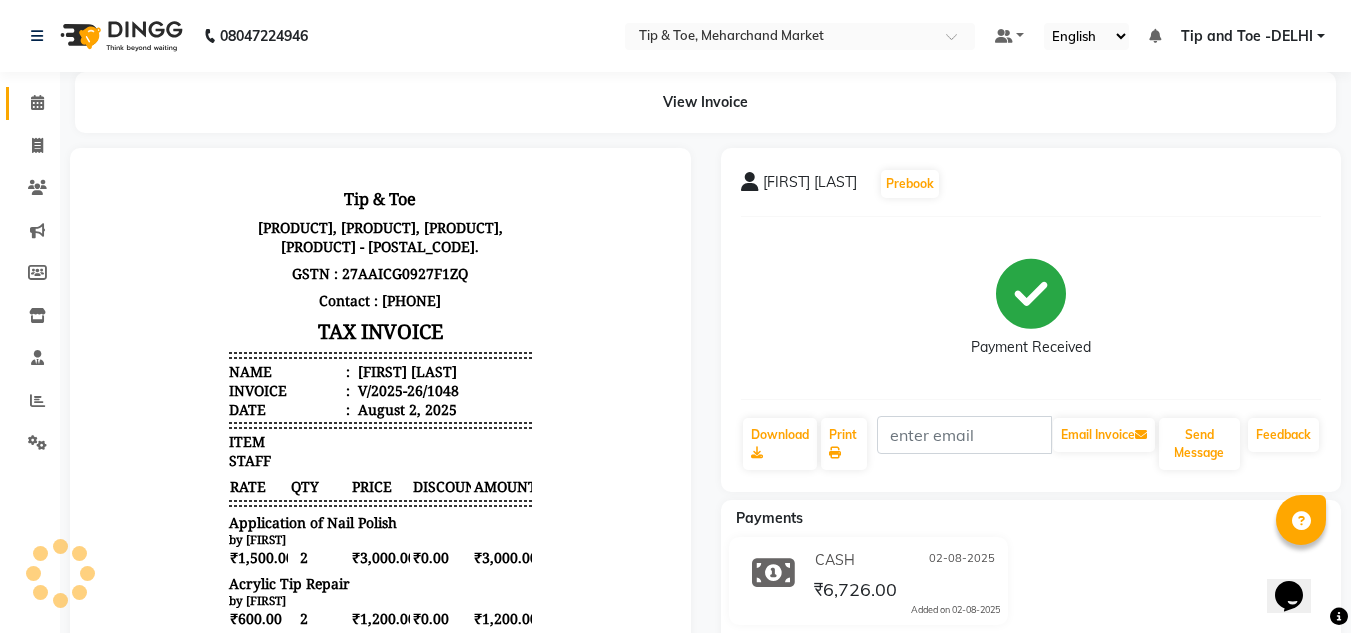 scroll, scrollTop: 0, scrollLeft: 0, axis: both 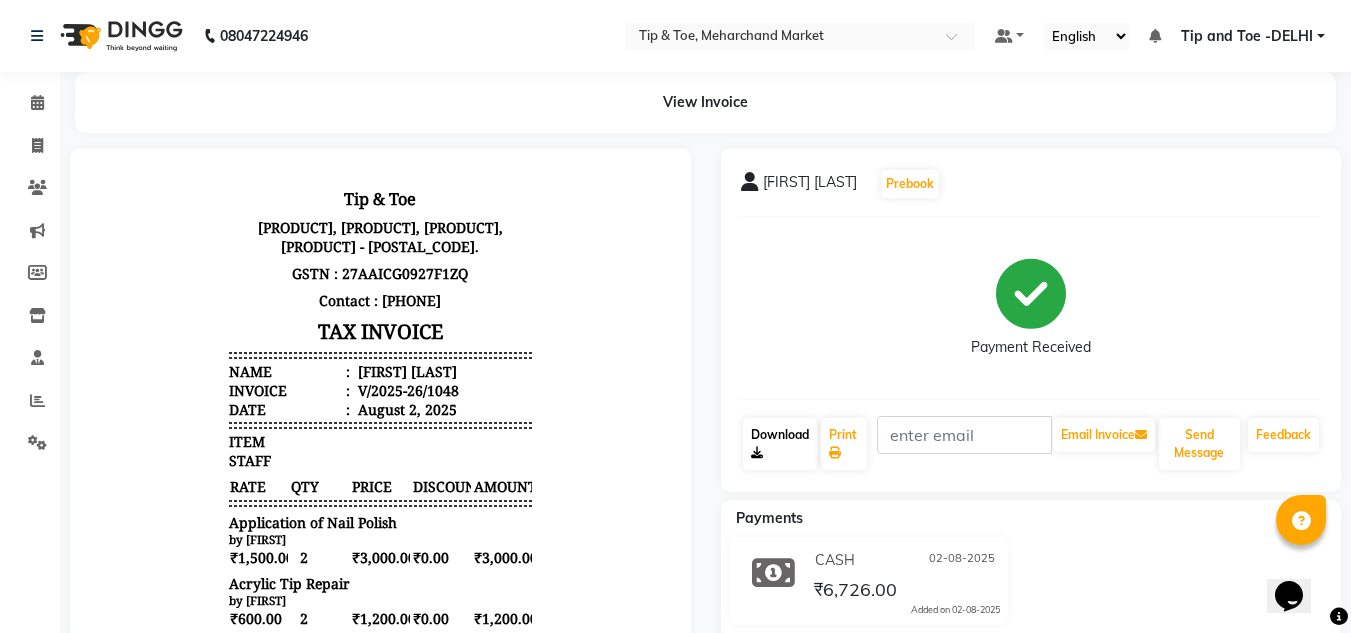 click on "Download" 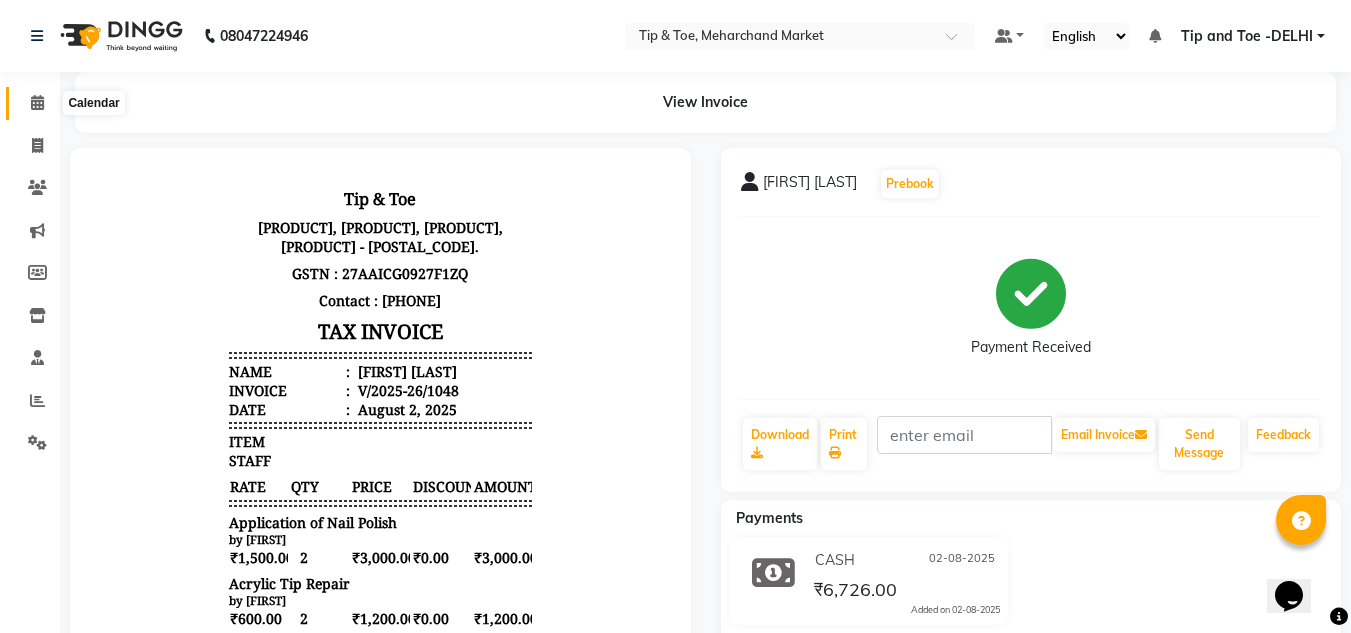 click 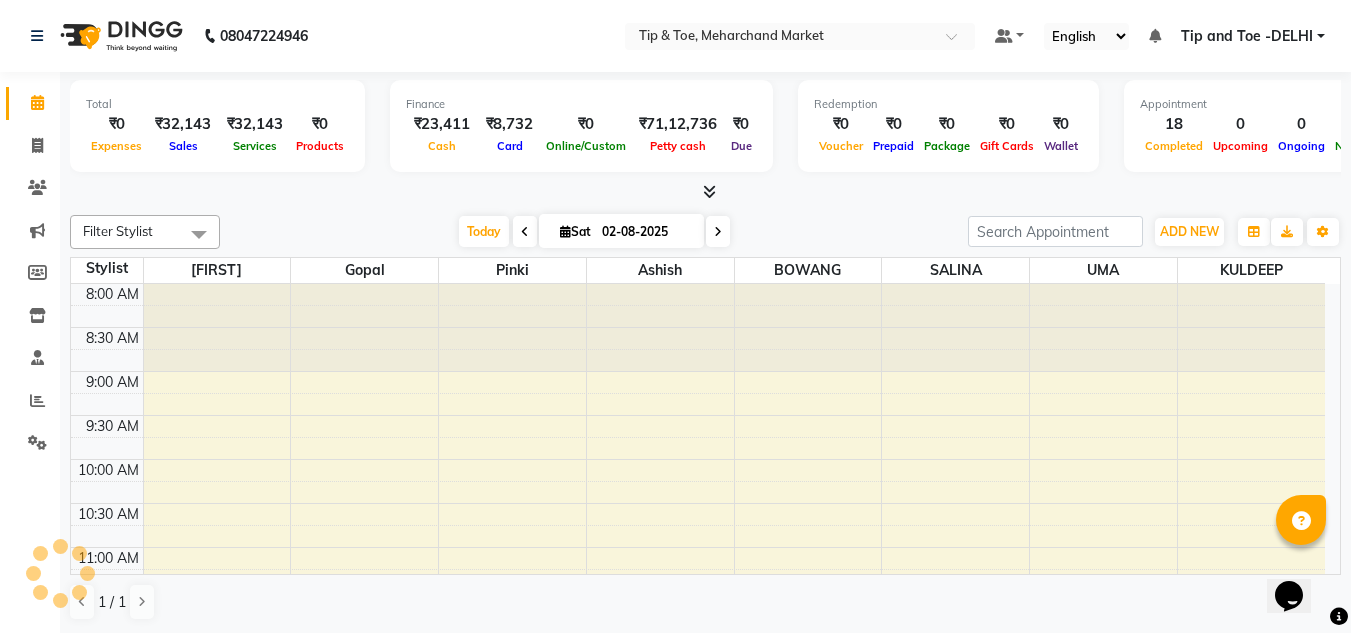 scroll, scrollTop: 853, scrollLeft: 0, axis: vertical 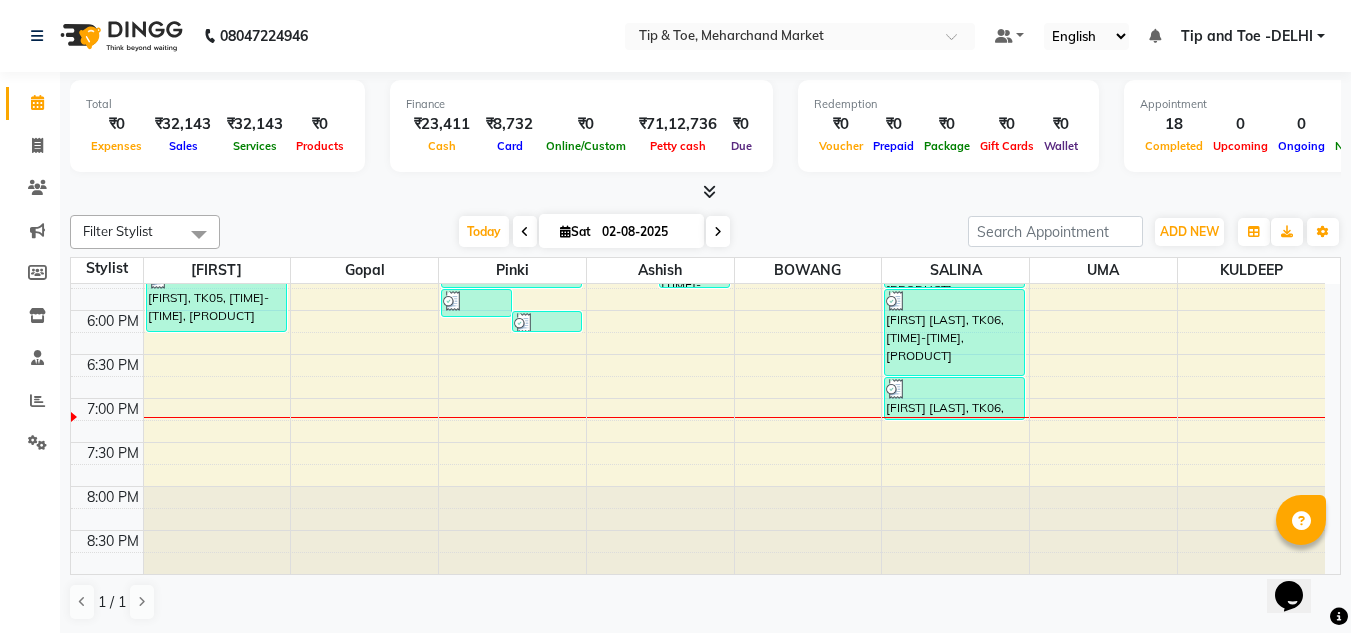 click on "8:00 AM 8:30 AM 9:00 AM 9:30 AM 10:00 AM 10:30 AM 11:00 AM 11:30 AM 12:00 PM 12:30 PM 1:00 PM 1:30 PM 2:00 PM 2:30 PM 3:00 PM 3:30 PM 4:00 PM 4:30 PM 5:00 PM 5:30 PM 6:00 PM 6:30 PM 7:00 PM 7:30 PM 8:00 PM 8:30 PM     [FIRST], TK03, 03:30 PM-04:15 PM, Essential Pedicure w Scrub     [FIRST], TK05, 05:30 PM-06:15 PM, Essential Pedicure w Scrub     [FIRST] [LAST], TK02, 01:00 PM-02:15 PM, Acrylic Tip Repair,Acrylic Nail Re-fills     [FIRST], TK04, 03:30 PM-04:15 PM, Cateye Gel Polish     [FIRST], TK08, 04:45 PM-05:15 PM, Permanent Gel Polish Removal     [FIRST] [LAST], TK07, 05:45 PM-06:05 PM, Application of Nail Polish     [FIRST] [LAST], TK07, 06:00 PM-06:15 PM, Acrylic Tip Repair     [FIRST] [LAST], TK07, 05:15 PM-05:45 PM, French Polish     [FIRST], TK04, 04:15 PM-05:00 PM, Essential Pedicure w Scrub     [FIRST] [LAST], TK06, 04:45 PM-05:45 PM, Cocktail Pedicure     [FIRST], TK03, 02:00 PM-03:00 PM, Acrylic Removal     [FIRST], TK03, 03:00 PM-03:30 PM, Essential Manicure w Scrub" at bounding box center [698, 2] 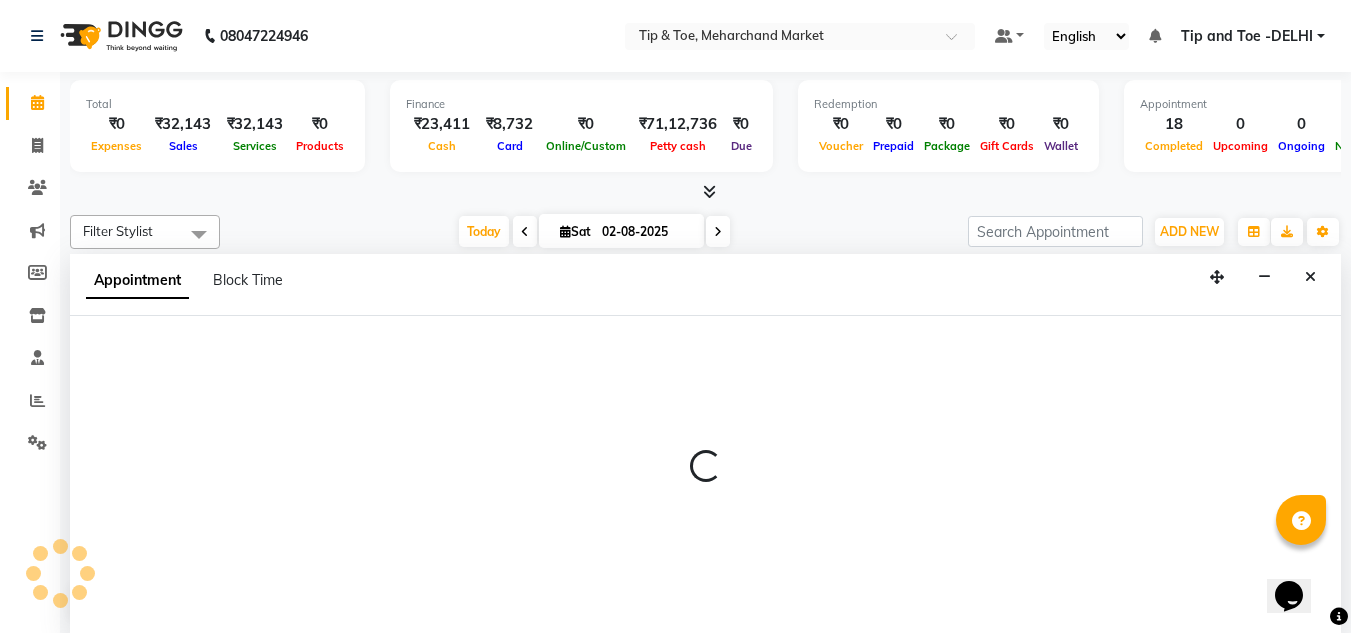 scroll, scrollTop: 1, scrollLeft: 0, axis: vertical 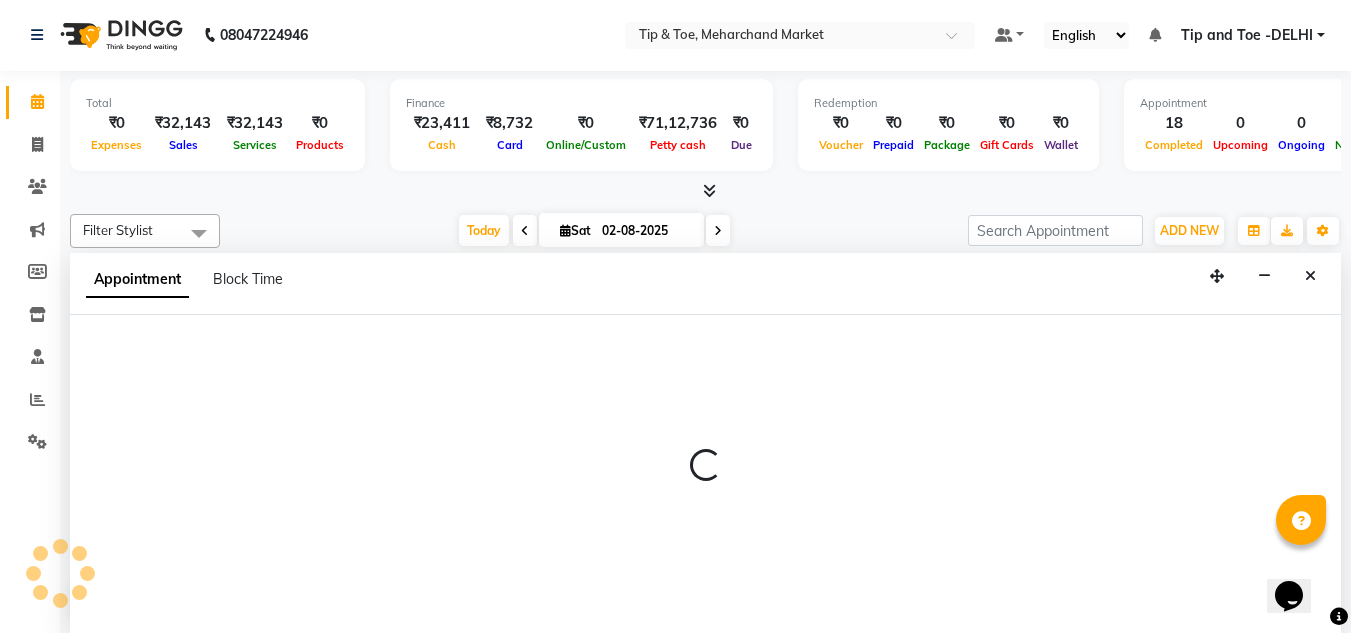 select on "41976" 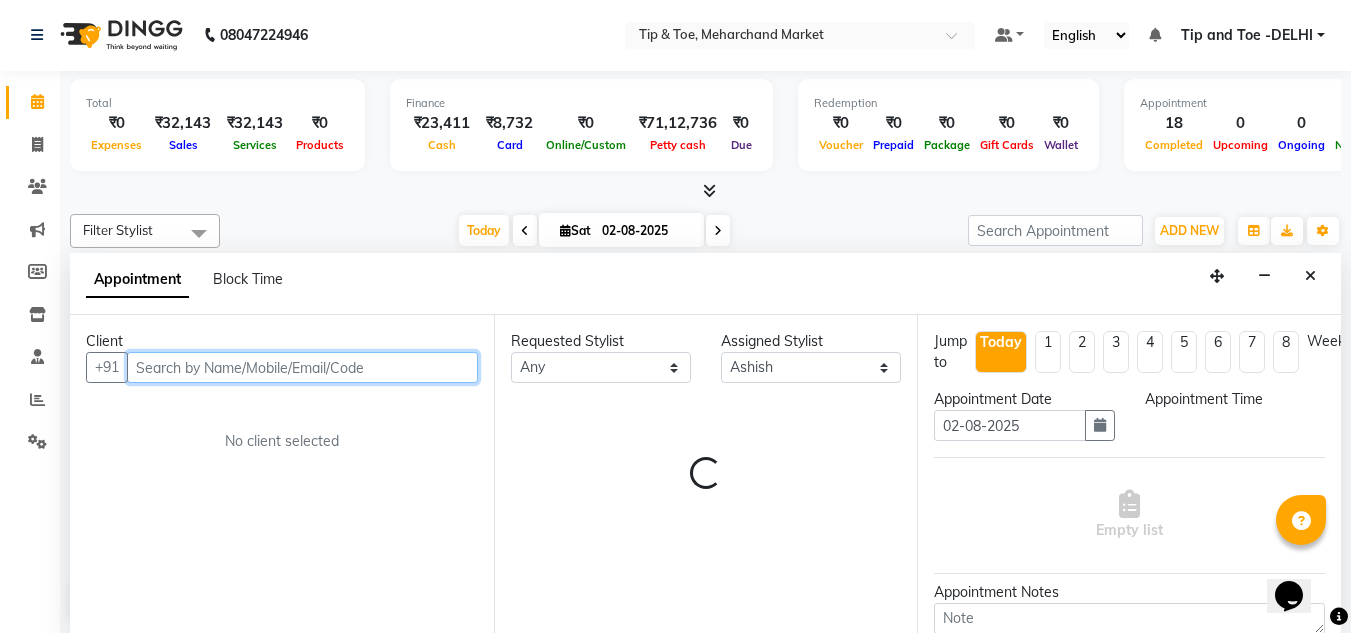 select on "1125" 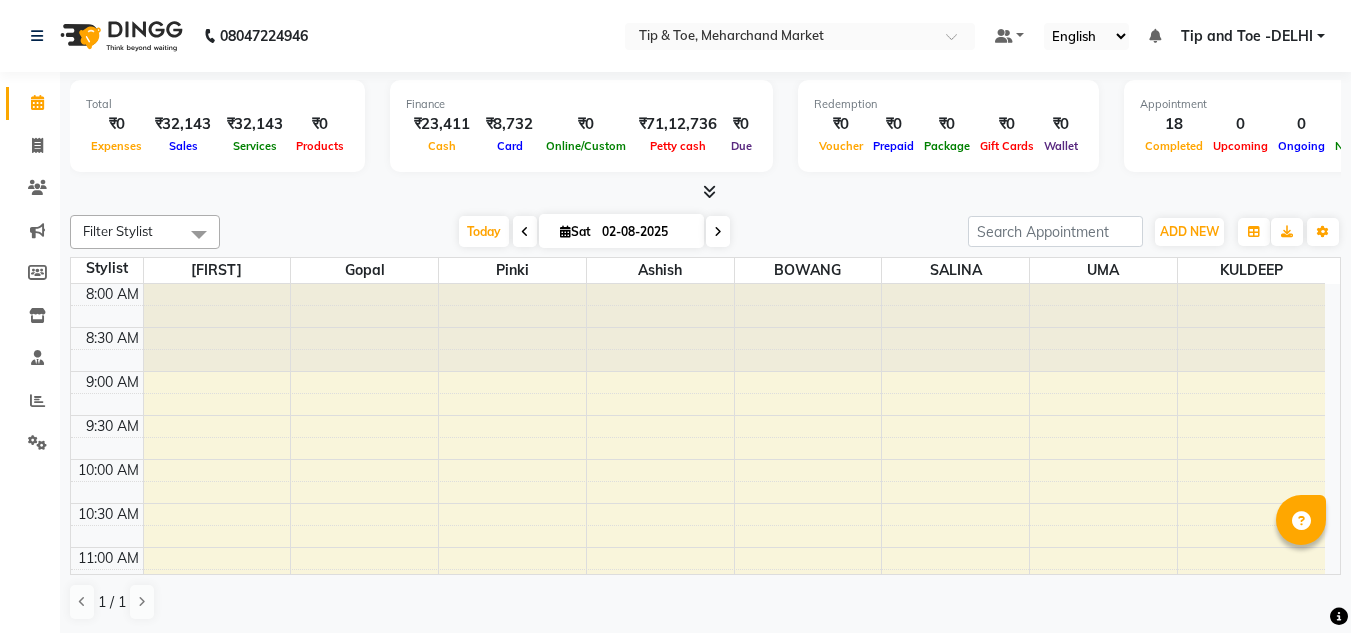 scroll, scrollTop: 0, scrollLeft: 0, axis: both 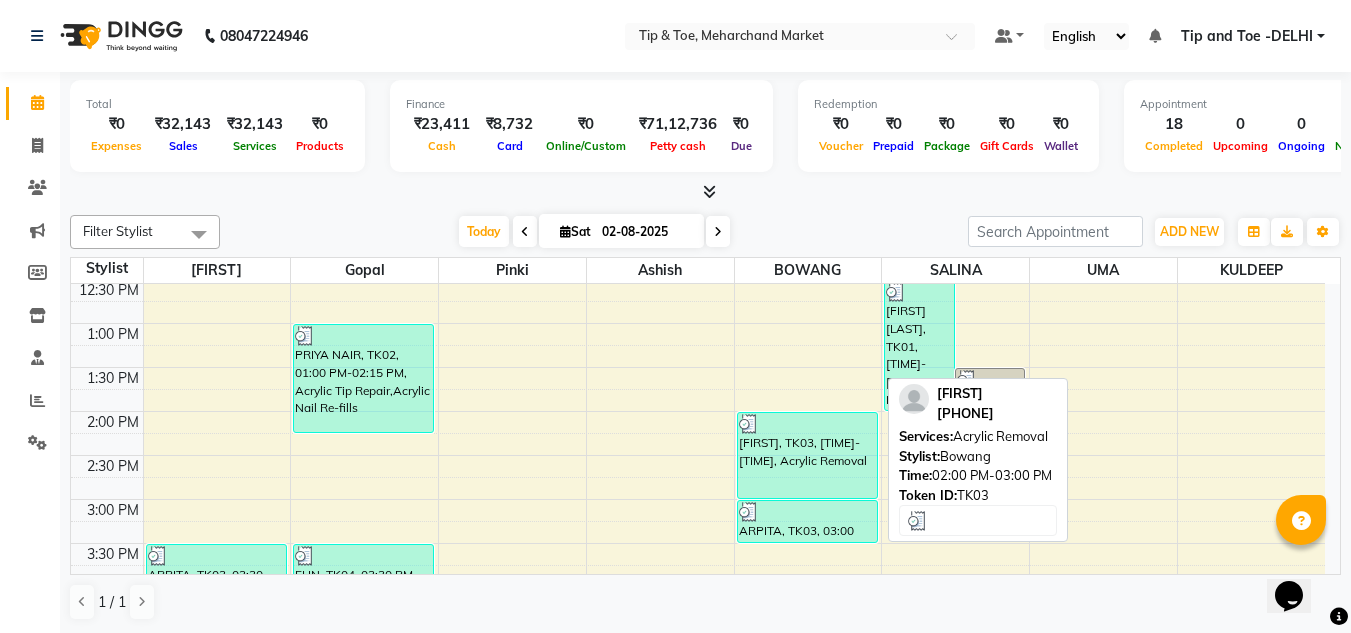 click on "[FIRST], TK03, [TIME]-[TIME], Acrylic Removal" at bounding box center (807, 455) 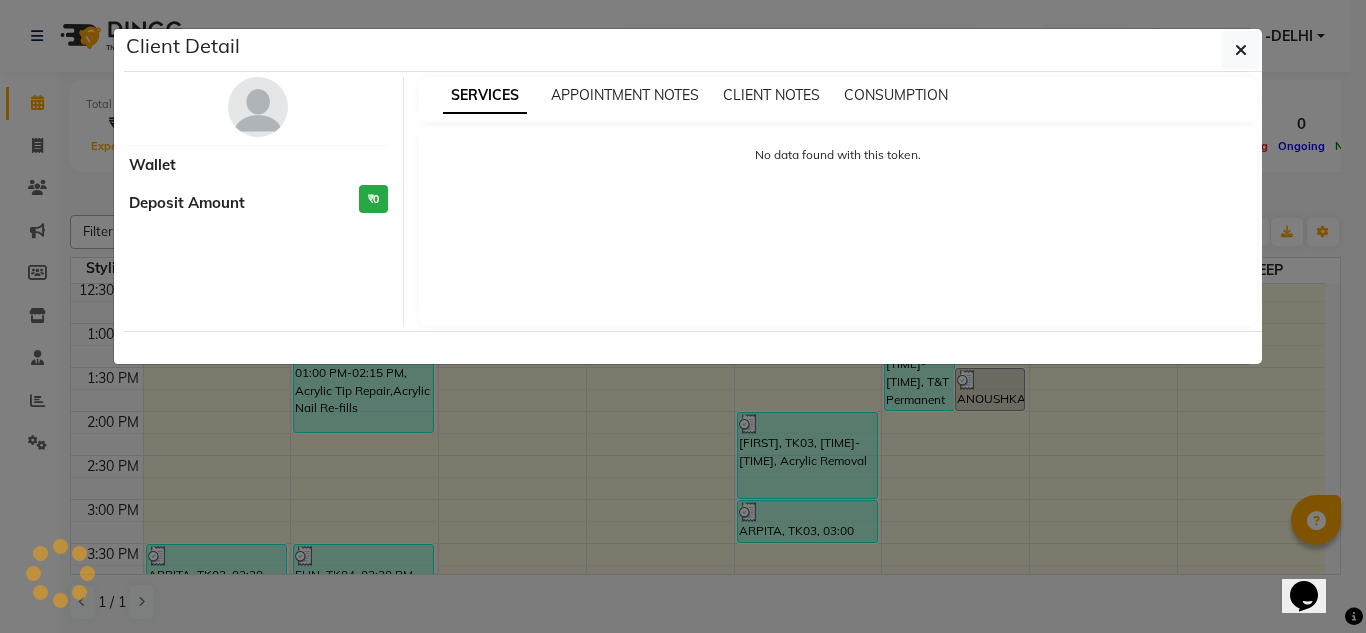 select on "3" 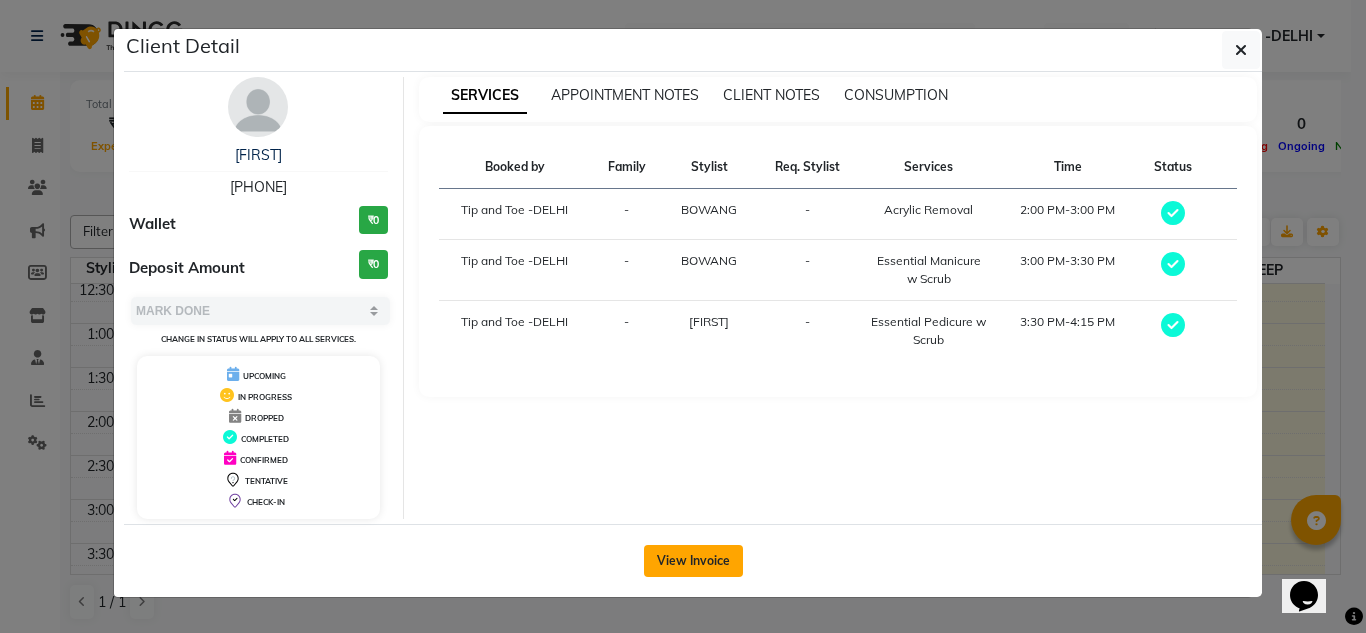 click on "View Invoice" 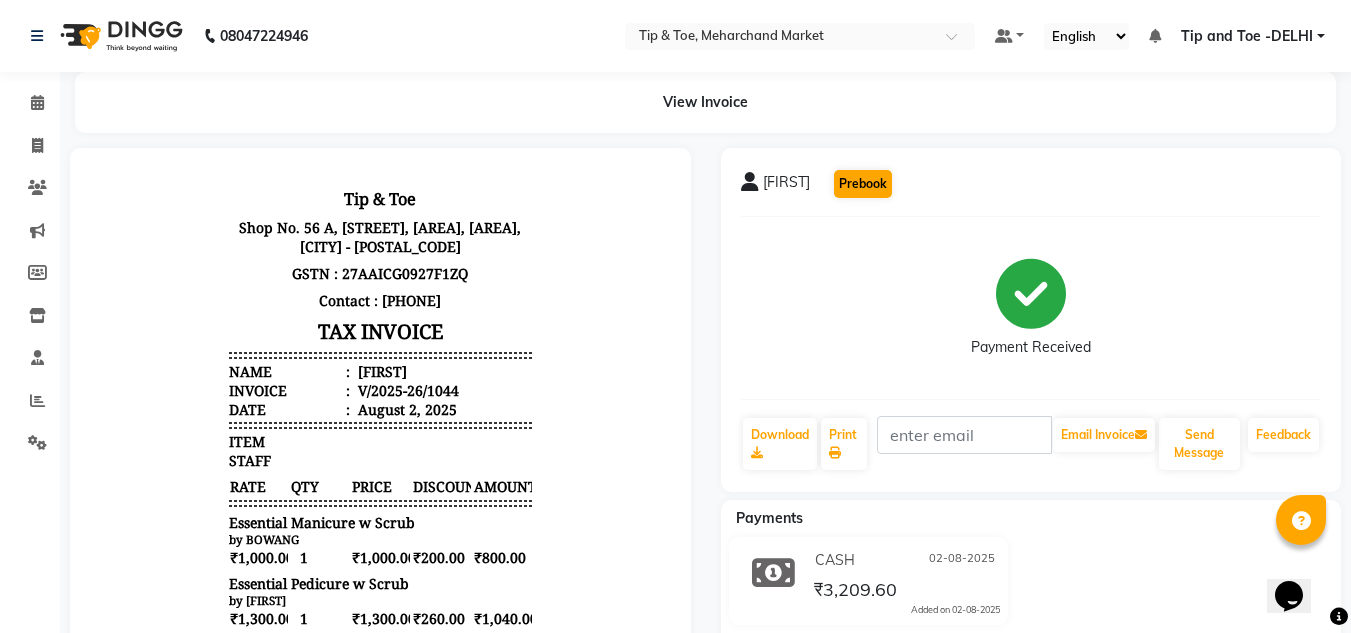 scroll, scrollTop: 0, scrollLeft: 0, axis: both 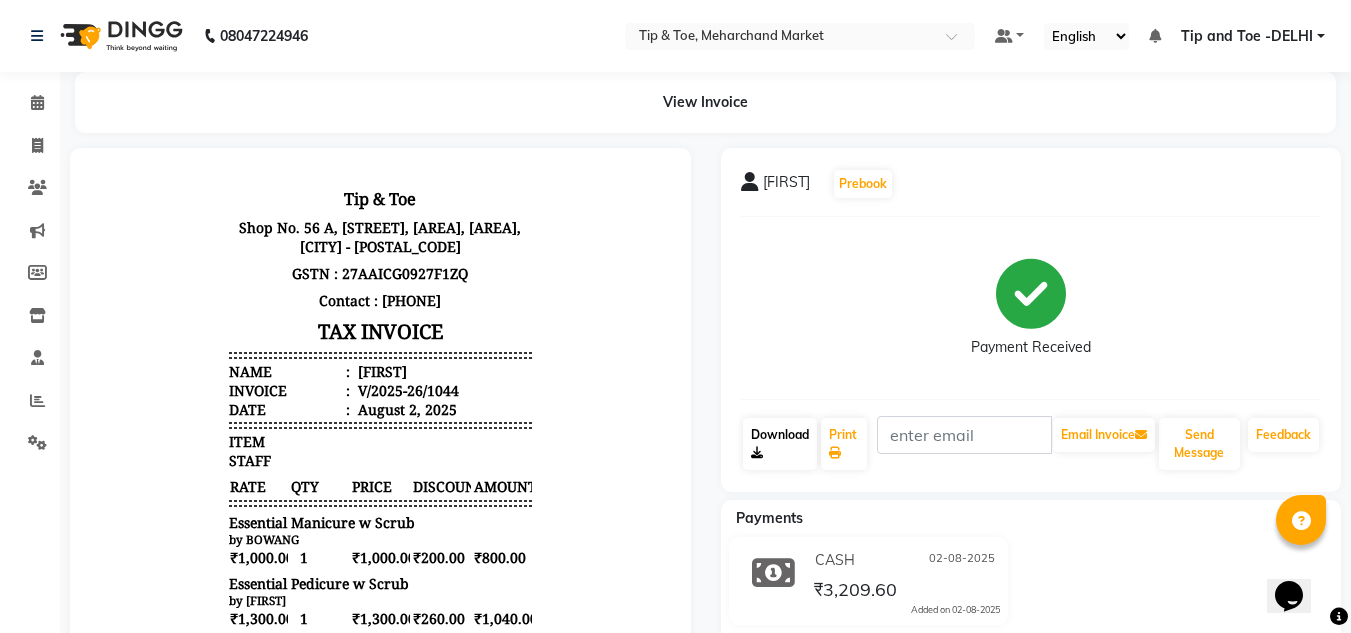click on "Download" 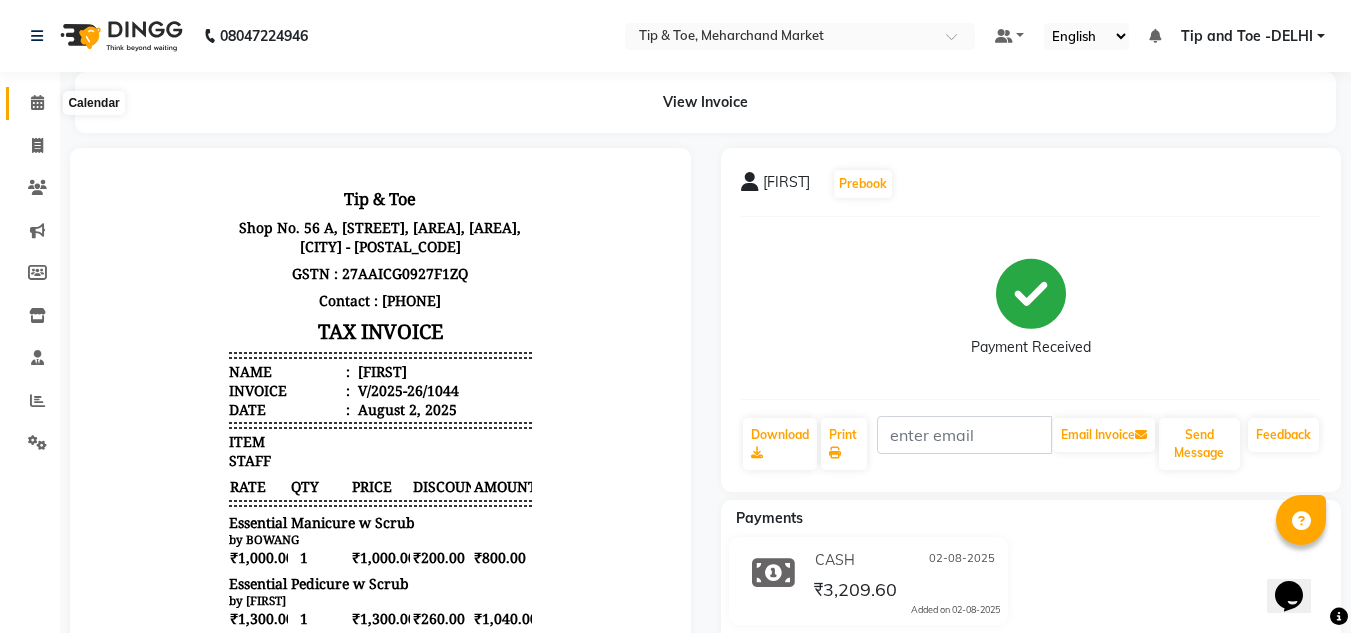 click 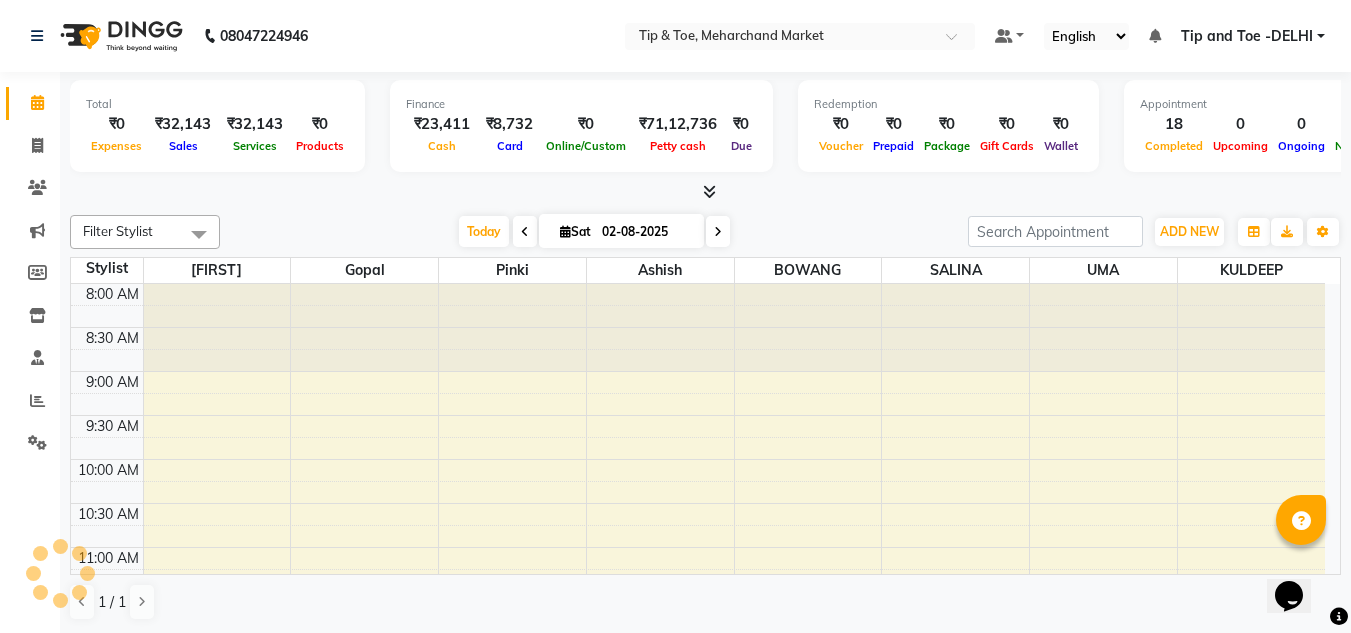 scroll, scrollTop: 0, scrollLeft: 0, axis: both 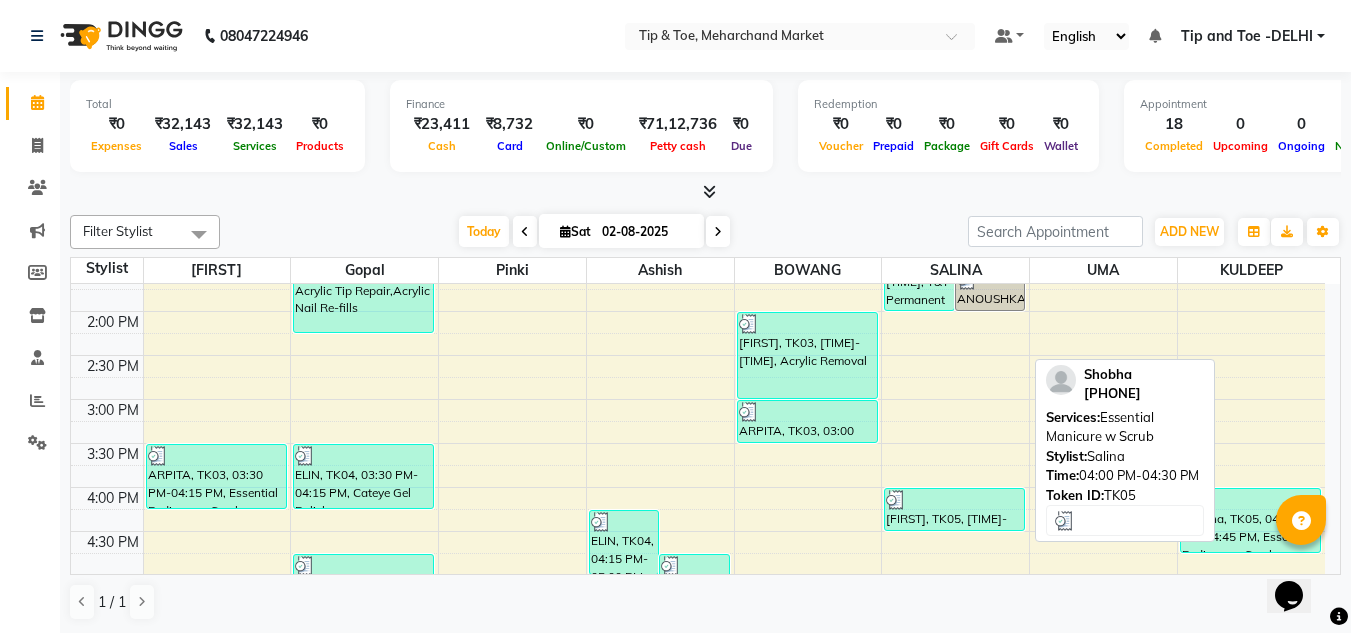 click on "[FIRST], TK05, [TIME]-[TIME], Essential Manicure w Scrub" at bounding box center (954, 509) 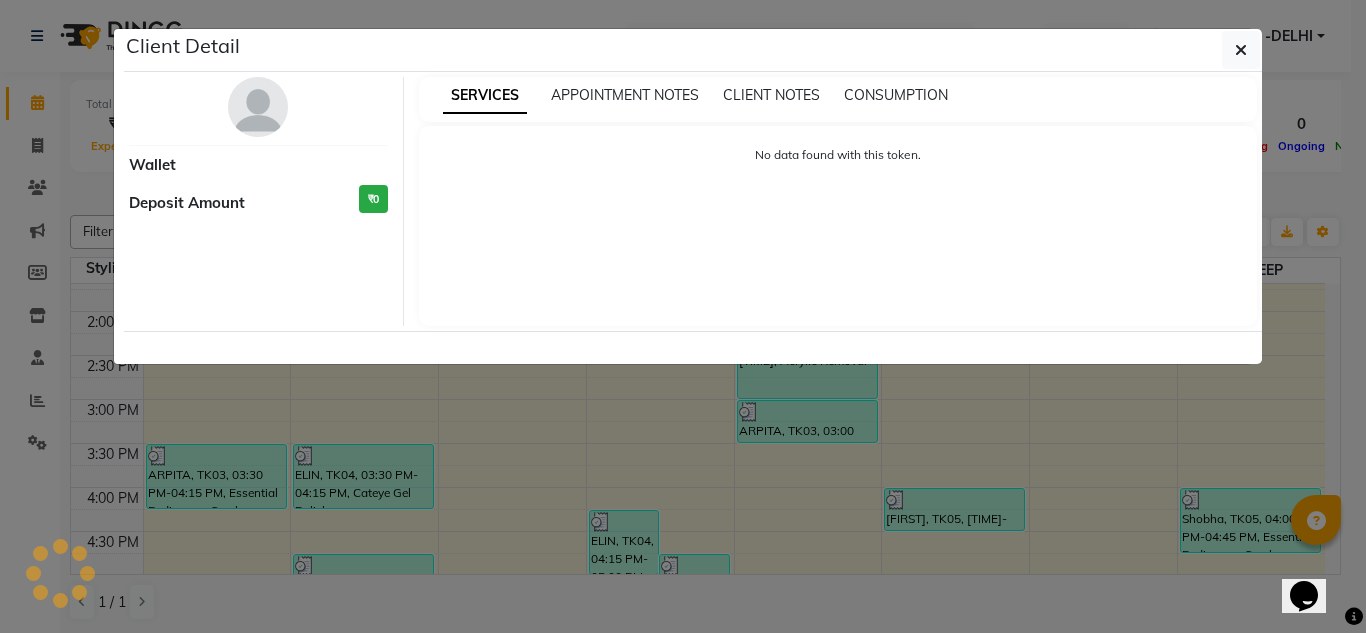 select on "3" 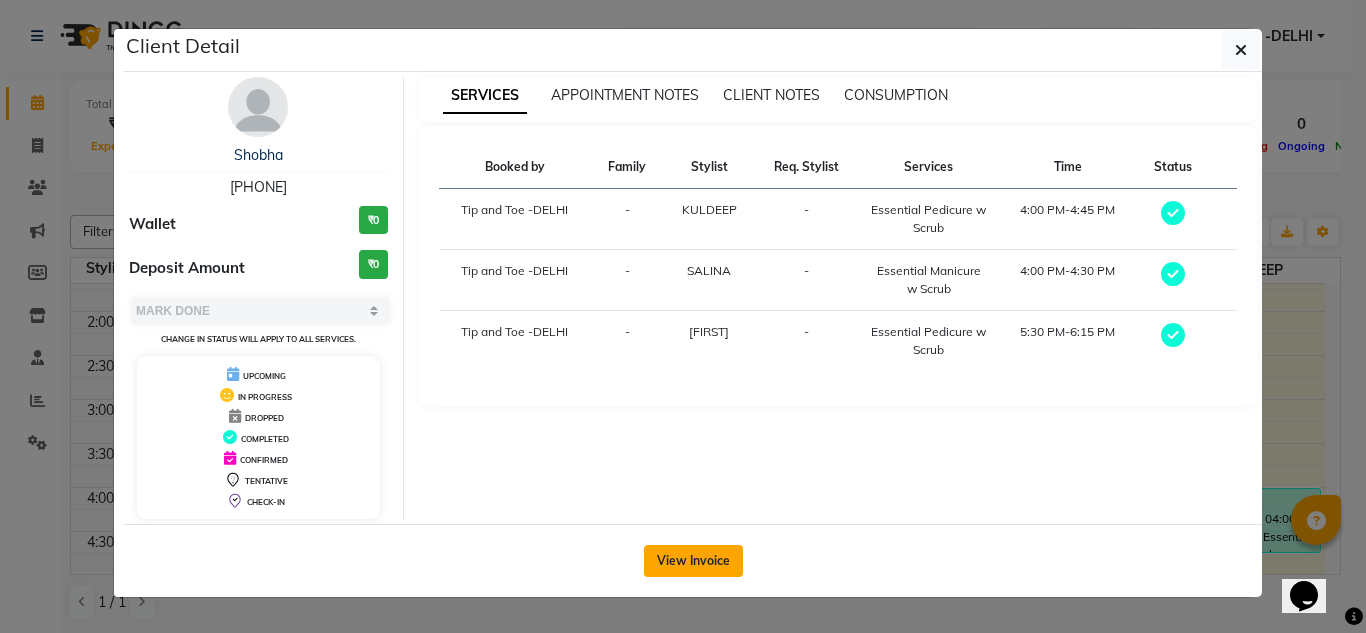click on "View Invoice" 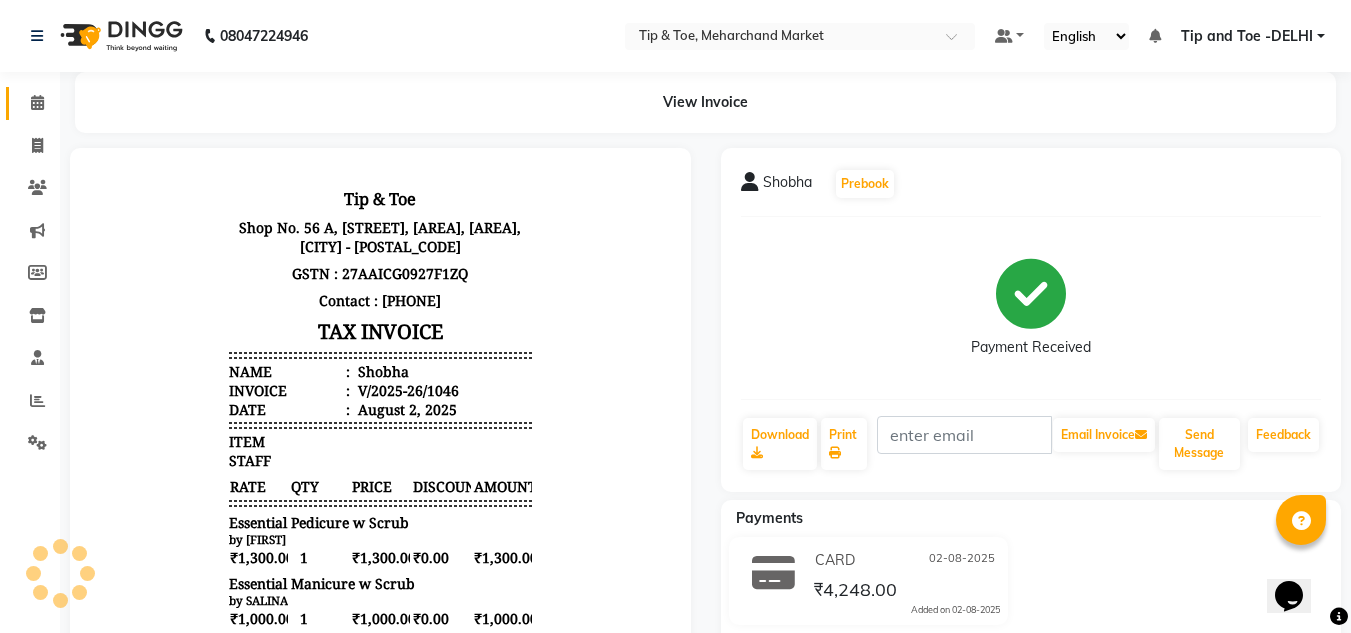 scroll, scrollTop: 0, scrollLeft: 0, axis: both 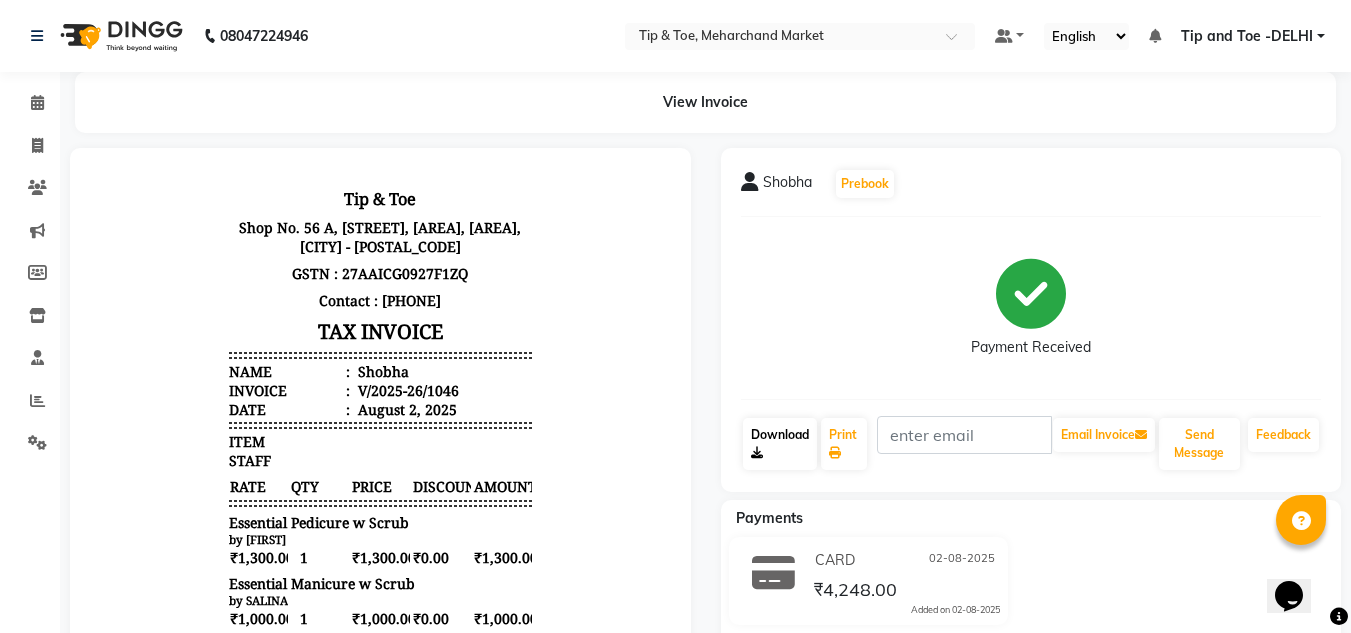 click on "Download" 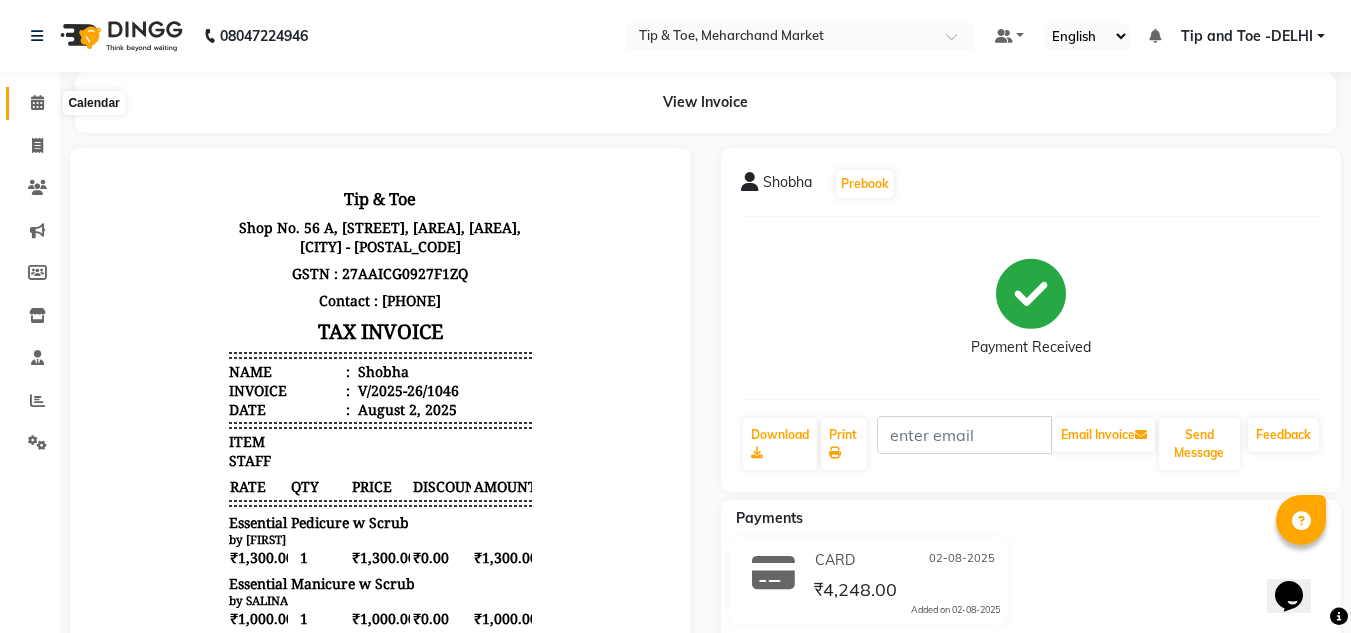 click 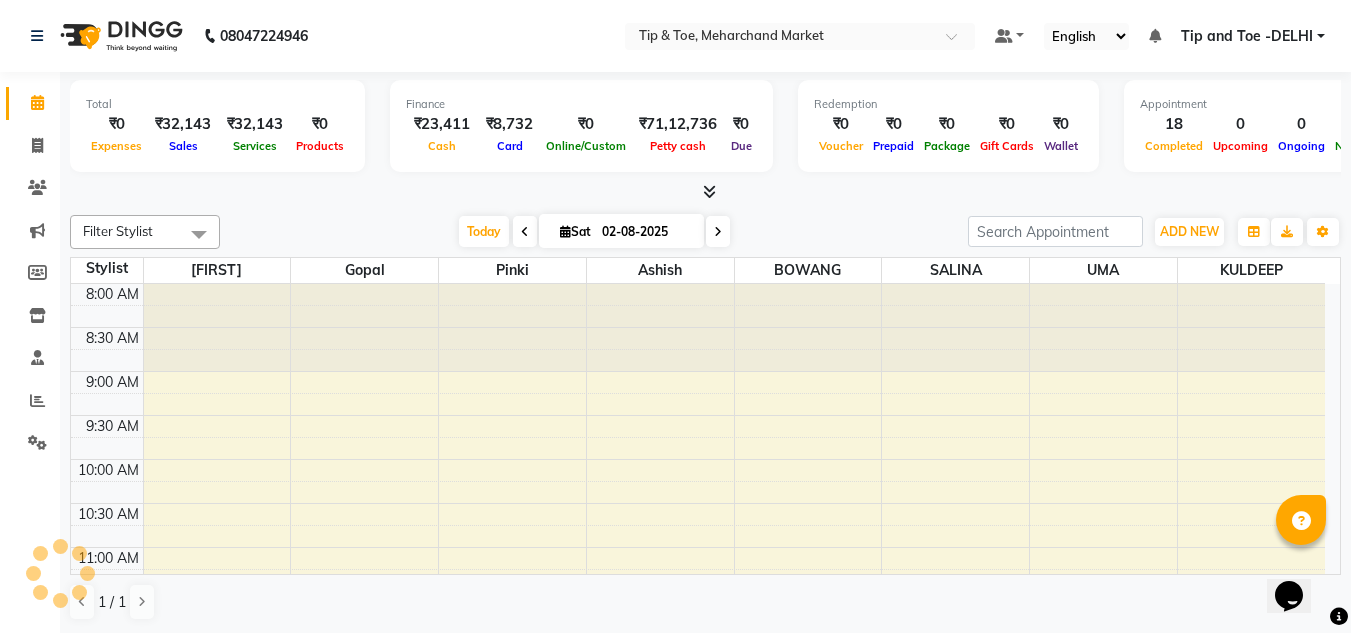scroll, scrollTop: 0, scrollLeft: 0, axis: both 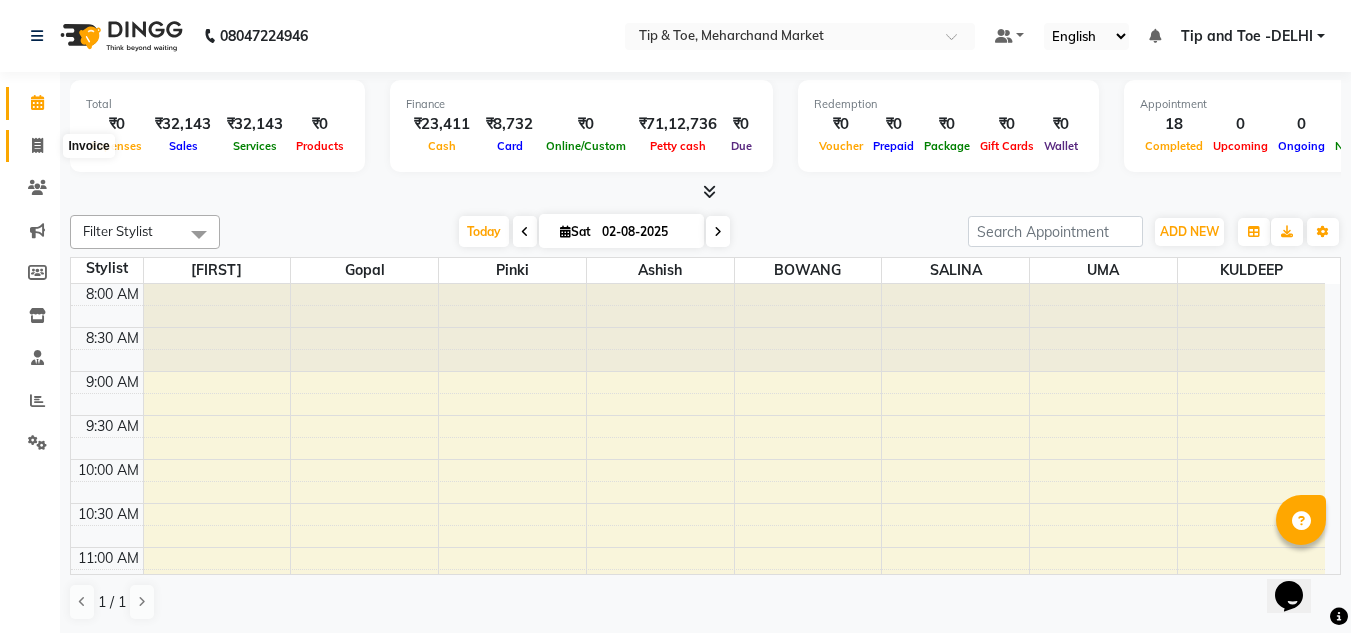 click 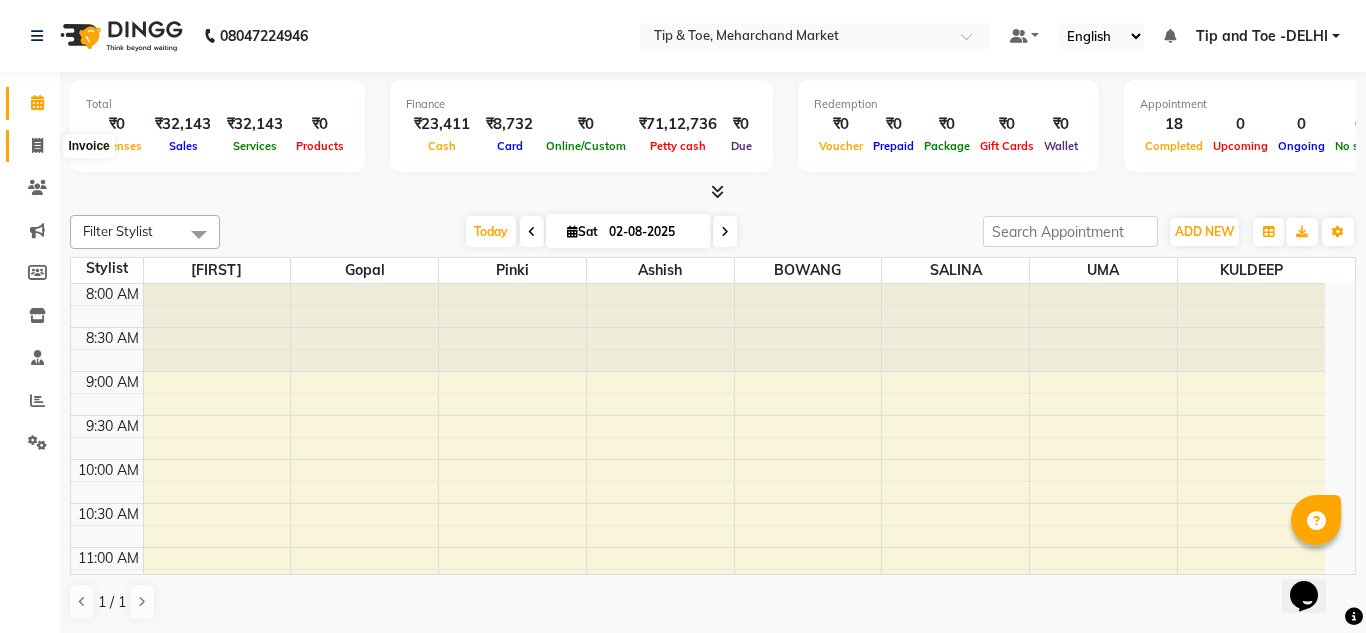 select on "service" 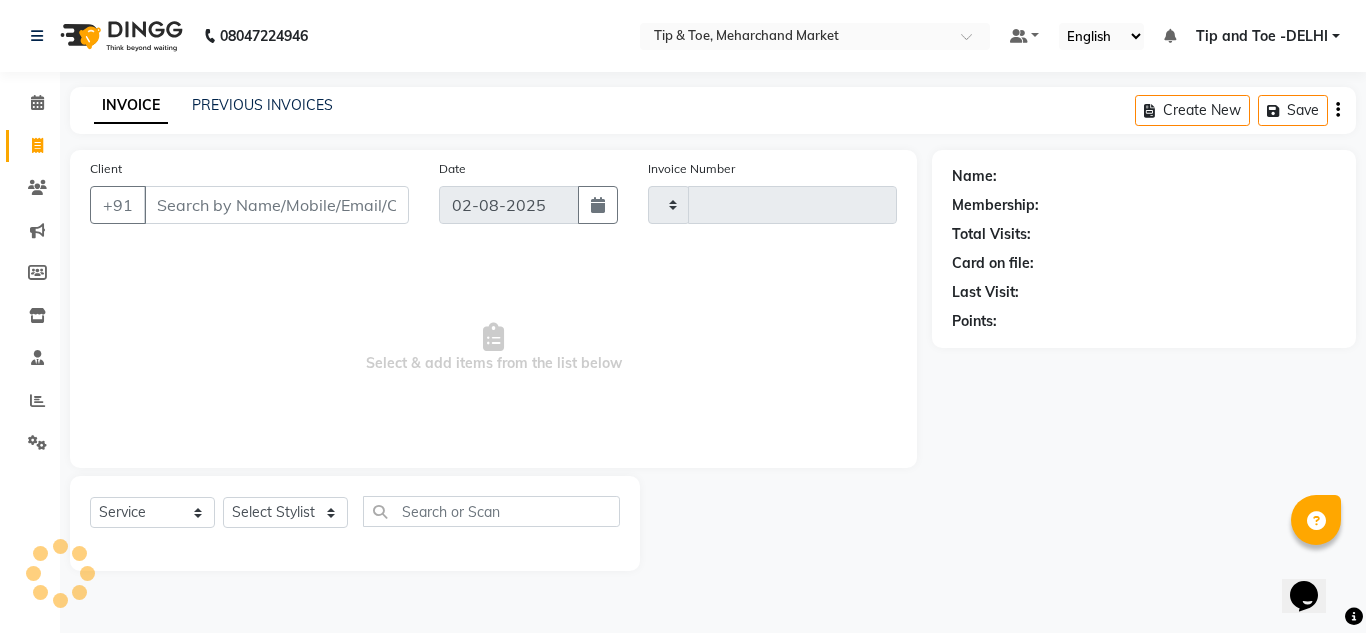 type on "1050" 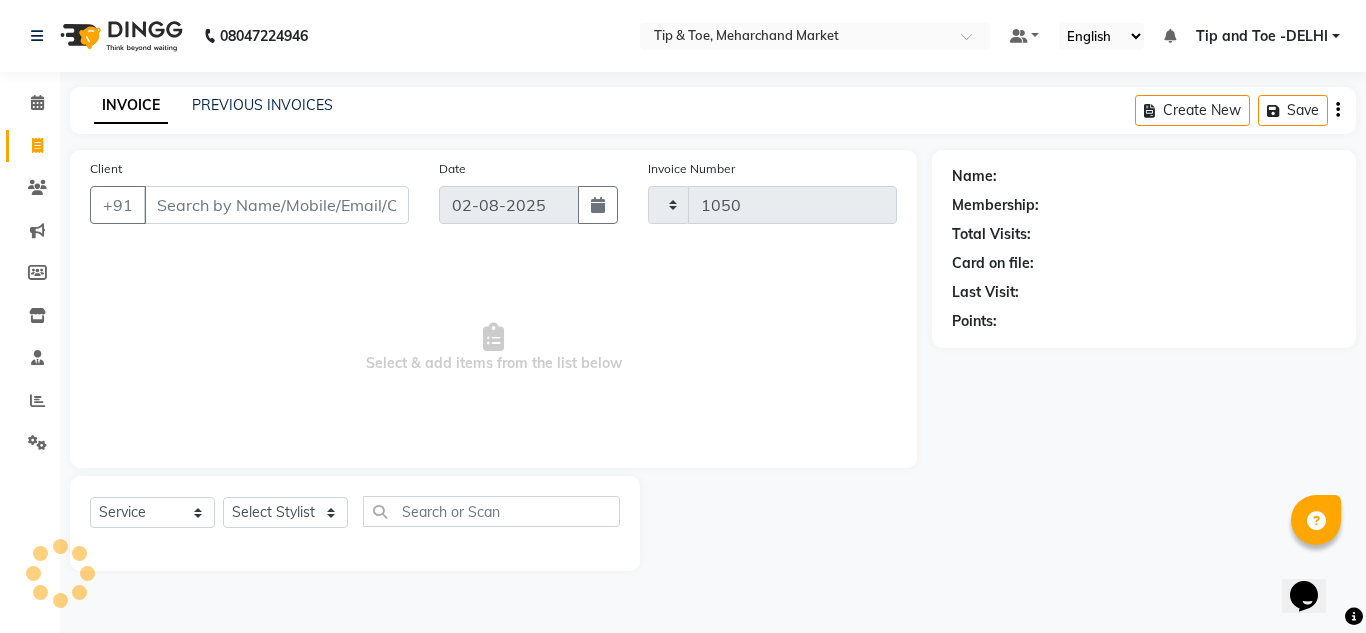 select on "5940" 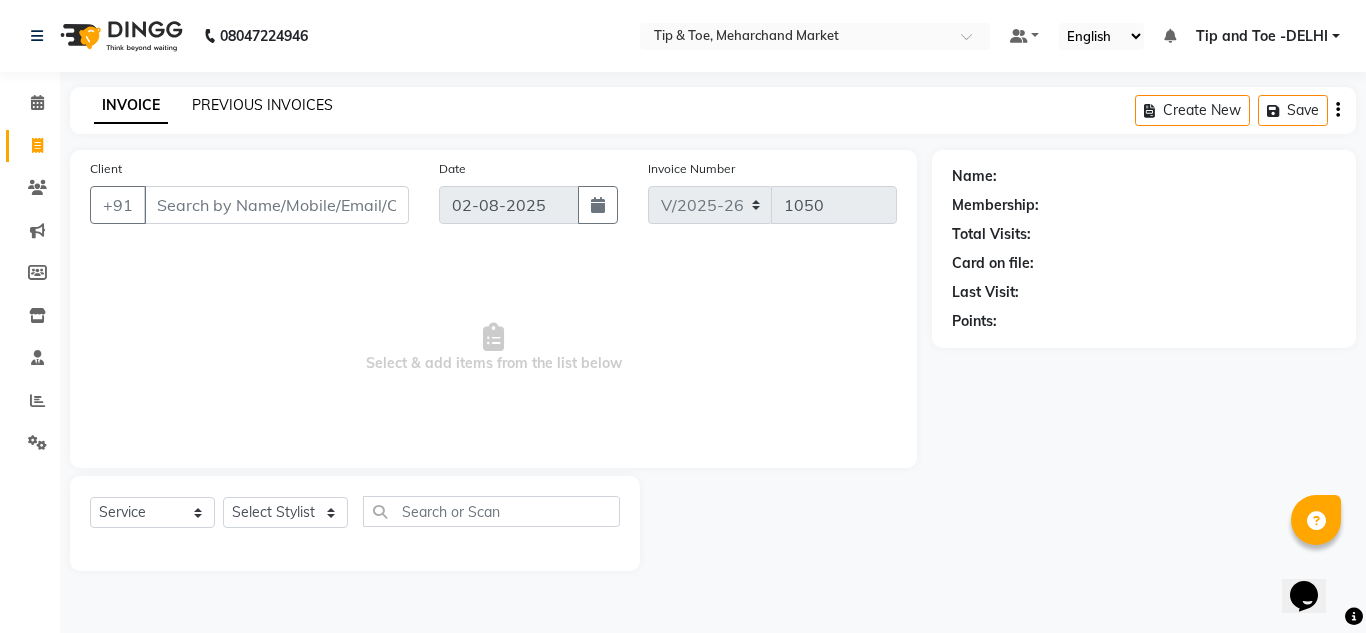 click on "PREVIOUS INVOICES" 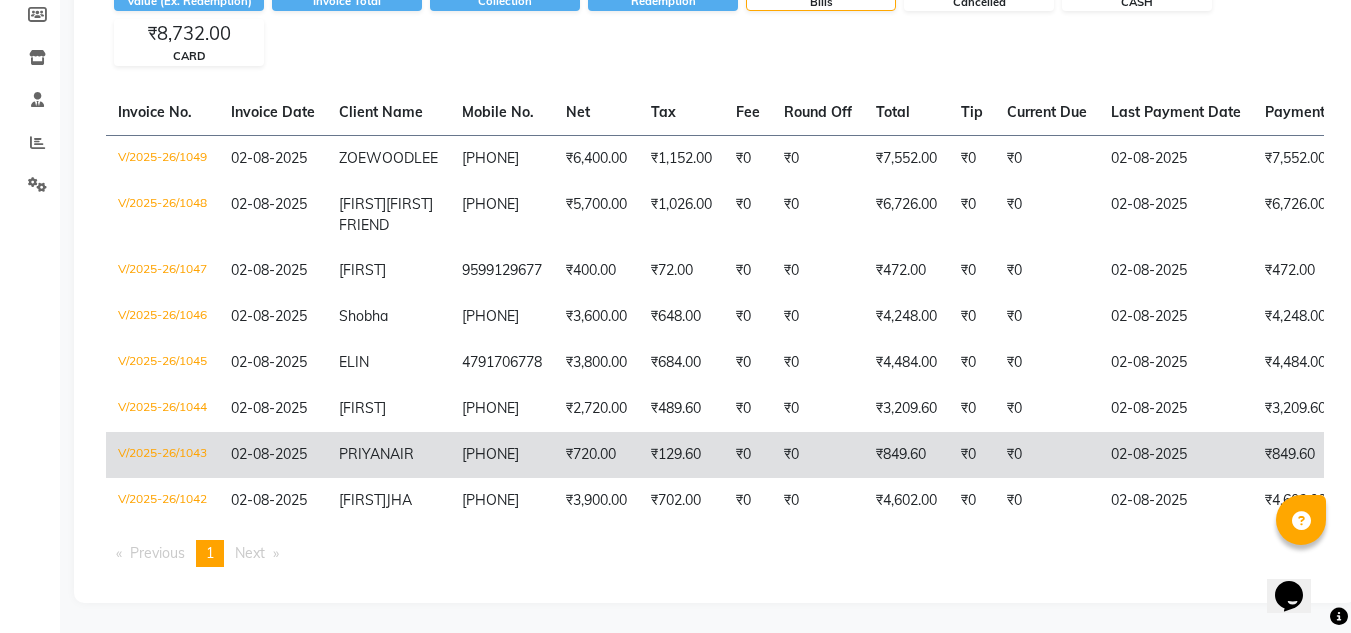 scroll, scrollTop: 334, scrollLeft: 0, axis: vertical 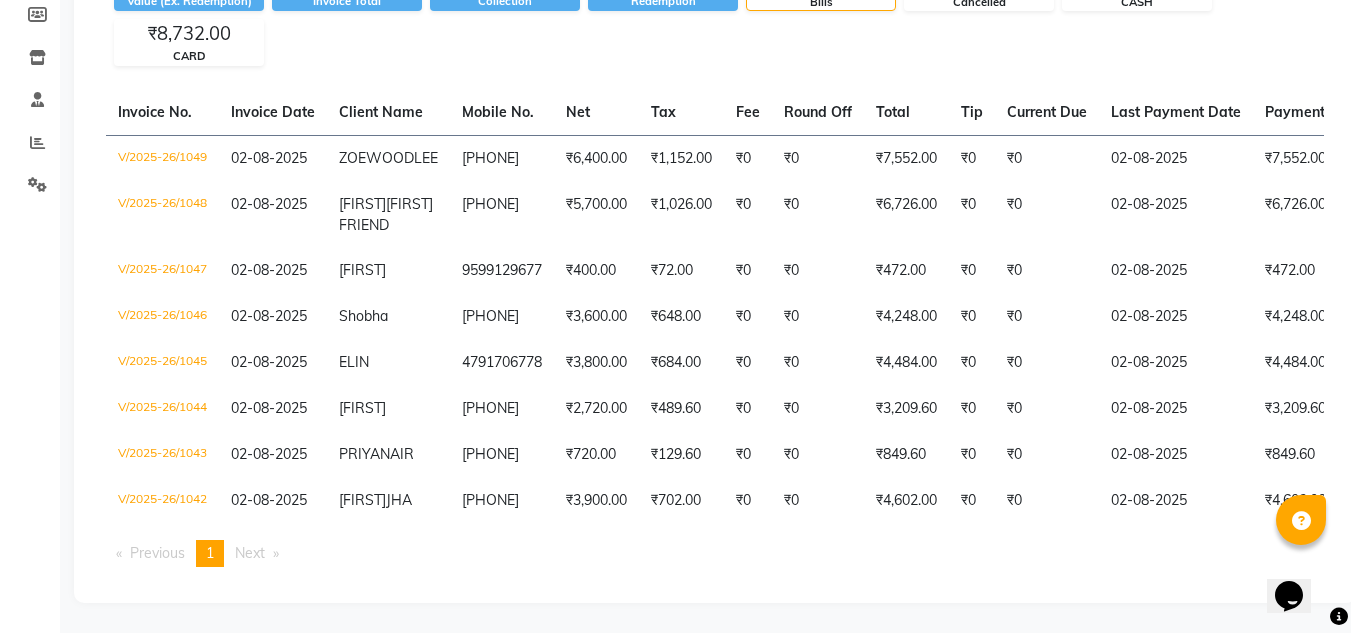 click on "Next  page" at bounding box center (250, 553) 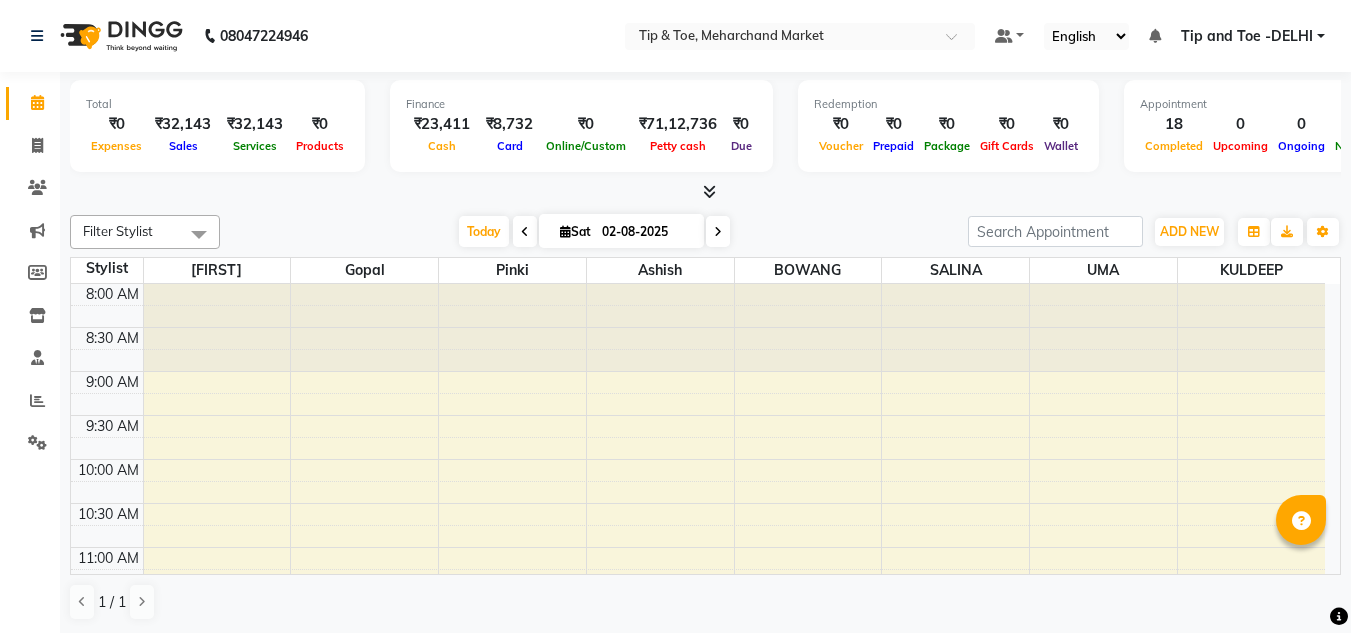scroll, scrollTop: 0, scrollLeft: 0, axis: both 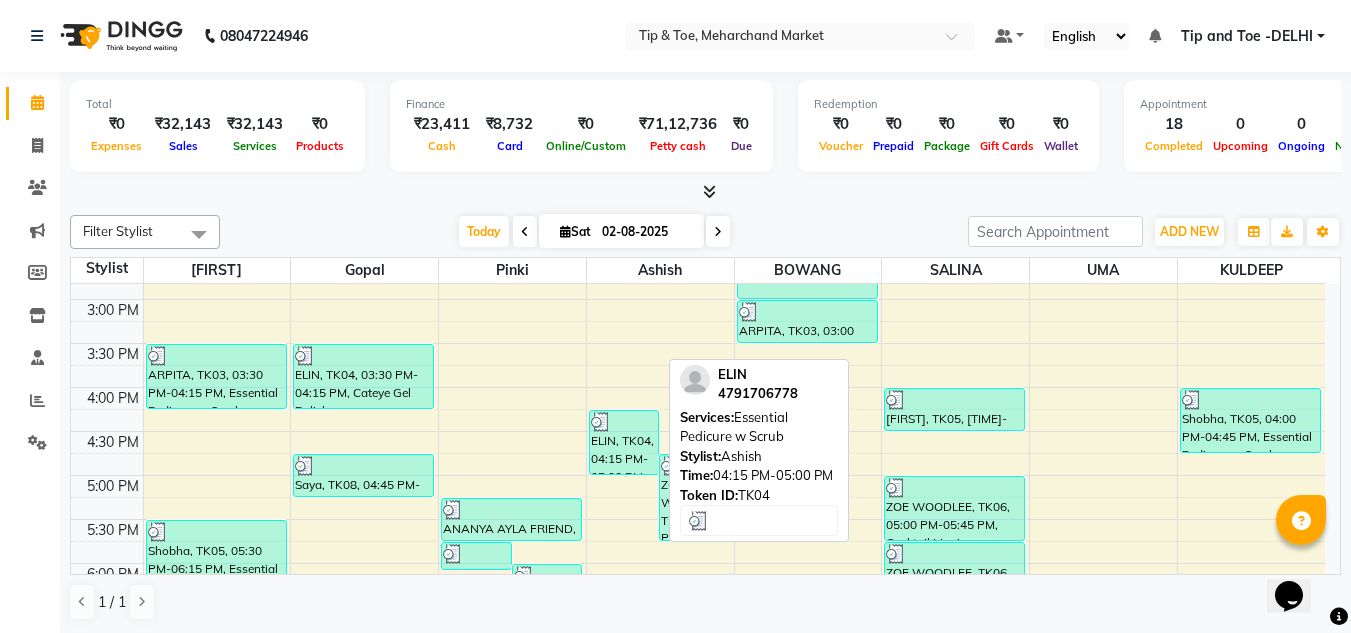 click on "ELIN, TK04, 04:15 PM-05:00 PM, Essential Pedicure w Scrub" at bounding box center [624, 442] 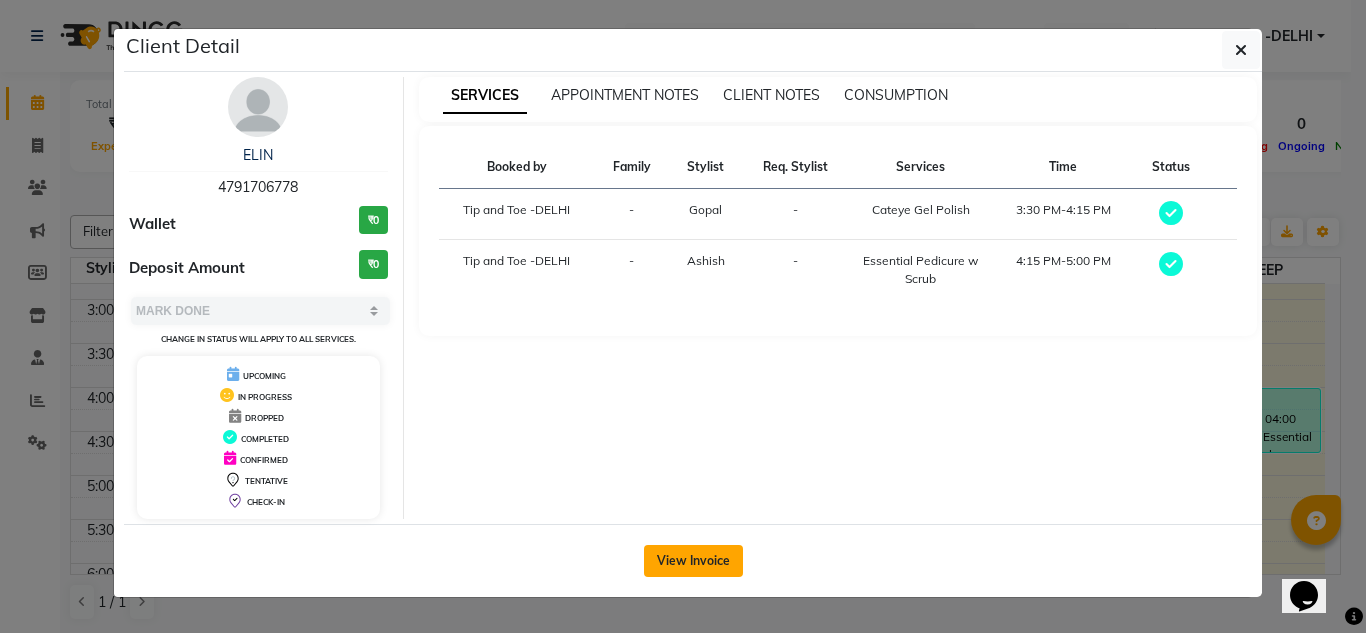 click on "View Invoice" 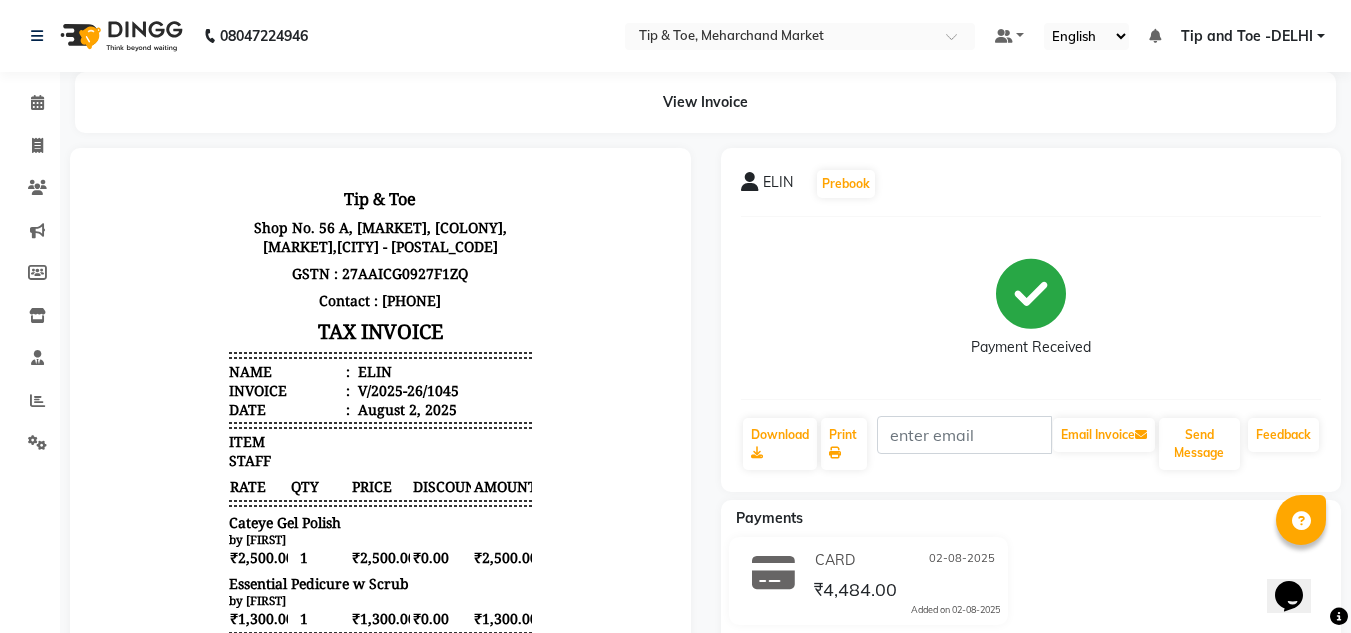 scroll, scrollTop: 0, scrollLeft: 0, axis: both 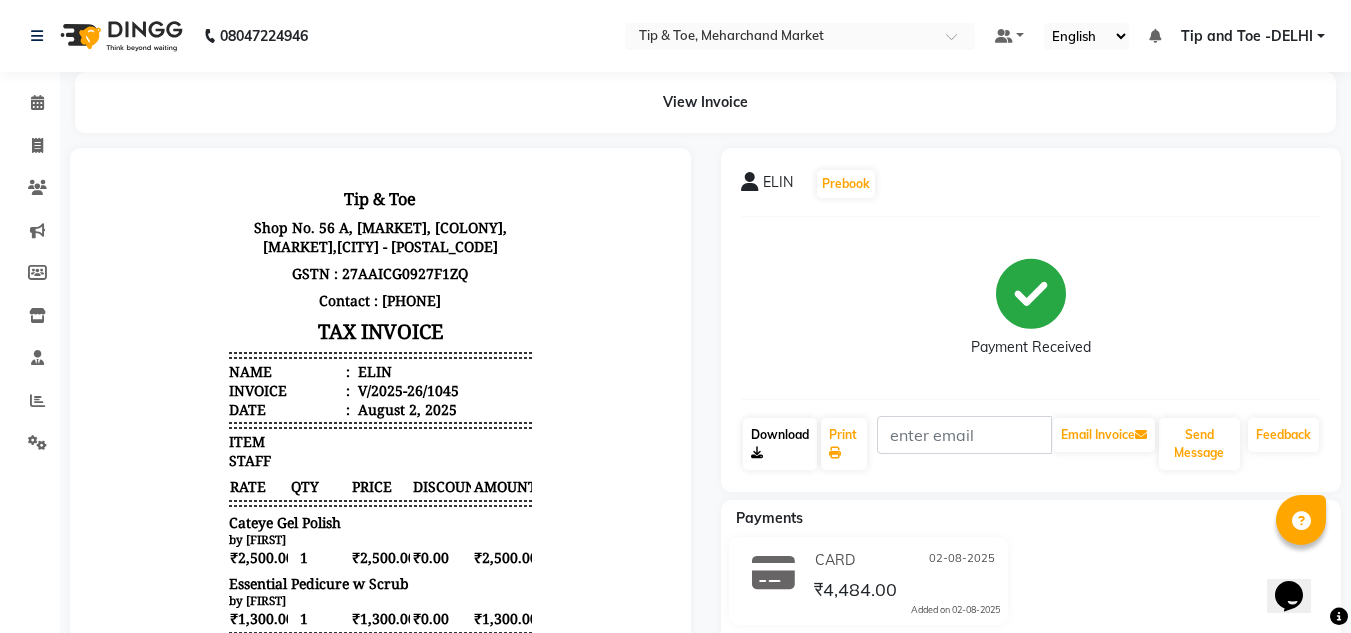 click on "Download" 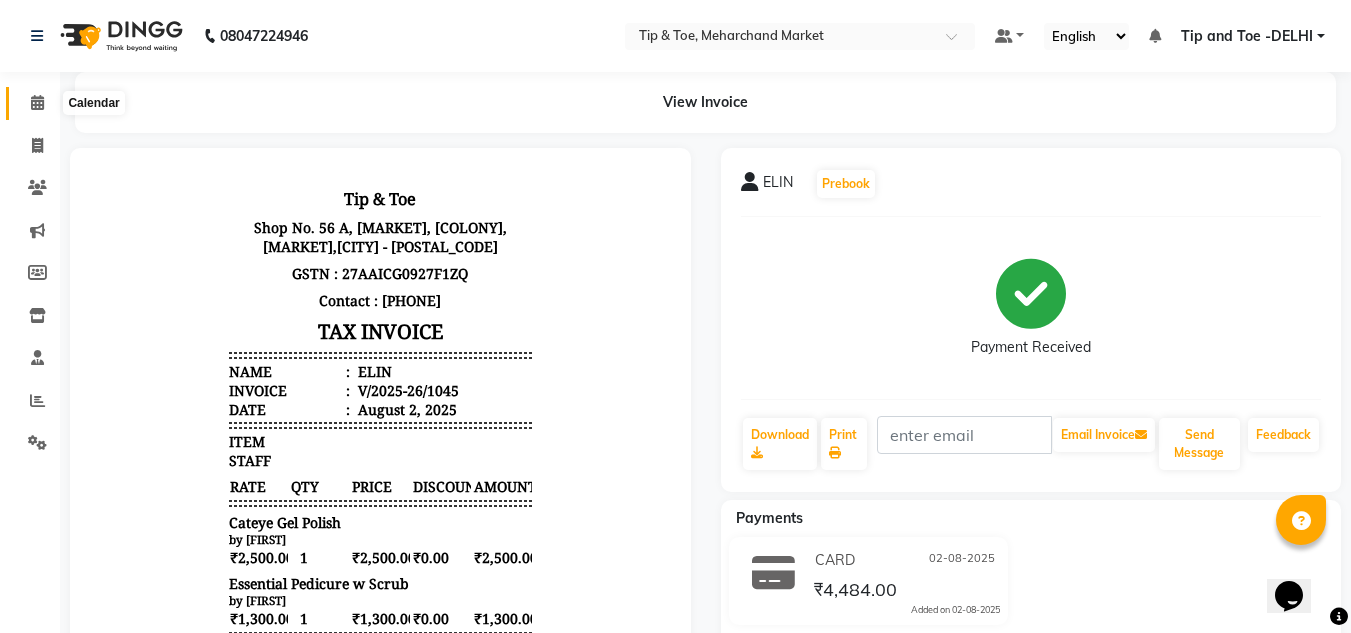 click 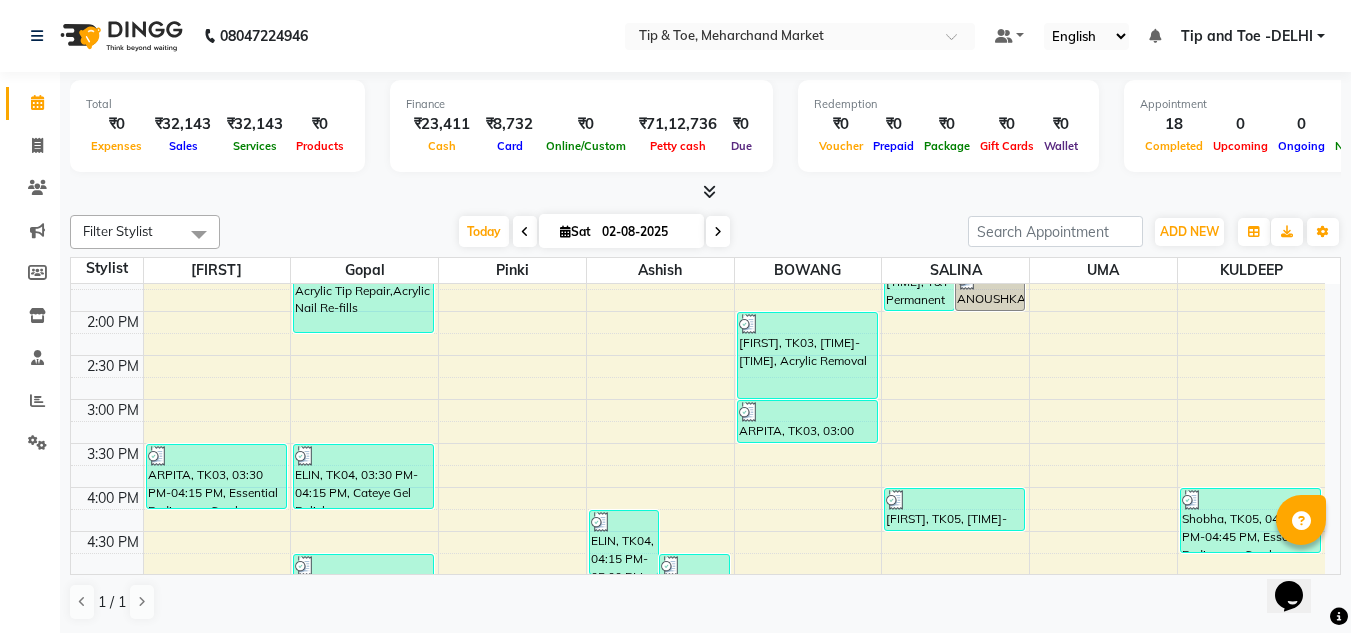 scroll, scrollTop: 700, scrollLeft: 0, axis: vertical 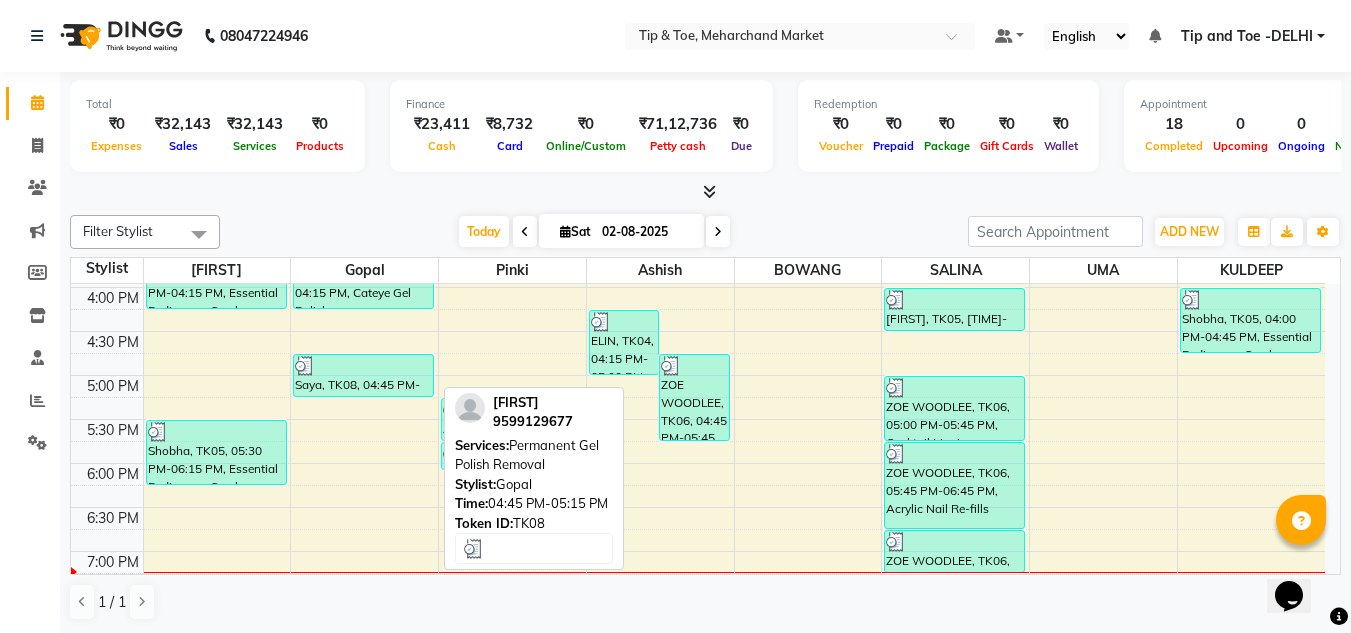 click on "Saya, TK08, 04:45 PM-05:15 PM, Permanent Gel Polish Removal" at bounding box center [363, 375] 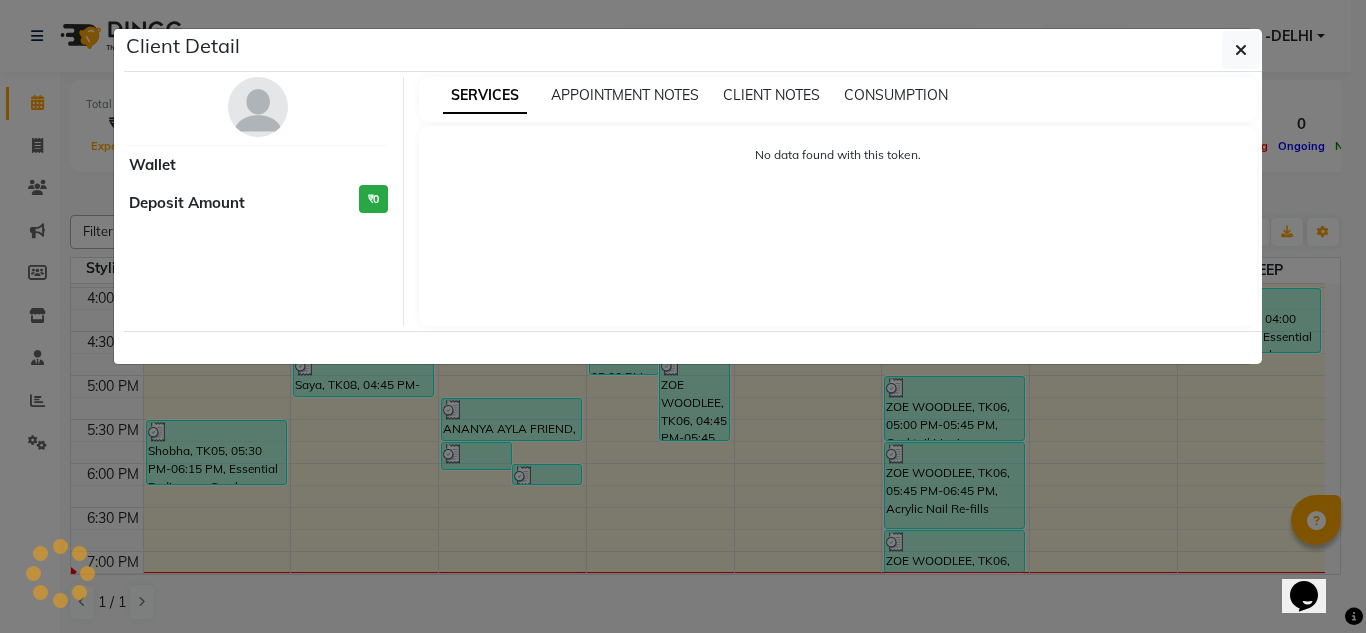 select on "3" 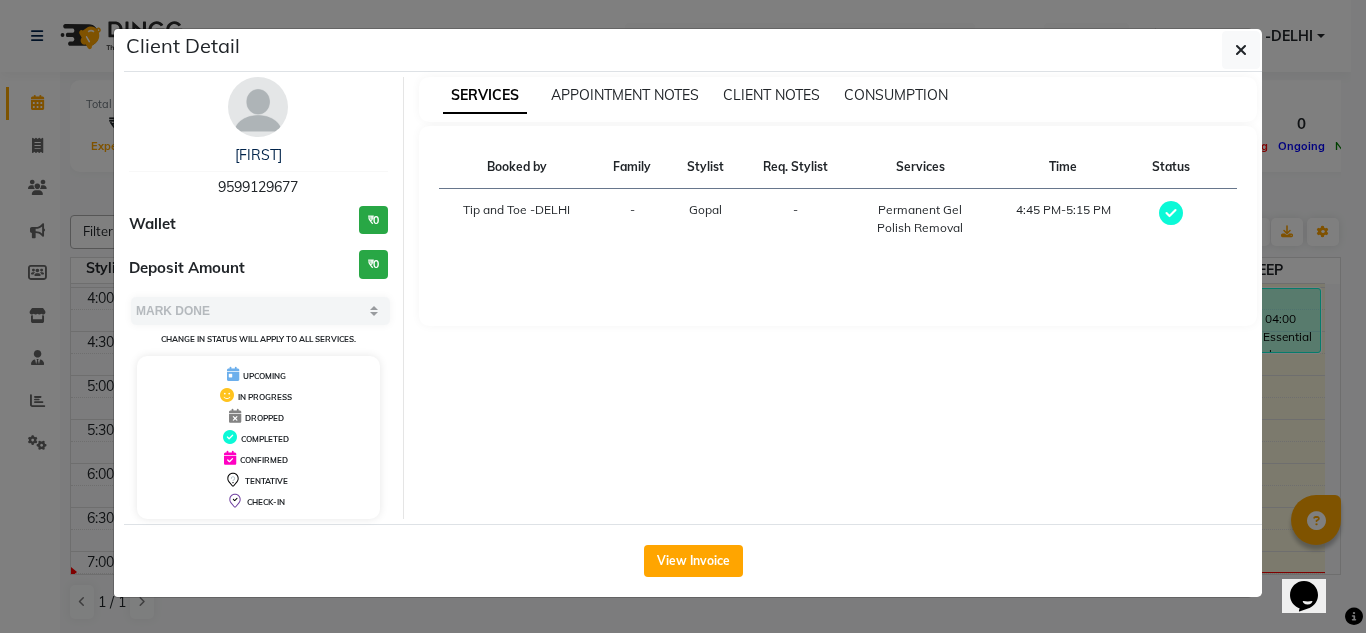 drag, startPoint x: 683, startPoint y: 553, endPoint x: 675, endPoint y: 509, distance: 44.72136 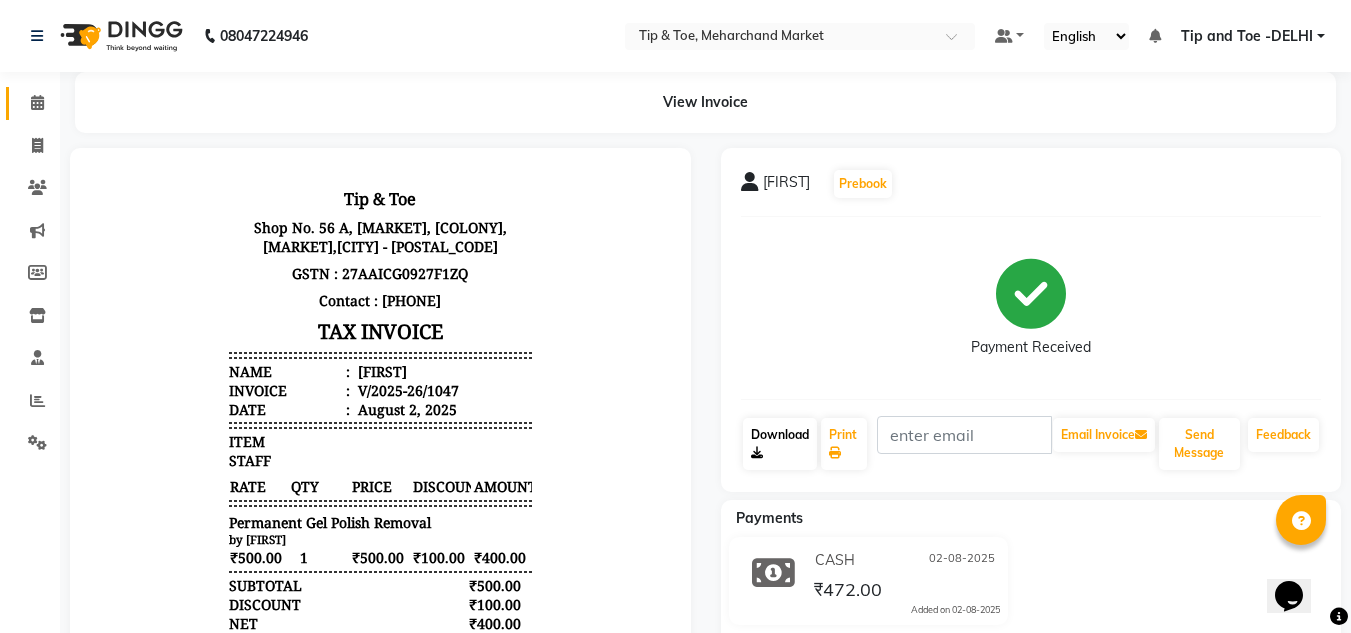 scroll, scrollTop: 0, scrollLeft: 0, axis: both 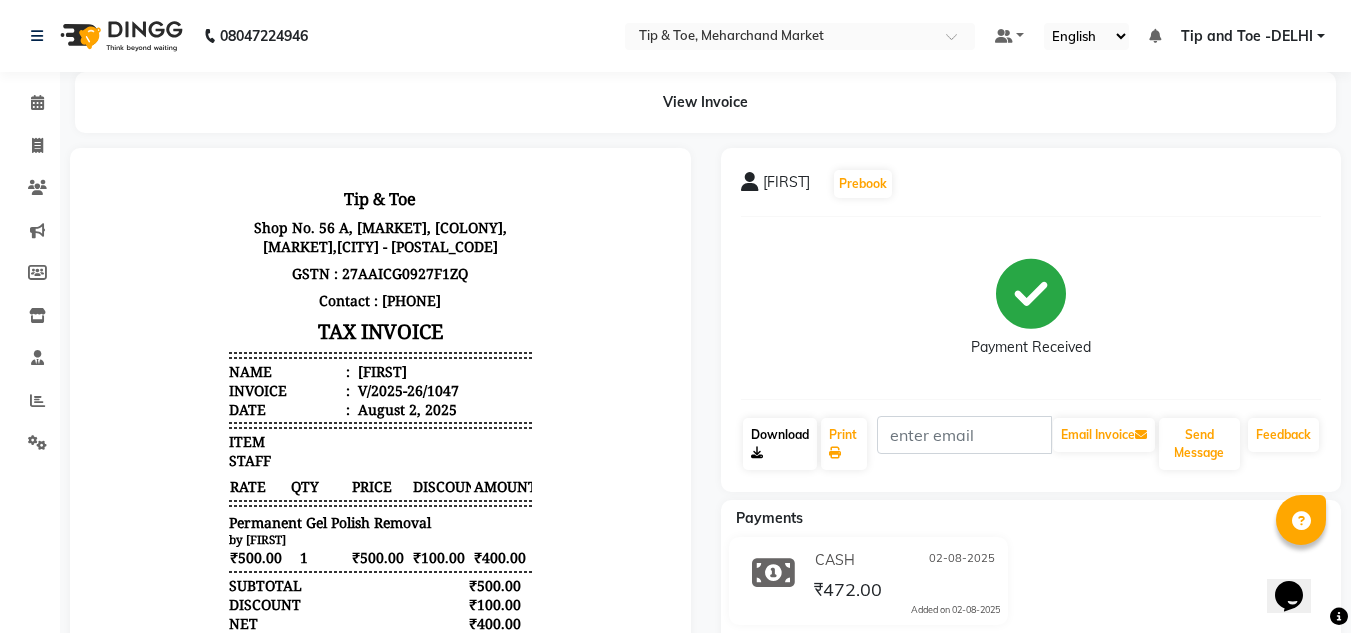 click on "Download" 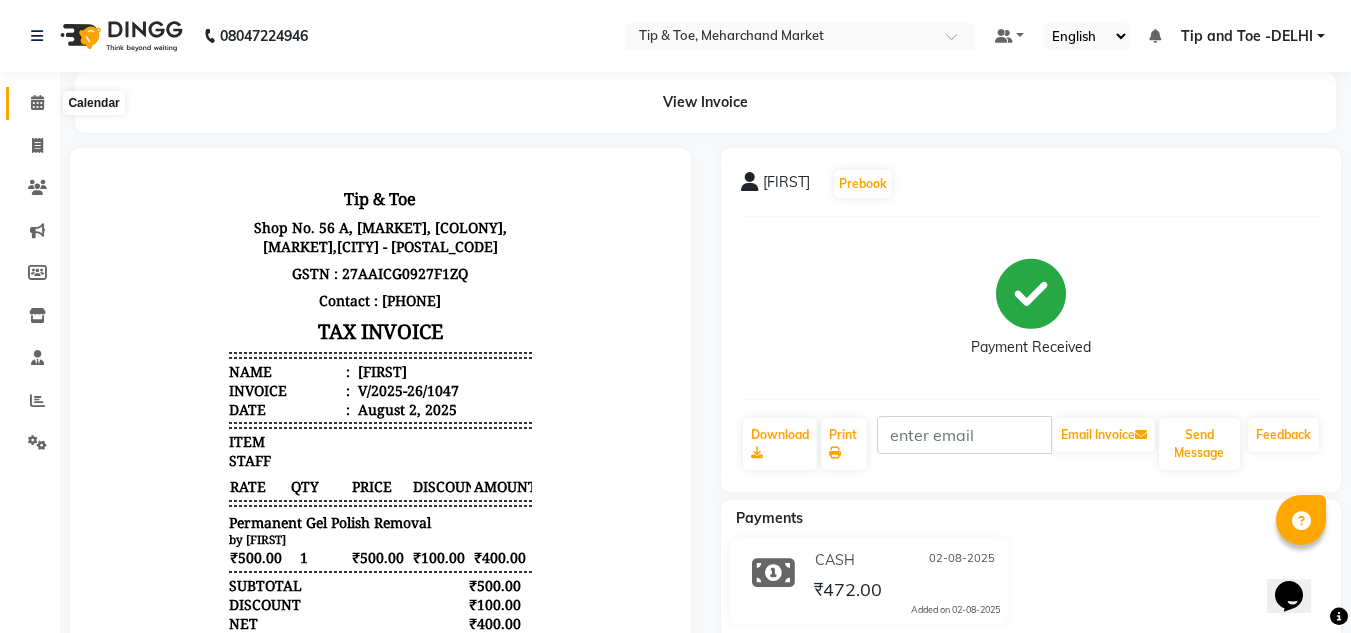 click 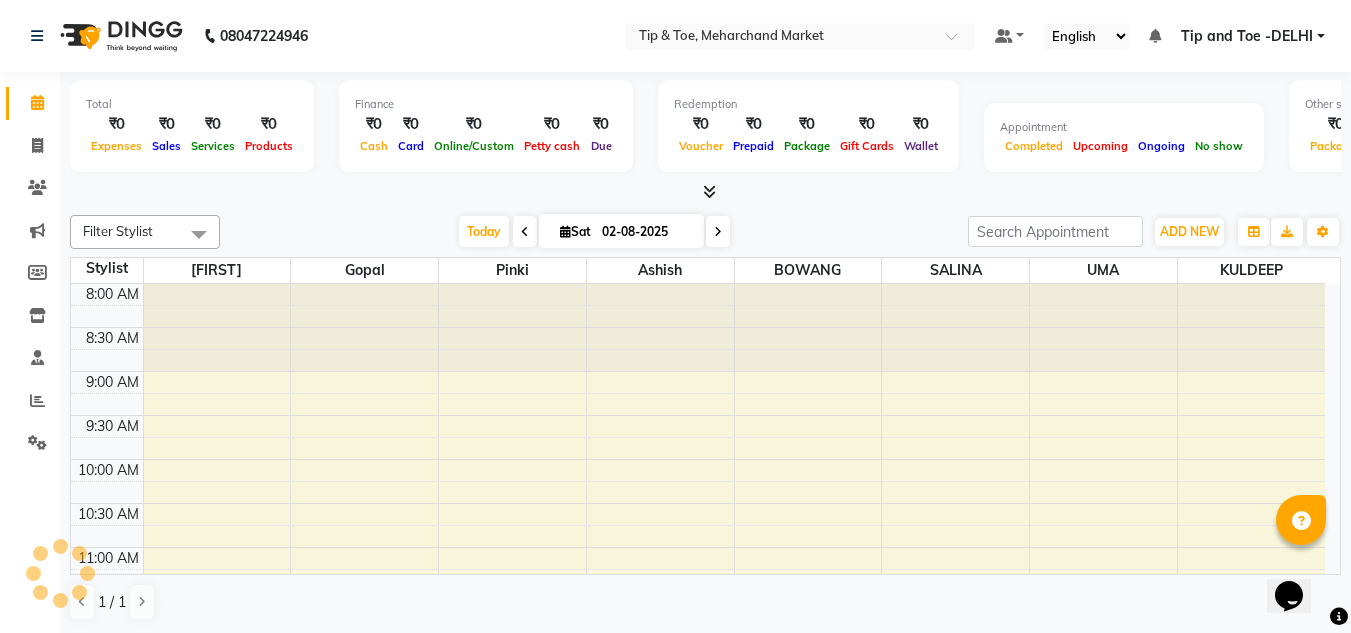 scroll, scrollTop: 815, scrollLeft: 0, axis: vertical 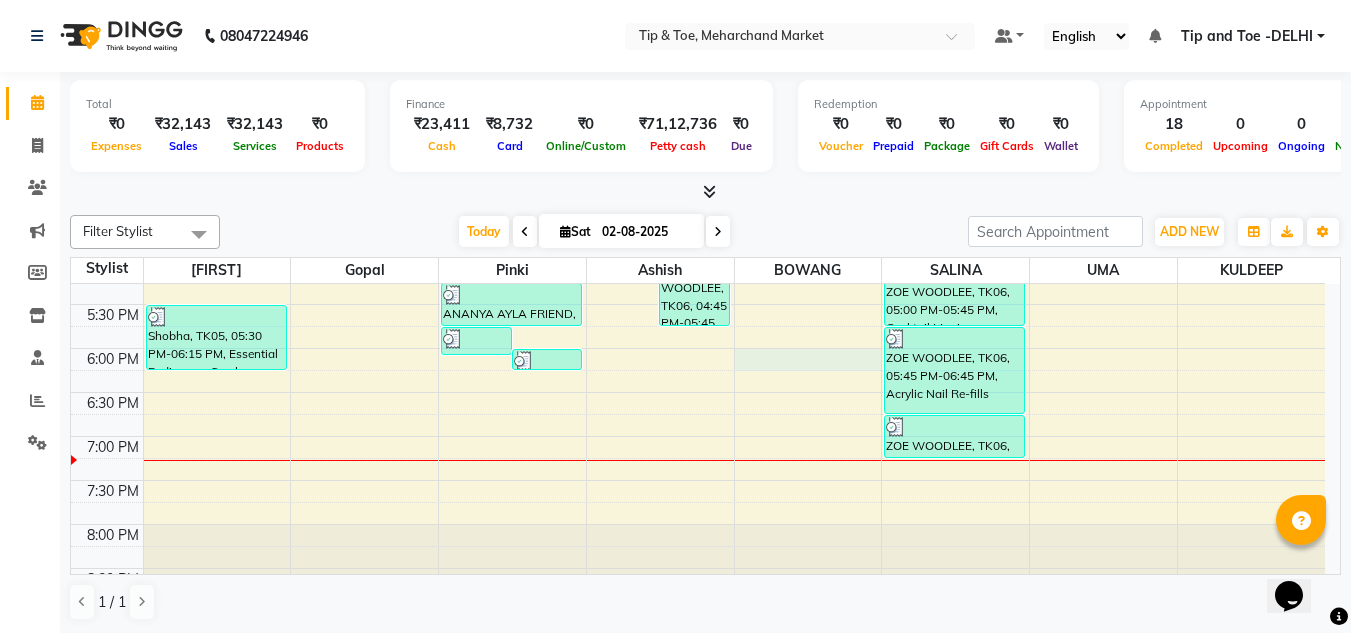 click on "8:00 AM 8:30 AM 9:00 AM 9:30 AM 10:00 AM 10:30 AM 11:00 AM 11:30 AM 12:00 PM 12:30 PM 1:00 PM 1:30 PM 2:00 PM 2:30 PM 3:00 PM 3:30 PM 4:00 PM 4:30 PM 5:00 PM 5:30 PM 6:00 PM 6:30 PM 7:00 PM 7:30 PM 8:00 PM 8:30 PM     [FIRST], TK03, 03:30 PM-04:15 PM, Essential Pedicure w Scrub     [FIRST], TK05, 05:30 PM-06:15 PM, Essential Pedicure w Scrub     [FIRST] [LAST], TK02, 01:00 PM-02:15 PM, Acrylic Tip Repair,Acrylic Nail Re-fills     [FIRST], TK04, 03:30 PM-04:15 PM, Cateye Gel Polish     [FIRST], TK08, 04:45 PM-05:15 PM, Permanent Gel Polish Removal     [FIRST] [LAST], TK07, 05:45 PM-06:05 PM, Application of Nail Polish     [FIRST] [LAST], TK07, 06:00 PM-06:15 PM, Acrylic Tip Repair     [FIRST] [LAST], TK07, 05:15 PM-05:45 PM, French Polish     [FIRST], TK04, 04:15 PM-05:00 PM, Essential Pedicure w Scrub     [FIRST] [LAST], TK06, 04:45 PM-05:45 PM, Cocktail Pedicure     [FIRST], TK03, 02:00 PM-03:00 PM, Acrylic Removal     [FIRST], TK03, 03:00 PM-03:30 PM, Essential Manicure w Scrub" at bounding box center [698, 40] 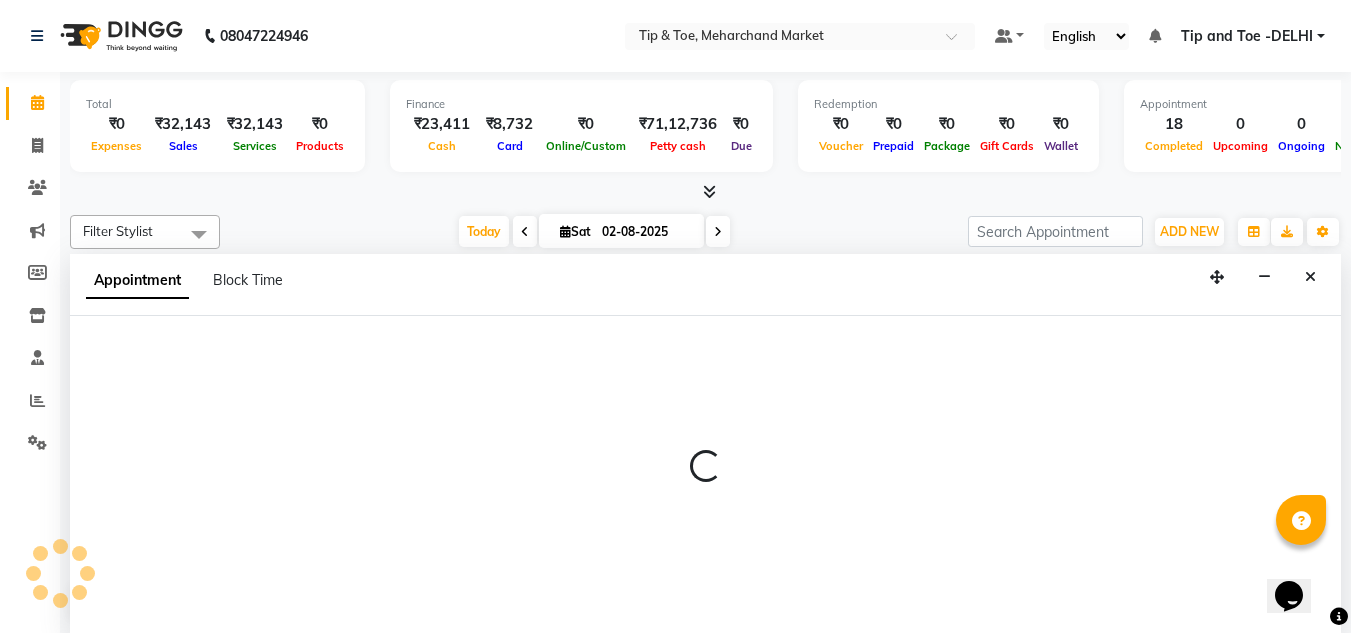 scroll, scrollTop: 1, scrollLeft: 0, axis: vertical 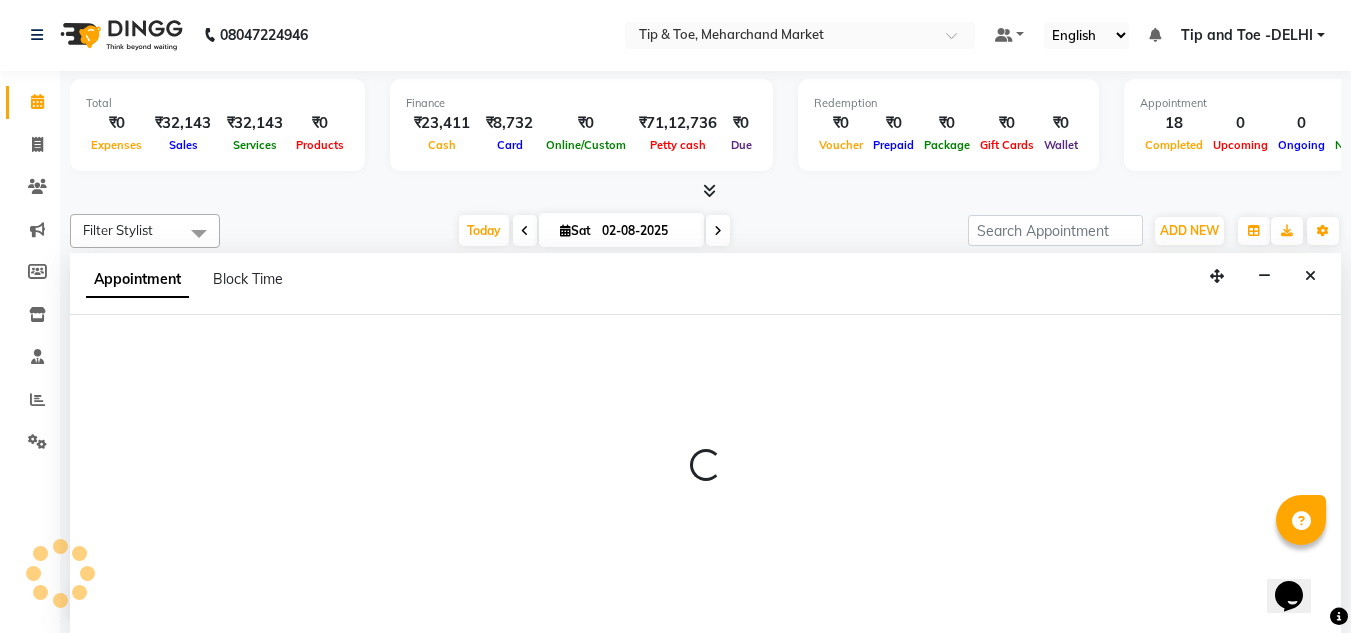 select on "tentative" 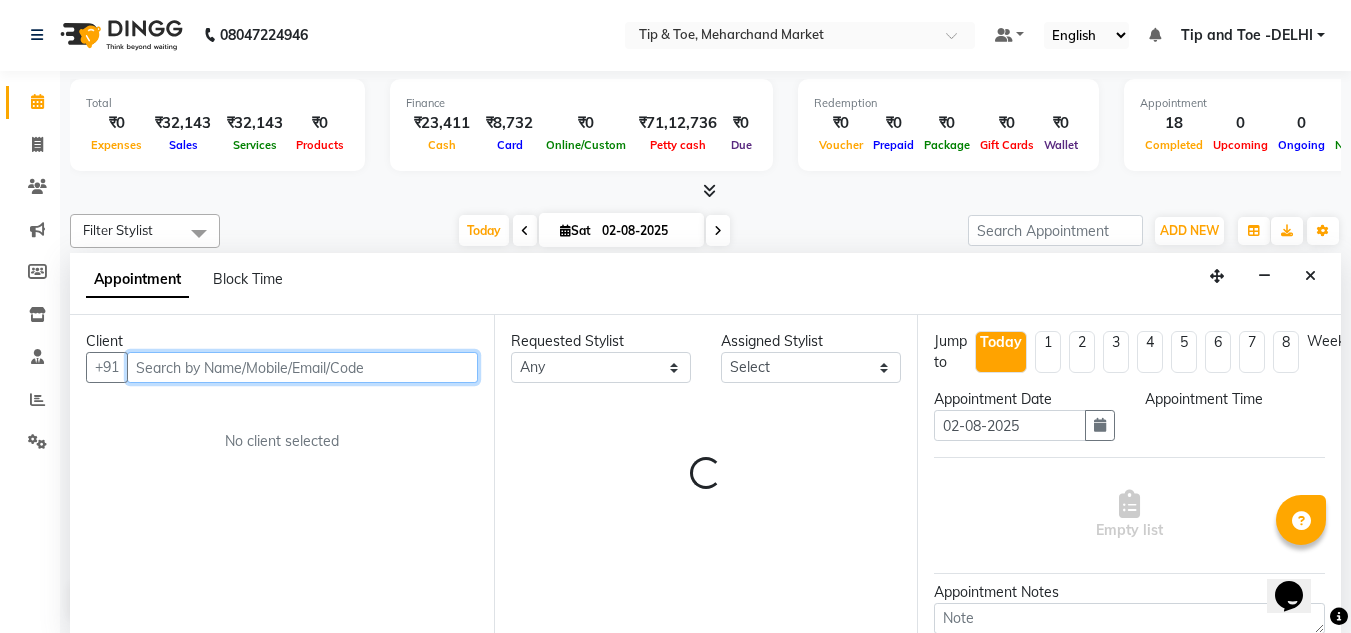 select on "1080" 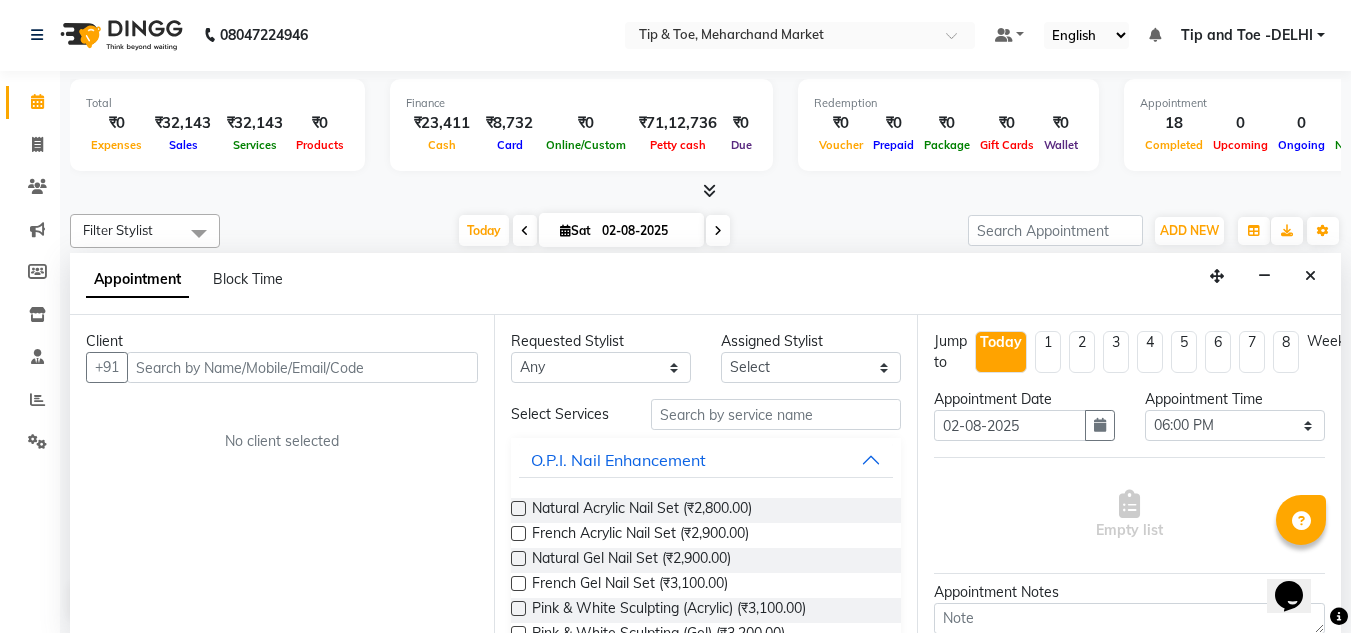 click 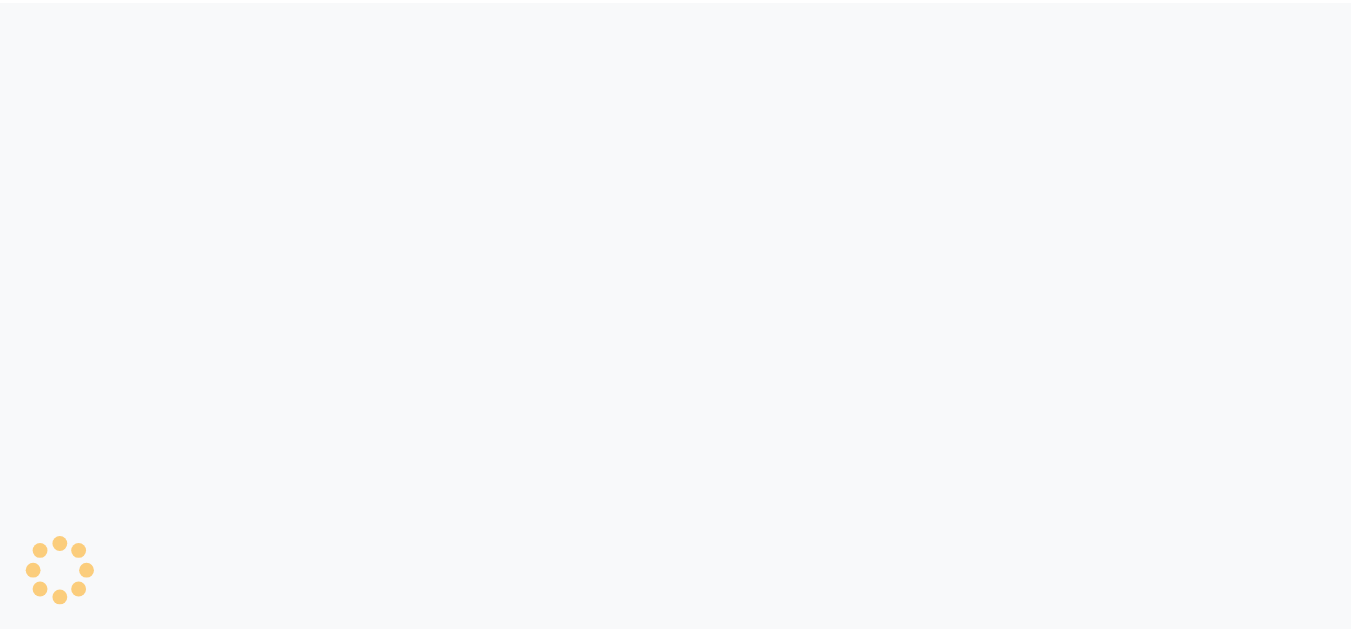 scroll, scrollTop: 0, scrollLeft: 0, axis: both 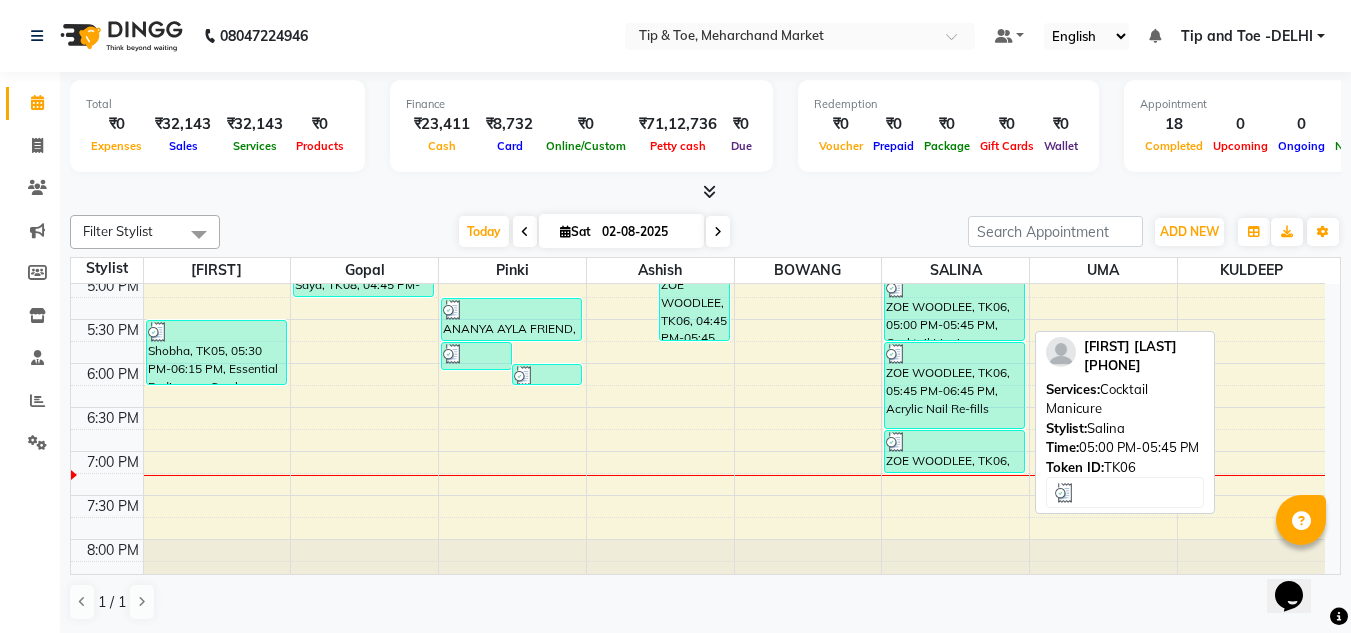 click on "ZOE WOODLEE, TK06, 05:00 PM-05:45 PM, Cocktail Manicure" at bounding box center (954, 308) 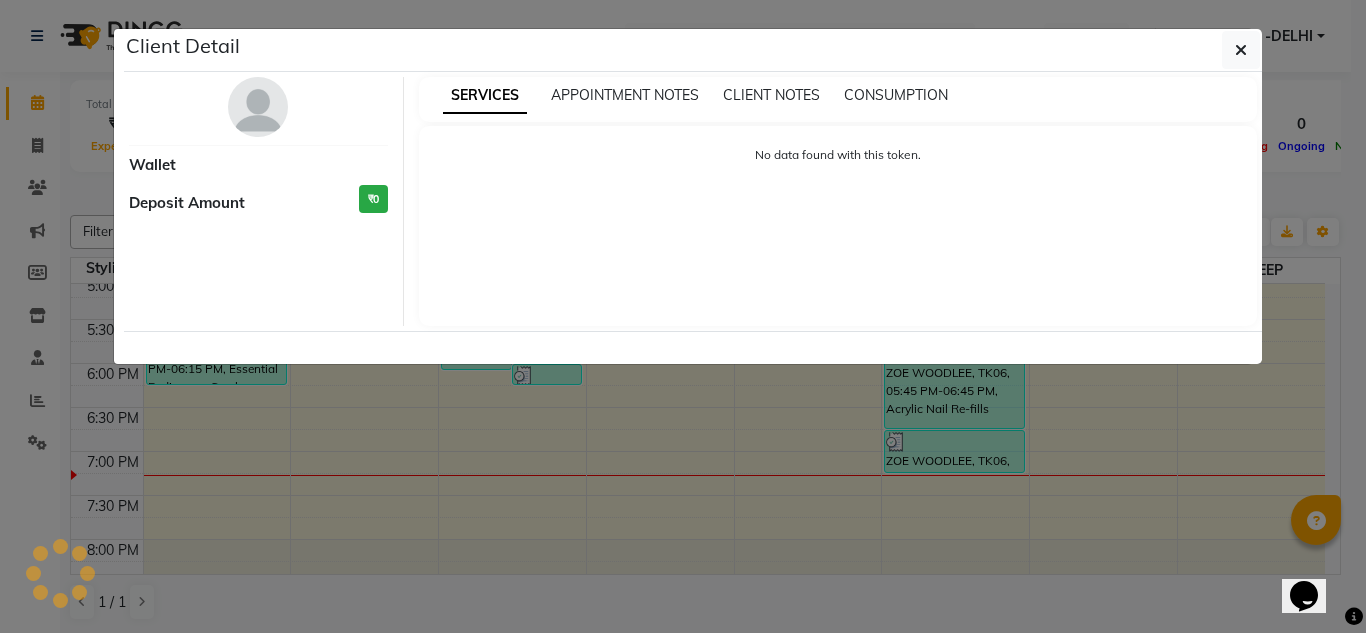 select on "3" 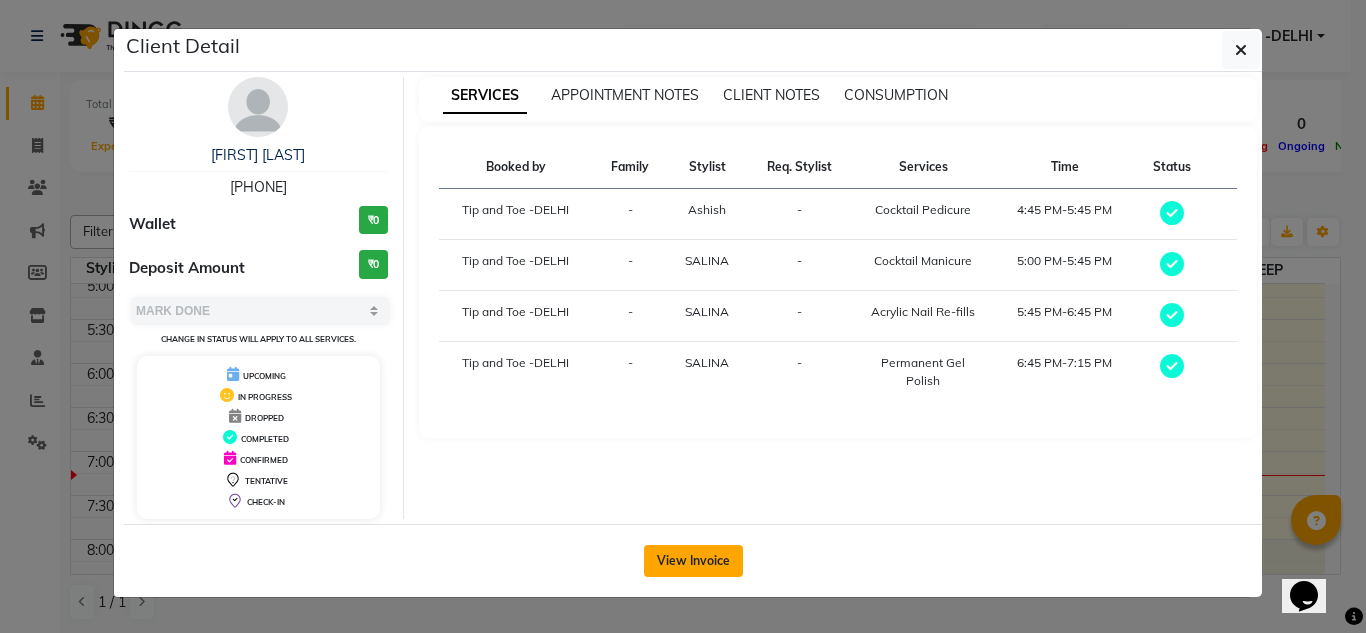 click on "View Invoice" 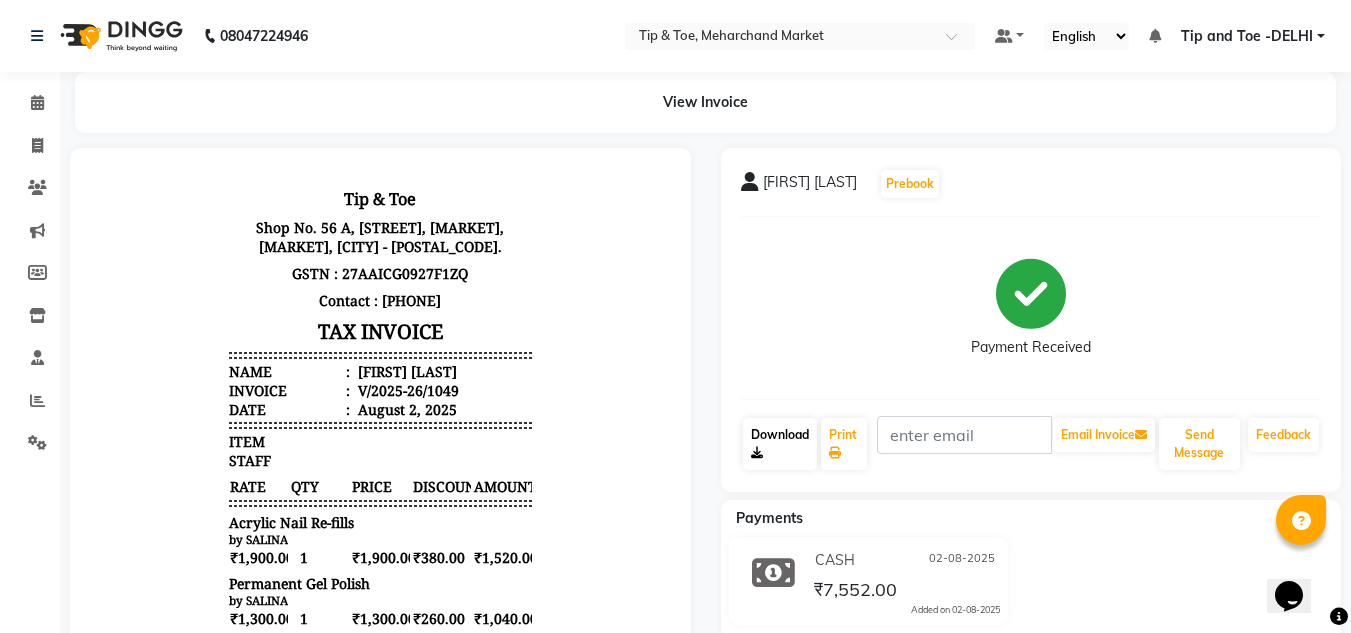 scroll, scrollTop: 0, scrollLeft: 0, axis: both 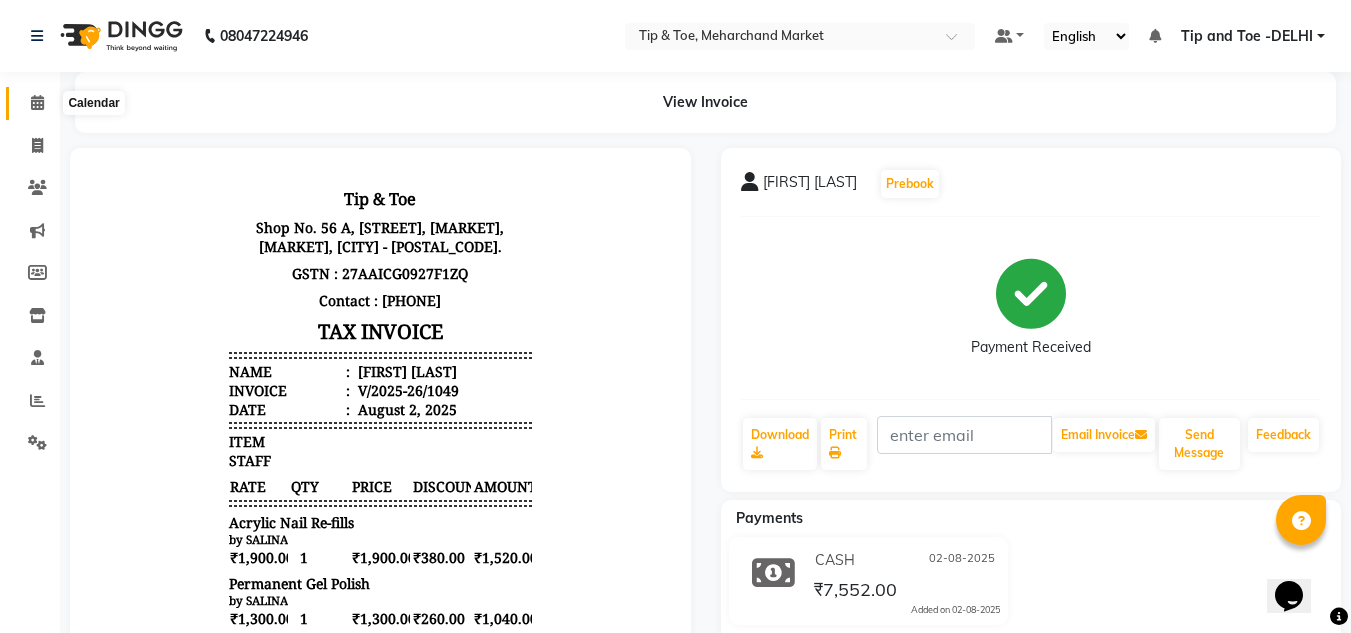 click 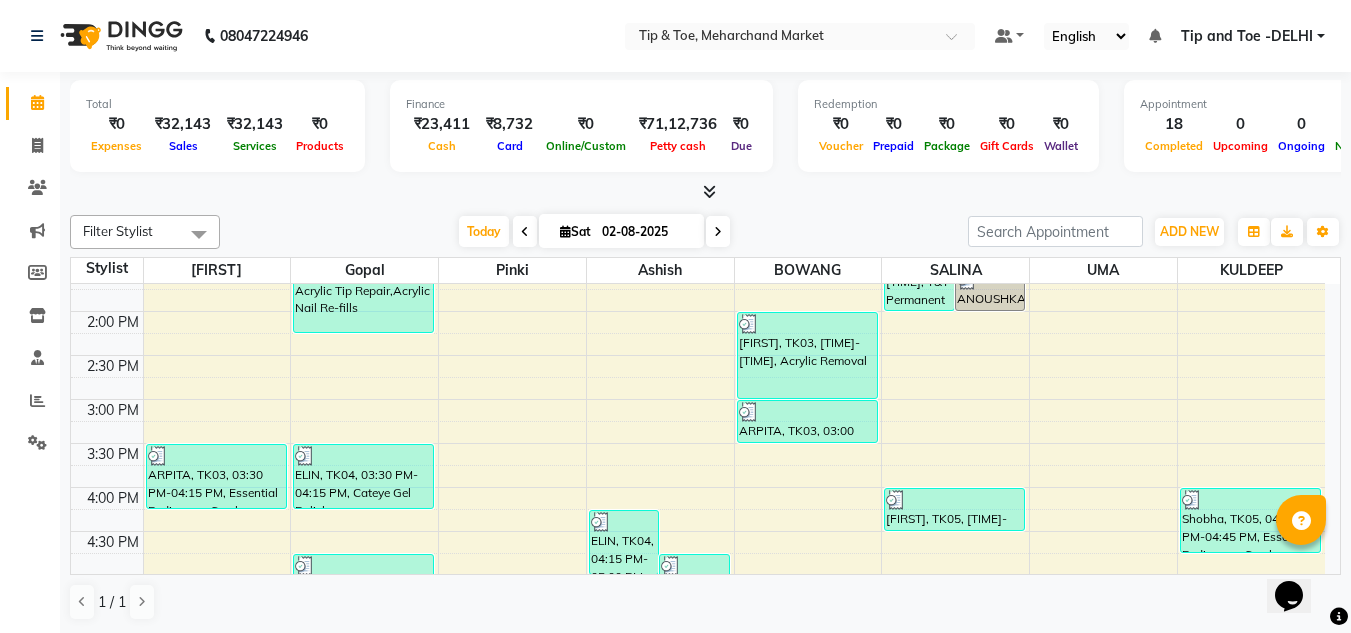 scroll, scrollTop: 0, scrollLeft: 0, axis: both 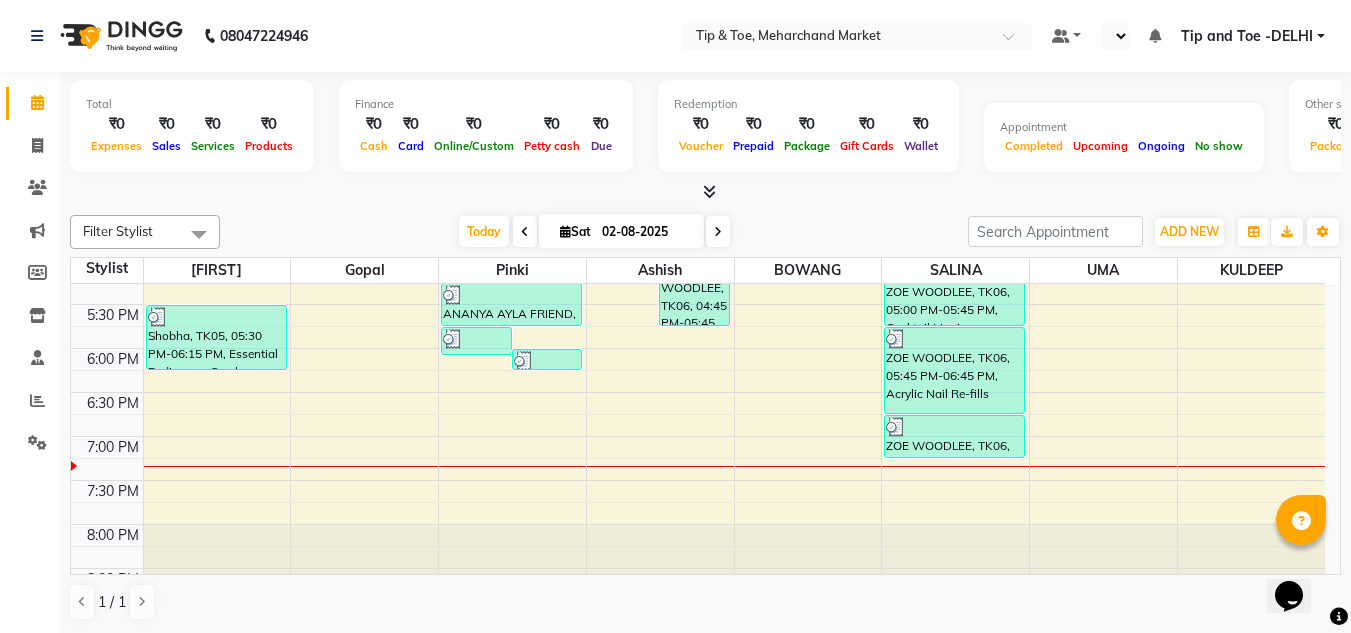 select on "en" 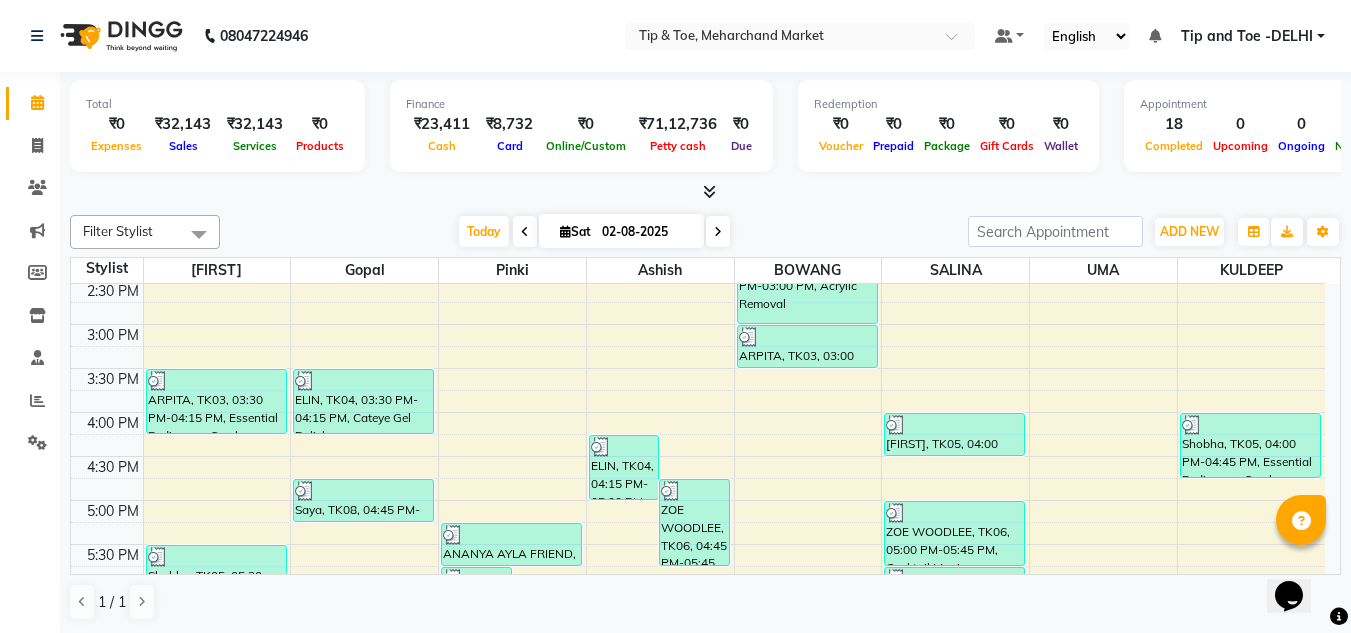 scroll, scrollTop: 715, scrollLeft: 0, axis: vertical 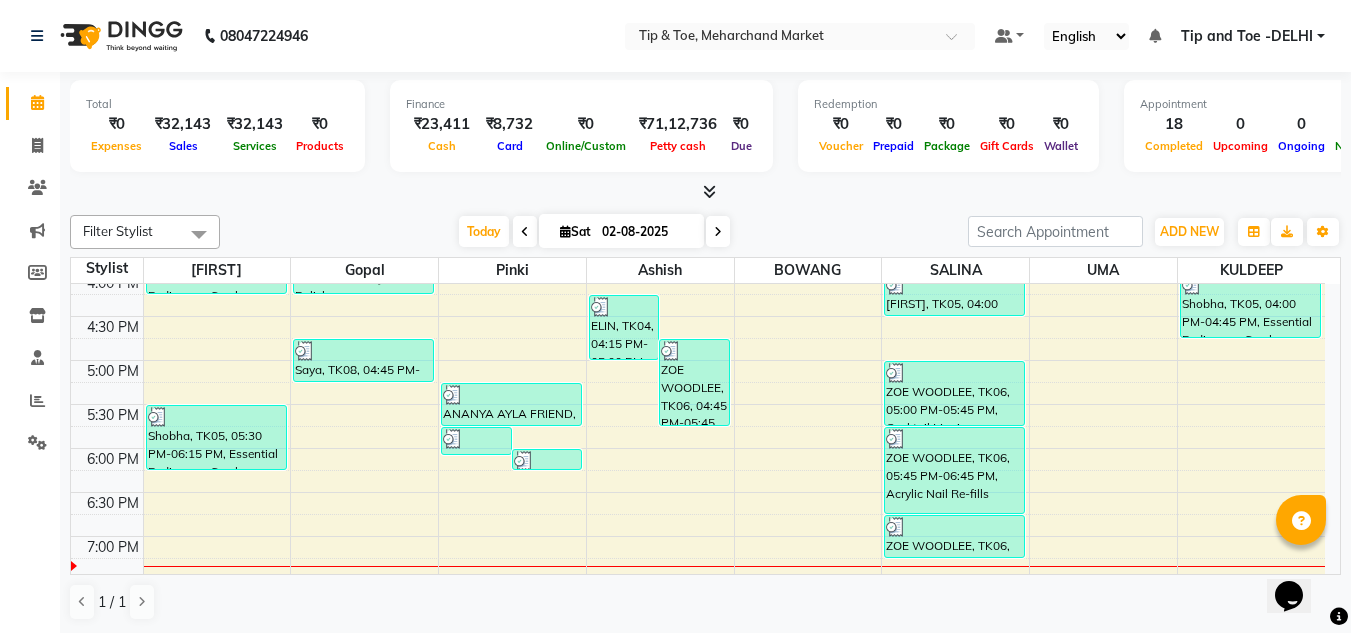 click on "8:00 AM 8:30 AM 9:00 AM 9:30 AM 10:00 AM 10:30 AM 11:00 AM 11:30 AM 12:00 PM 12:30 PM 1:00 PM 1:30 PM 2:00 PM 2:30 PM 3:00 PM 3:30 PM 4:00 PM 4:30 PM 5:00 PM 5:30 PM 6:00 PM 6:30 PM 7:00 PM 7:30 PM 8:00 PM 8:30 PM     [FIRST], TK03, 03:30 PM-04:15 PM, Essential Pedicure w Scrub     [FIRST], TK05, 05:30 PM-06:15 PM, Essential Pedicure w Scrub     [FIRST] [LAST], TK02, 01:00 PM-02:15 PM, Acrylic Tip Repair,Acrylic Nail Re-fills     [FIRST], TK04, 03:30 PM-04:15 PM, Cateye Gel Polish     [FIRST], TK08, 04:45 PM-05:15 PM, Permanent Gel Polish Removal     [FIRST] [LAST], TK07, 05:45 PM-06:05 PM, Application of Nail Polish     [FIRST] [LAST], TK07, 06:00 PM-06:15 PM, Acrylic Tip Repair     [FIRST] [LAST], TK07, 05:15 PM-05:45 PM, French Polish     [FIRST], TK04, 04:15 PM-05:00 PM, Essential Pedicure w Scrub     [FIRST] [LAST], TK06, 04:45 PM-05:45 PM, Cocktail Pedicure     [FIRST], TK03, 02:00 PM-03:00 PM, Acrylic Removal     [FIRST], TK03, 03:00 PM-03:30 PM, Essential Manicure w Scrub" at bounding box center [698, 140] 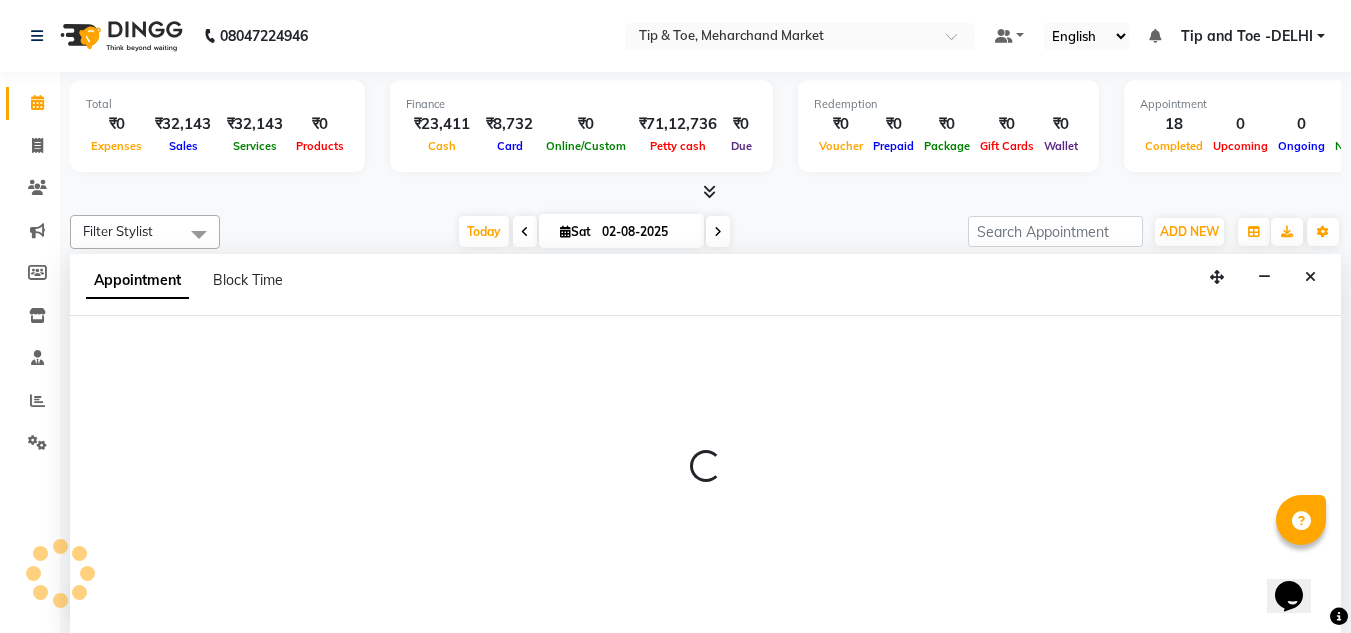 scroll, scrollTop: 1, scrollLeft: 0, axis: vertical 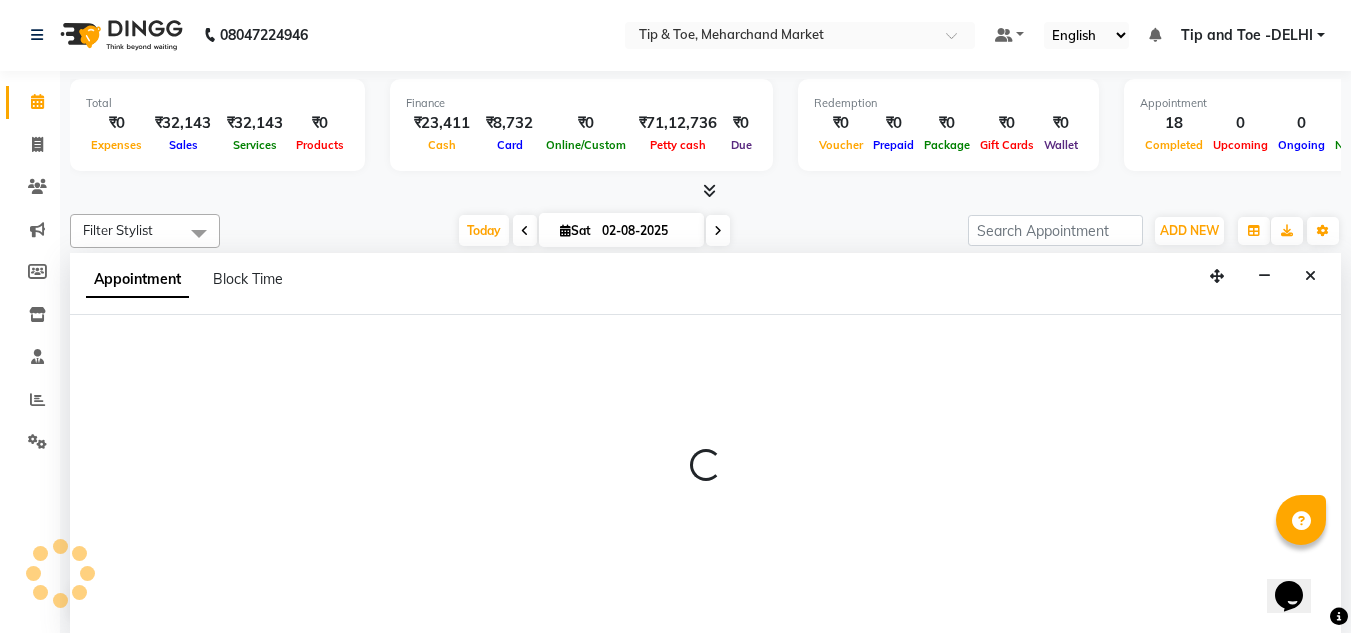 select on "75418" 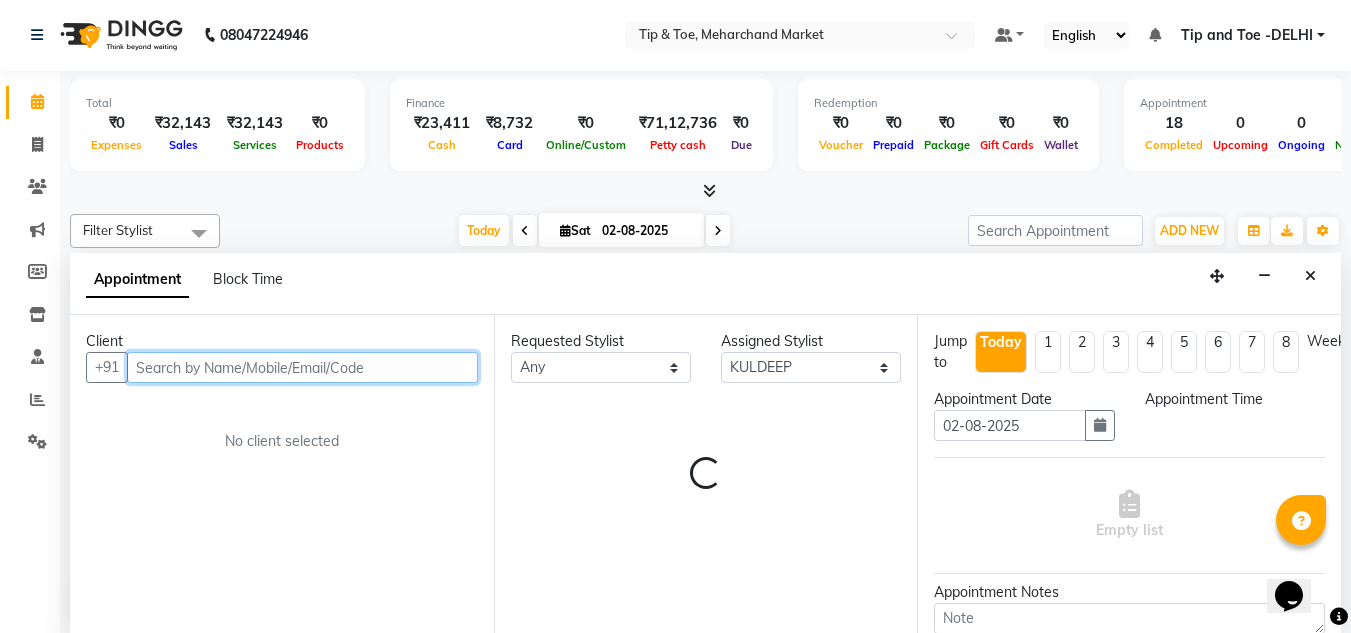 select on "1095" 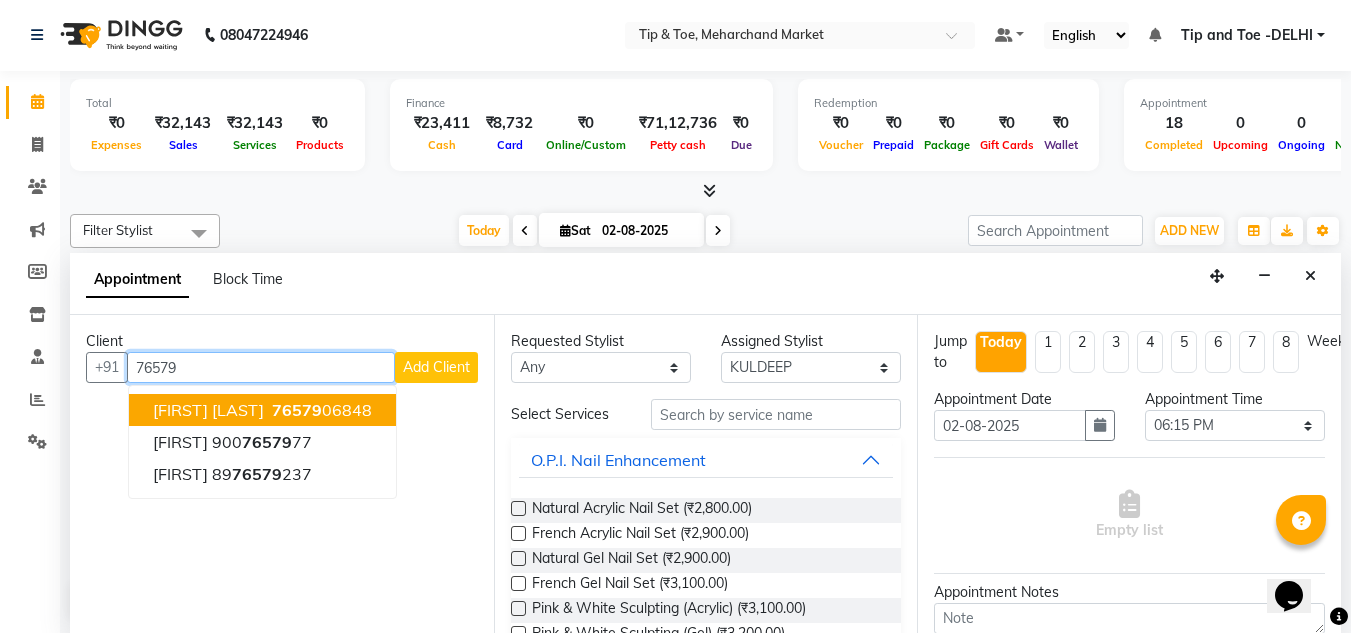 click on "[FIRST] [LAST]" at bounding box center (208, 410) 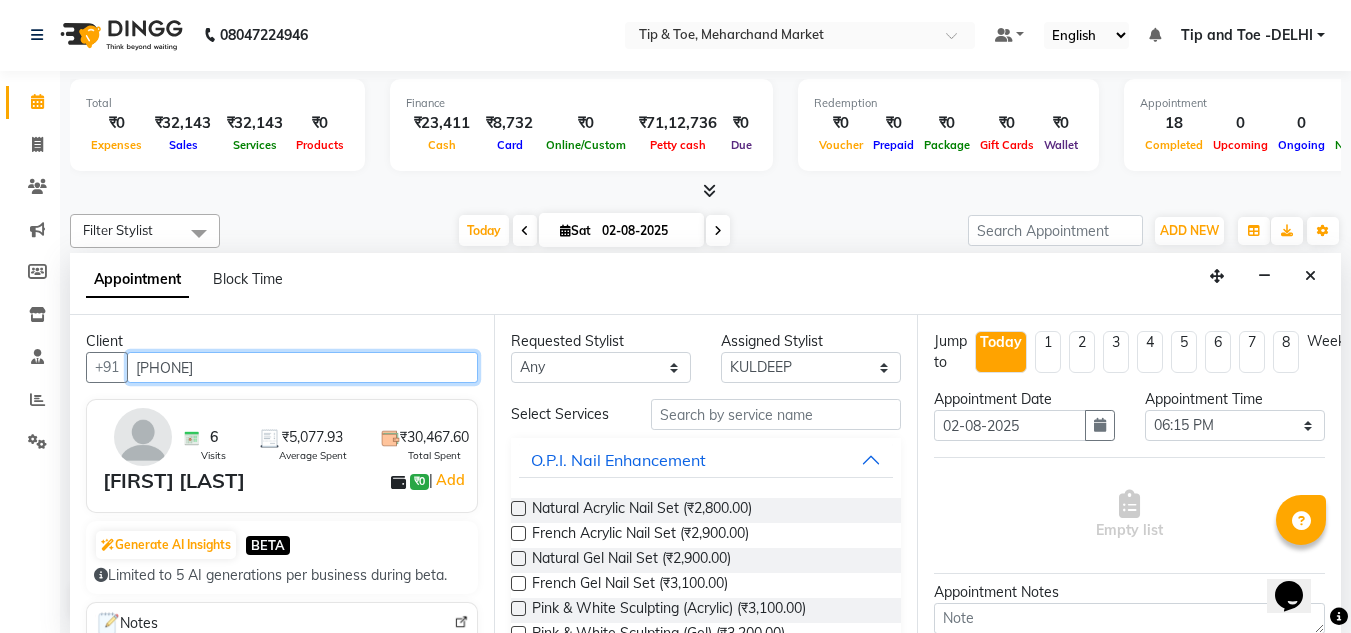 type on "[PHONE]" 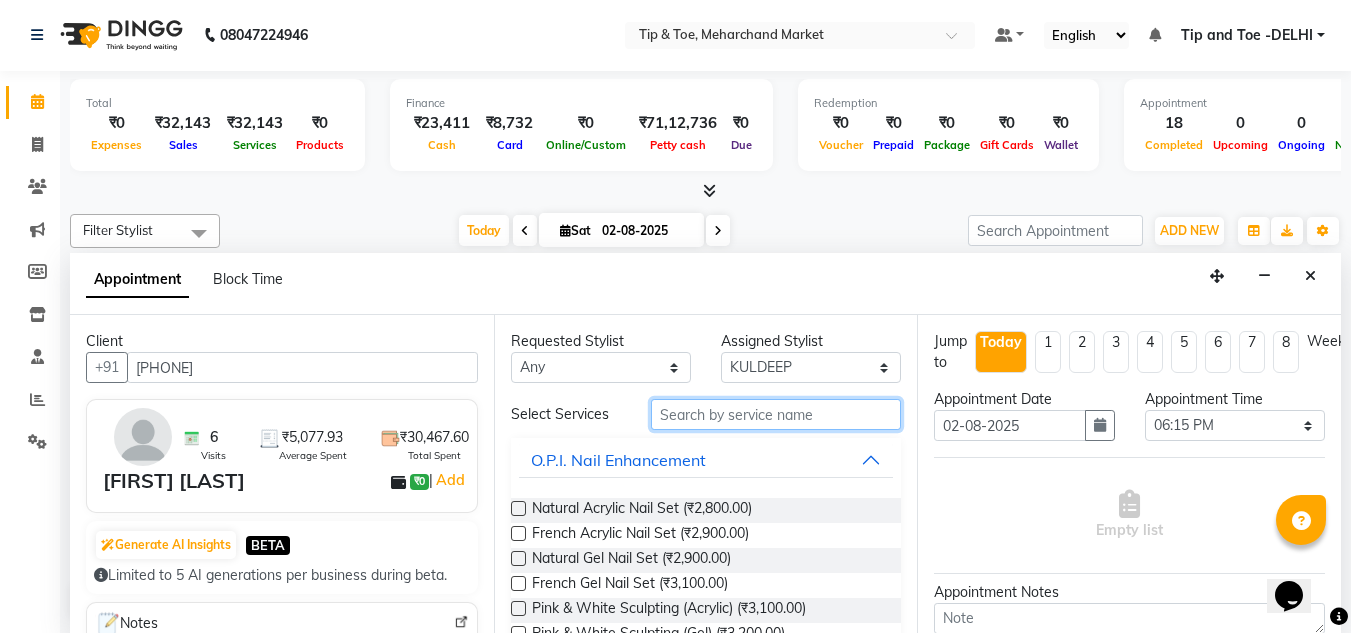 click at bounding box center [776, 414] 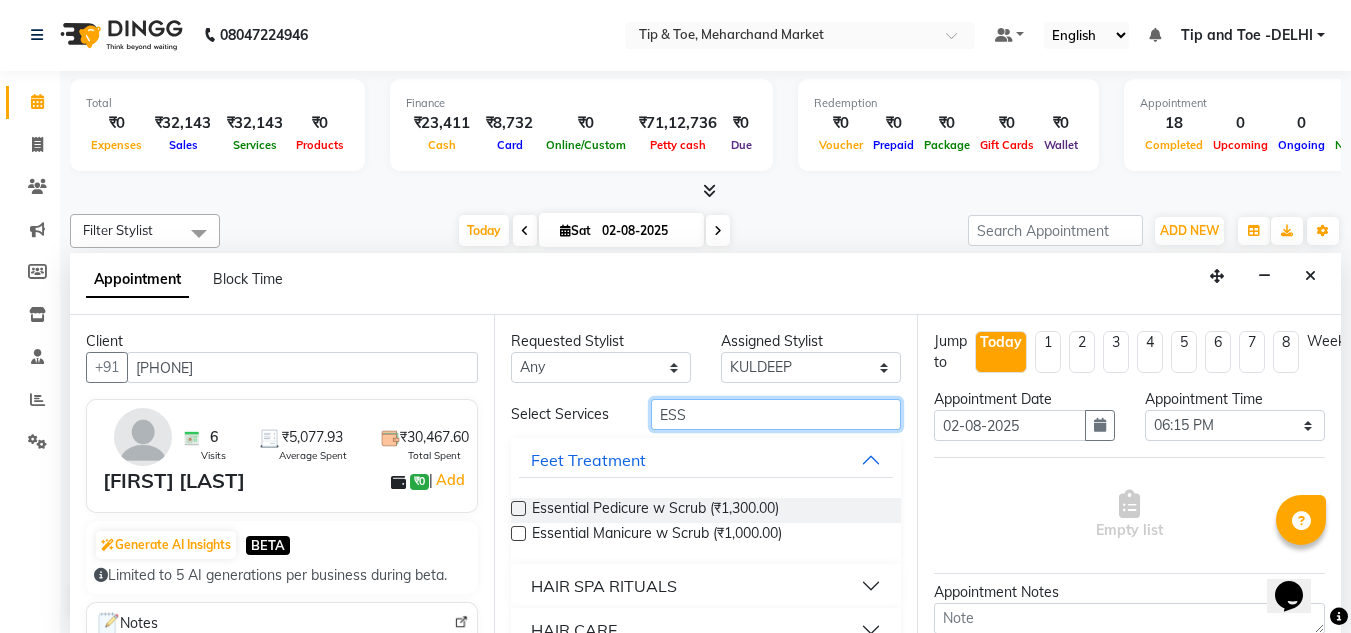 type on "ESS" 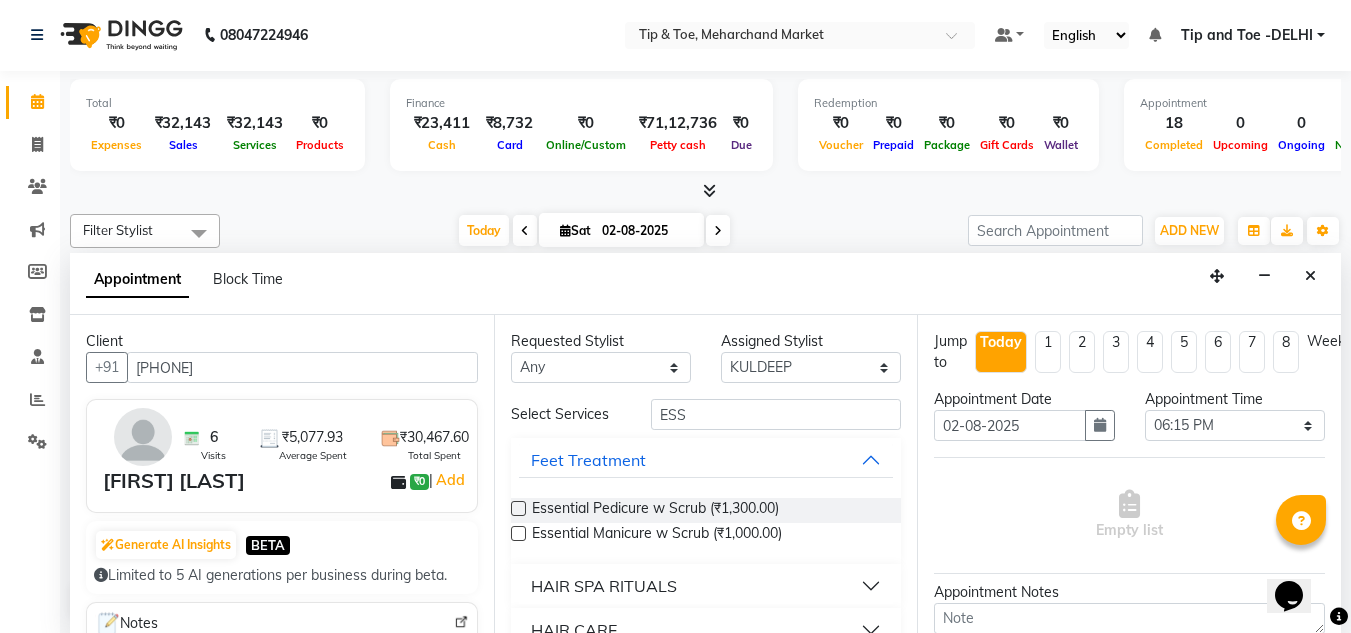 click on "Essential Pedicure w Scrub (₹1,300.00)" at bounding box center [655, 510] 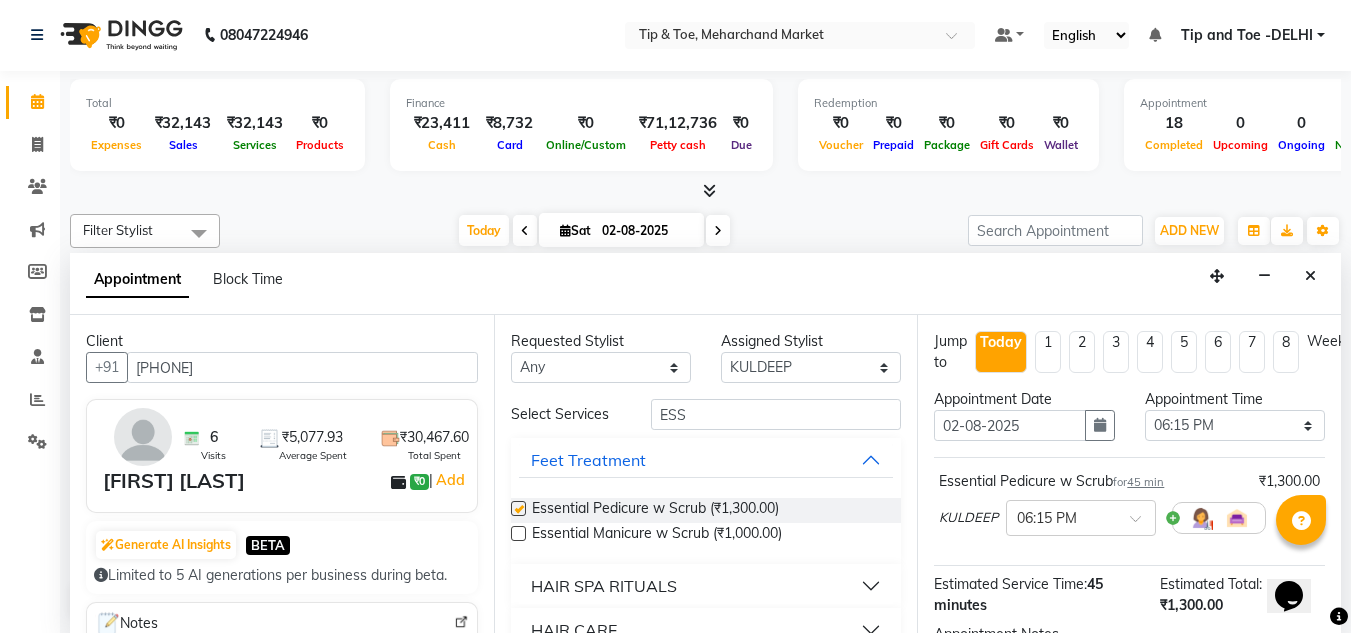 checkbox on "false" 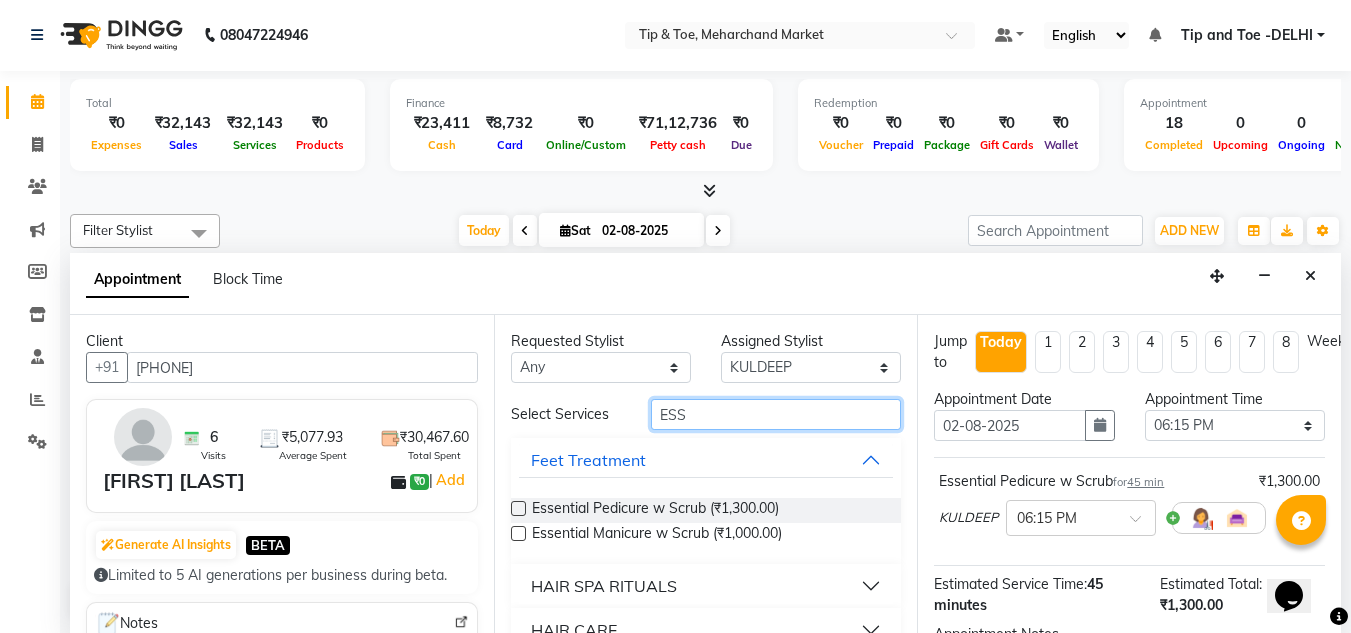 click on "ESS" at bounding box center (776, 414) 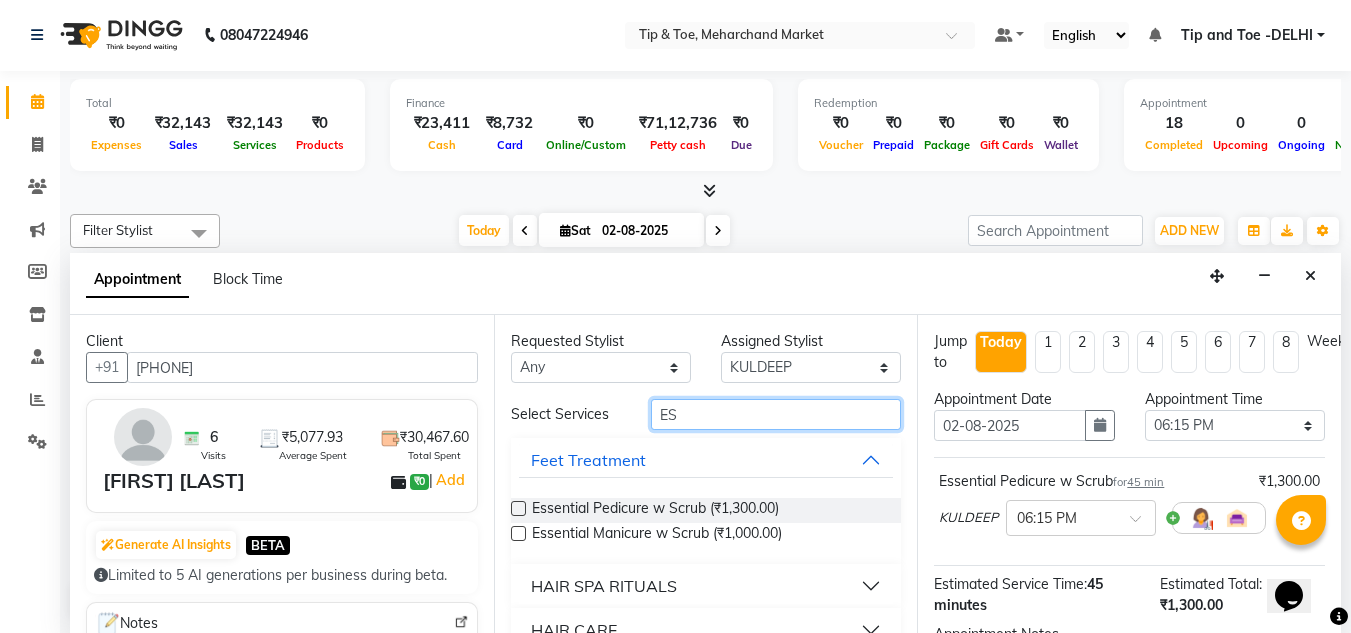 type on "E" 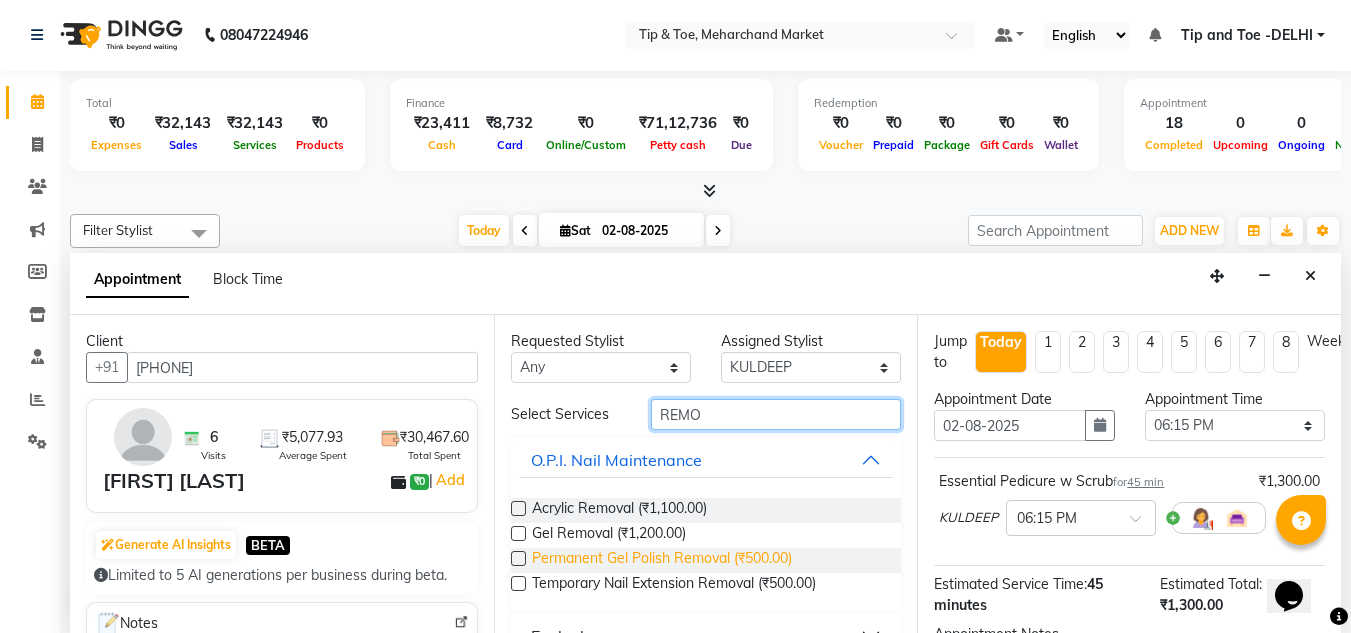 type on "REMO" 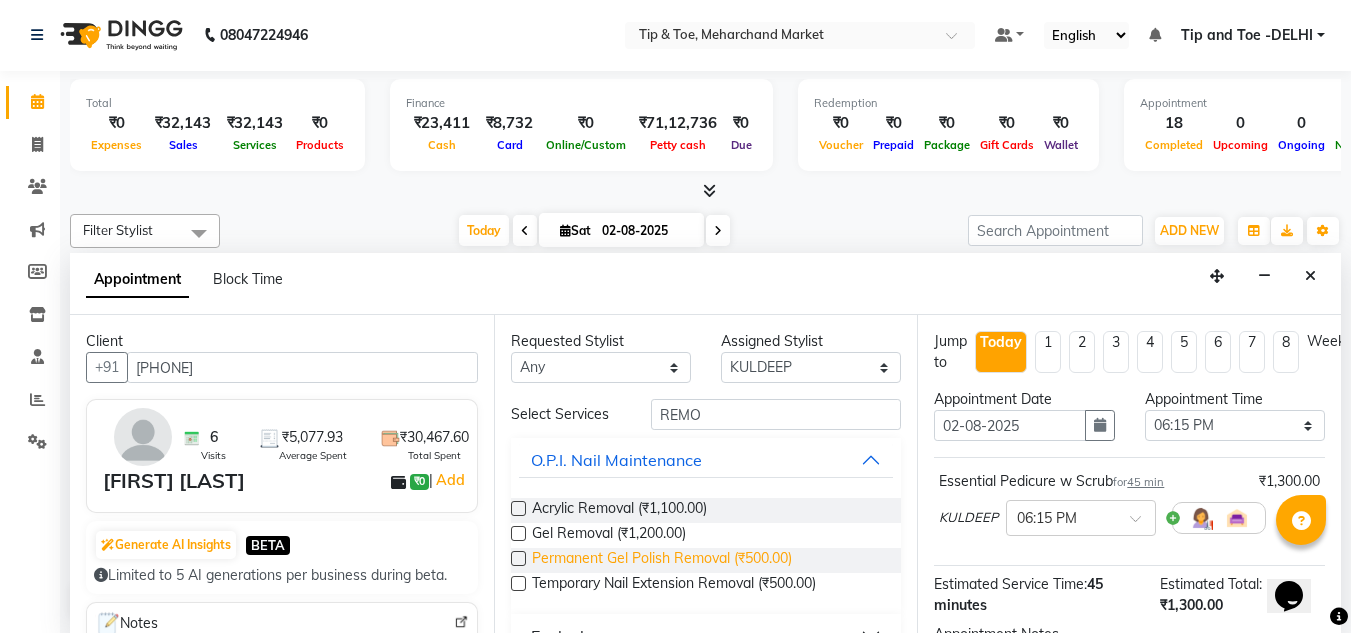 click on "Permanent Gel Polish Removal (₹500.00)" at bounding box center [662, 560] 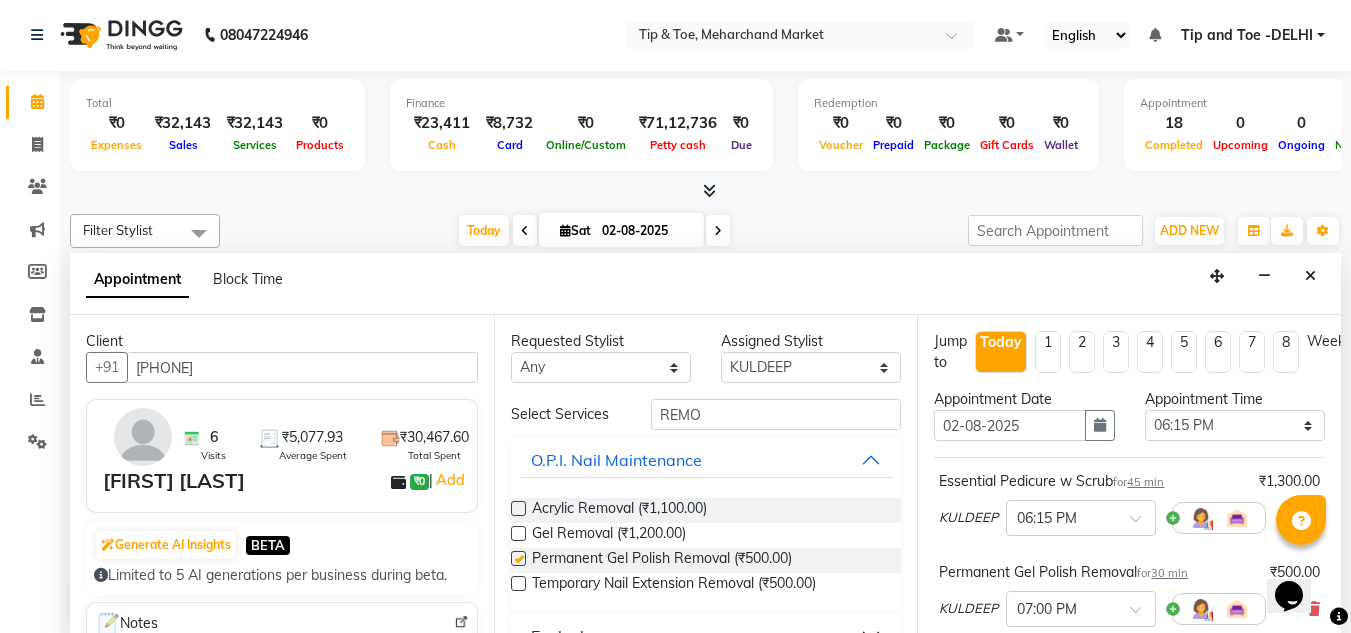 checkbox on "false" 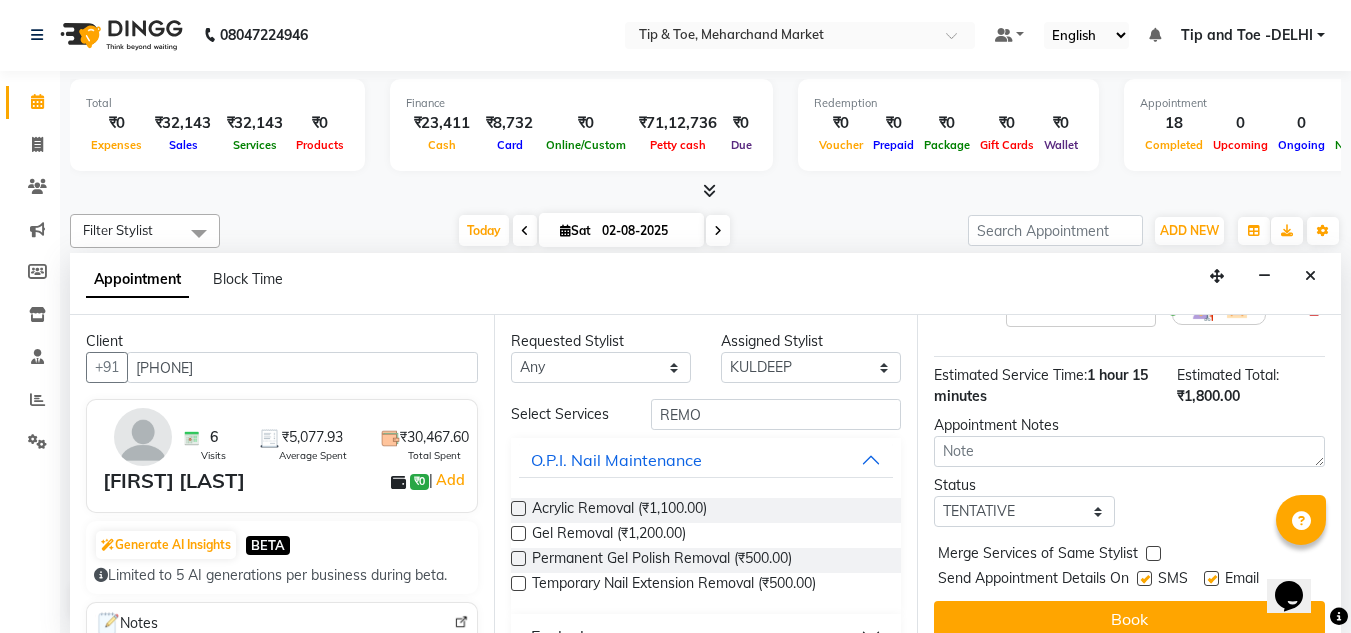 scroll, scrollTop: 335, scrollLeft: 0, axis: vertical 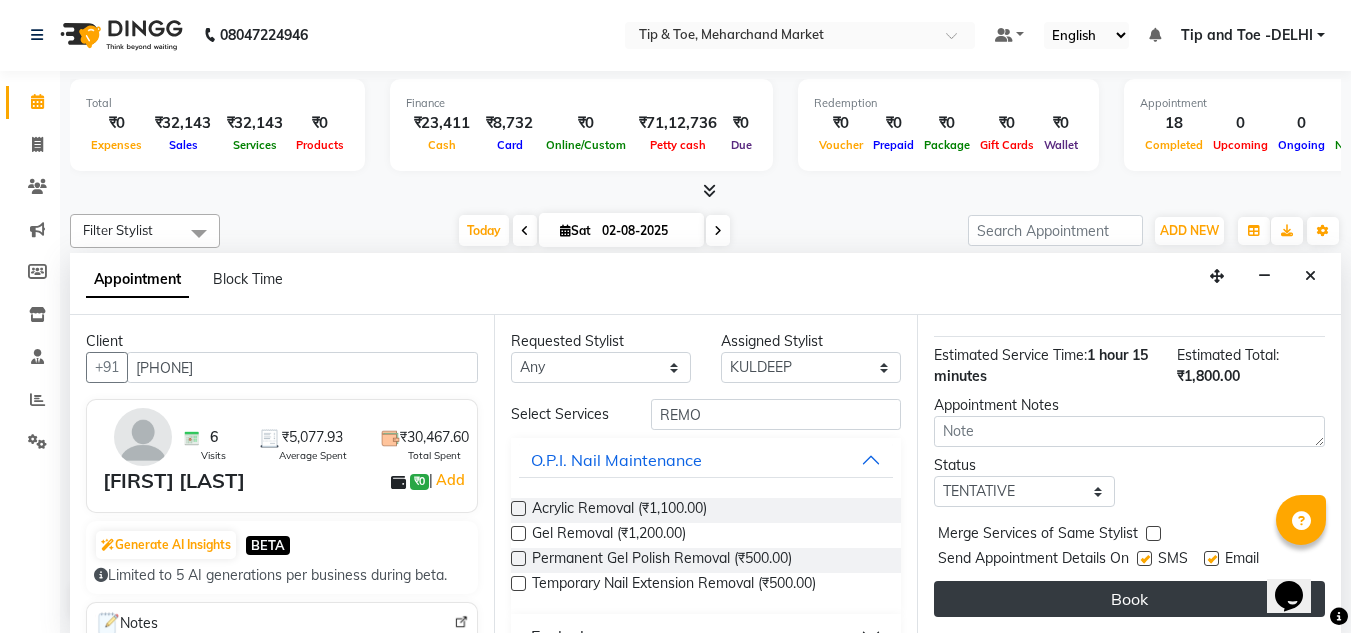 click on "Book" at bounding box center (1129, 599) 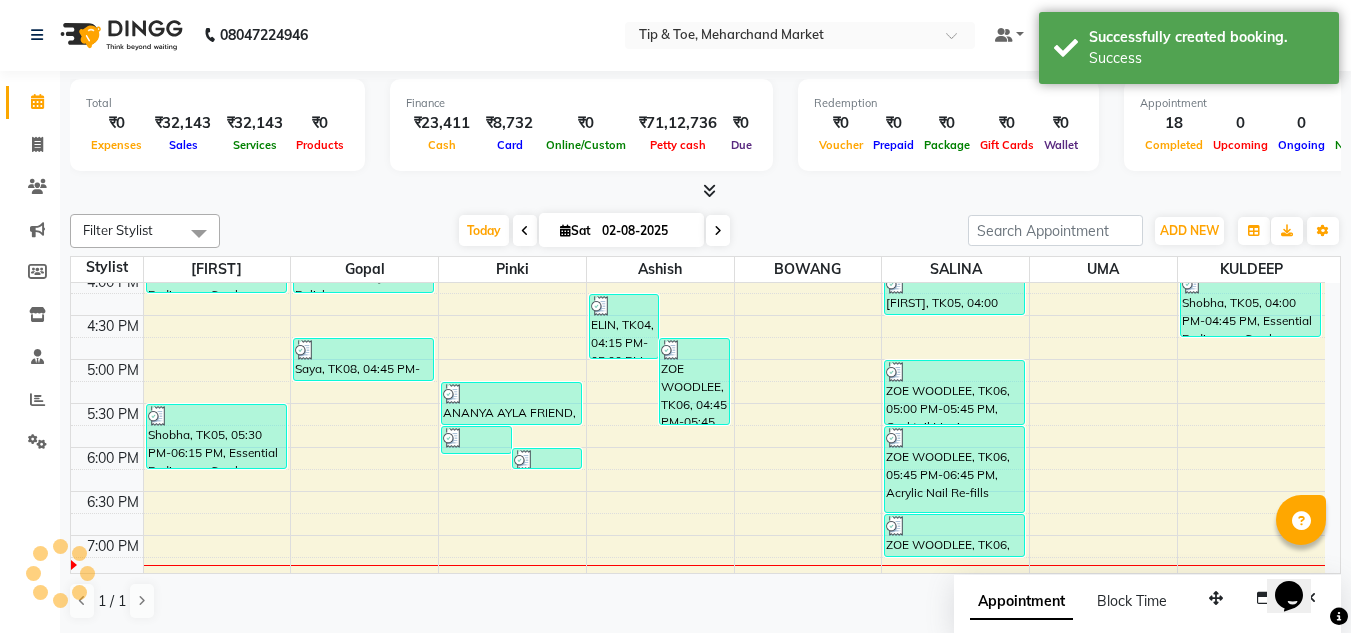 scroll, scrollTop: 0, scrollLeft: 0, axis: both 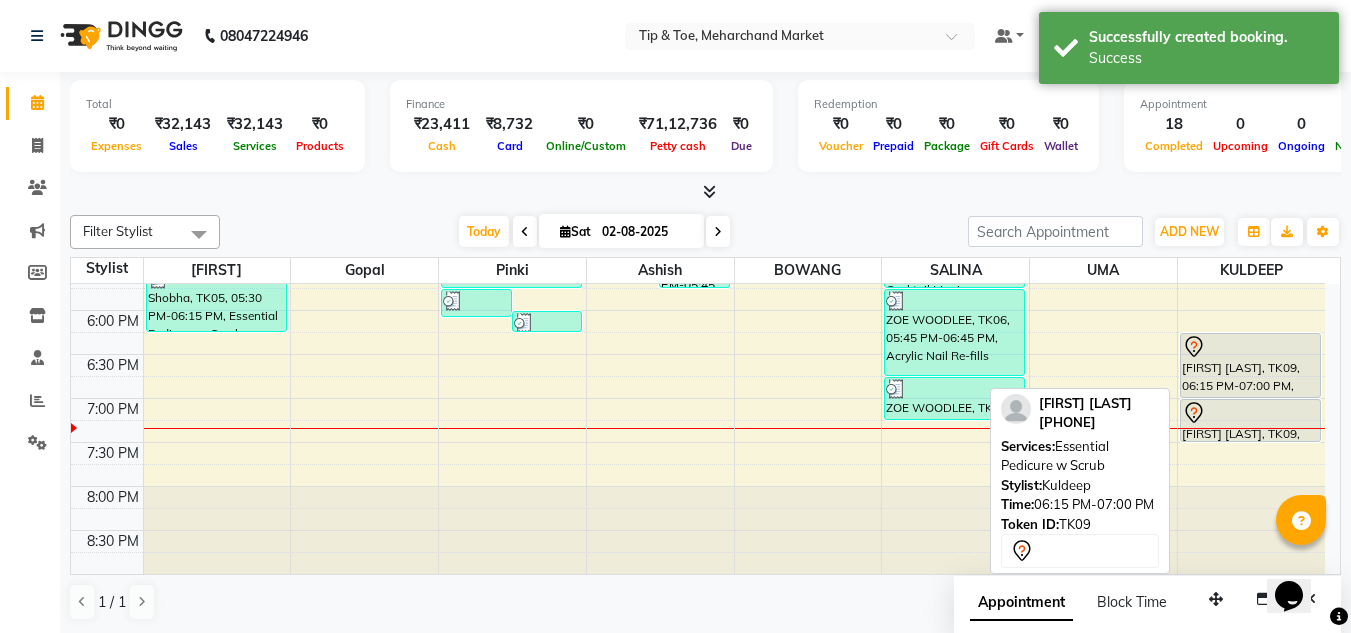 click on "[FIRST] [LAST], TK09, 06:15 PM-07:00 PM, Essential Pedicure w Scrub" at bounding box center (1251, 365) 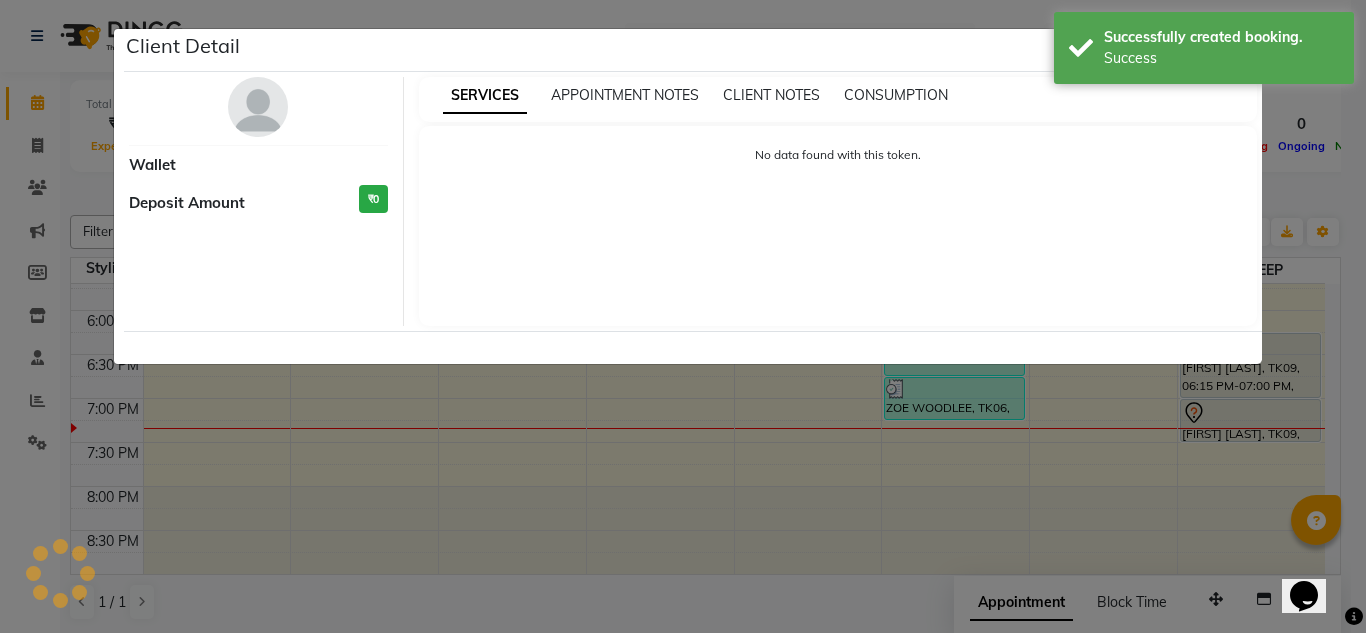 select on "7" 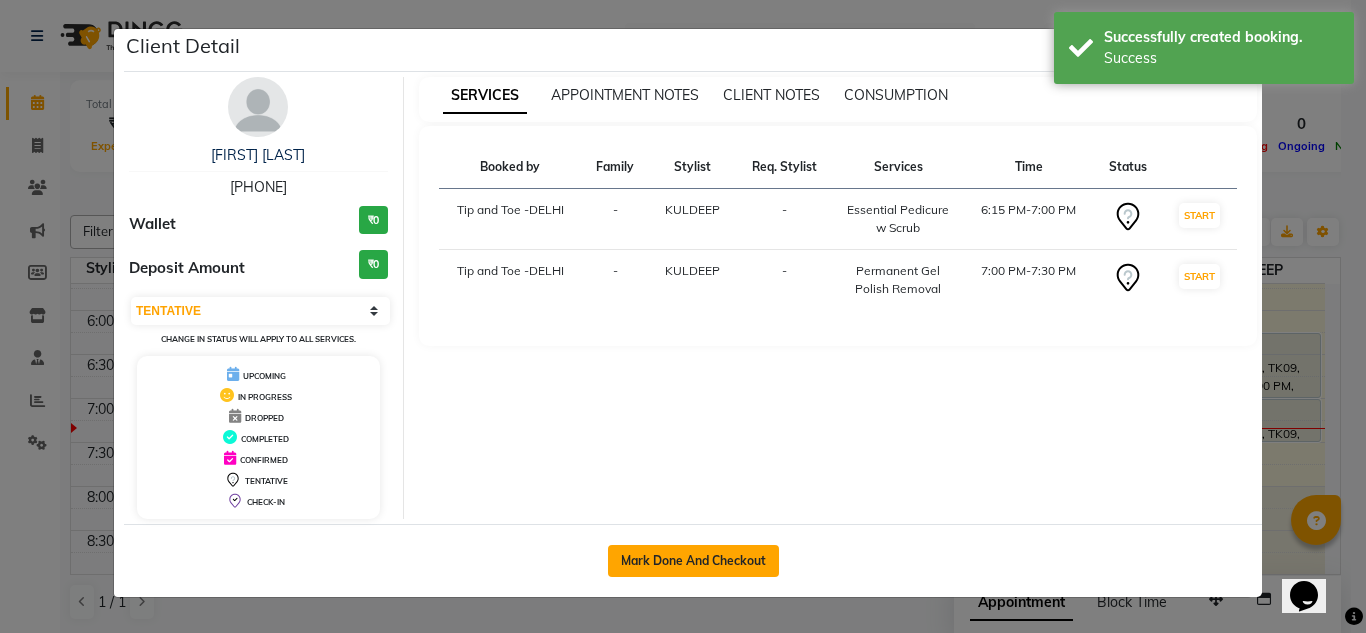 click on "Mark Done And Checkout" 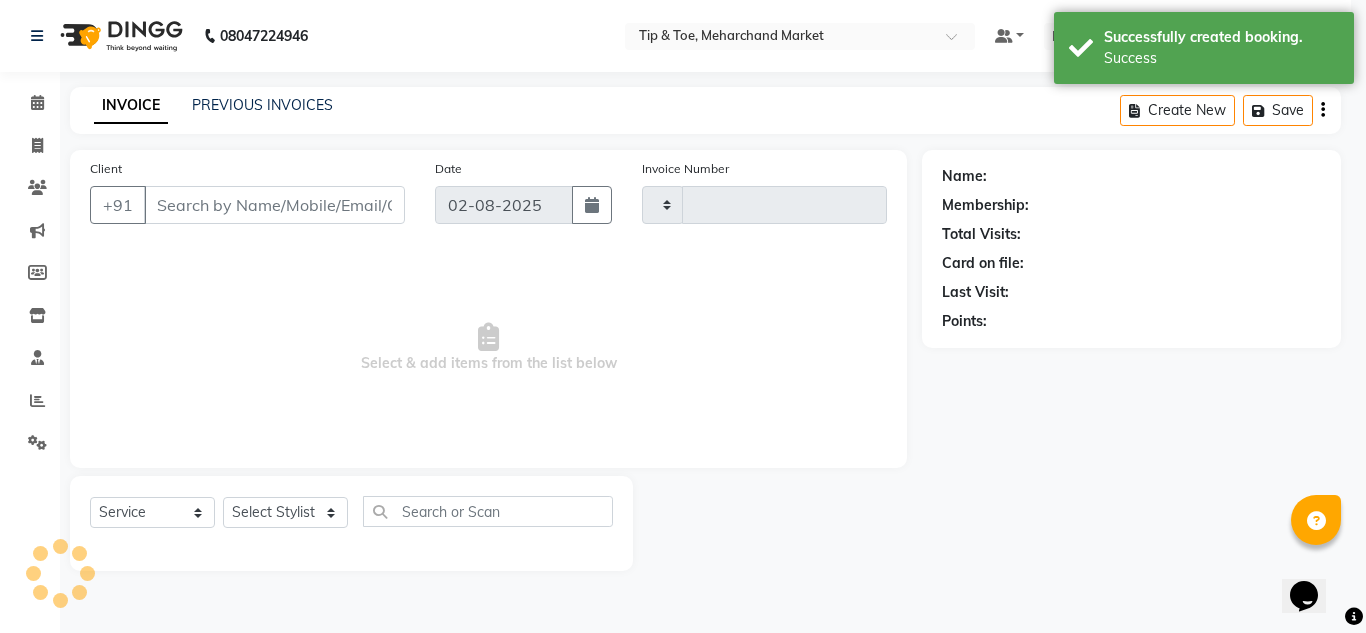 type on "1050" 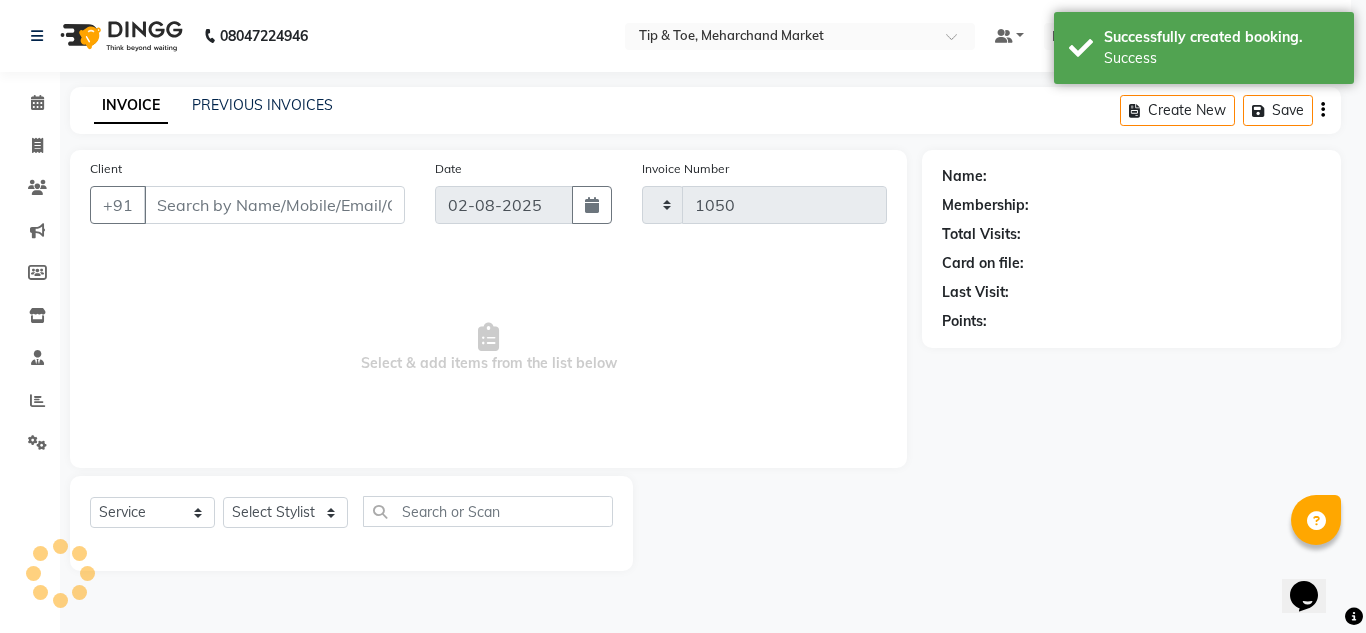 select on "5940" 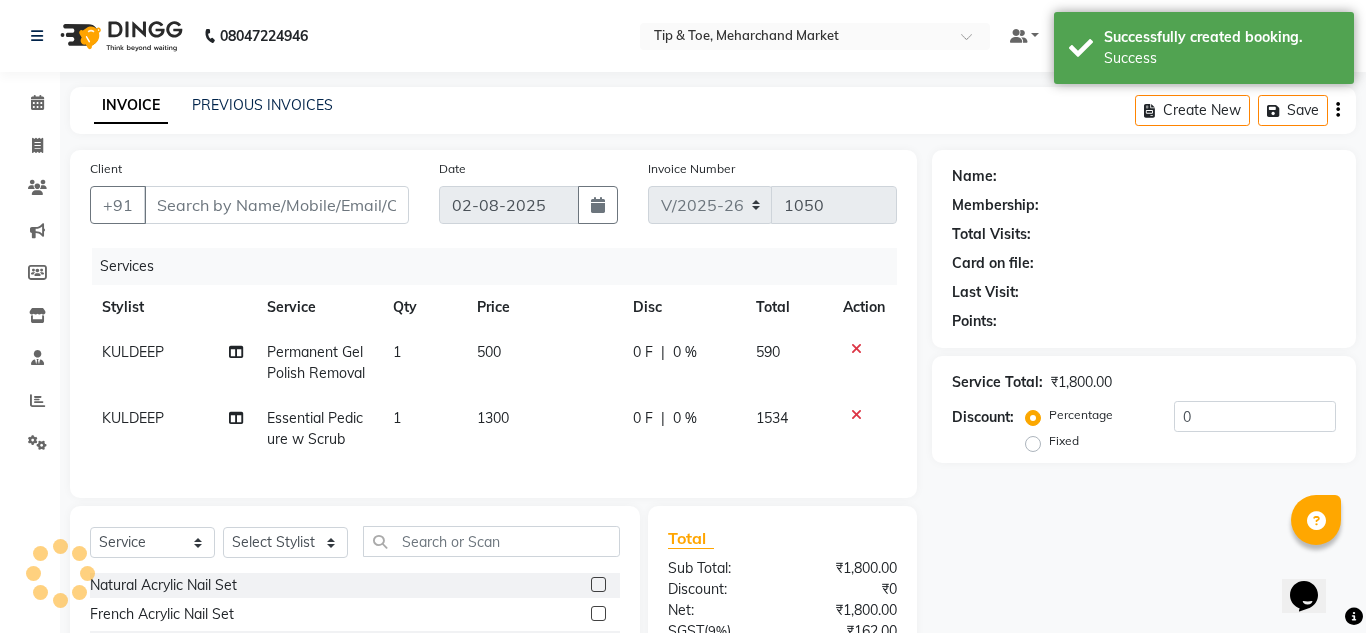 type on "[PHONE]" 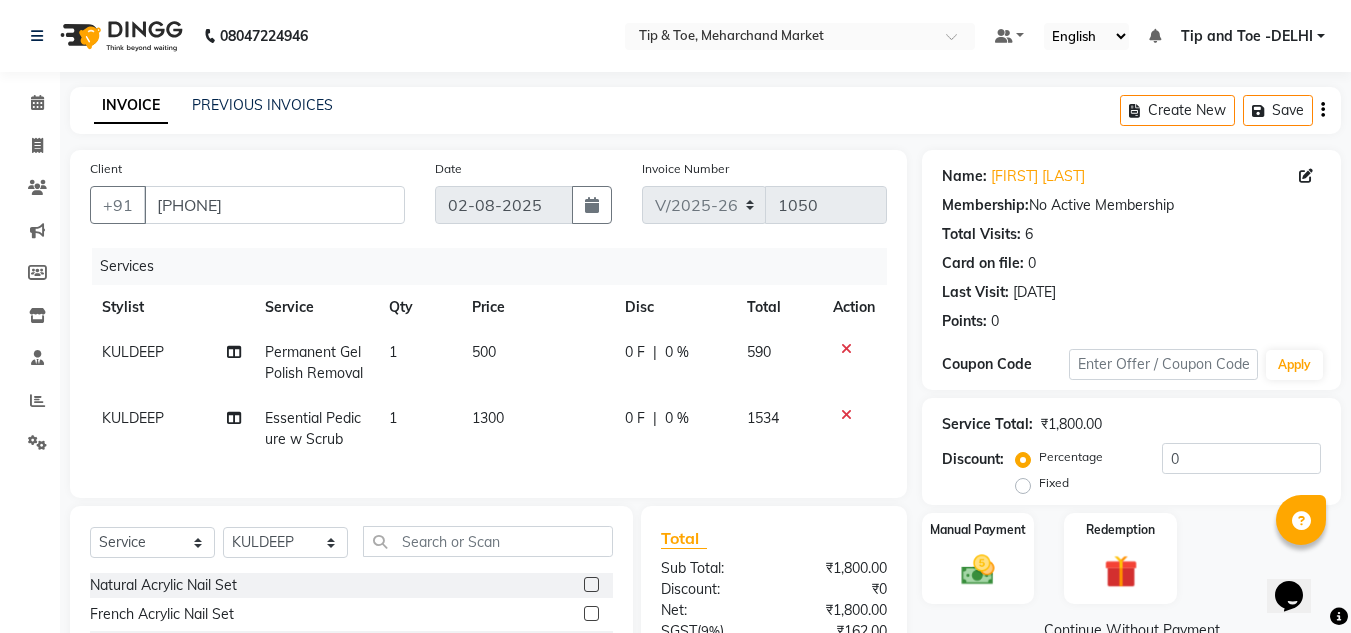 scroll, scrollTop: 100, scrollLeft: 0, axis: vertical 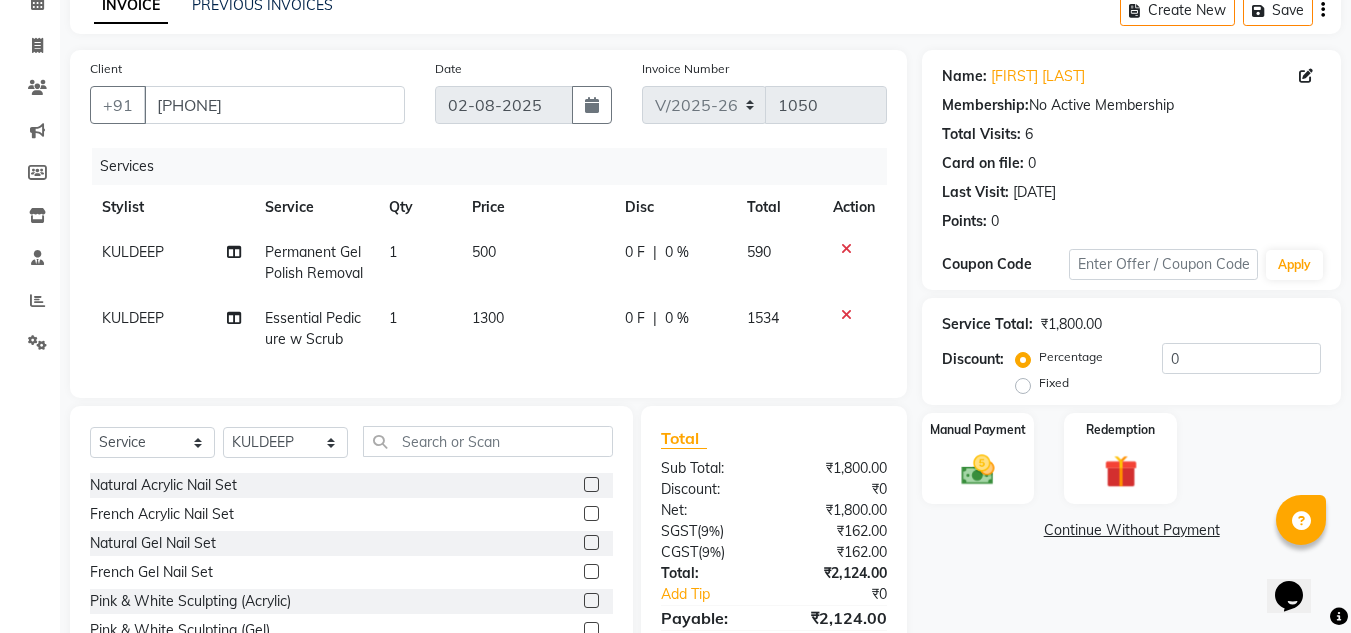click on "500" 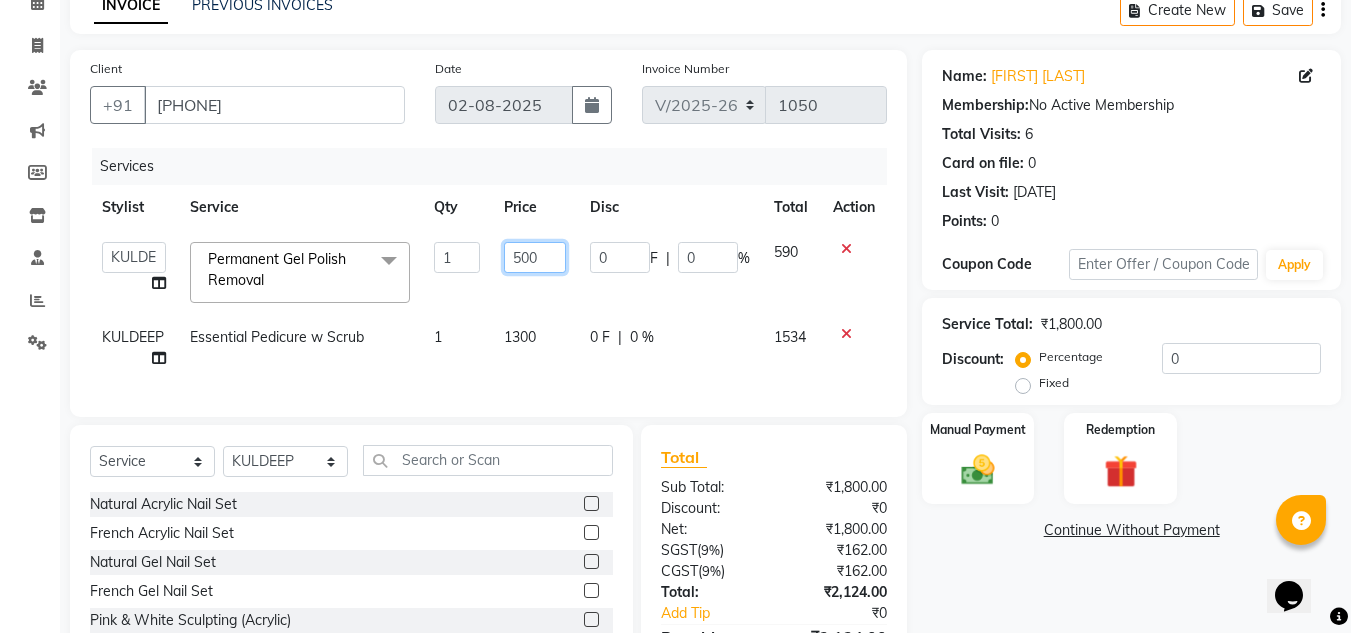 click on "500" 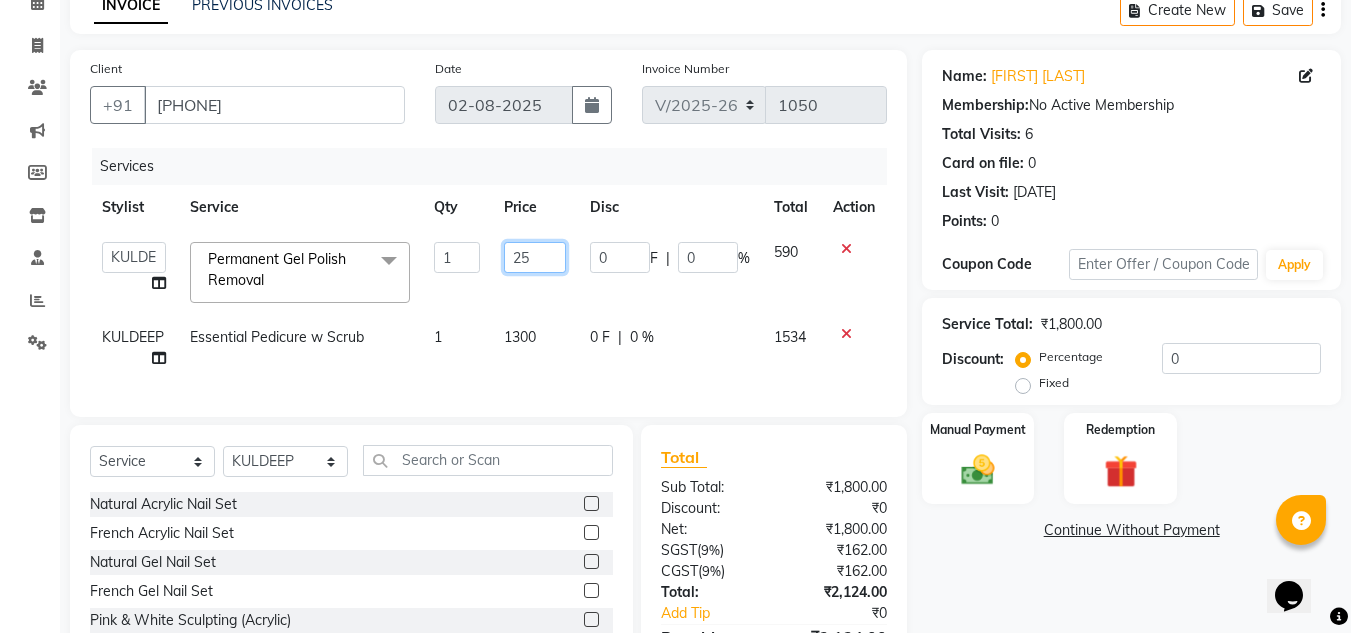 type on "250" 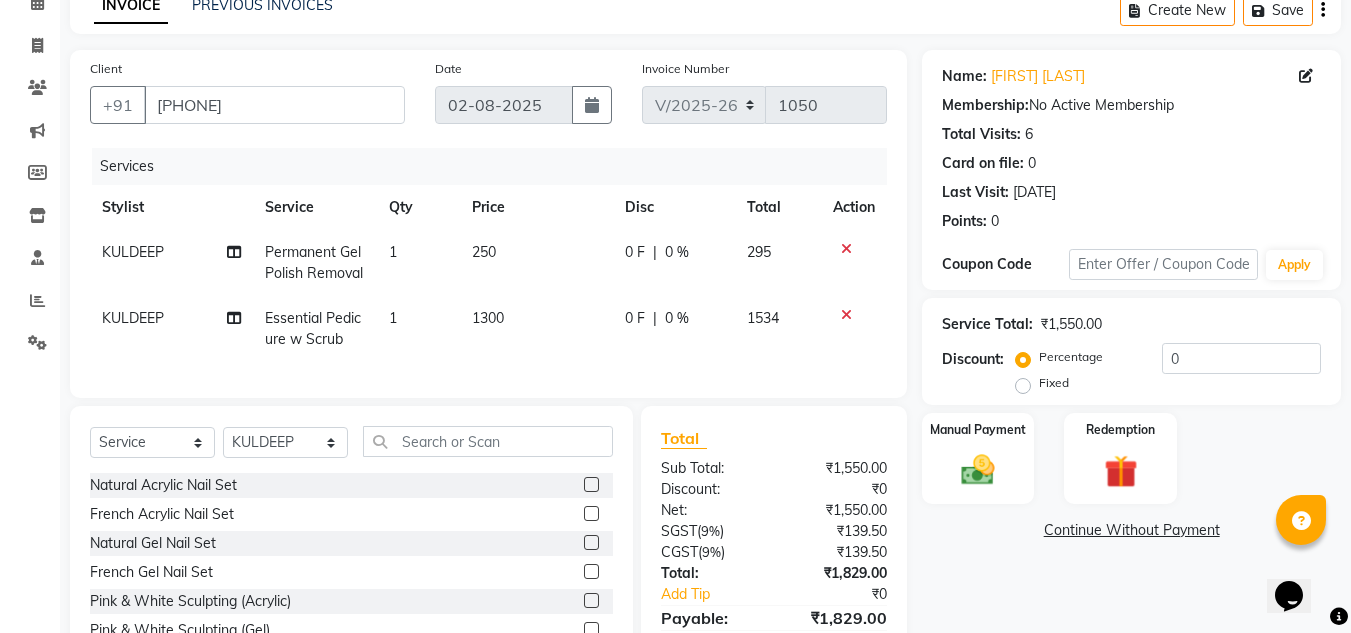 click on "by [FIRST] Permanent Gel Polish Removal 1 250 0 F | 0 % 295 [FIRST] Essential Pedicure w Scrub 1 1300 0 F | 0 % 1534" 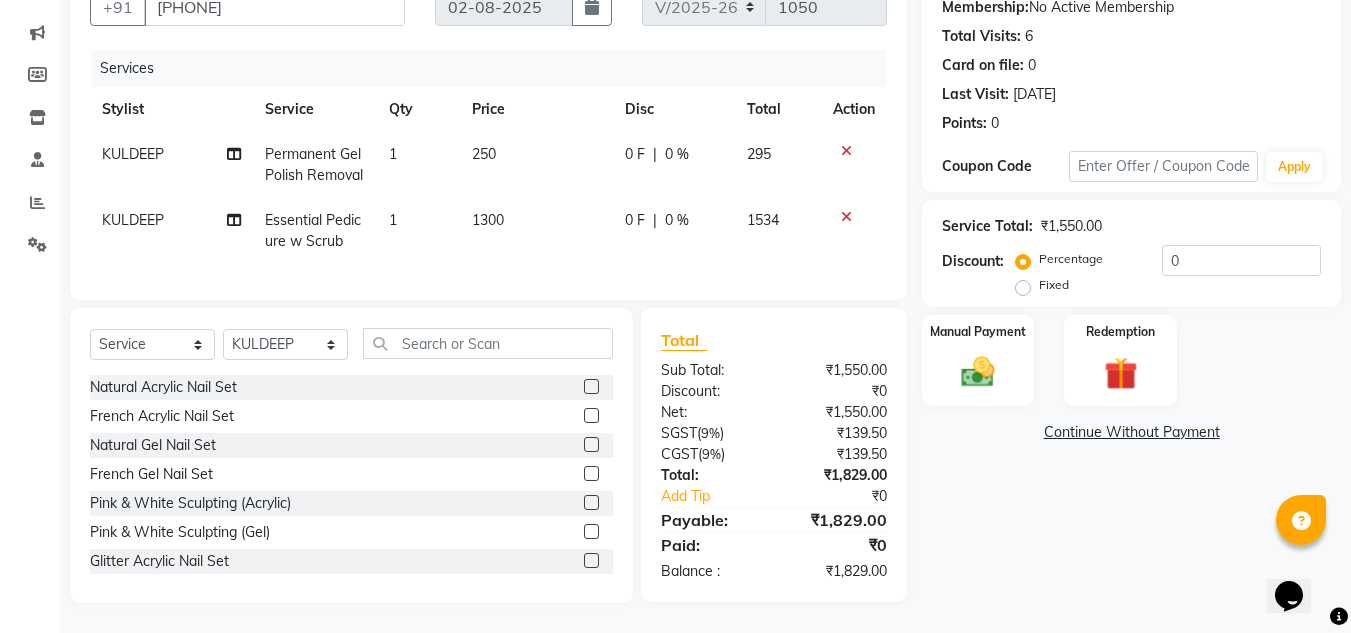 scroll, scrollTop: 213, scrollLeft: 0, axis: vertical 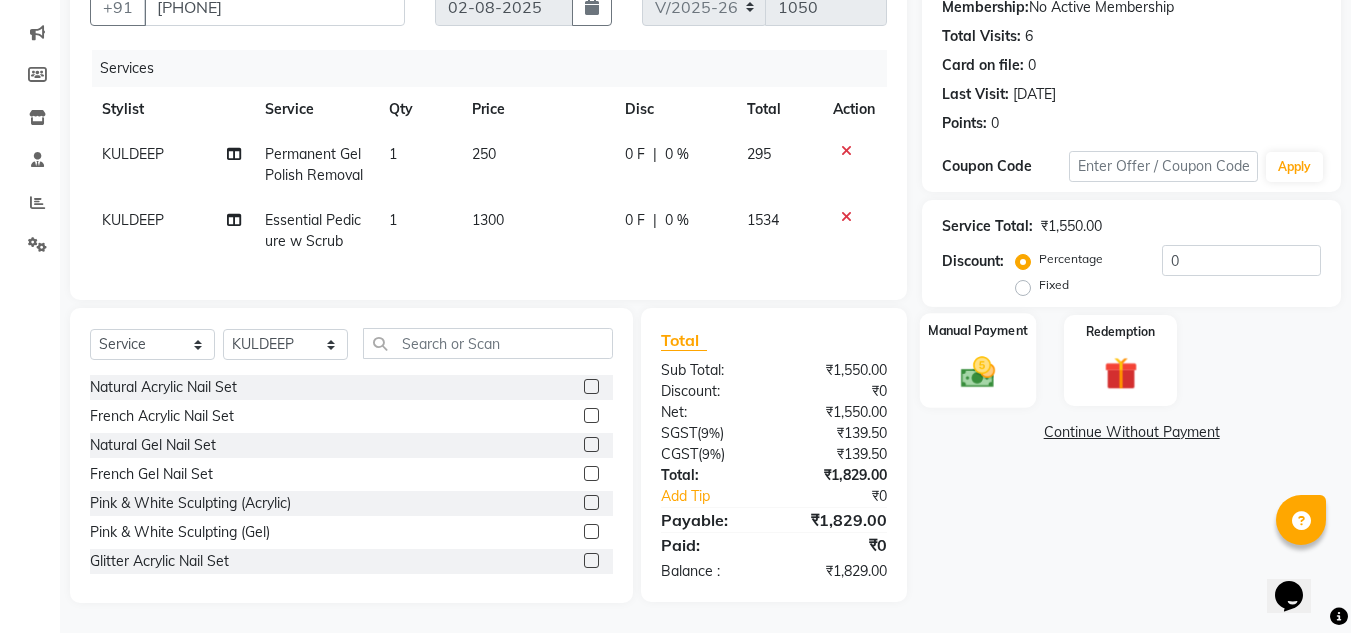 click on "Manual Payment" 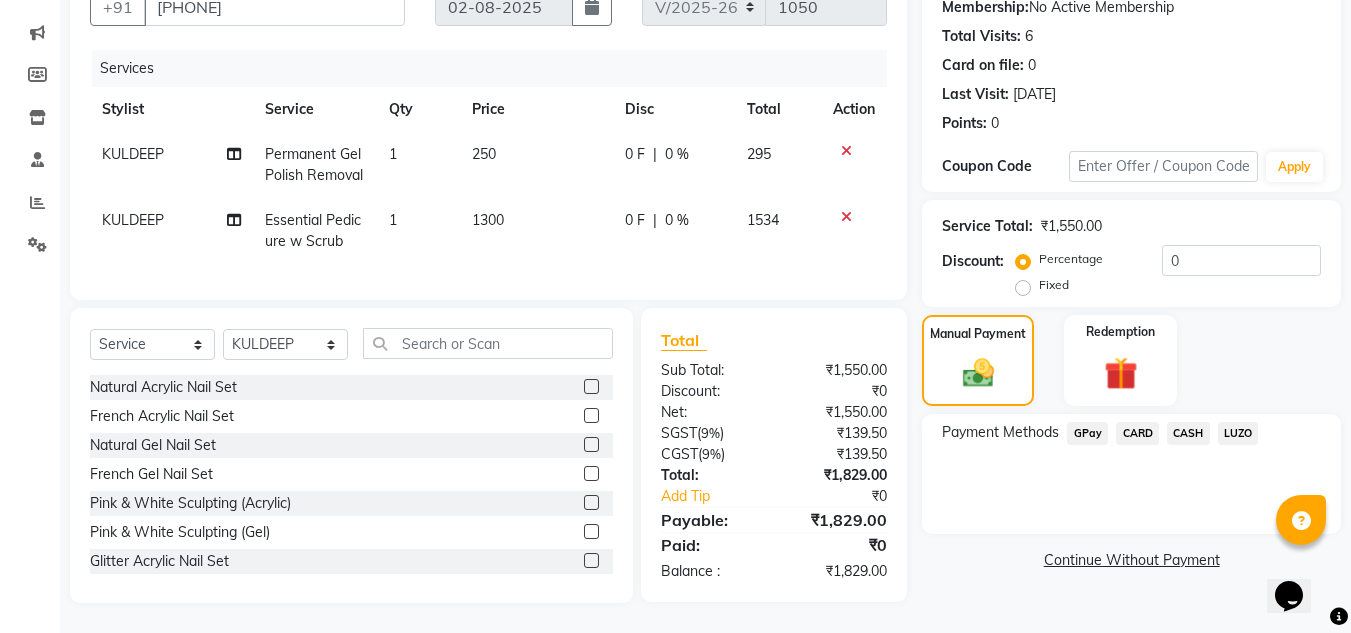 click on "CASH" 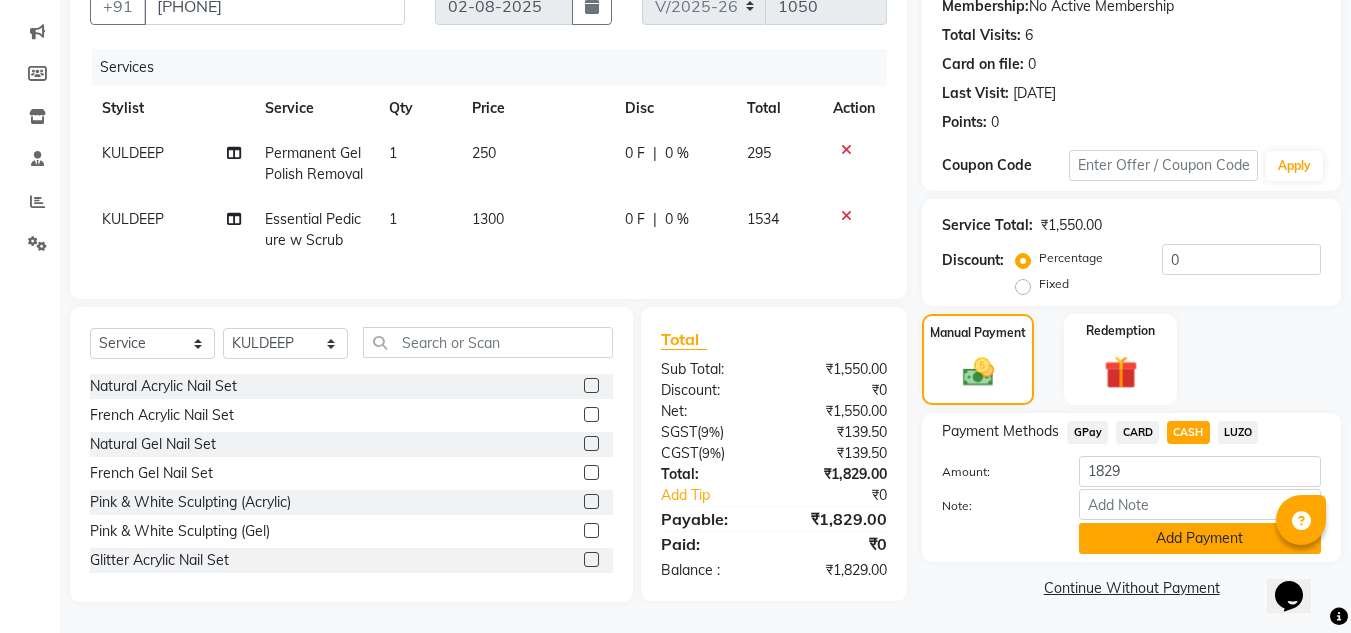 click on "Add Payment" 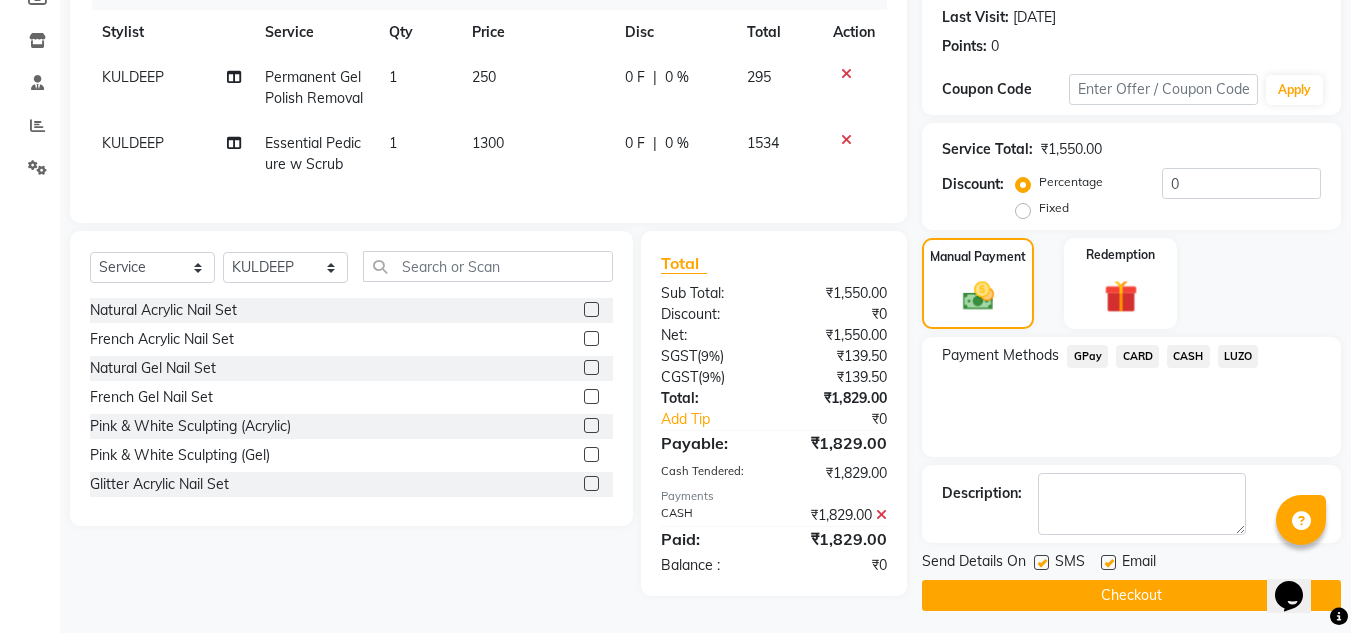 scroll, scrollTop: 283, scrollLeft: 0, axis: vertical 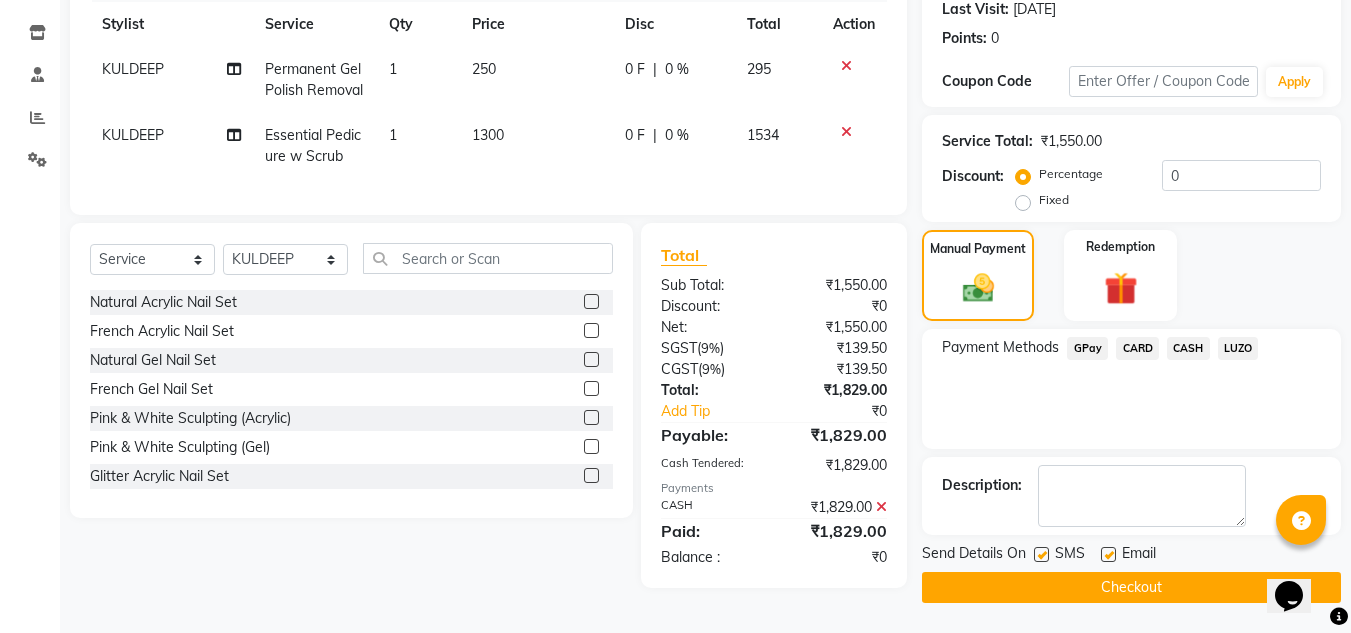 click on "Checkout" 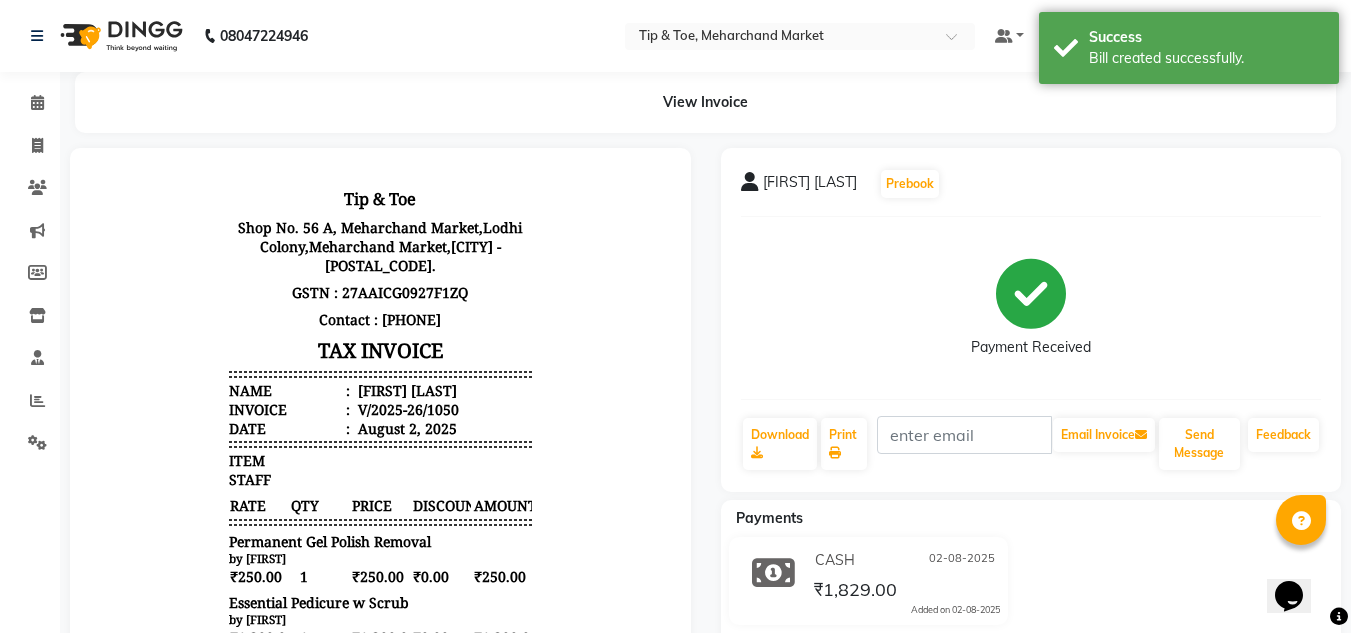 scroll, scrollTop: 0, scrollLeft: 0, axis: both 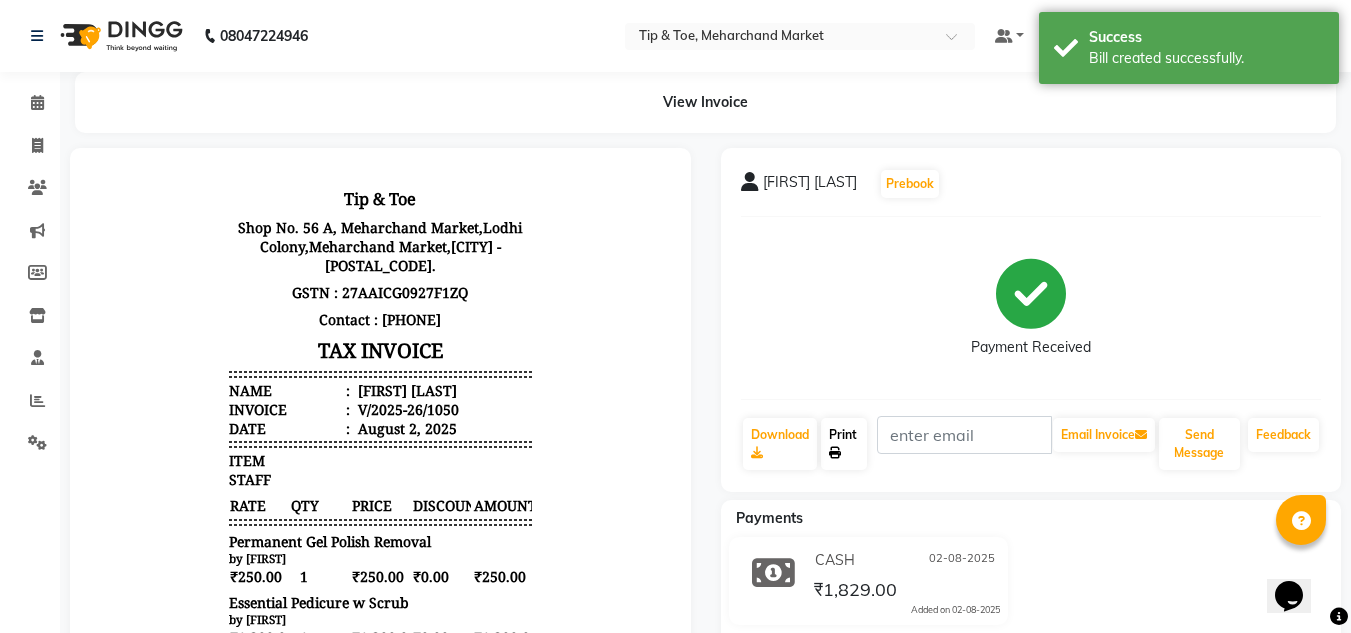click on "Print" 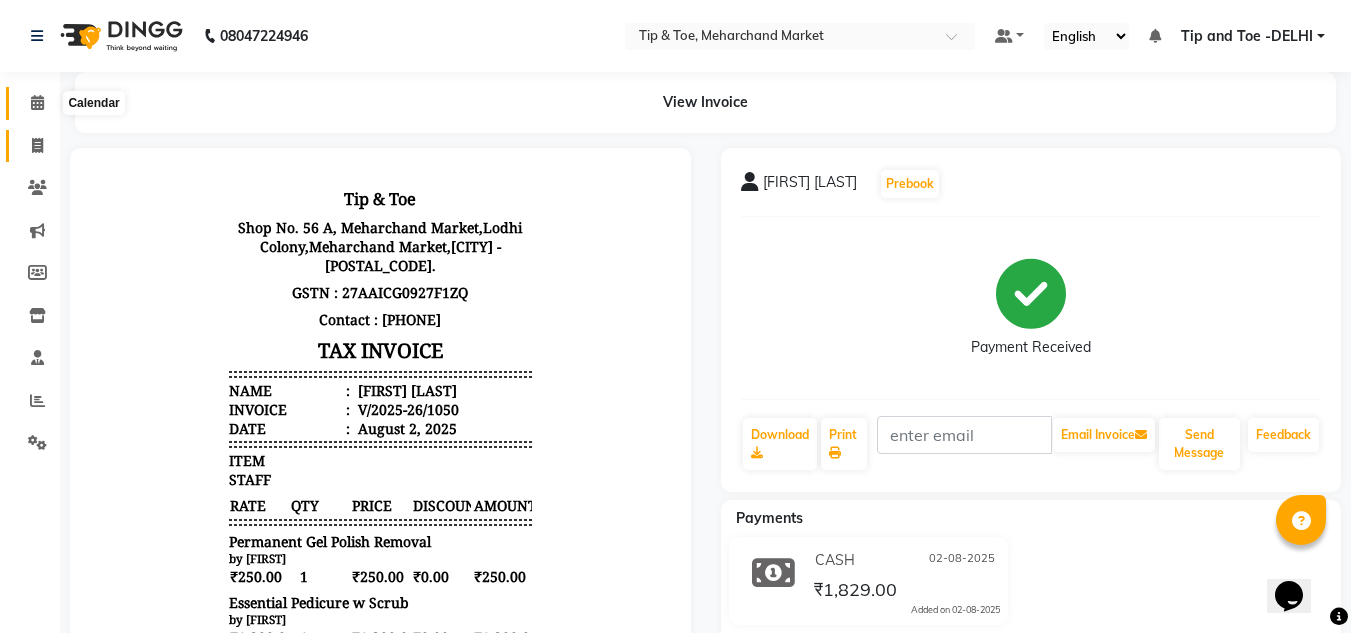 drag, startPoint x: 42, startPoint y: 98, endPoint x: 42, endPoint y: 146, distance: 48 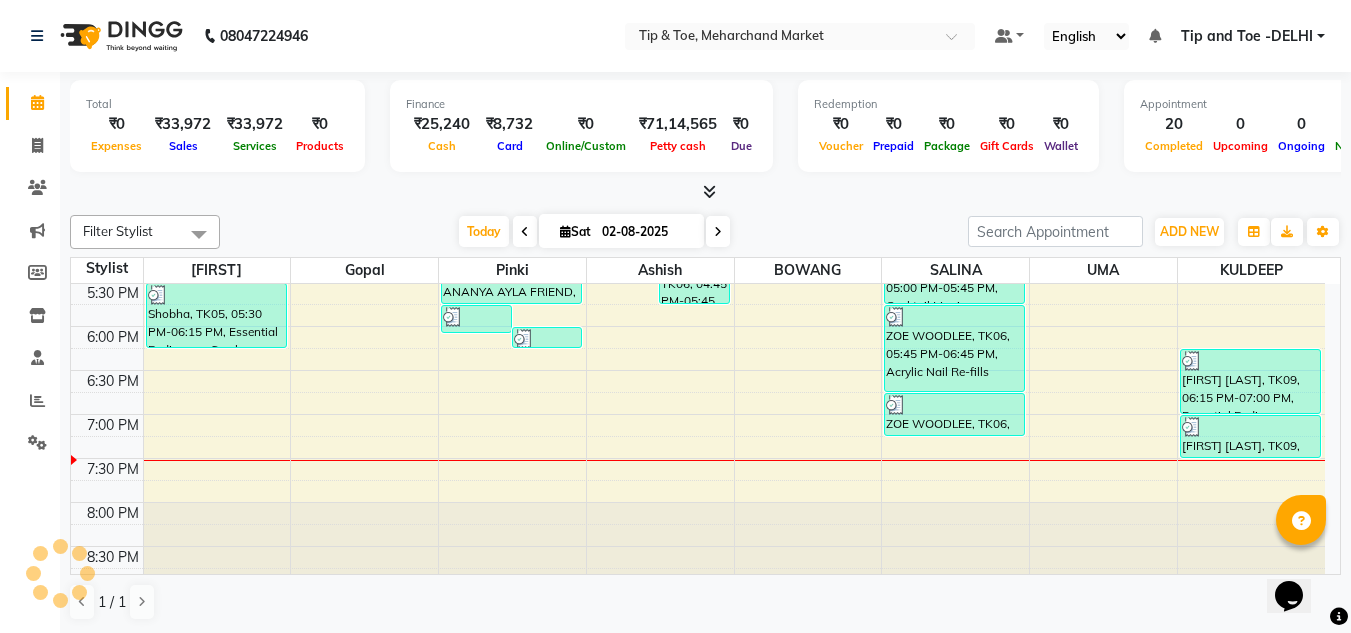 scroll, scrollTop: 853, scrollLeft: 0, axis: vertical 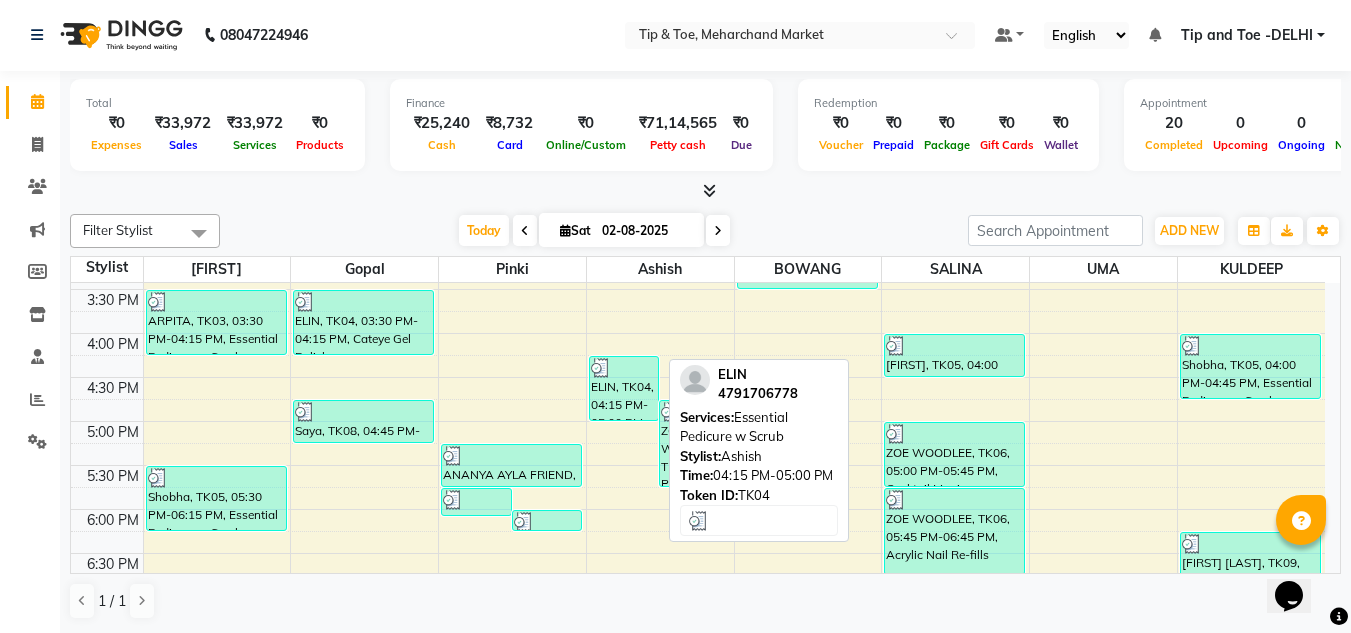 click on "ELIN, TK04, 04:15 PM-05:00 PM, Essential Pedicure w Scrub" at bounding box center [624, 388] 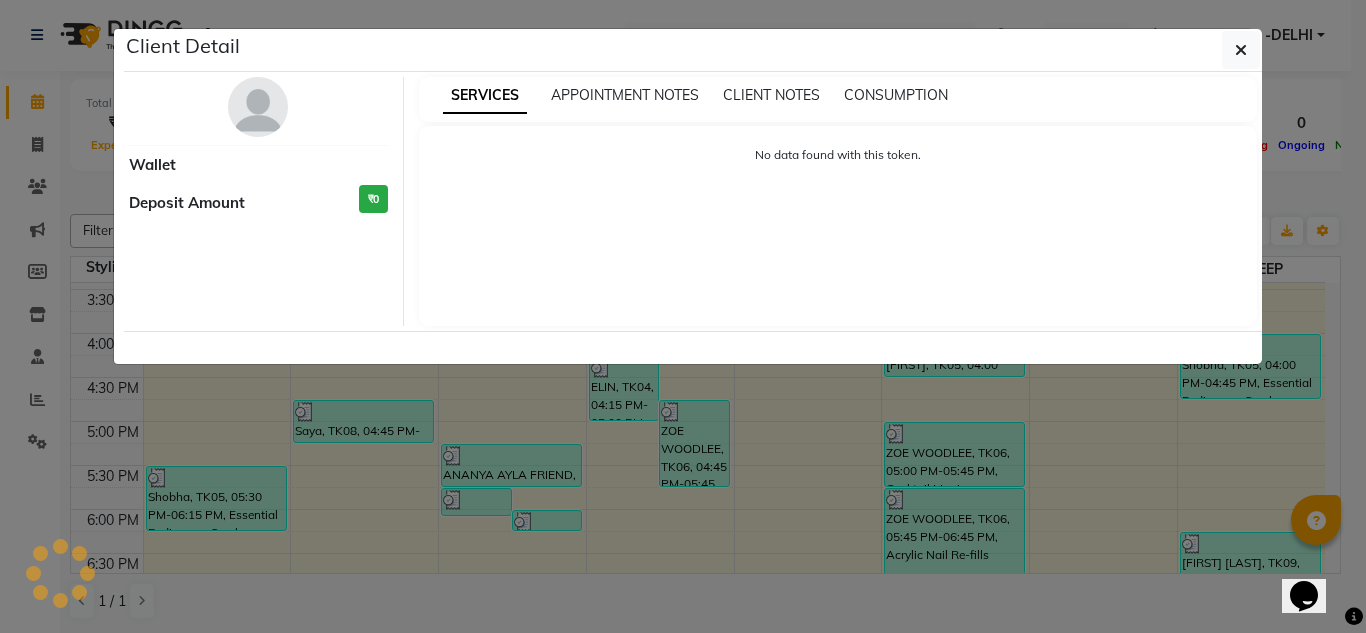 select on "3" 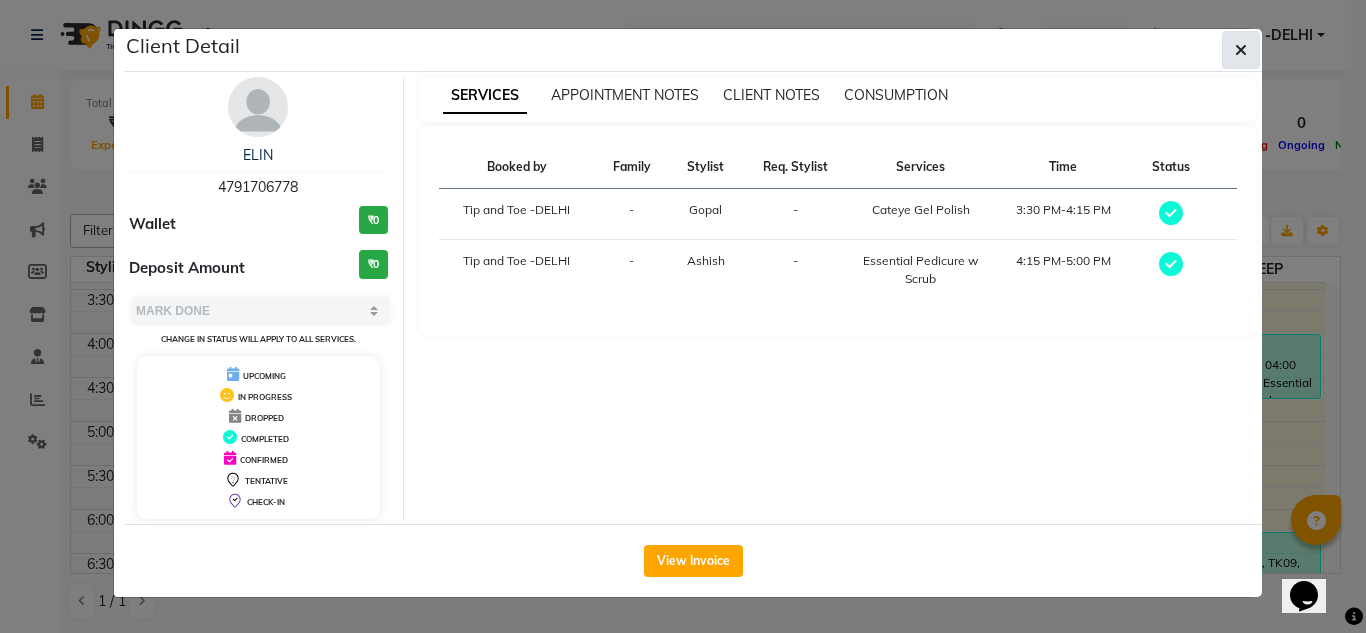 click 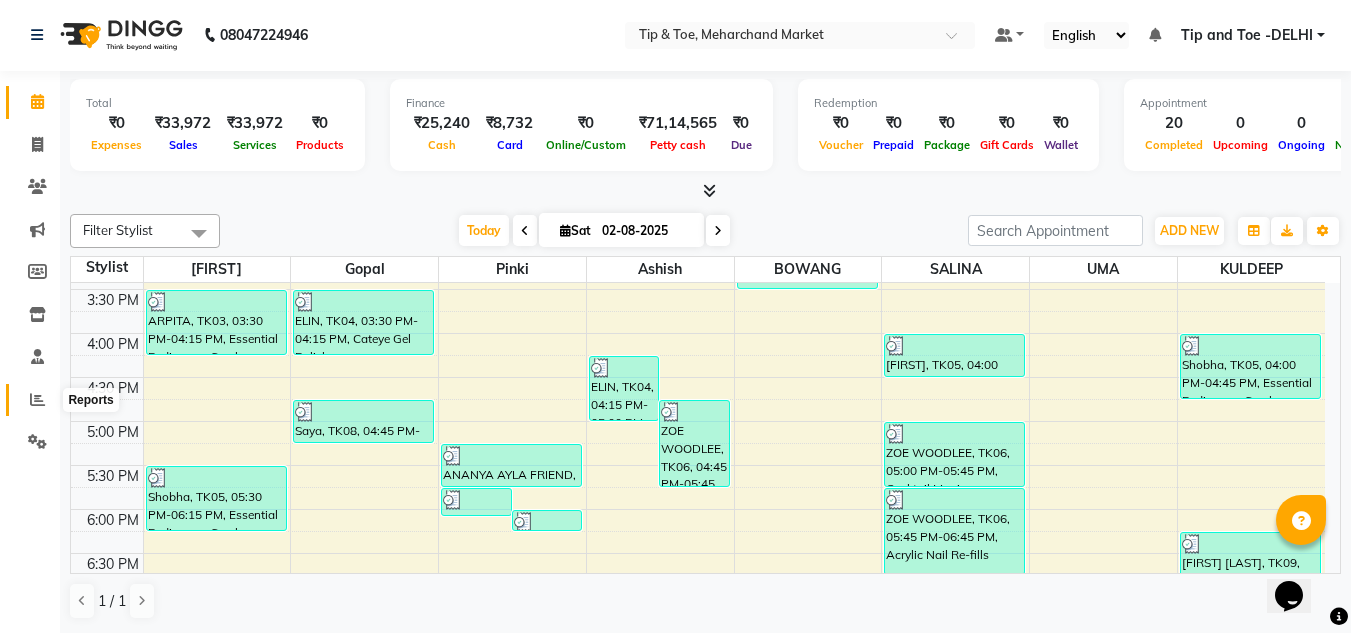 click 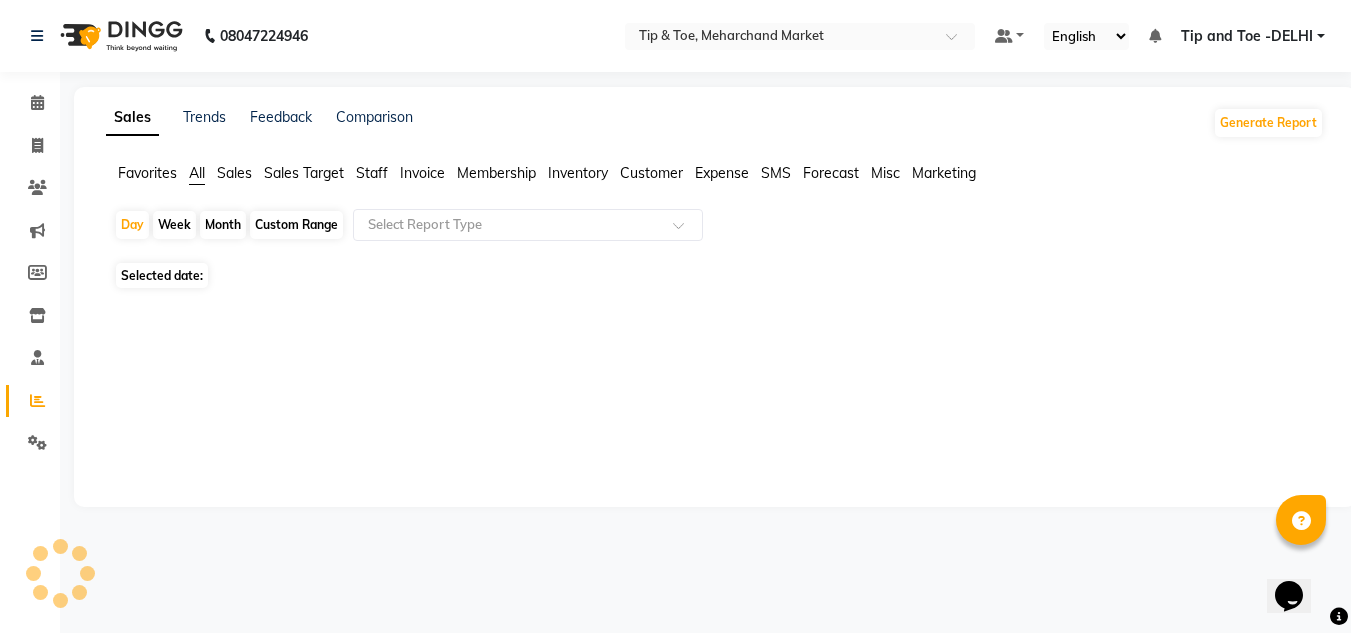 scroll, scrollTop: 0, scrollLeft: 0, axis: both 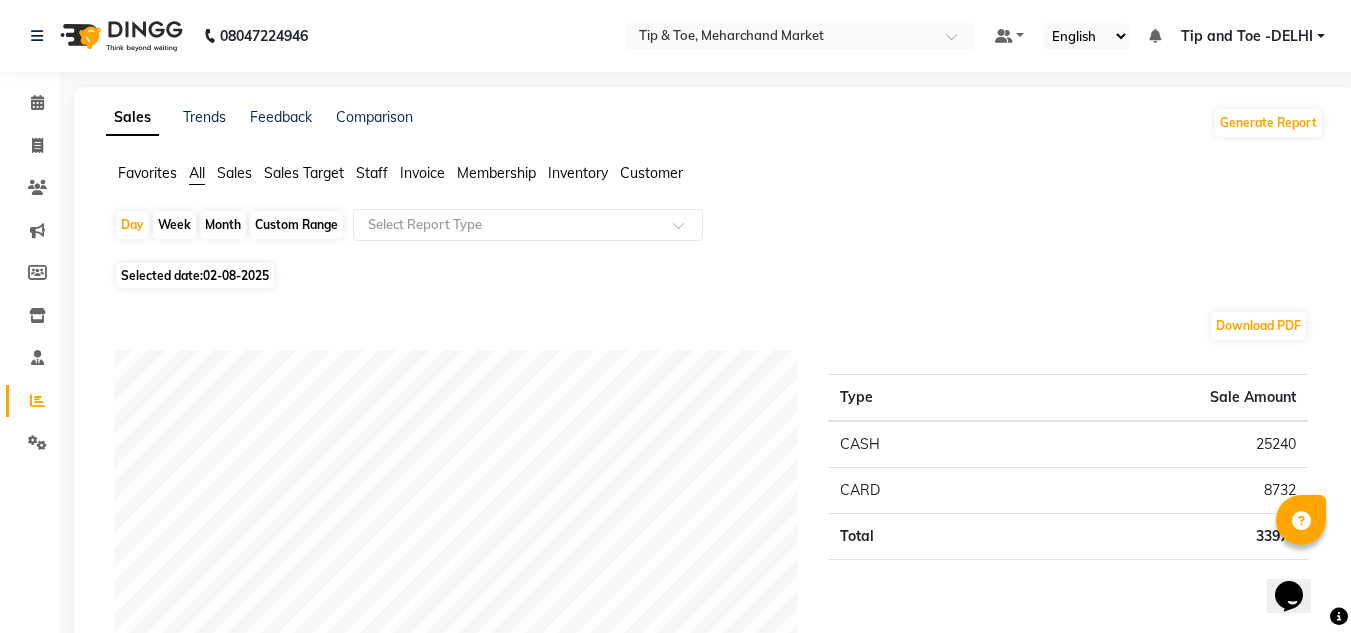 click on "Staff" 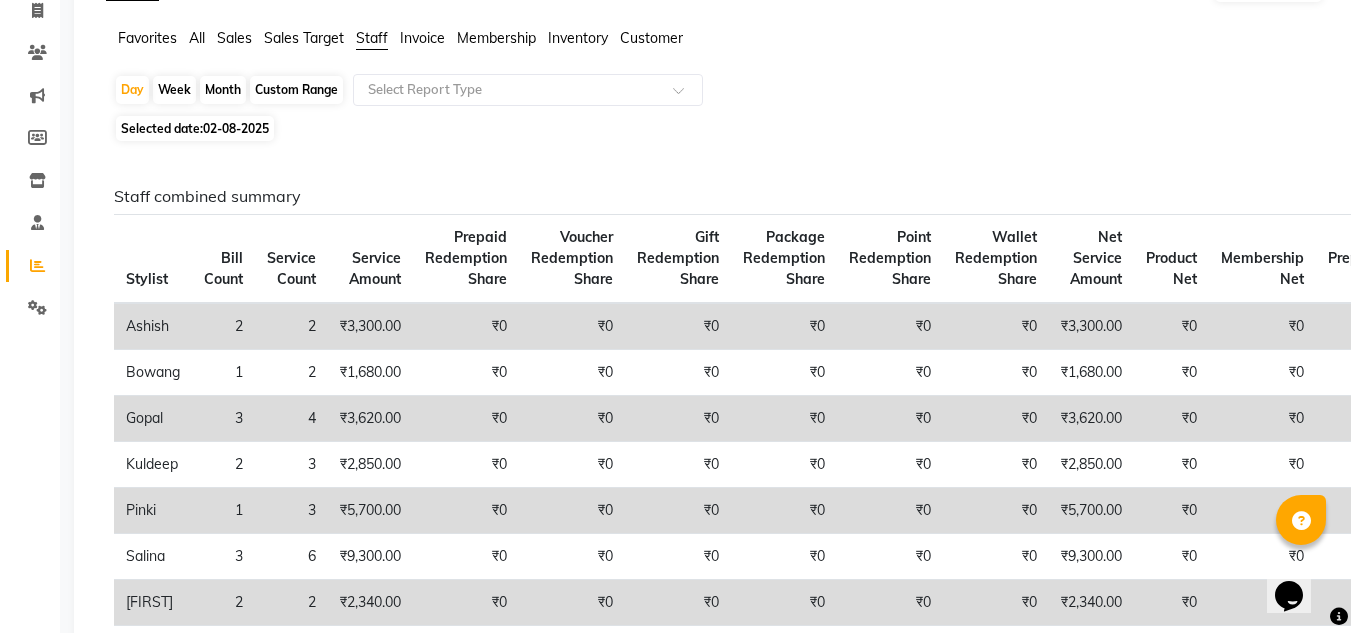 scroll, scrollTop: 0, scrollLeft: 0, axis: both 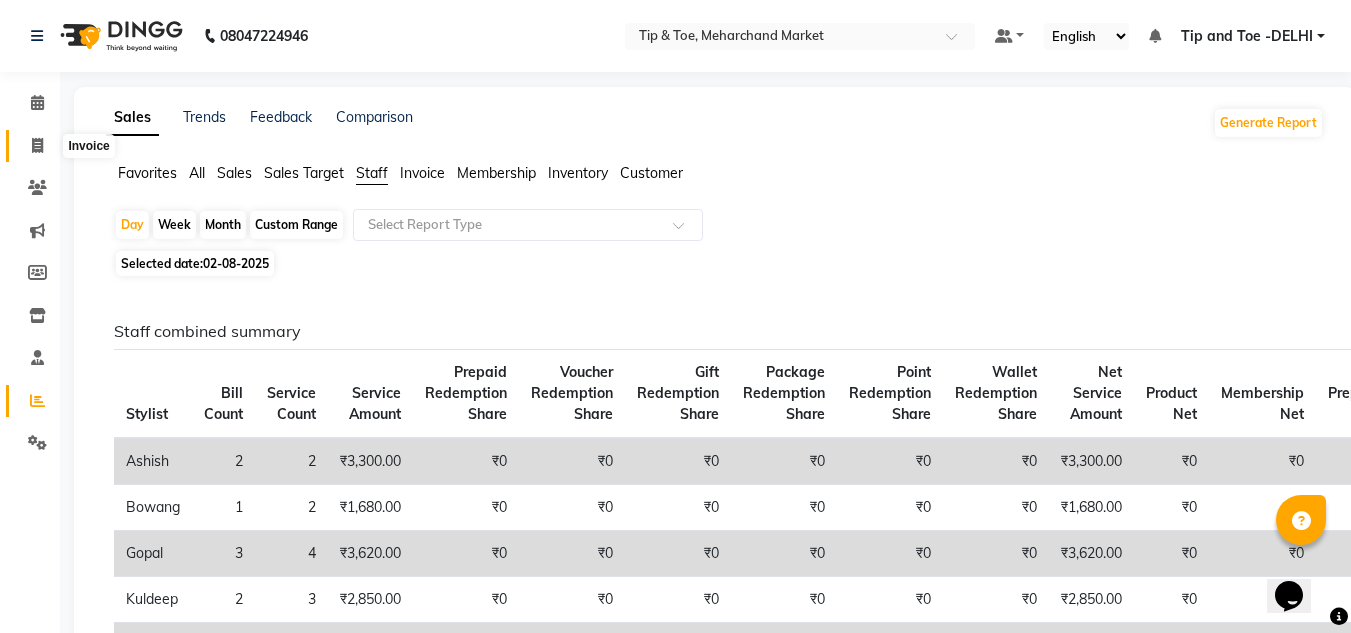 click 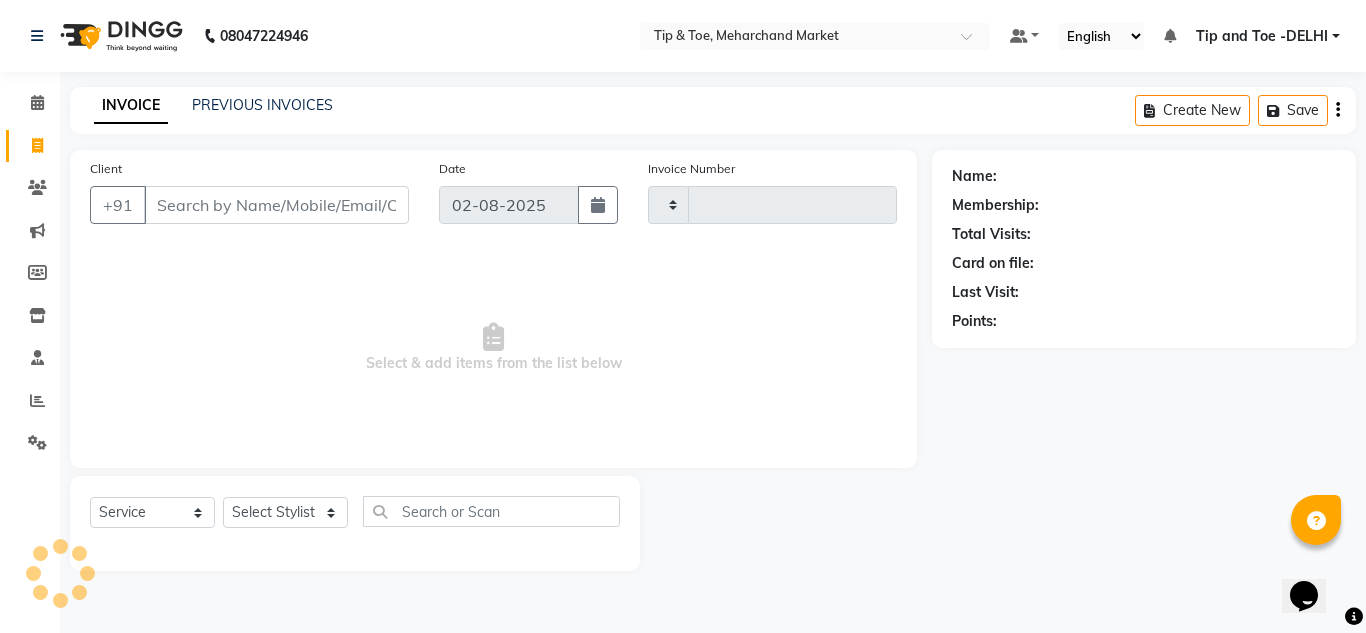 type on "1051" 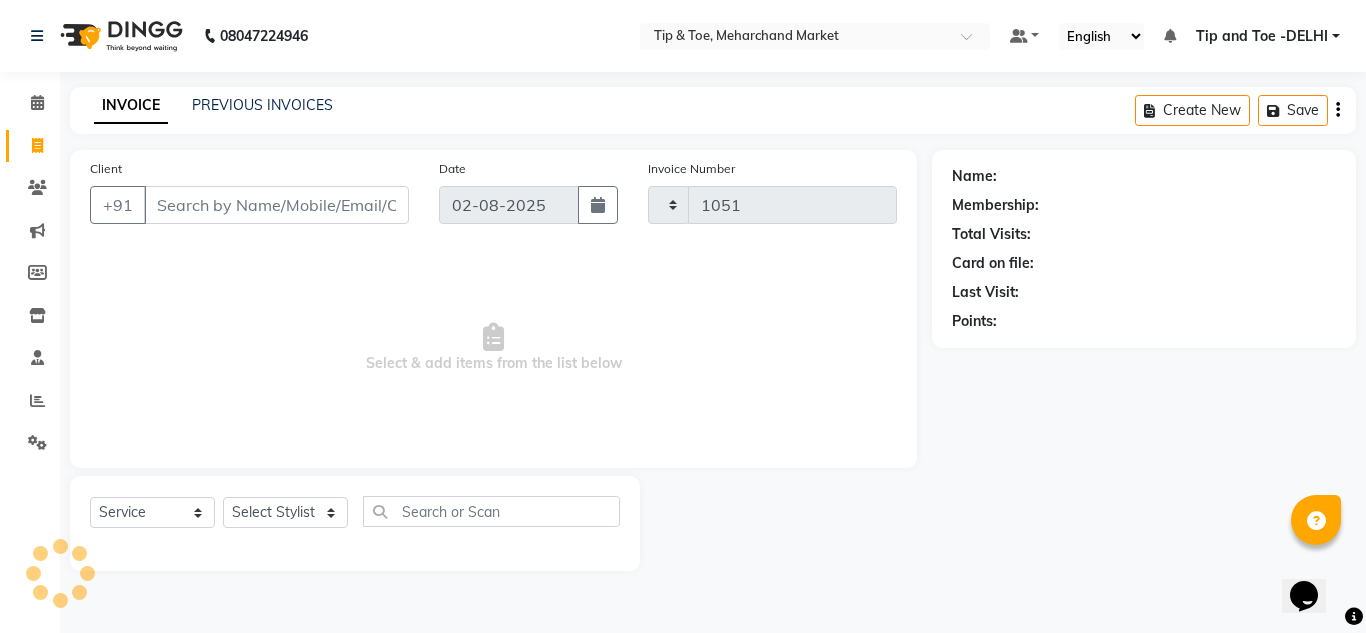 select on "5940" 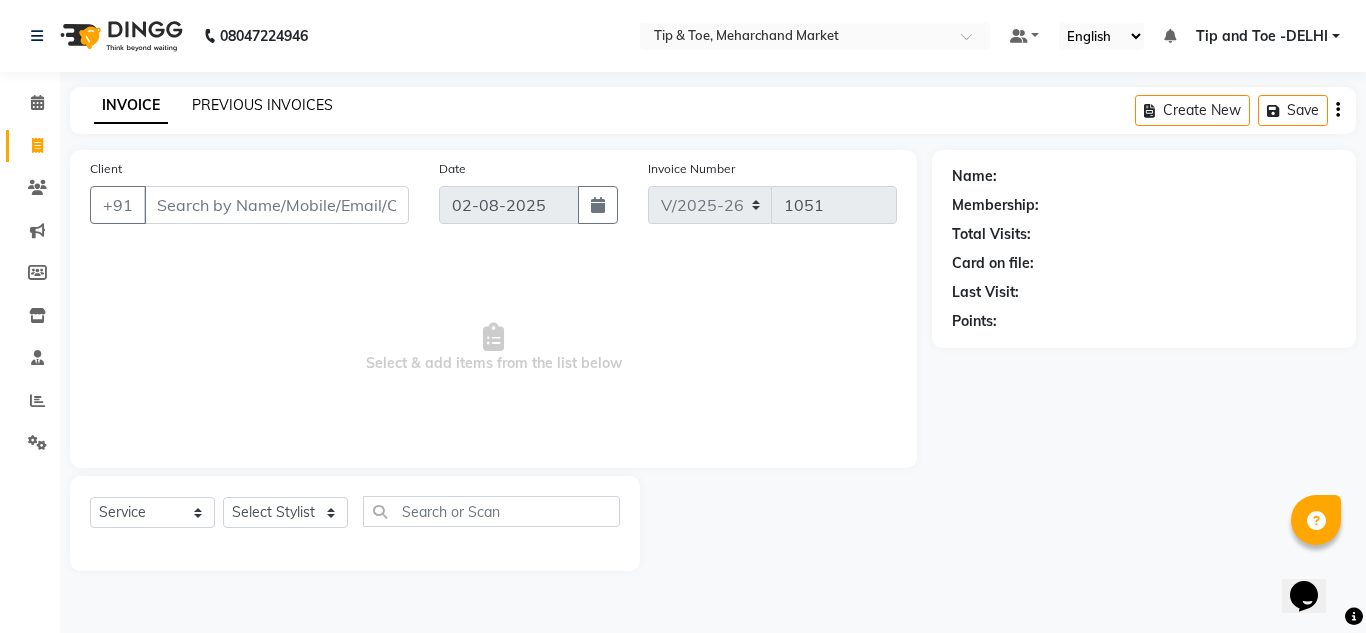 click on "PREVIOUS INVOICES" 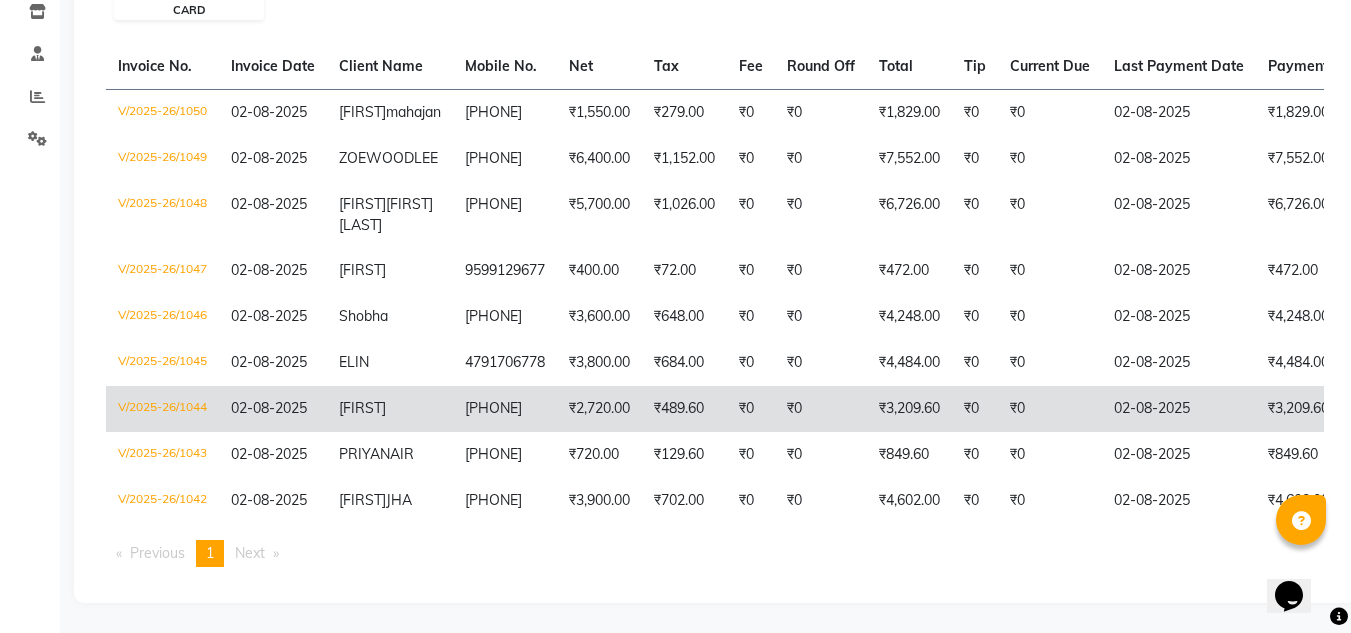 scroll, scrollTop: 300, scrollLeft: 0, axis: vertical 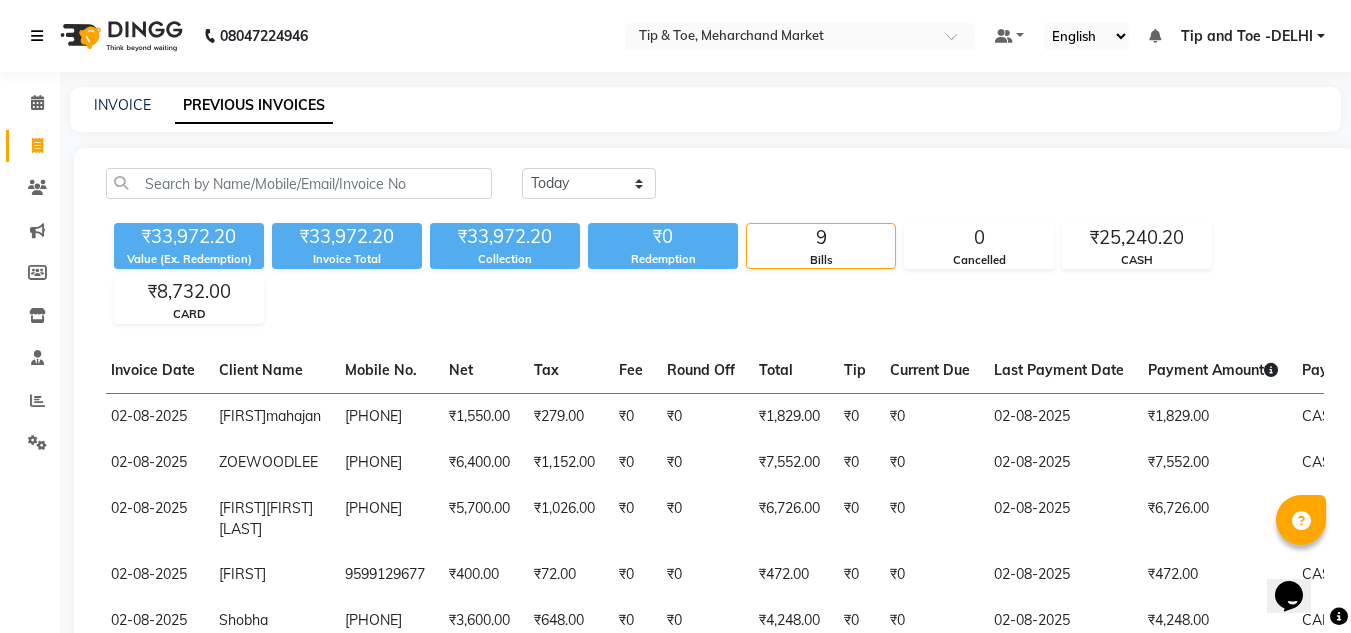 click at bounding box center (37, 36) 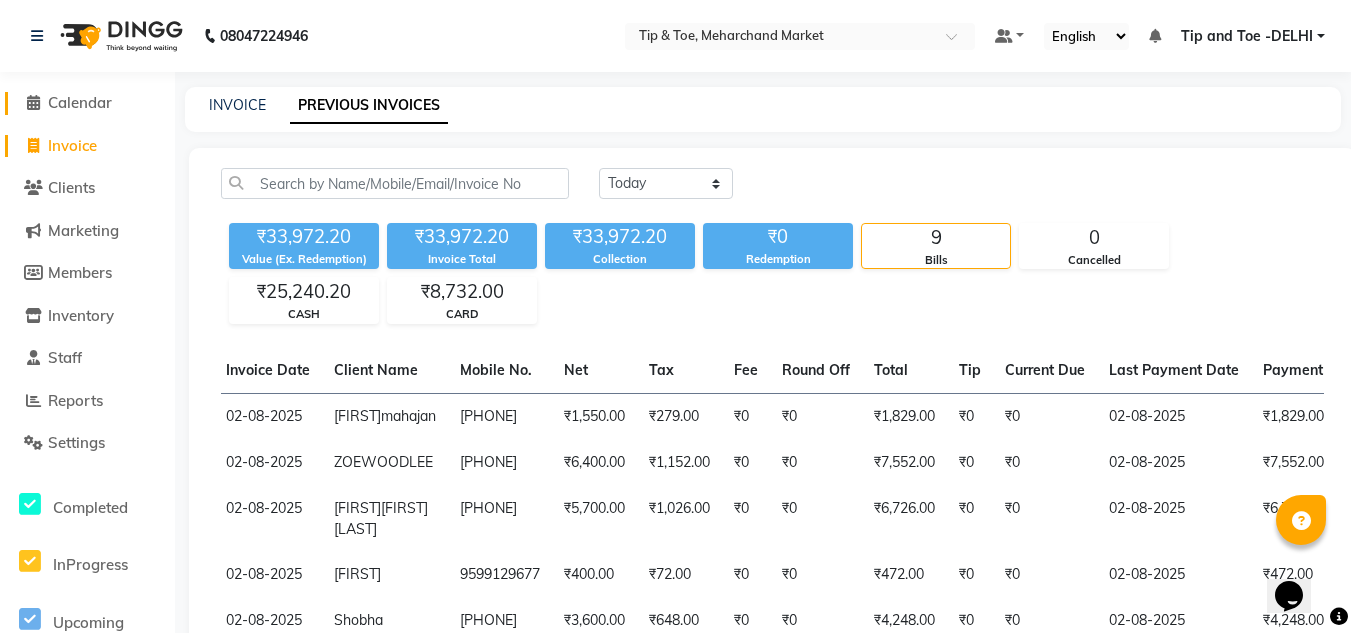 click 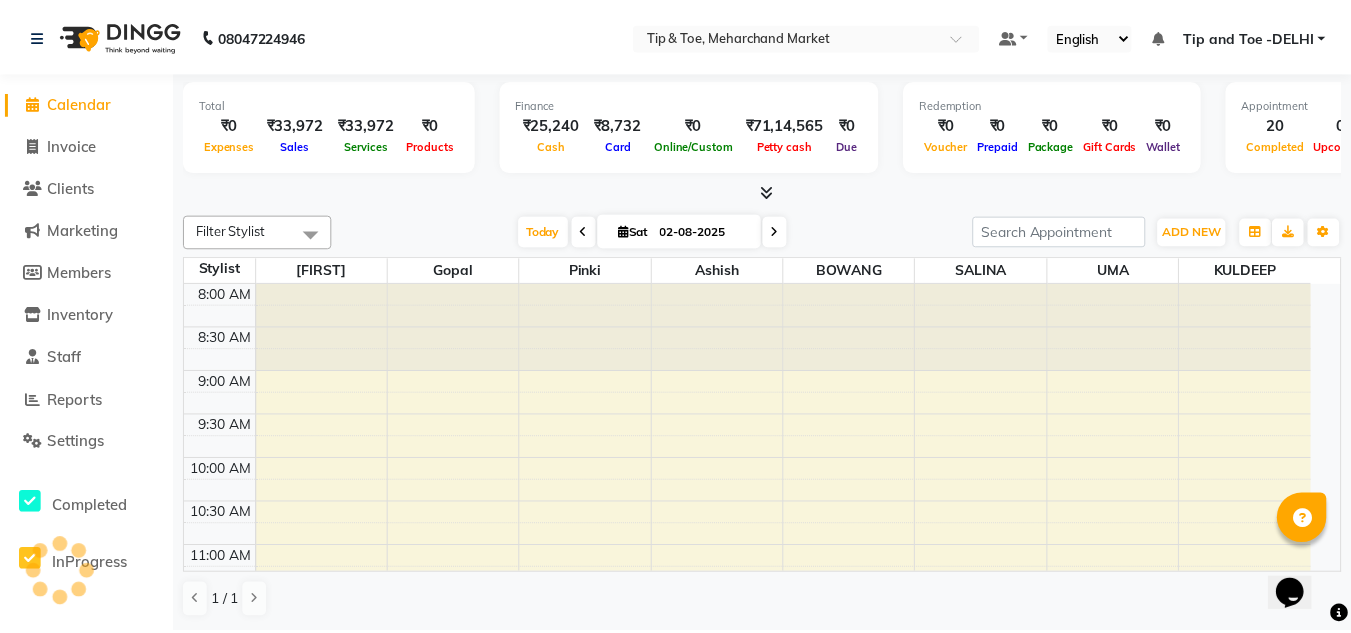 scroll, scrollTop: 815, scrollLeft: 0, axis: vertical 